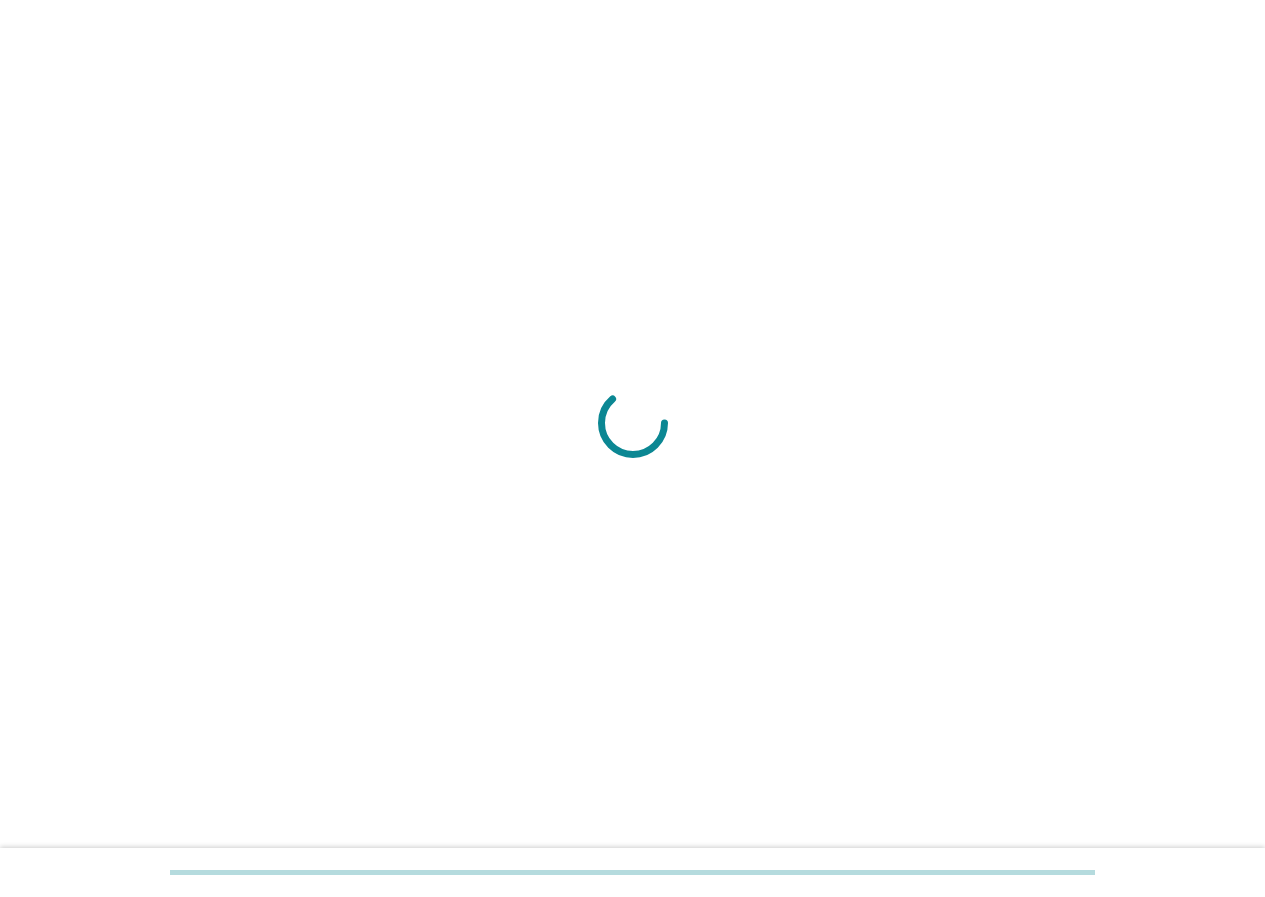 scroll, scrollTop: 0, scrollLeft: 0, axis: both 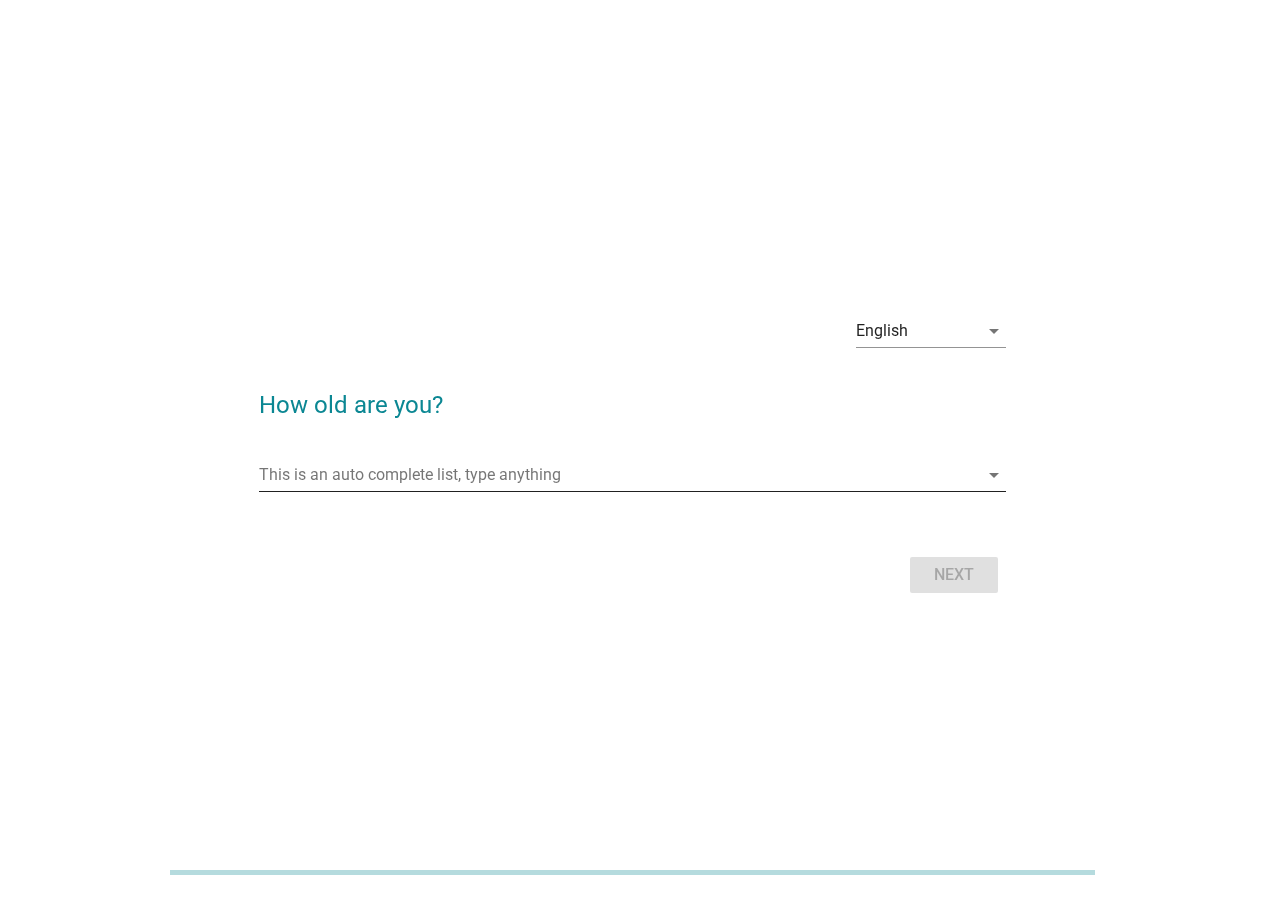 click at bounding box center (618, 475) 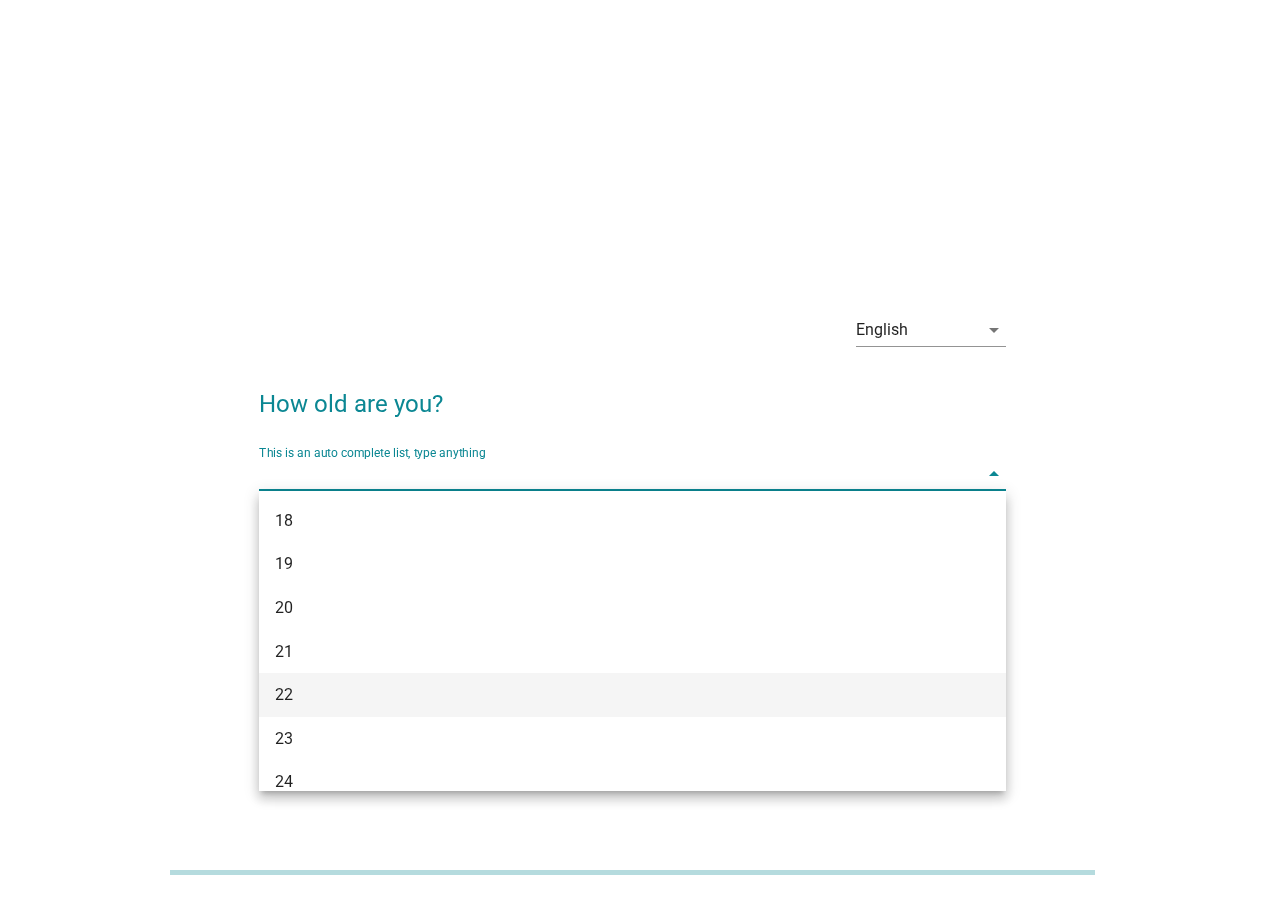 click on "22" at bounding box center (602, 695) 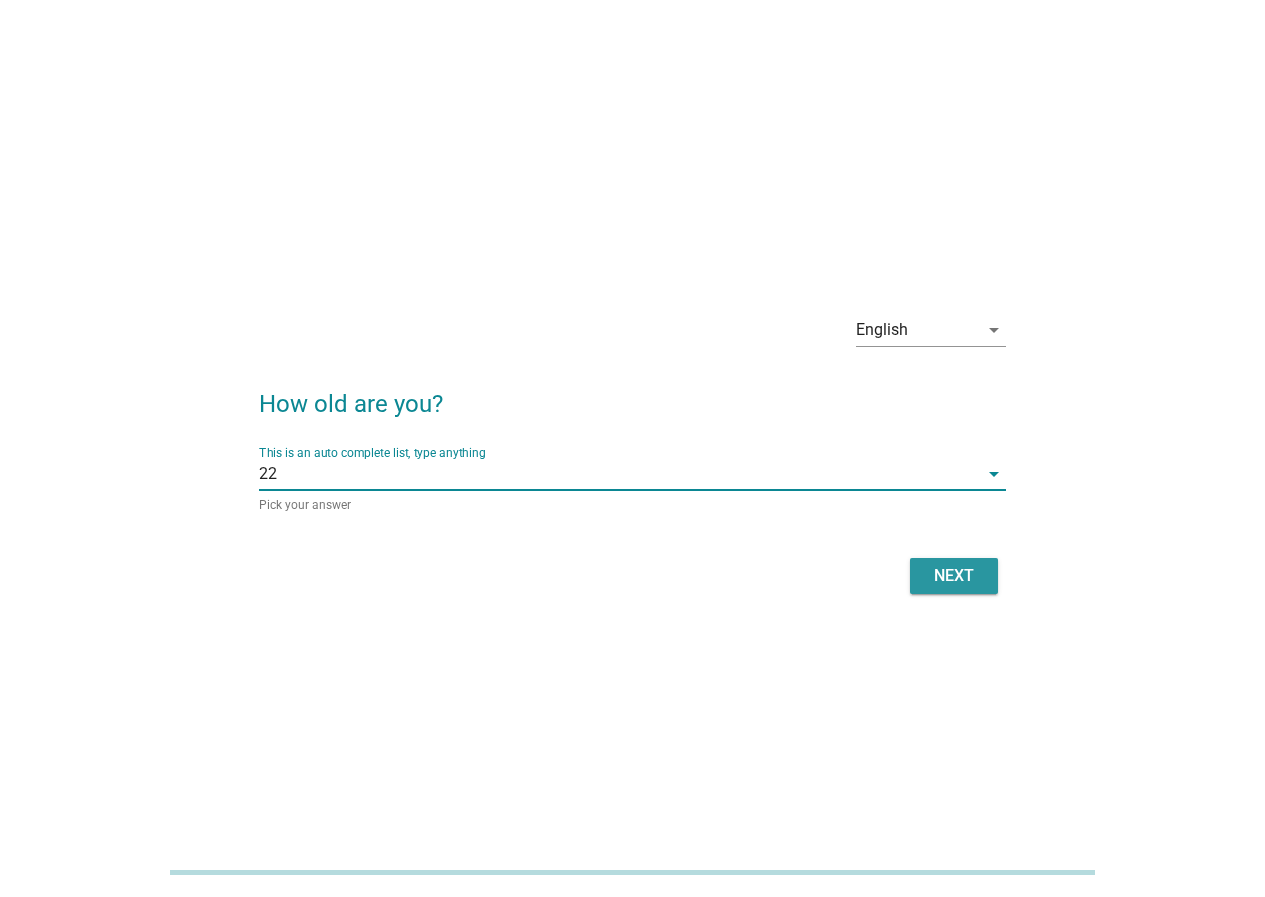 drag, startPoint x: 972, startPoint y: 575, endPoint x: 962, endPoint y: 558, distance: 19.723083 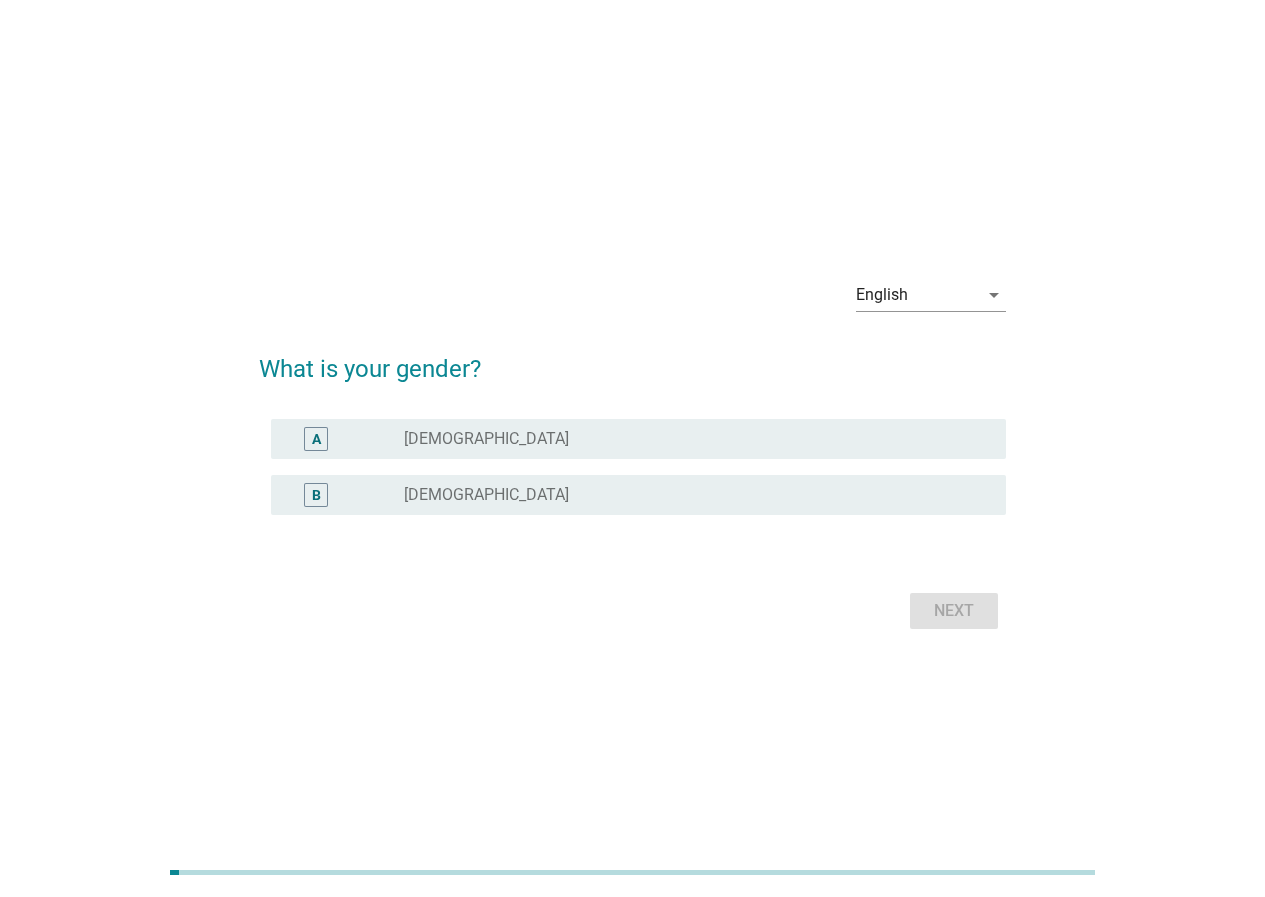 click on "radio_button_unchecked [DEMOGRAPHIC_DATA]" at bounding box center [689, 439] 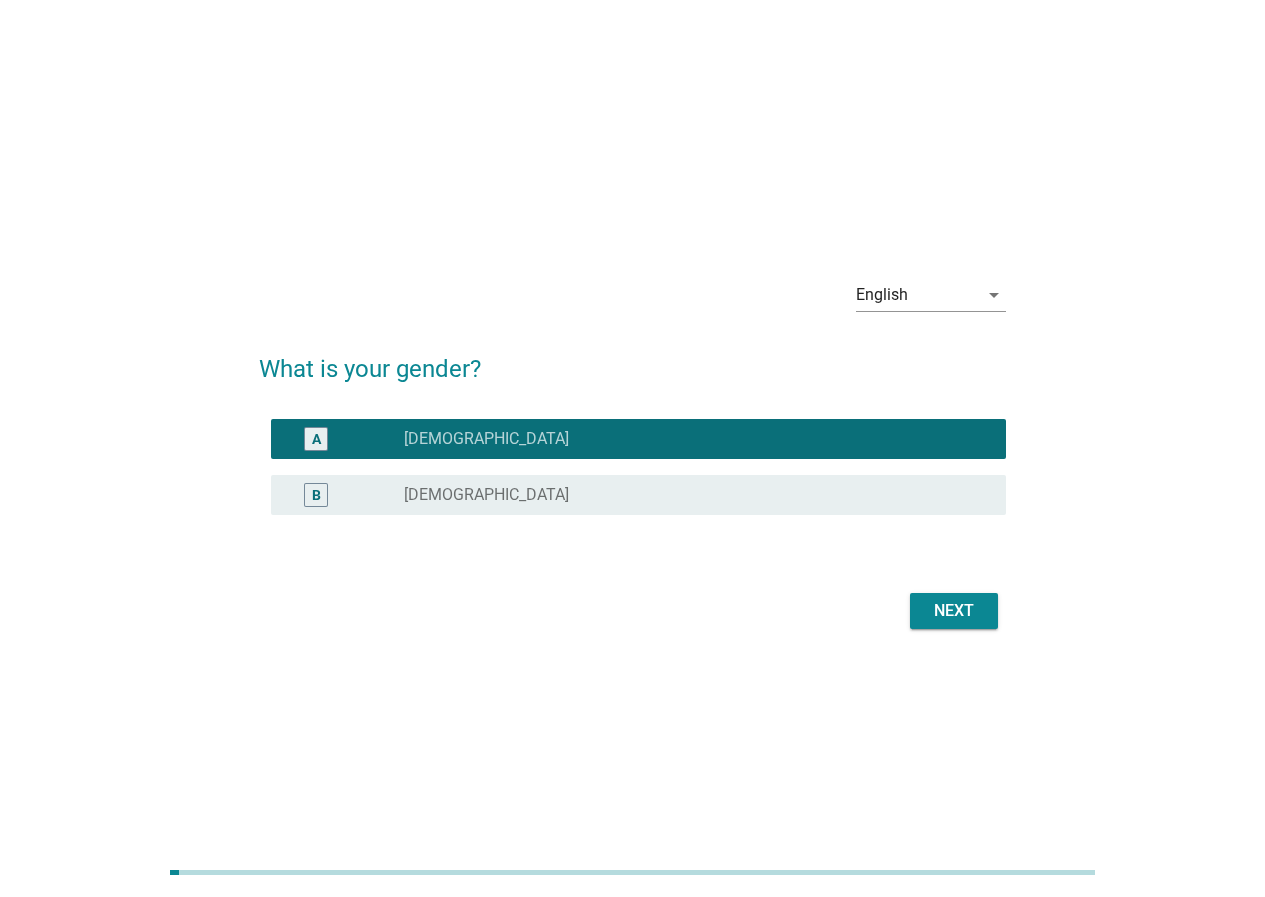 click on "Next" at bounding box center (954, 611) 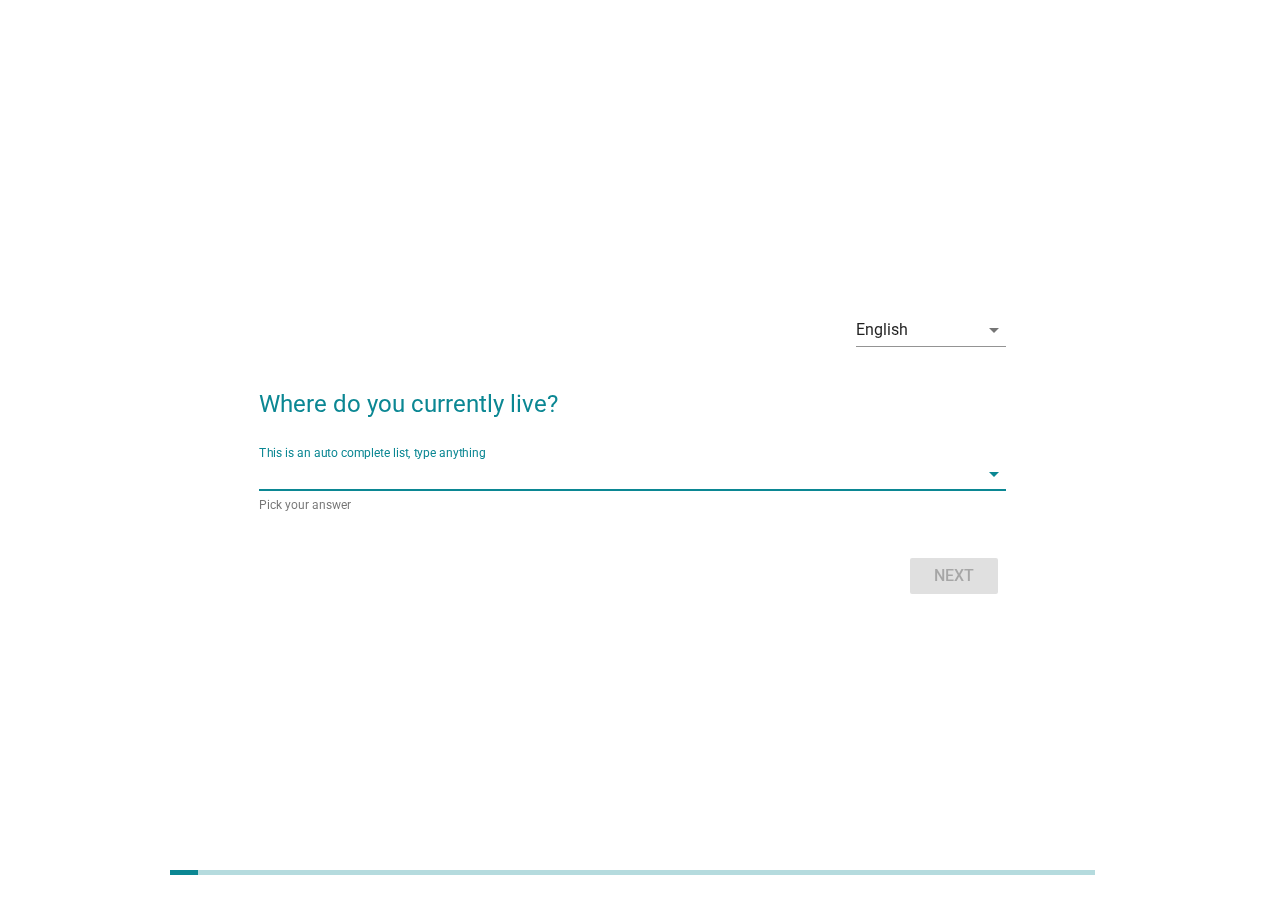 click at bounding box center (618, 474) 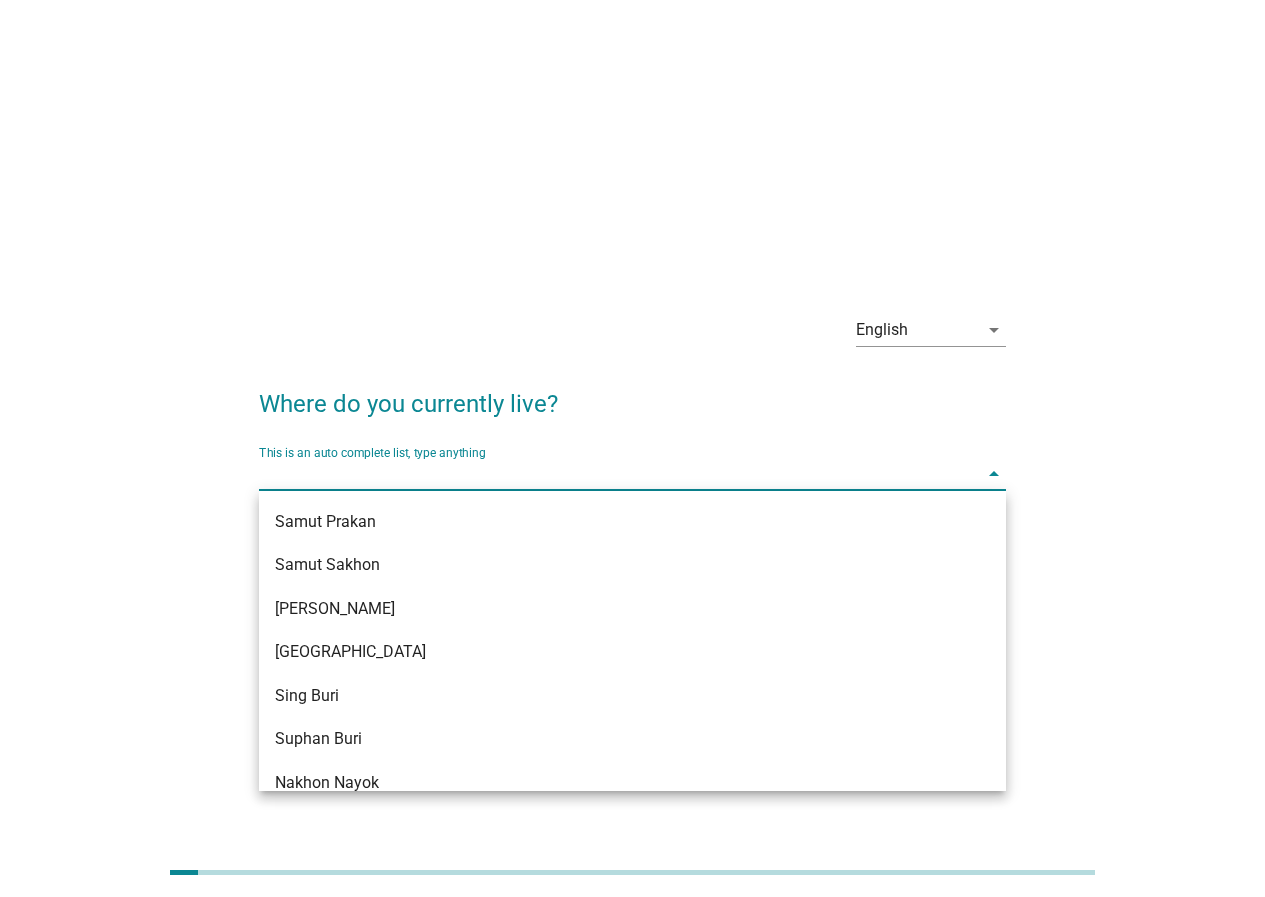 scroll, scrollTop: 1931, scrollLeft: 0, axis: vertical 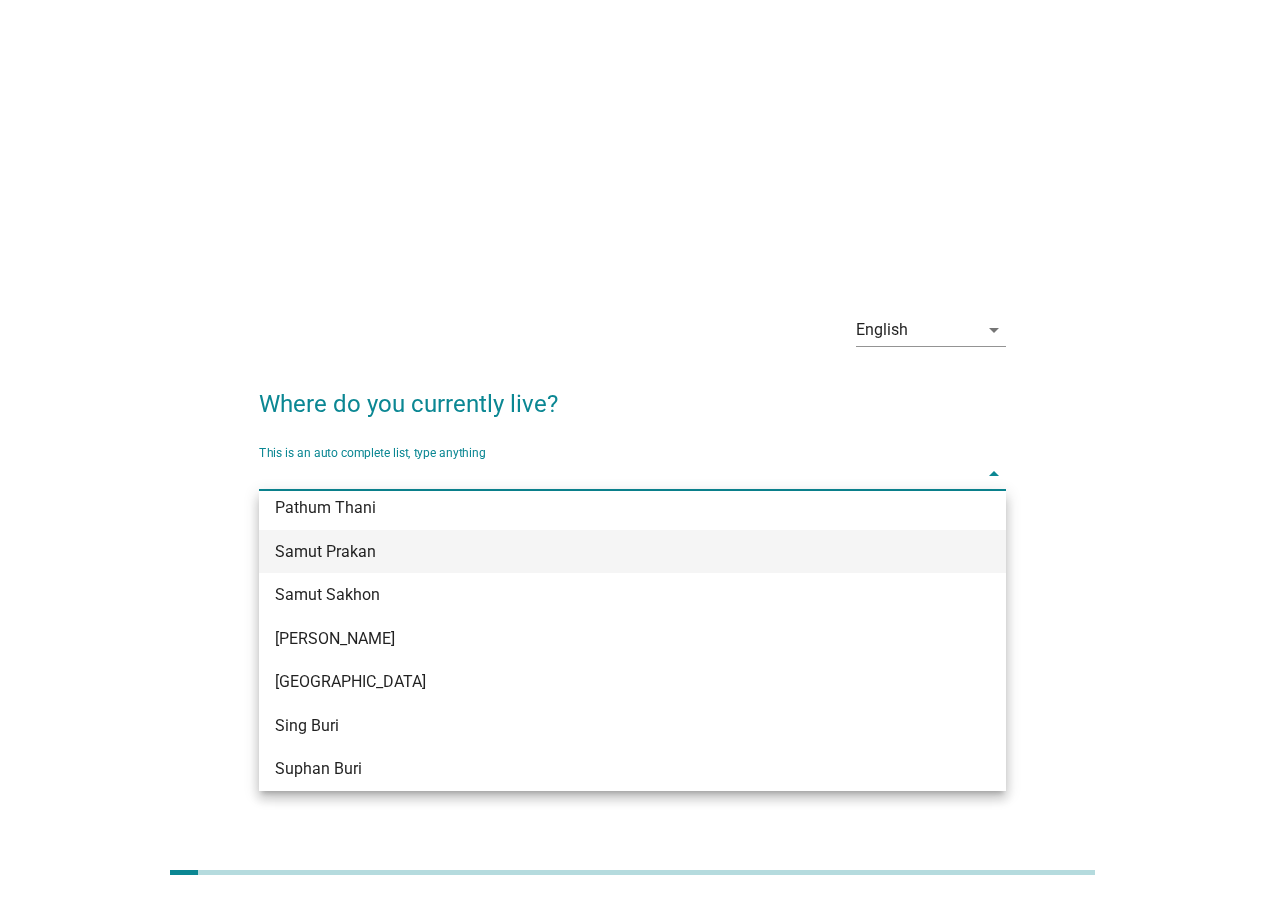 click on "Samut Prakan" at bounding box center [632, 552] 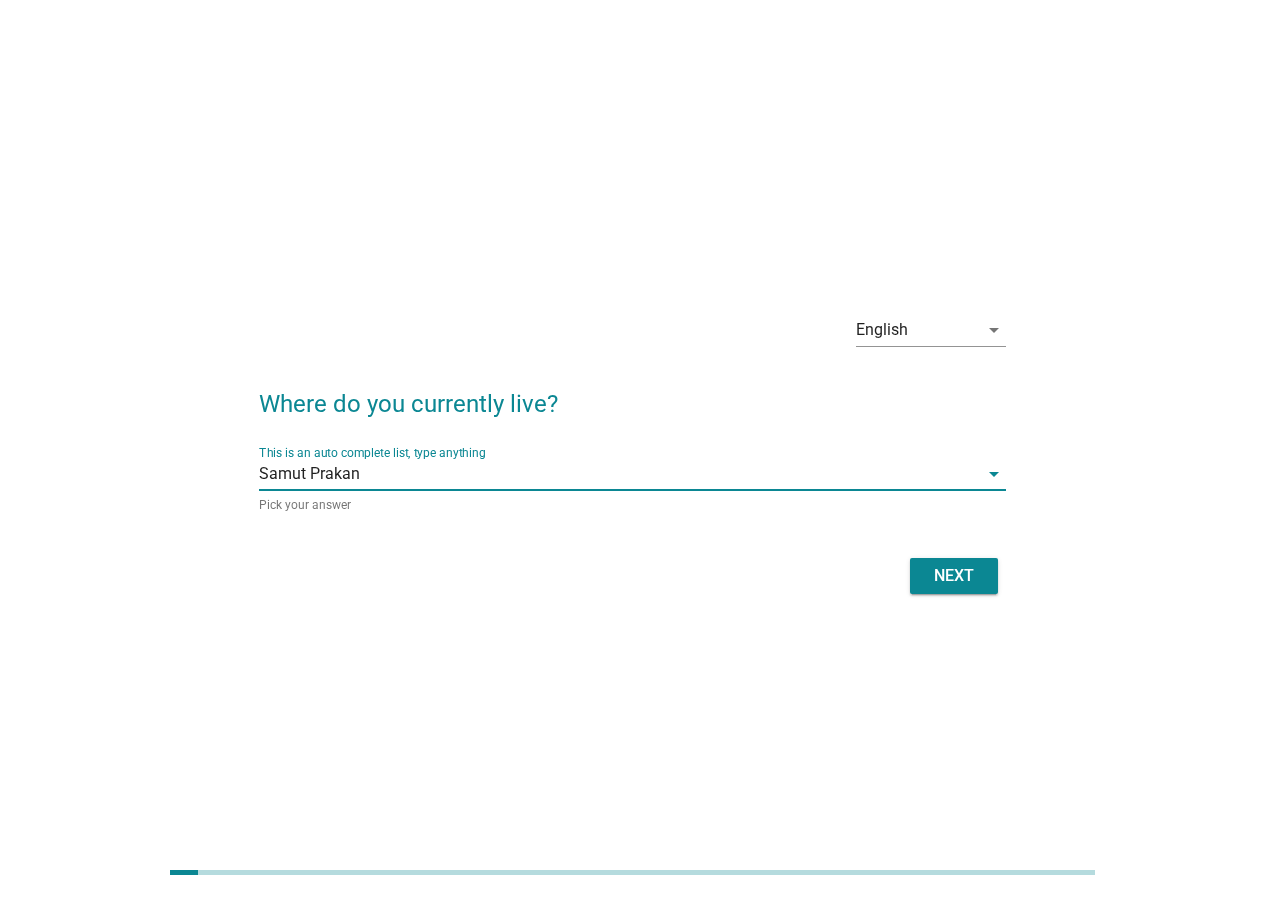 click on "Next" at bounding box center [954, 576] 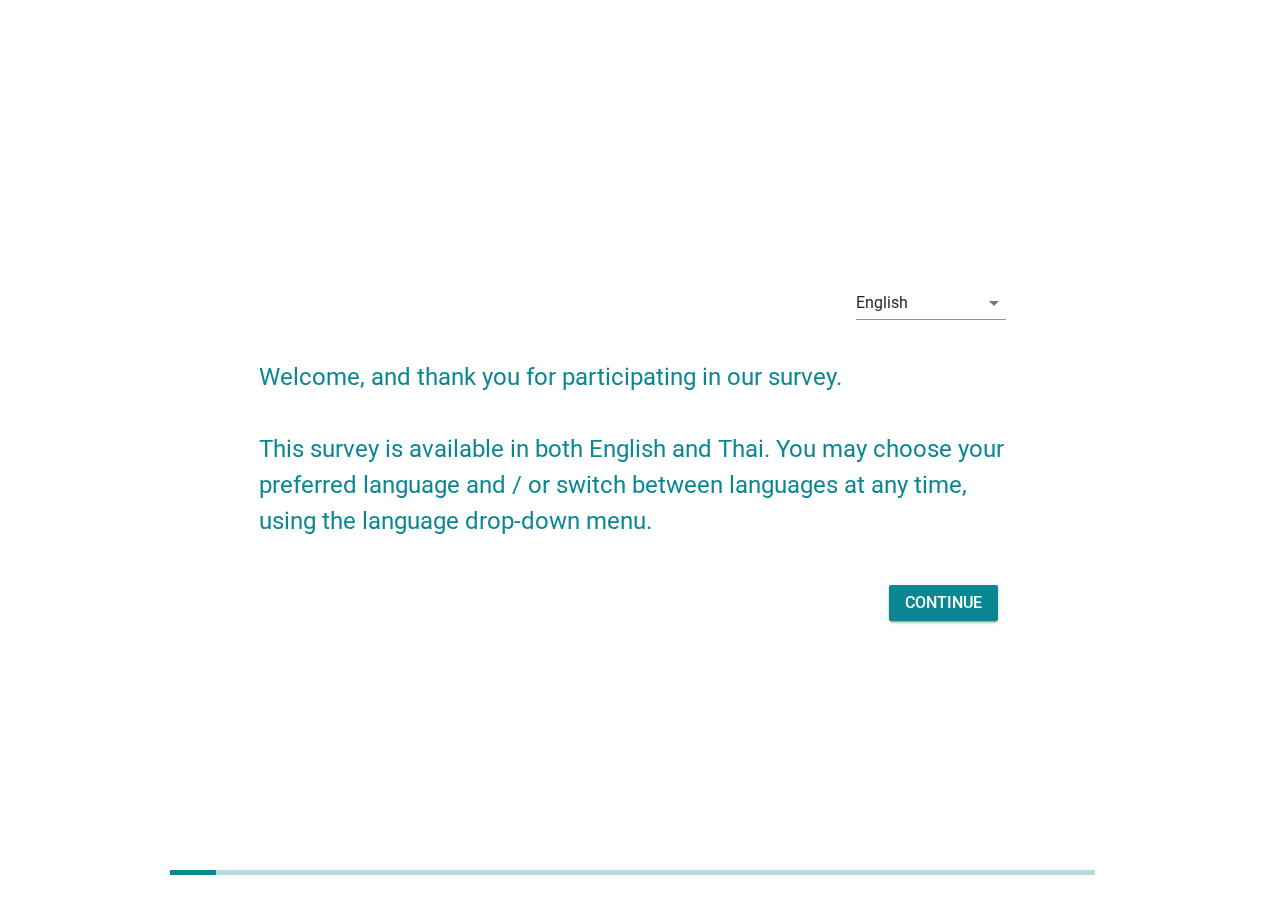 click on "Continue" at bounding box center (943, 603) 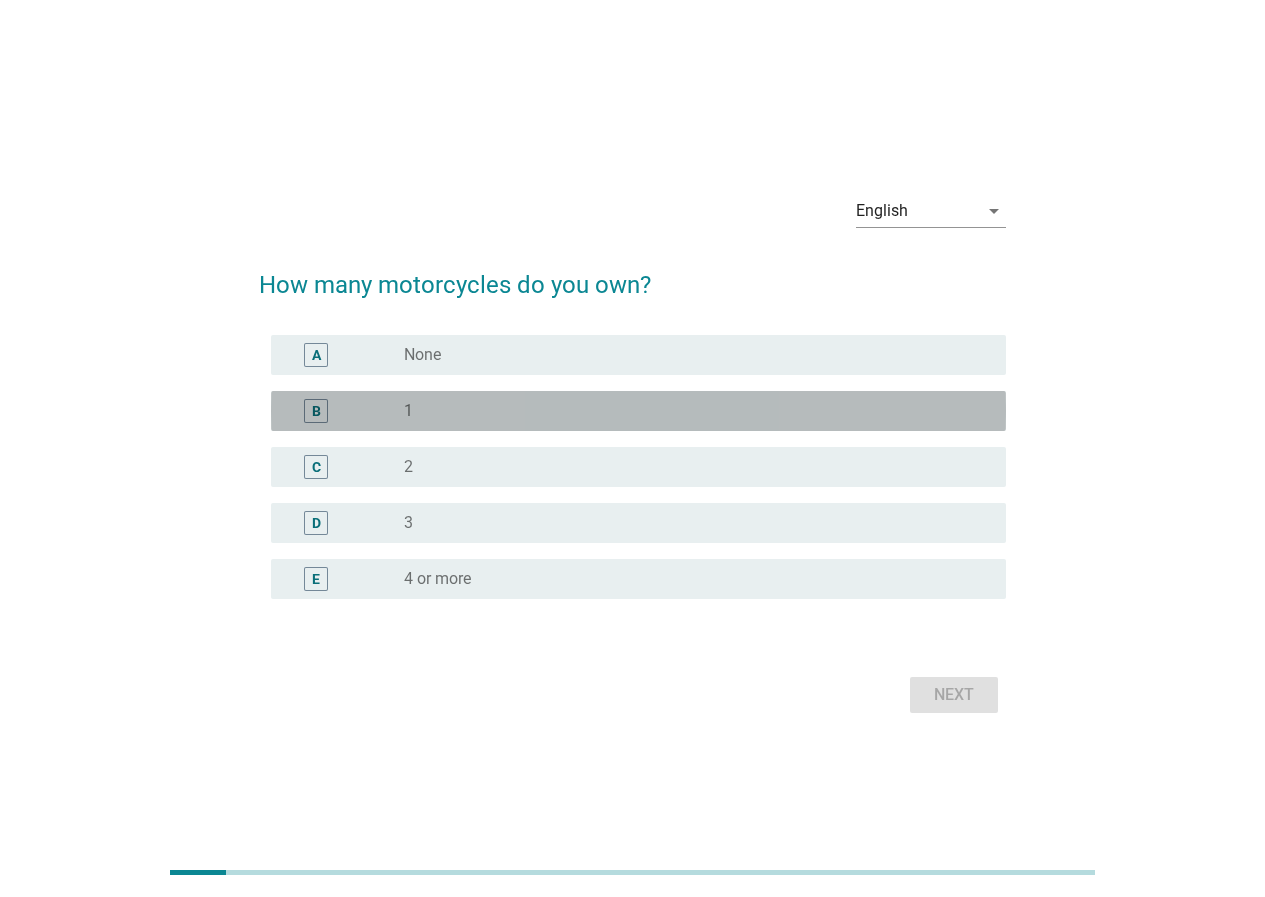 click on "radio_button_unchecked 1" at bounding box center [689, 411] 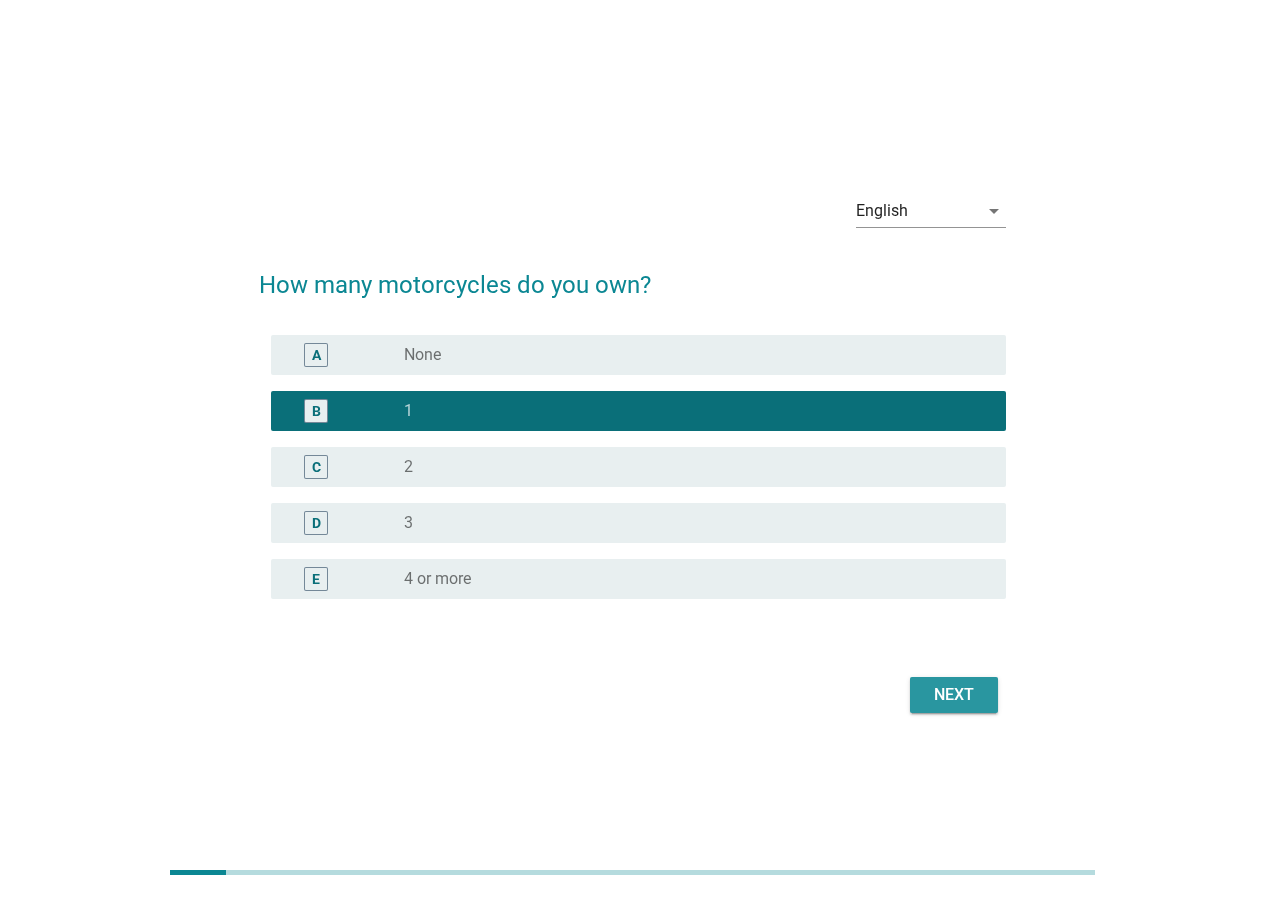 click on "Next" at bounding box center (954, 695) 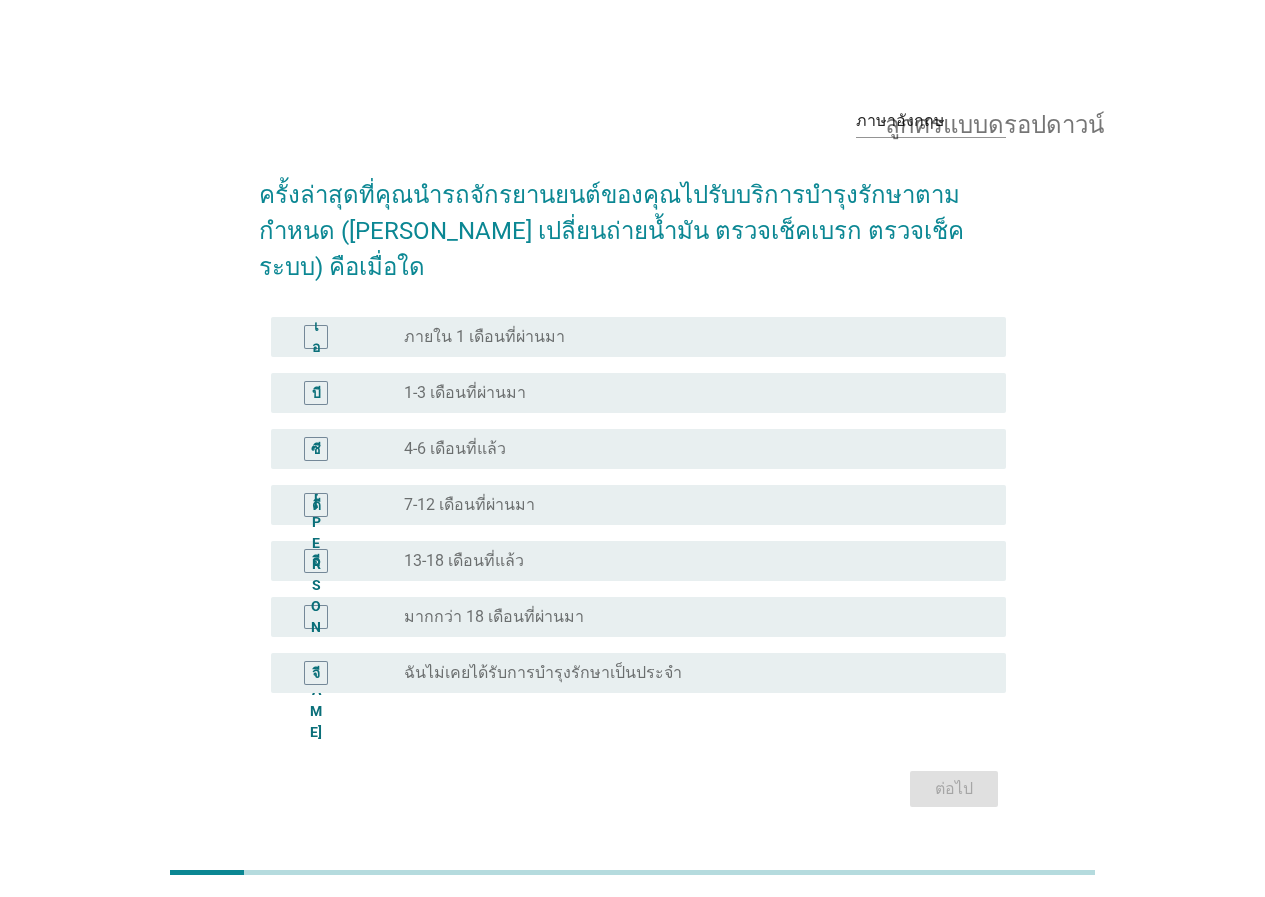 click on "ปุ่มวิทยุ[PERSON_NAME]ถูกเลือก 1-3 เดือนที่ผ่านมา" at bounding box center (697, 393) 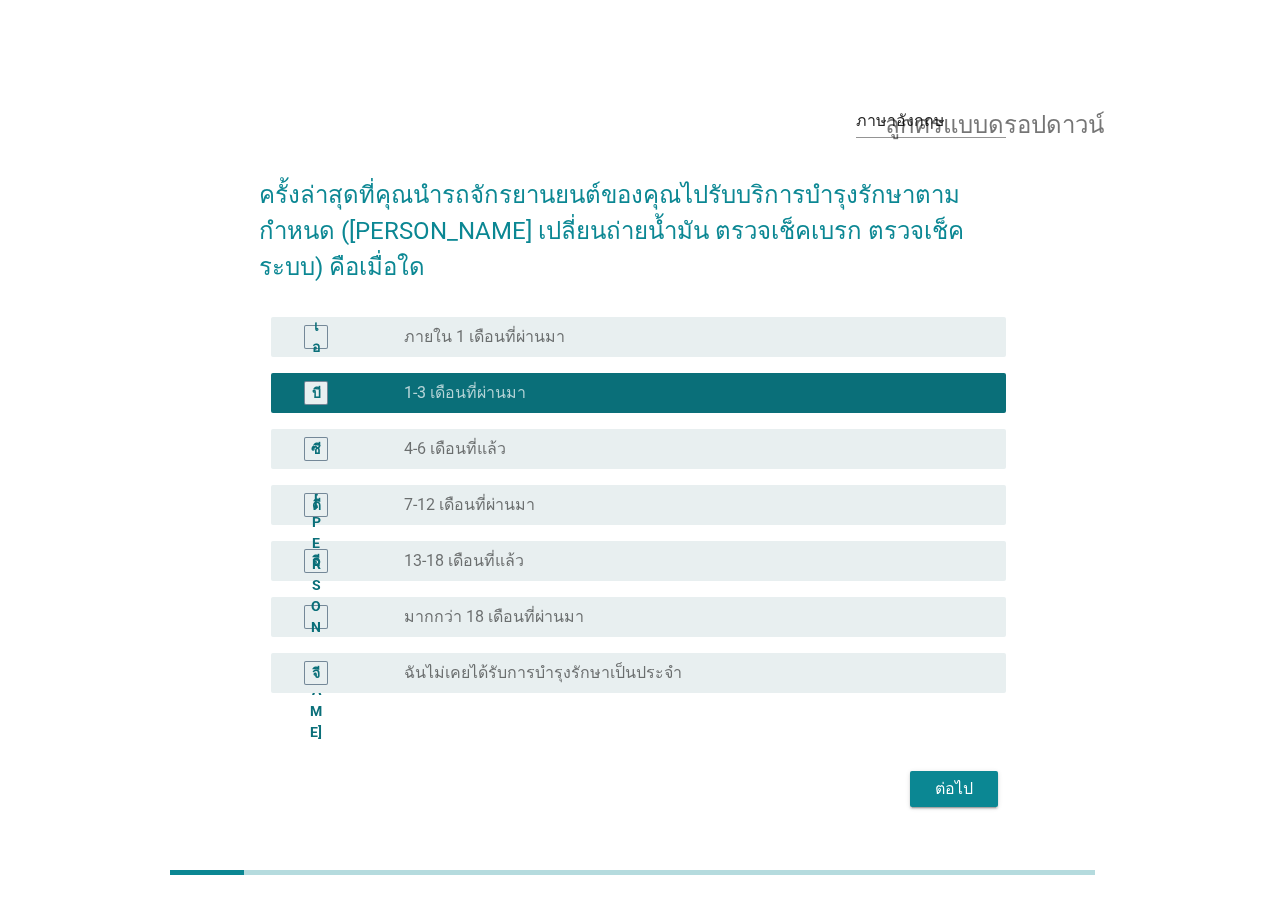 click on "ต่อไป" at bounding box center [954, 788] 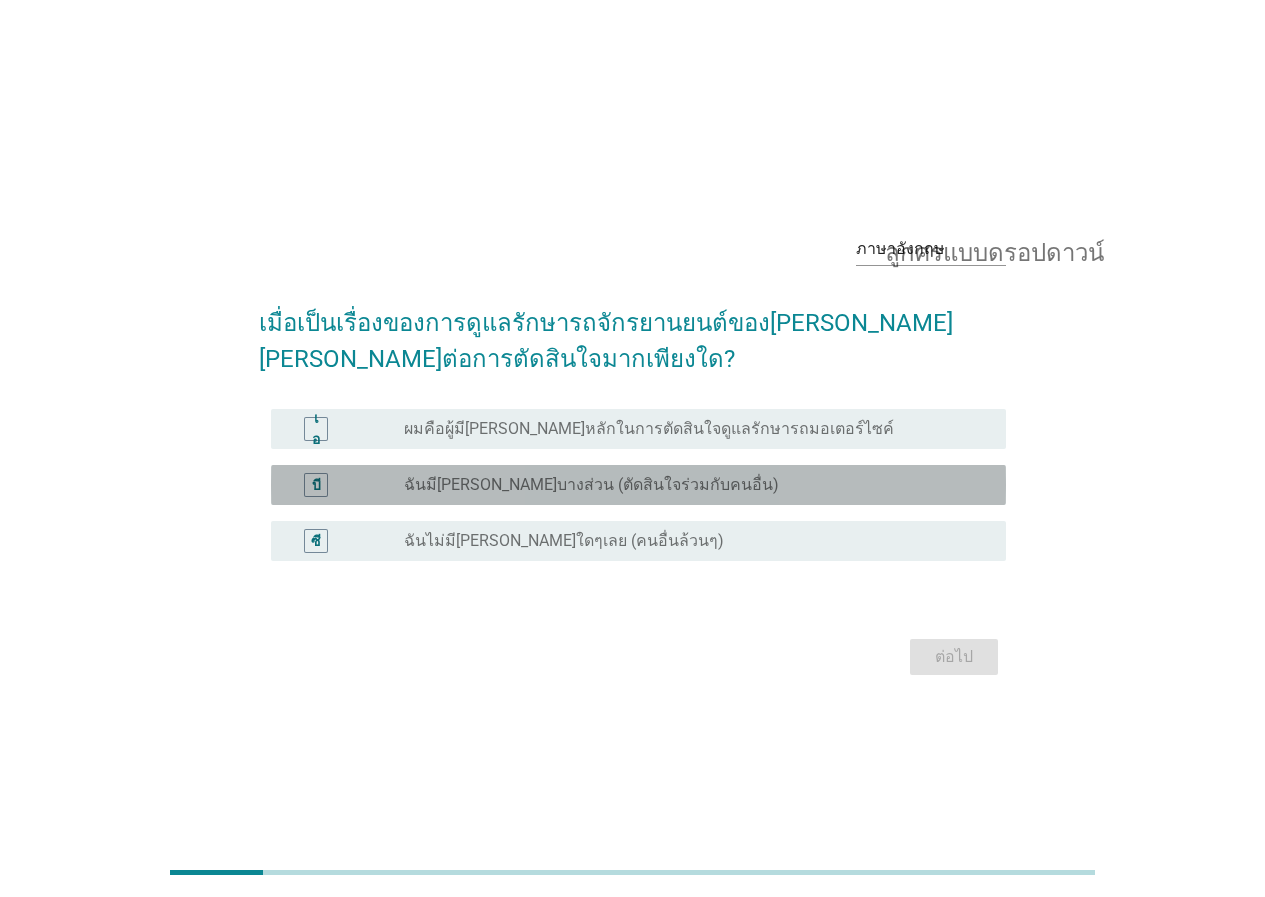 click on "ฉันมี[PERSON_NAME]บางส่วน (ตัดสินใจร่วมกับคนอื่น)" at bounding box center [591, 484] 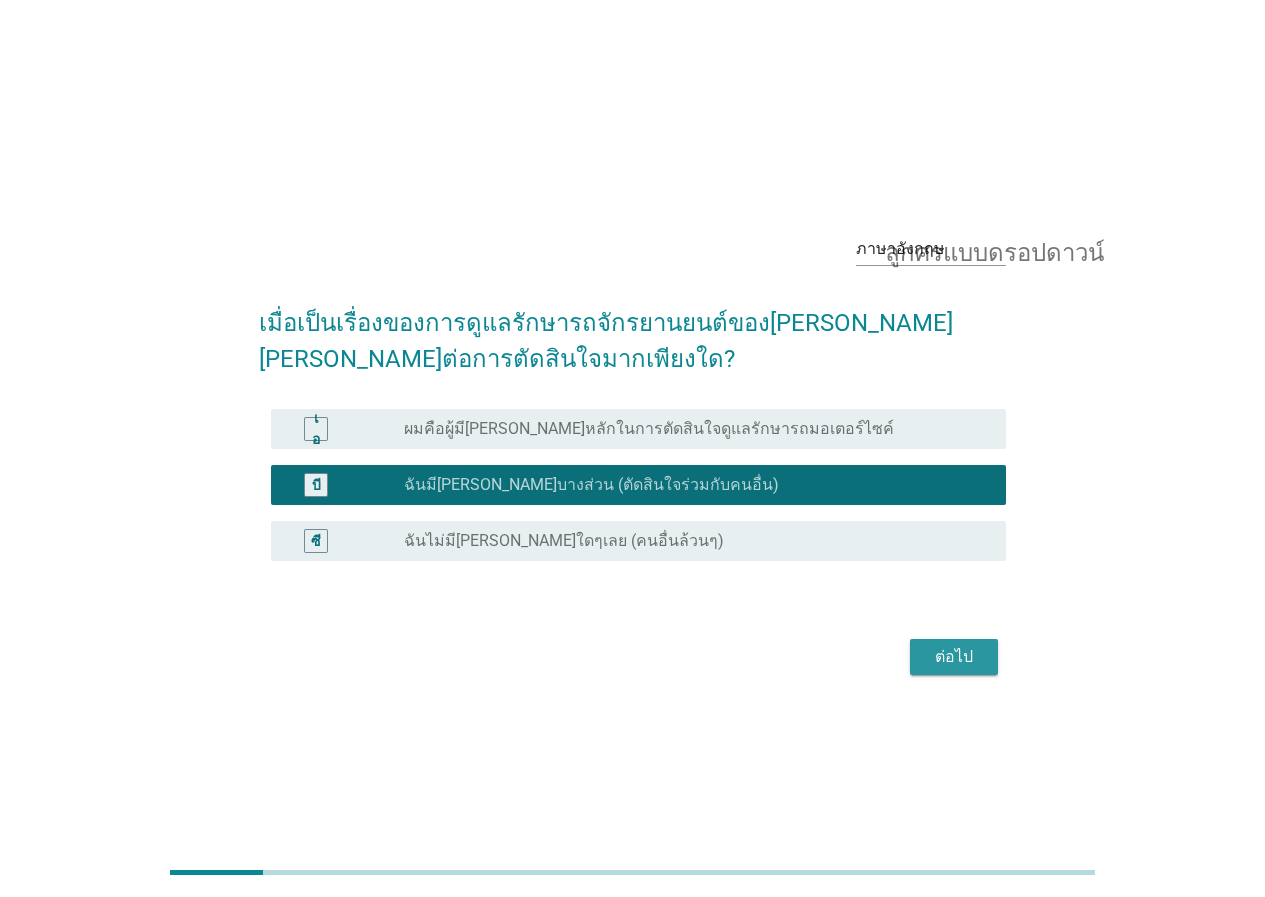 click on "ต่อไป" at bounding box center [954, 656] 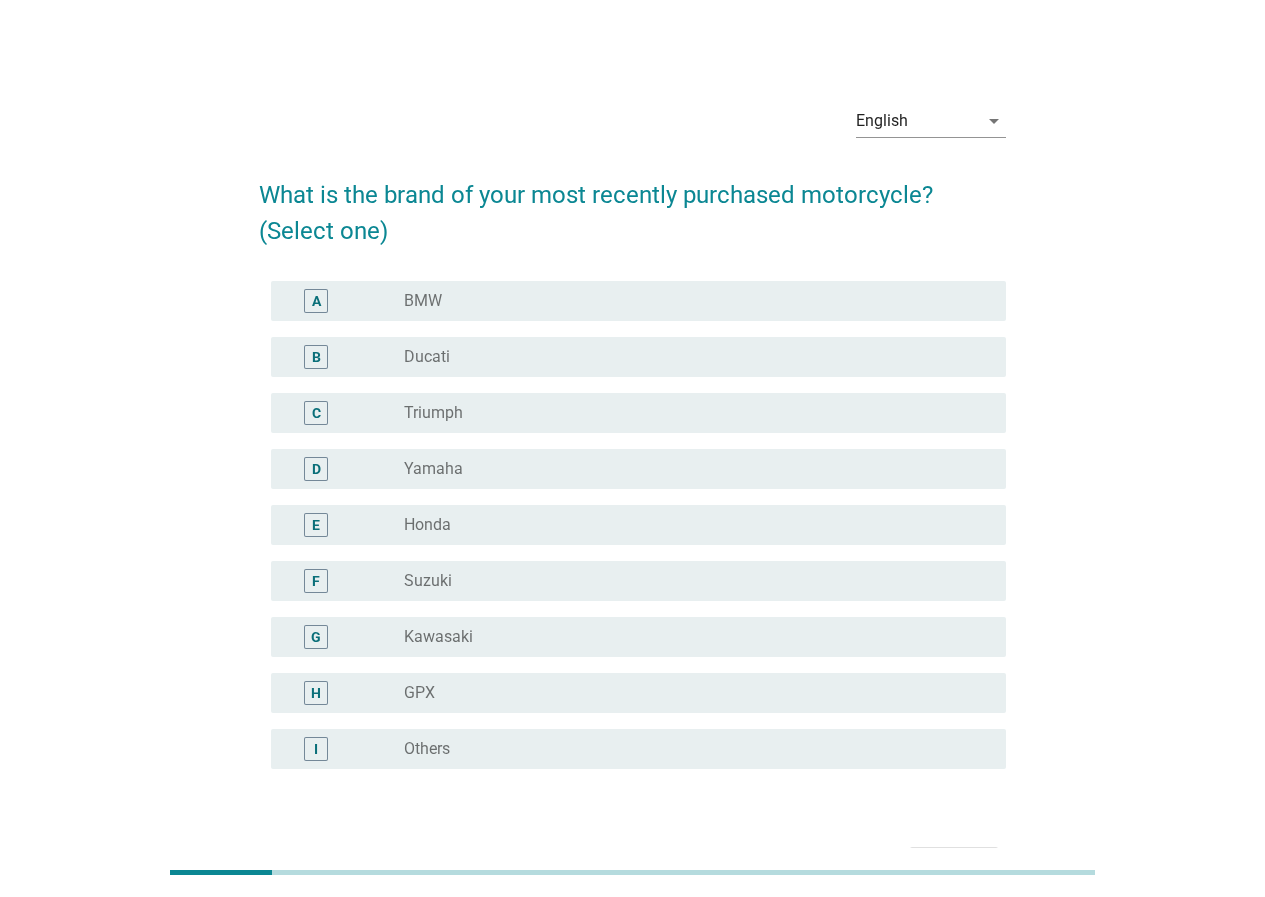 click on "Yamaha" at bounding box center [433, 469] 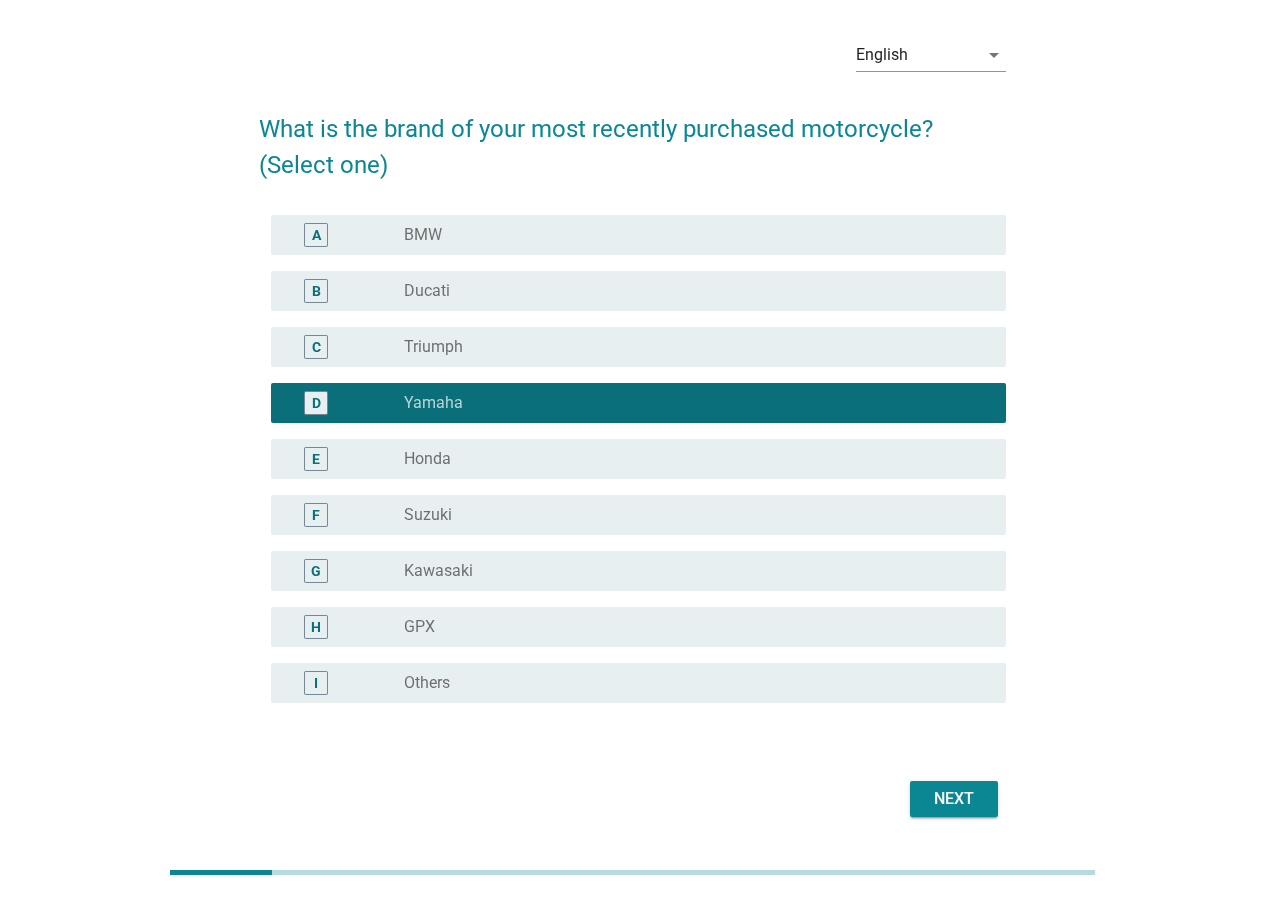scroll, scrollTop: 129, scrollLeft: 0, axis: vertical 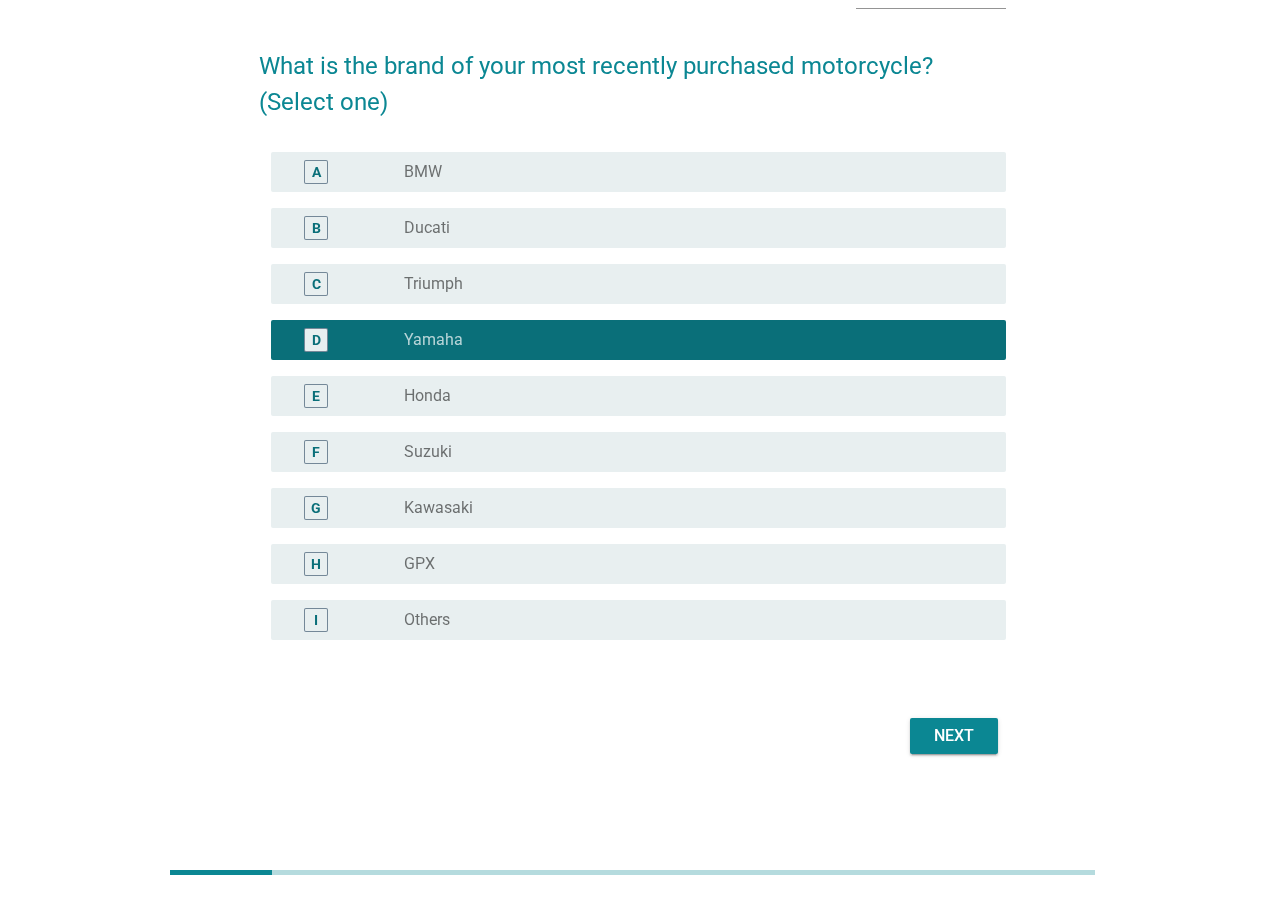 click on "Next" at bounding box center [954, 736] 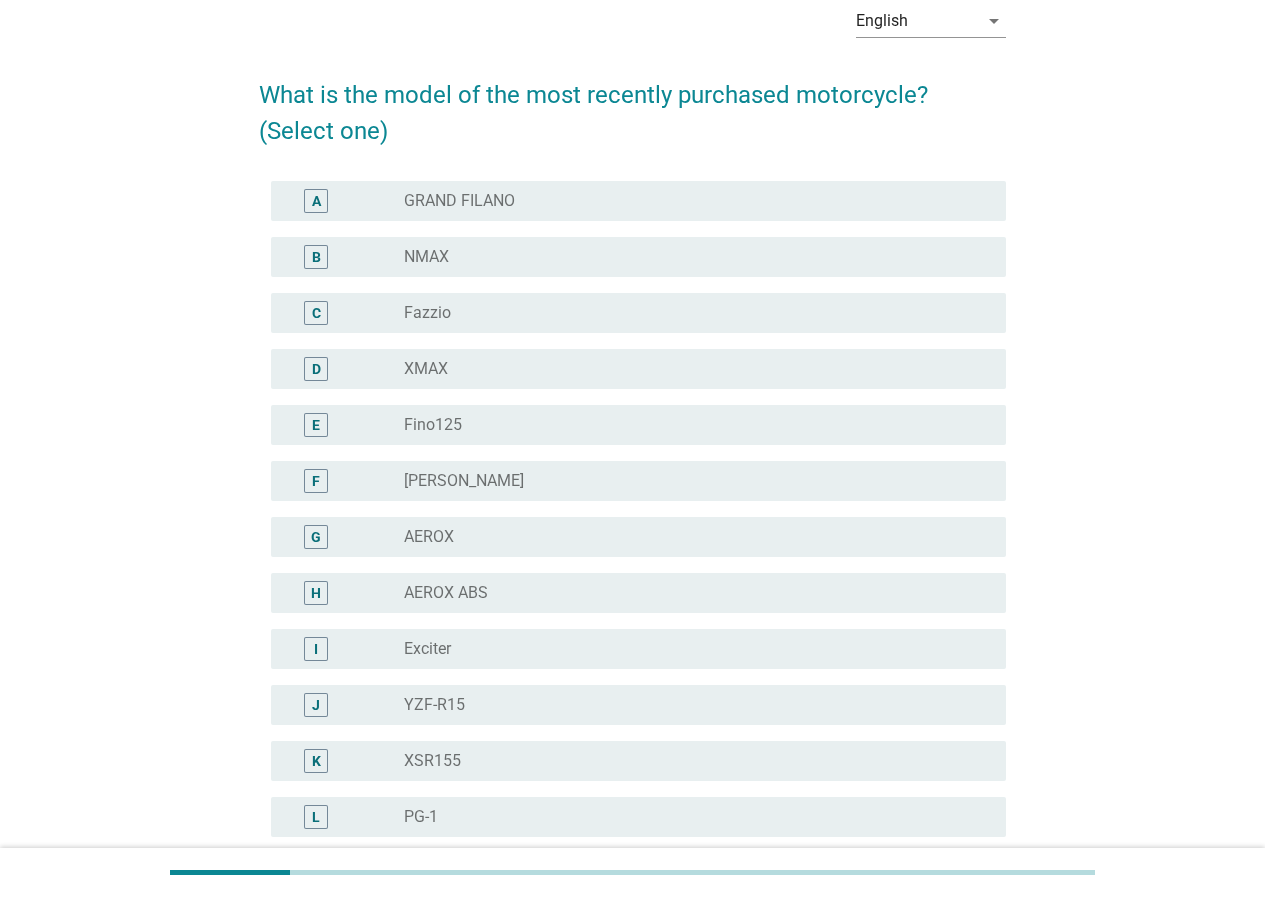 scroll, scrollTop: 200, scrollLeft: 0, axis: vertical 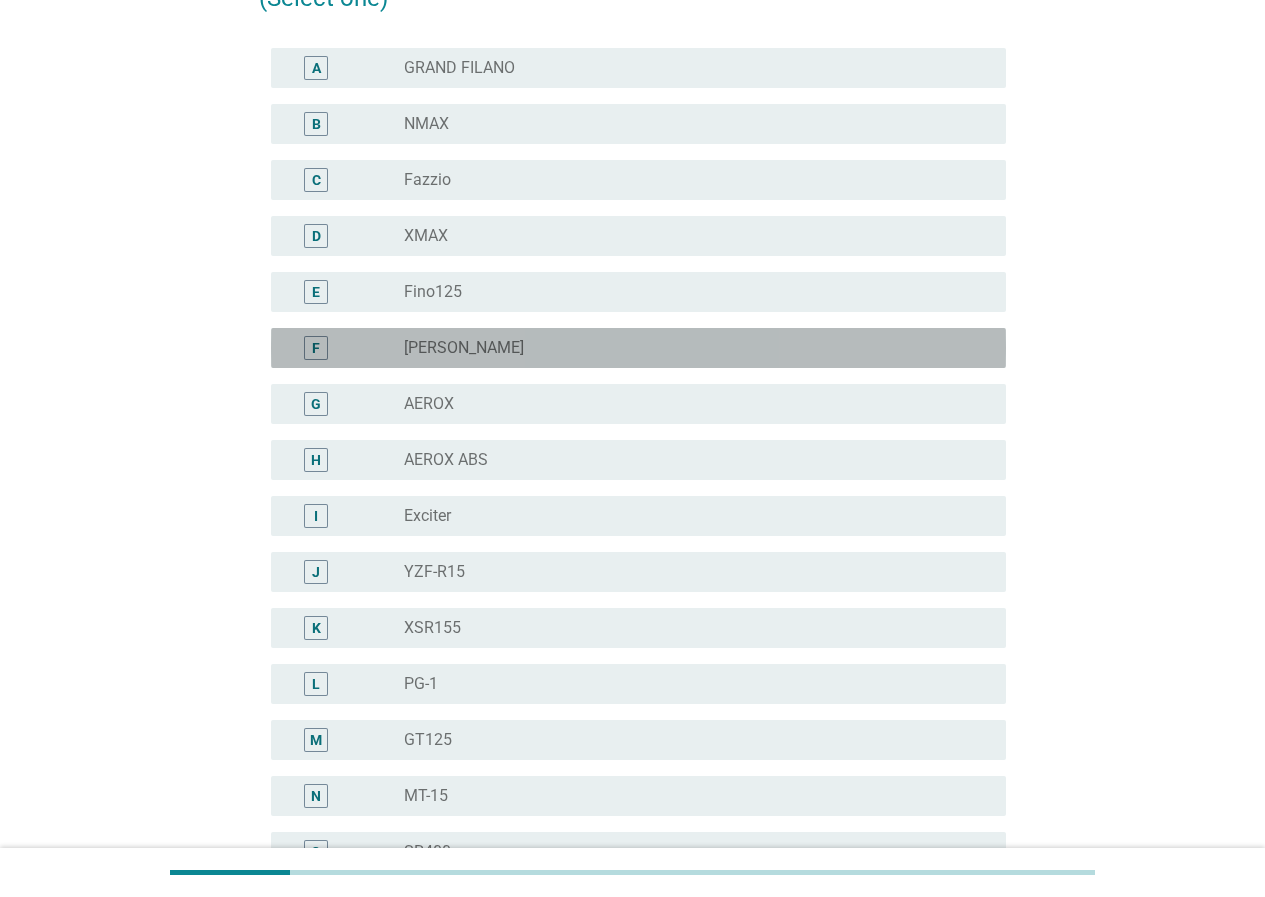 click on "radio_button_unchecked FINN" at bounding box center (697, 348) 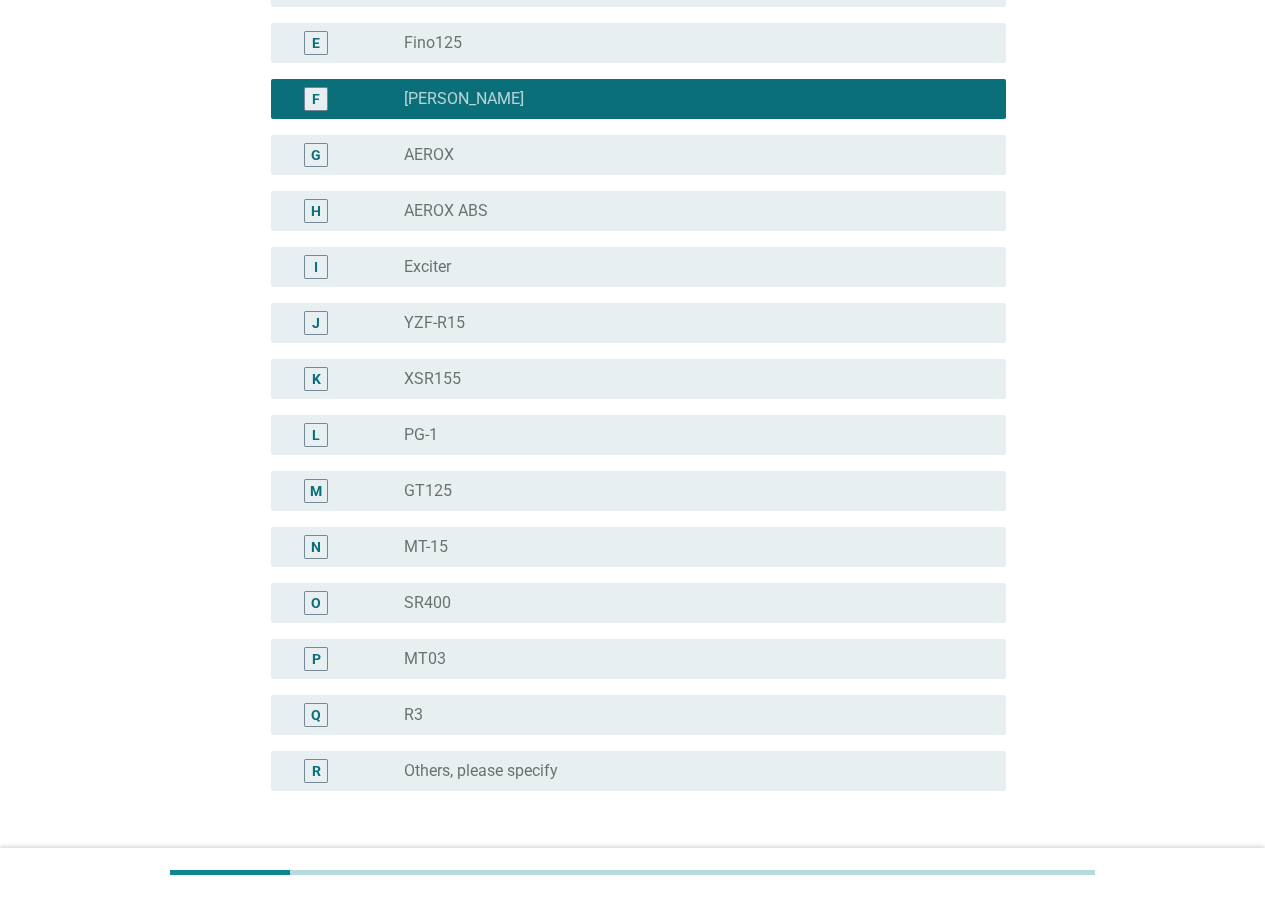 scroll, scrollTop: 633, scrollLeft: 0, axis: vertical 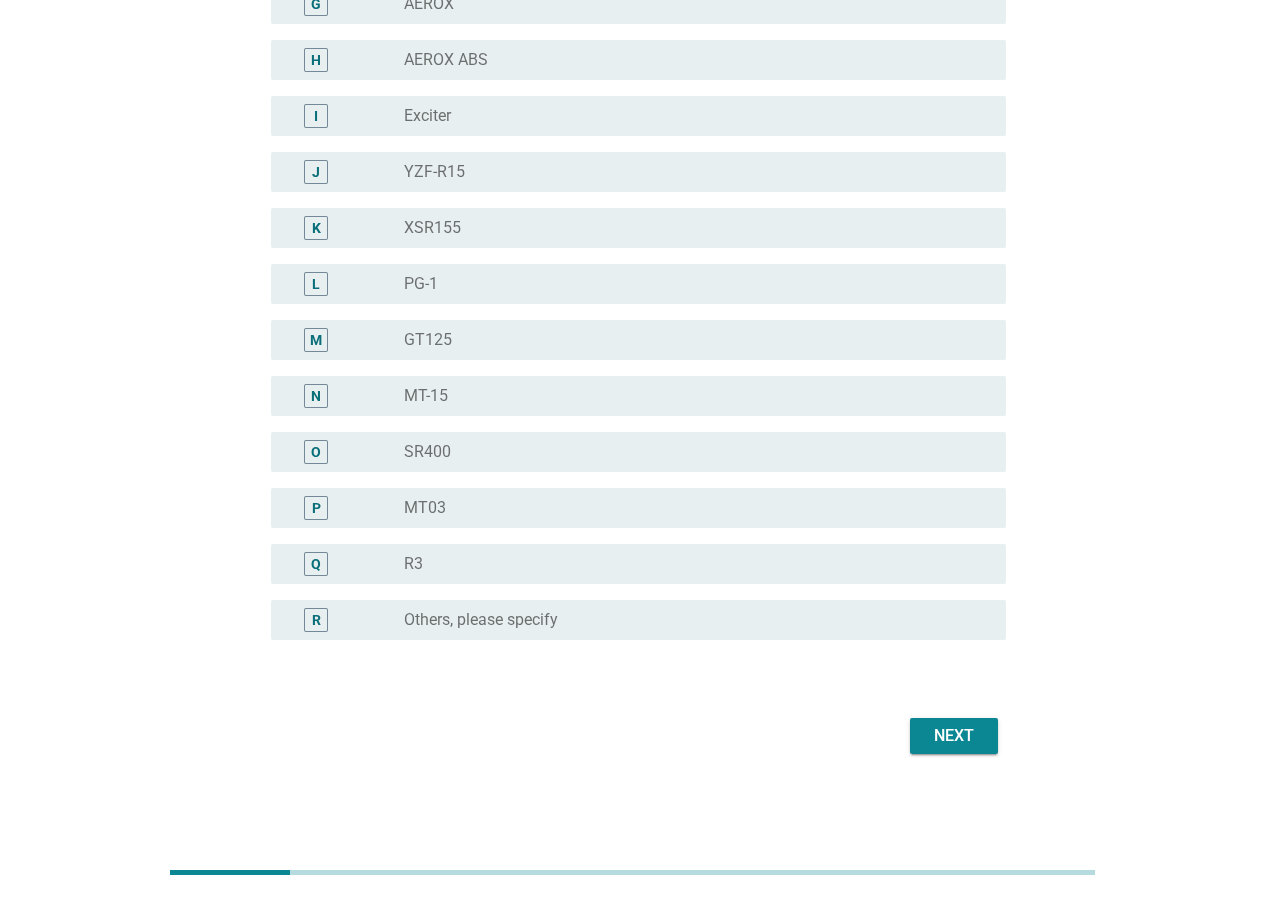 click on "Next" at bounding box center (954, 736) 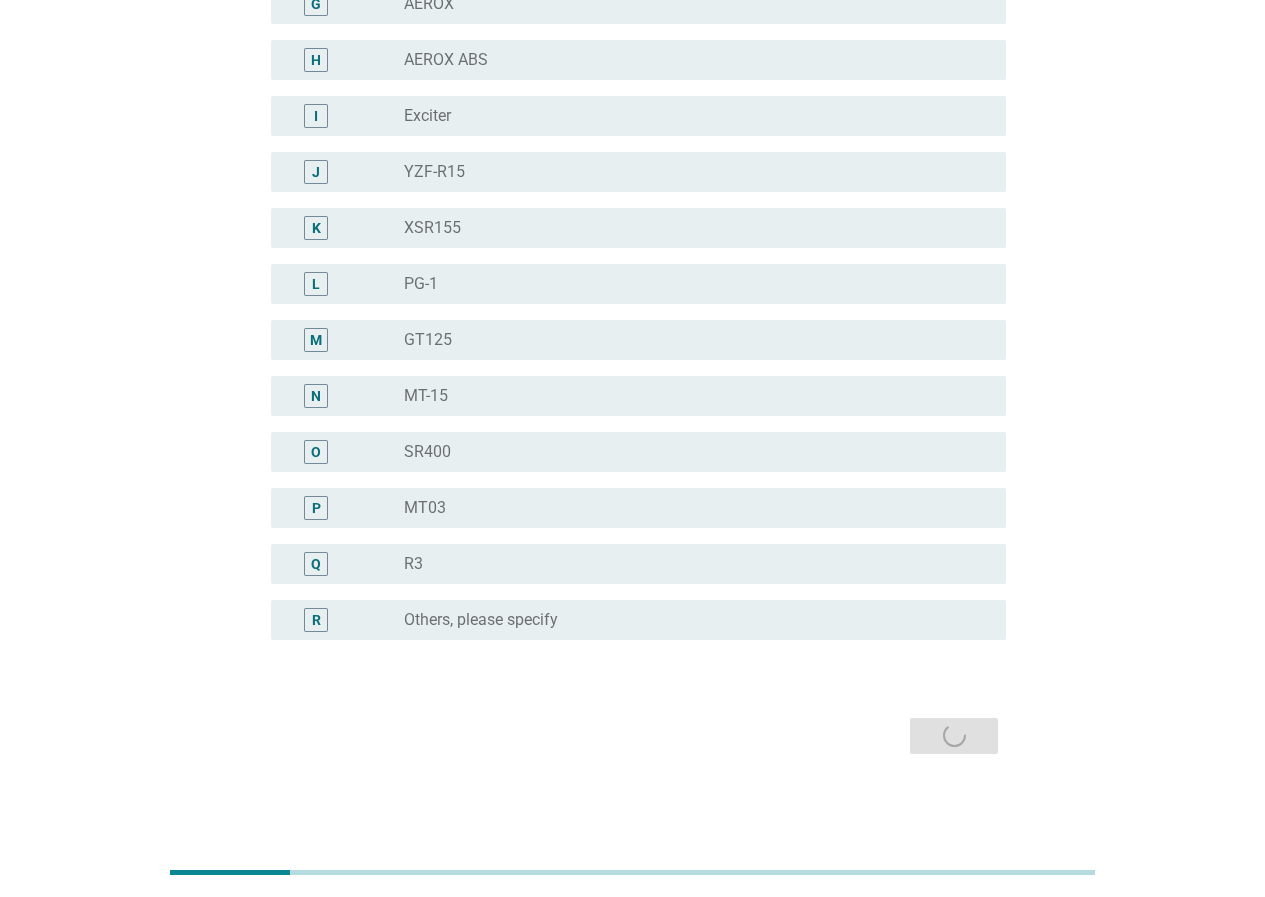 scroll, scrollTop: 0, scrollLeft: 0, axis: both 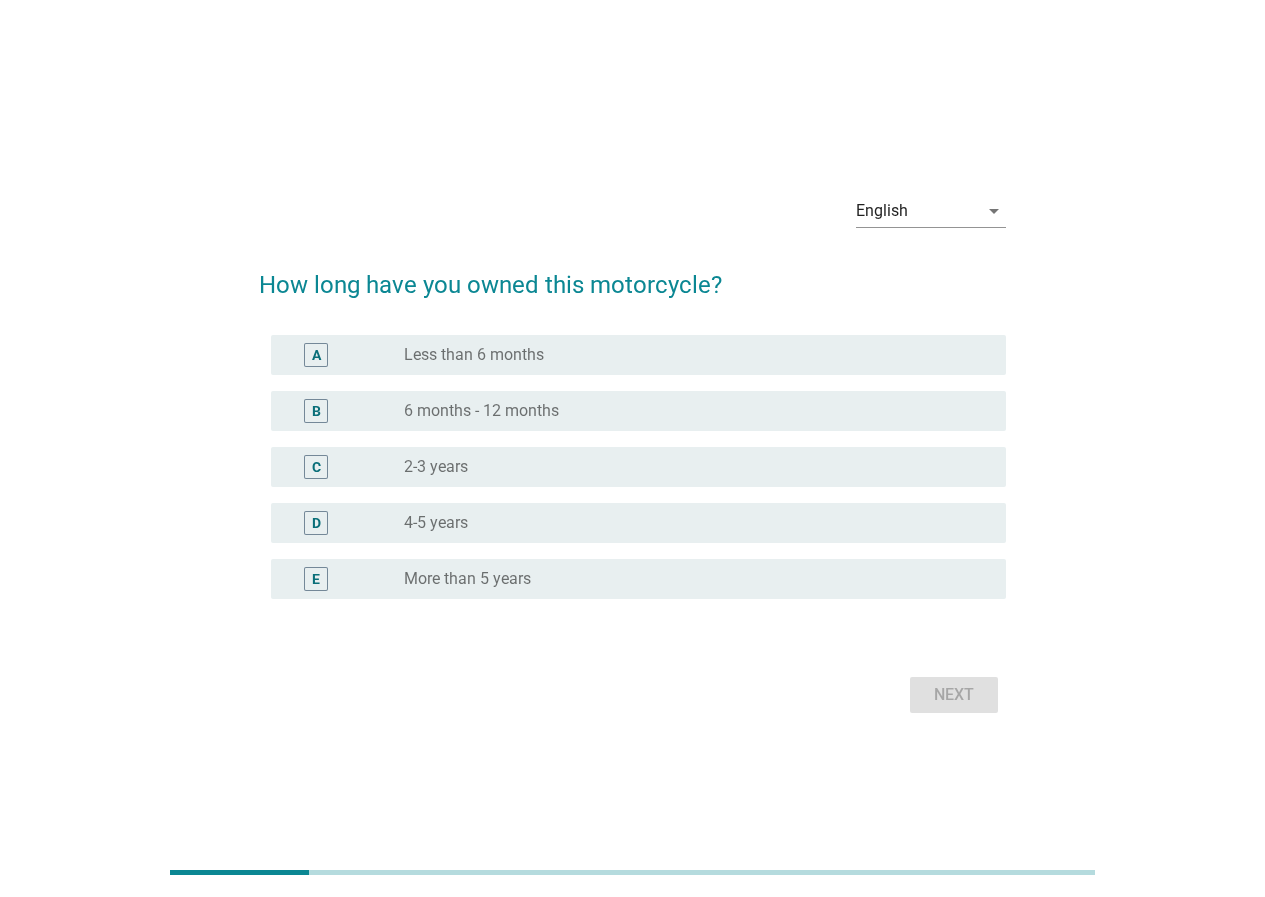 drag, startPoint x: 524, startPoint y: 522, endPoint x: 592, endPoint y: 520, distance: 68.0294 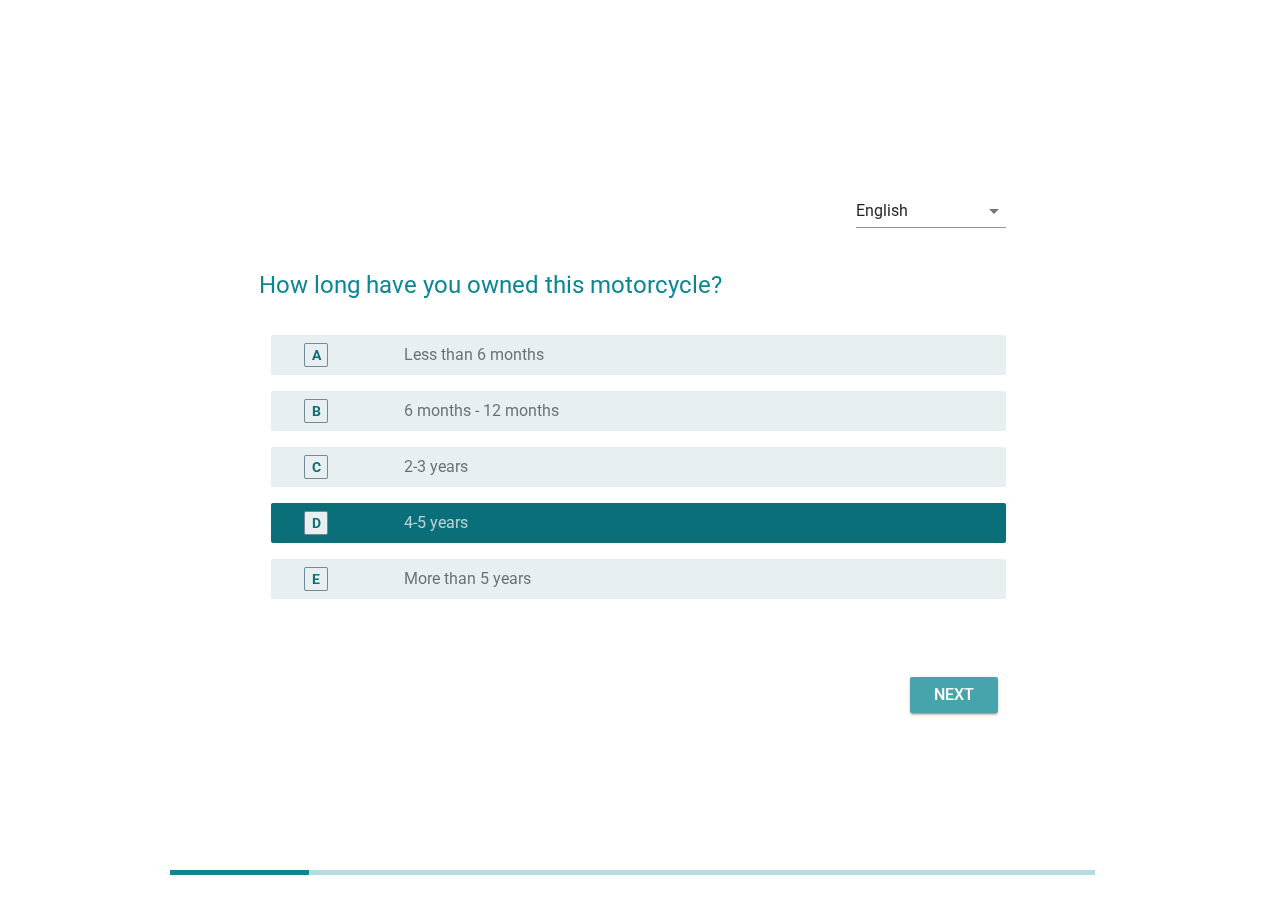click on "Next" at bounding box center [954, 695] 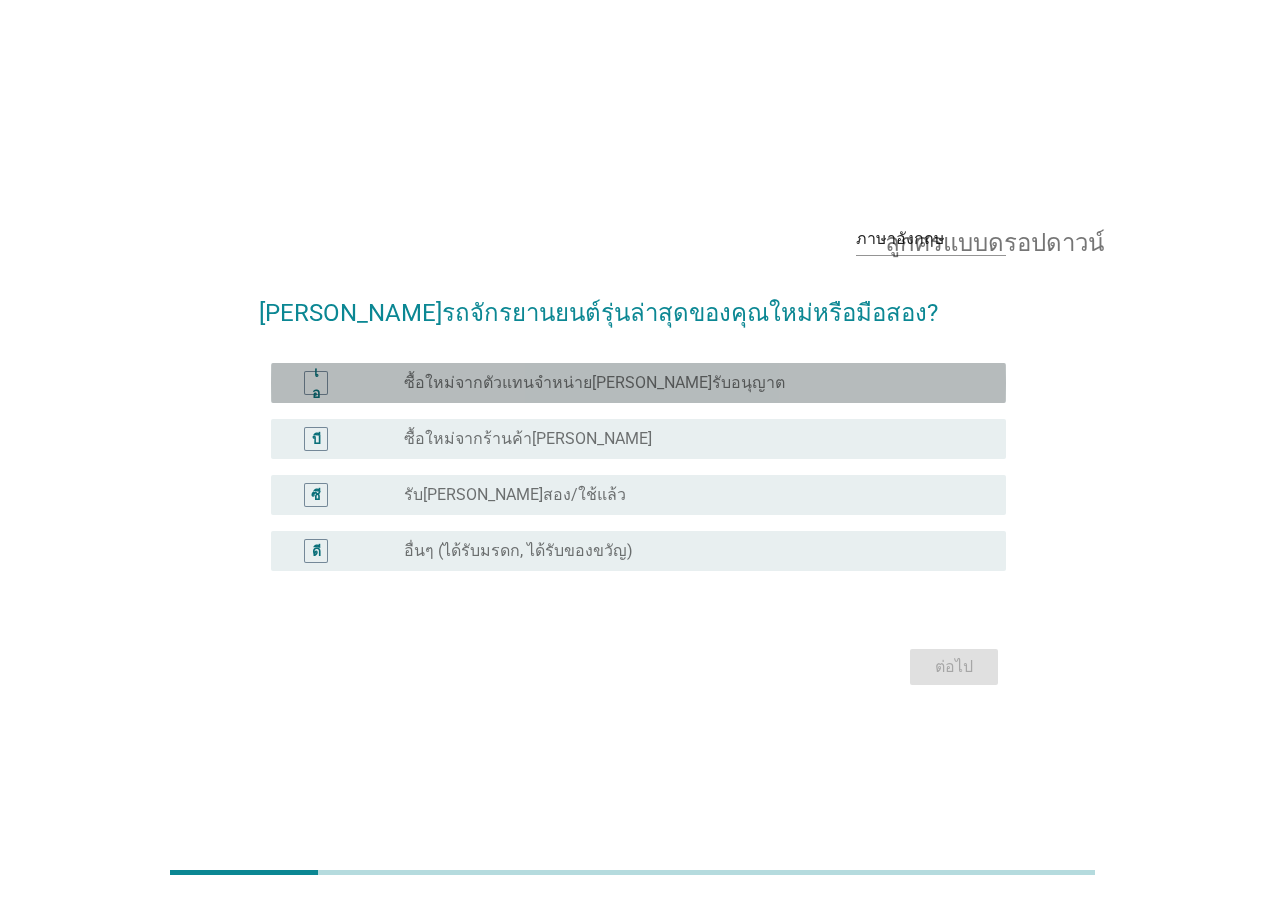 click on "ซื้อใหม่จากตัวแทนจำหน่าย[PERSON_NAME]รับอนุญาต" at bounding box center (594, 382) 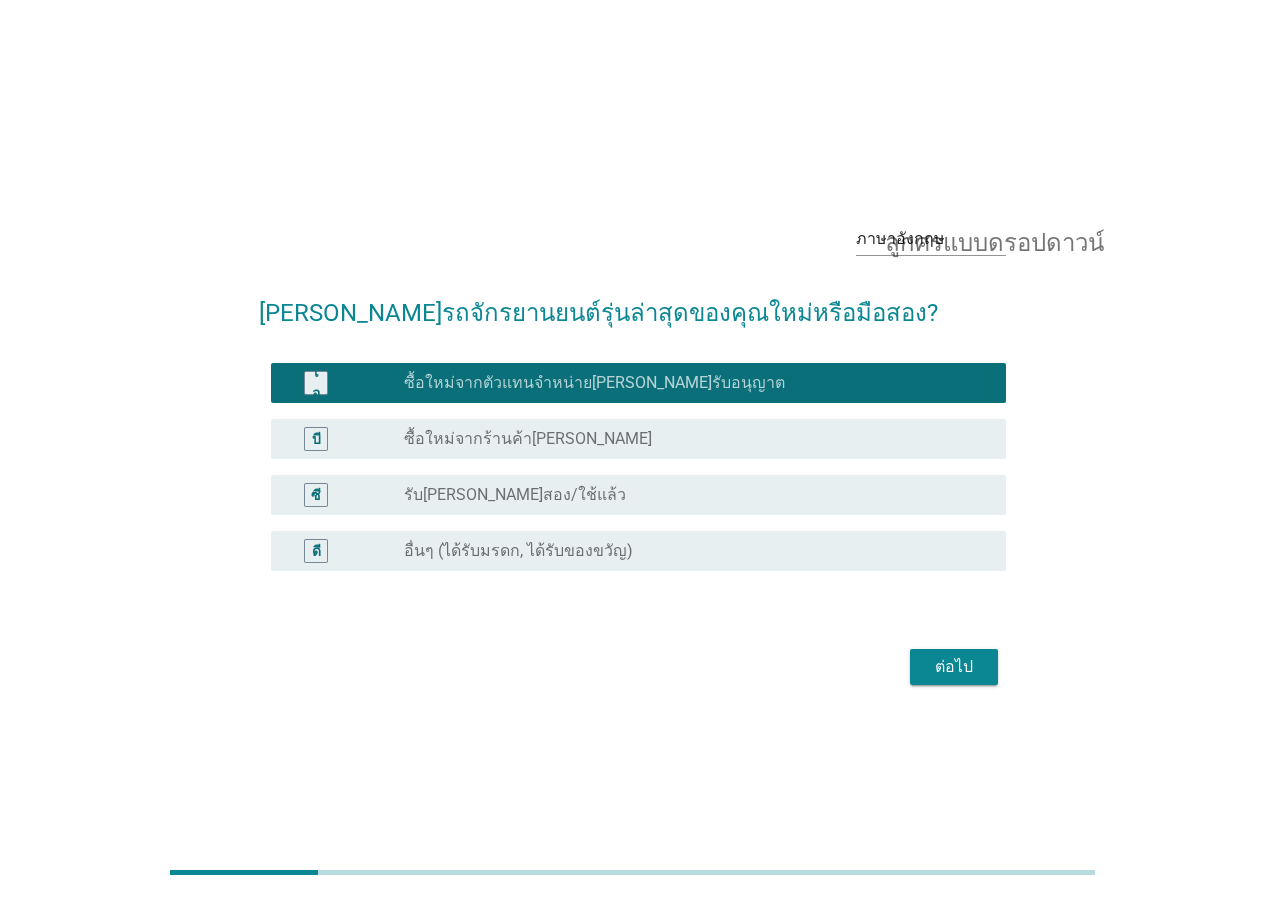 click on "ต่อไป" at bounding box center (954, 666) 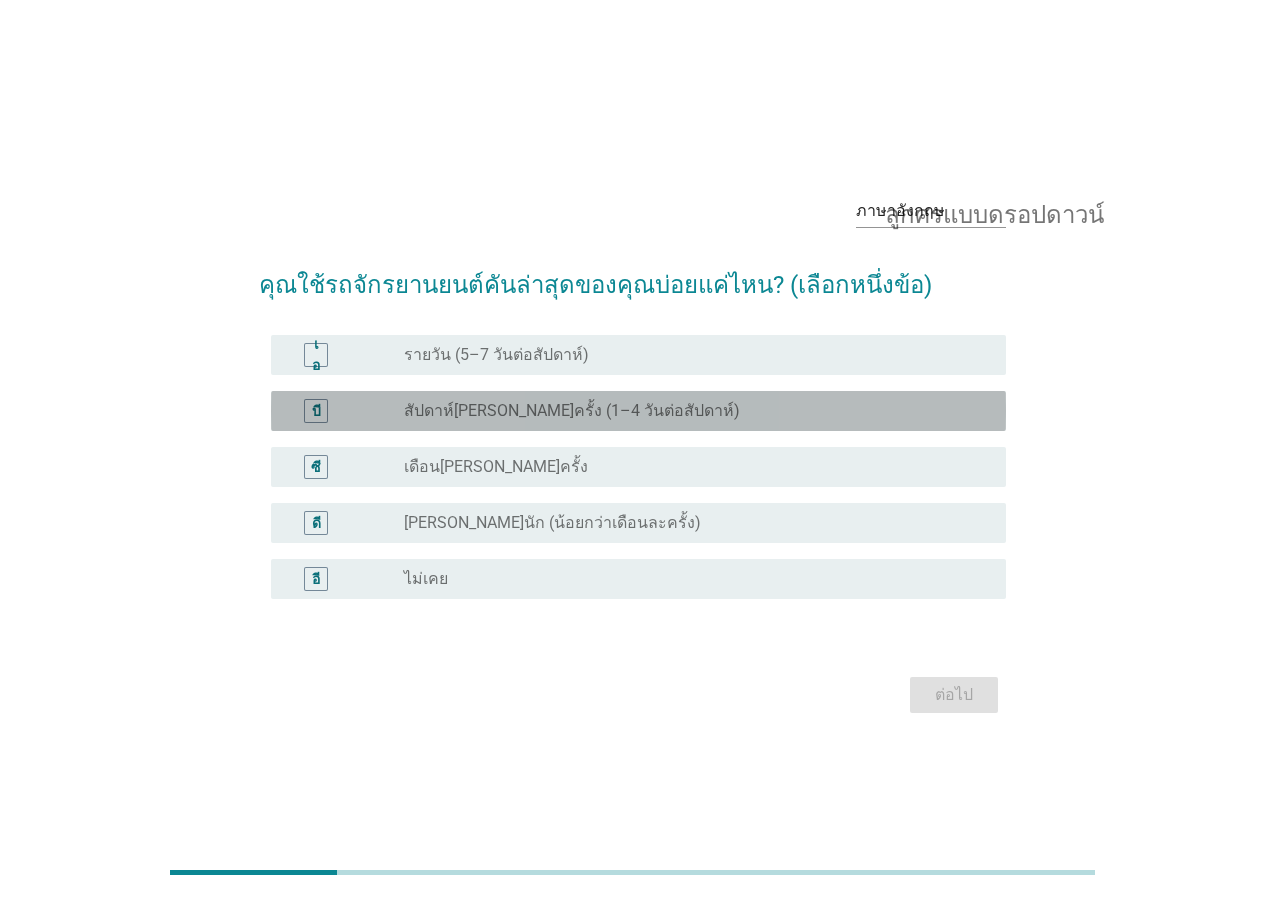 click on "สัปดาห์[PERSON_NAME]ครั้ง (1–4 วันต่อสัปดาห์)" at bounding box center (572, 410) 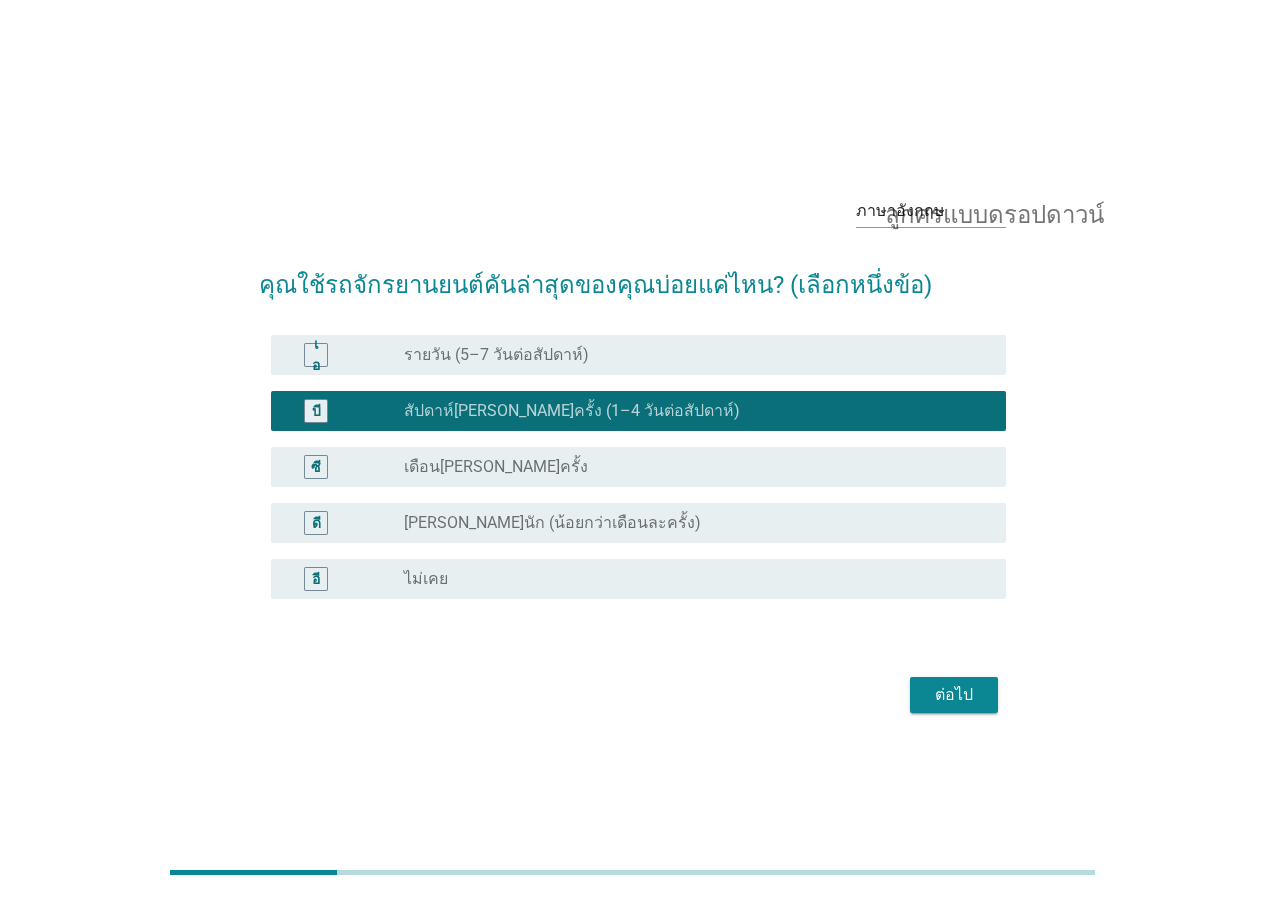 click on "ต่อไป" at bounding box center [954, 694] 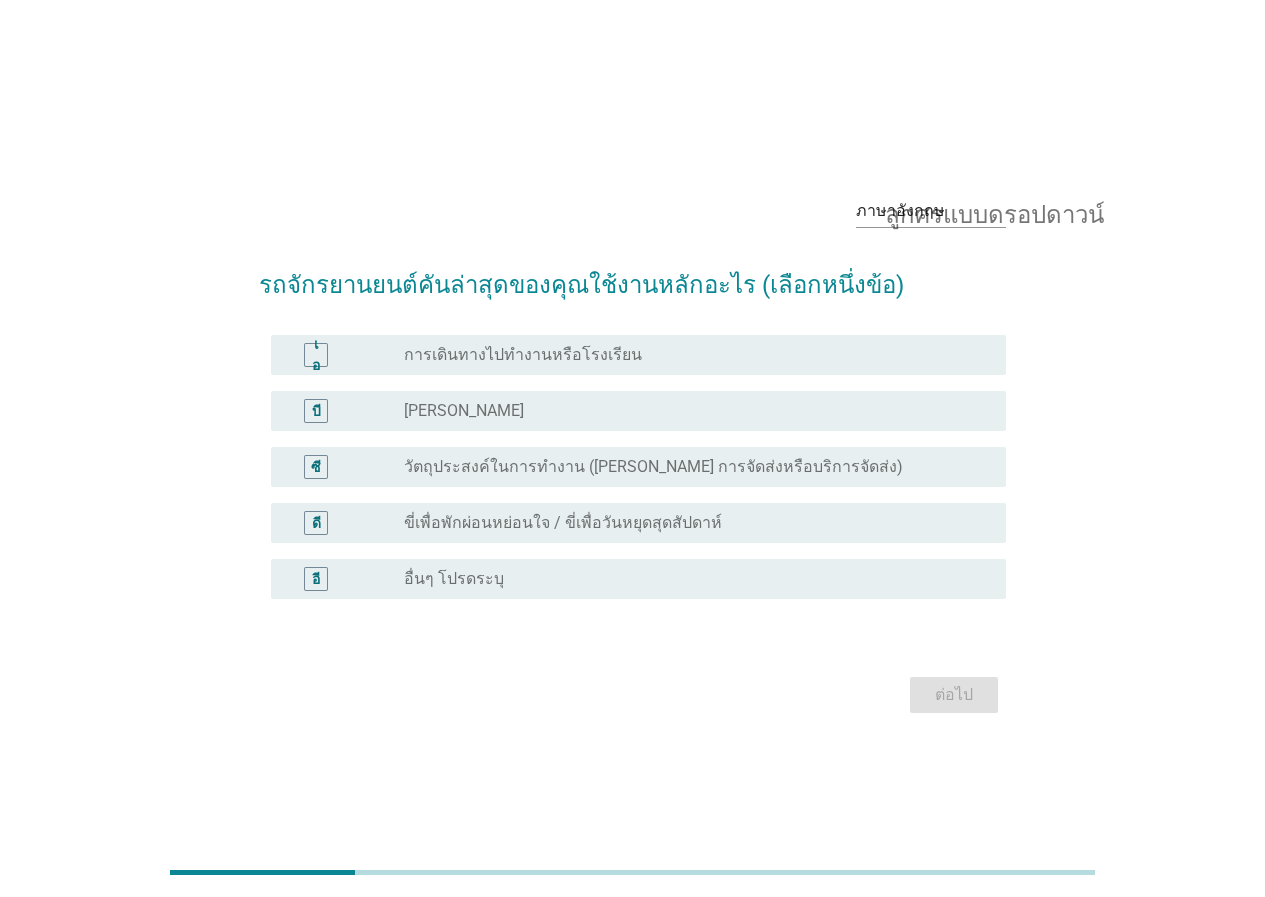 click on "[PERSON_NAME]" at bounding box center [464, 410] 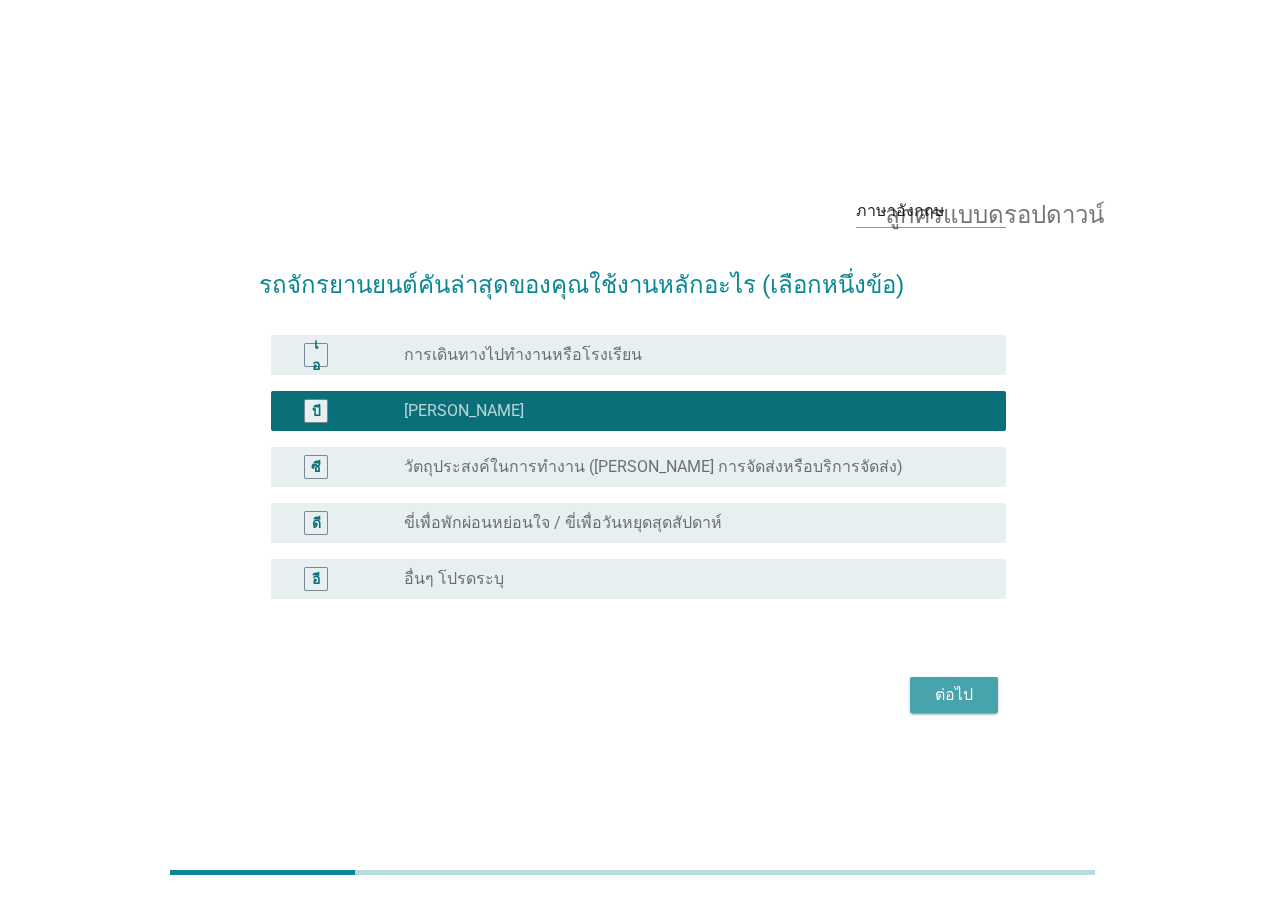click on "ต่อไป" at bounding box center [954, 694] 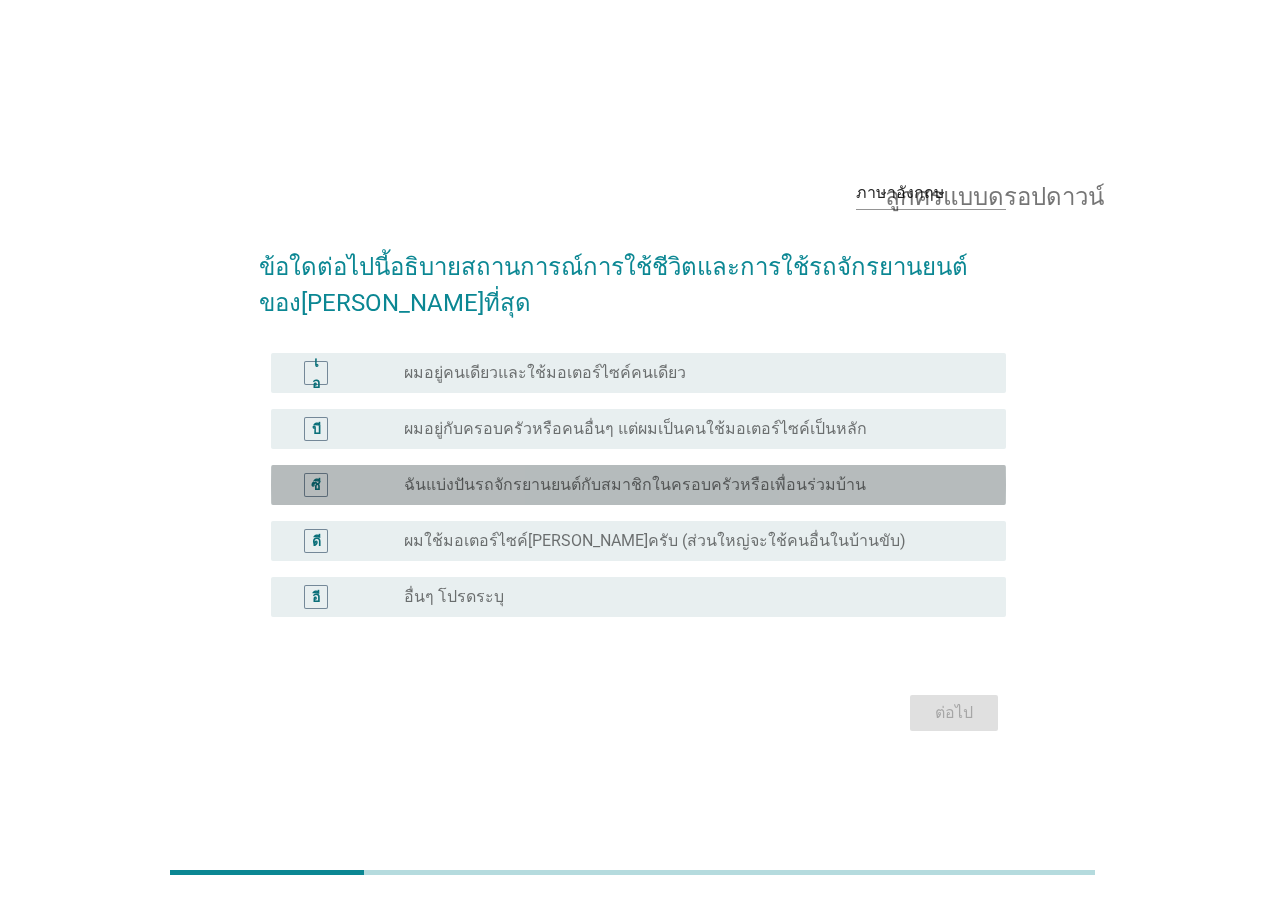 click on "ฉันแบ่งปันรถจักรยานยนต์กับสมาชิกในครอบครัวหรือเพื่อนร่วมบ้าน" at bounding box center [635, 484] 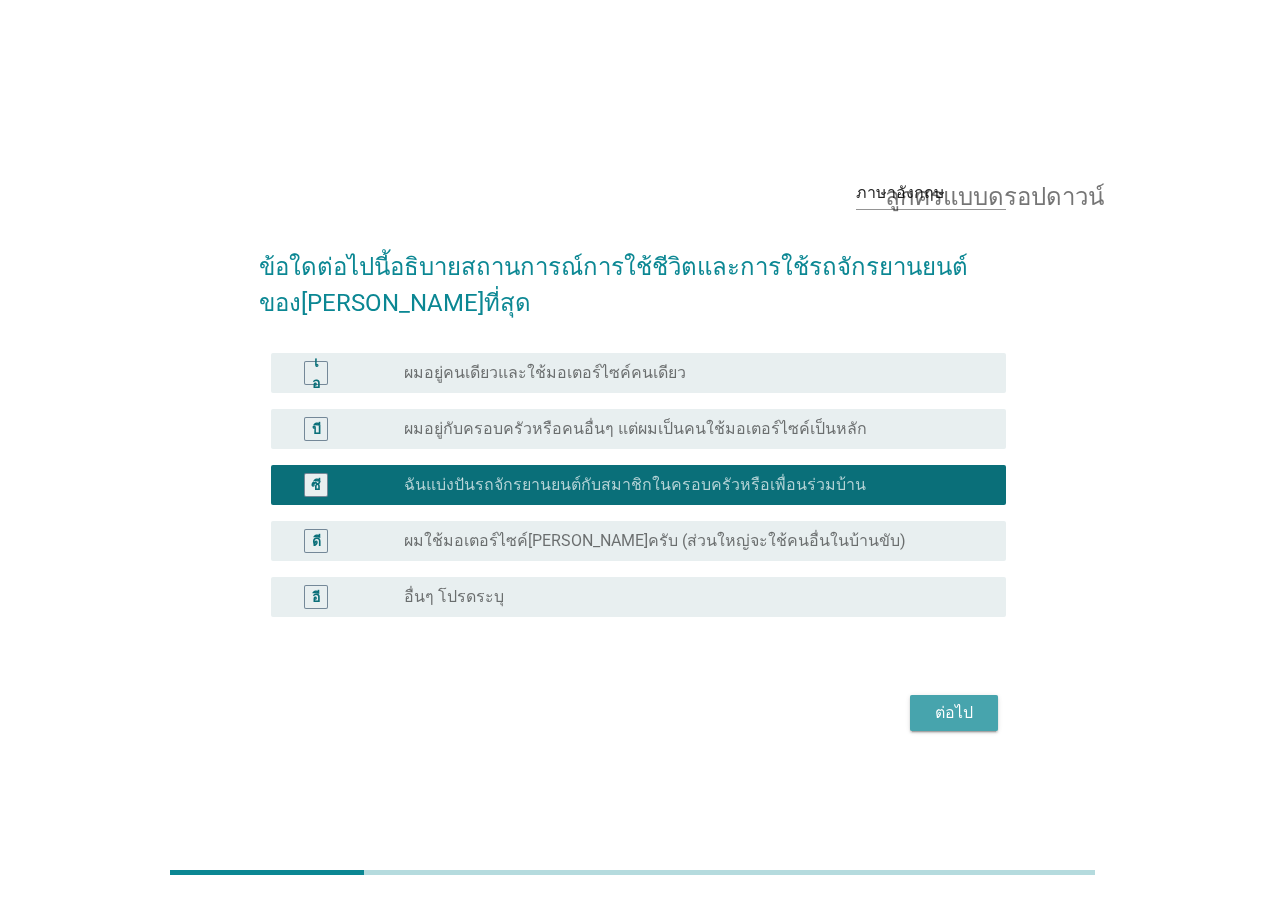 click on "ต่อไป" at bounding box center [954, 712] 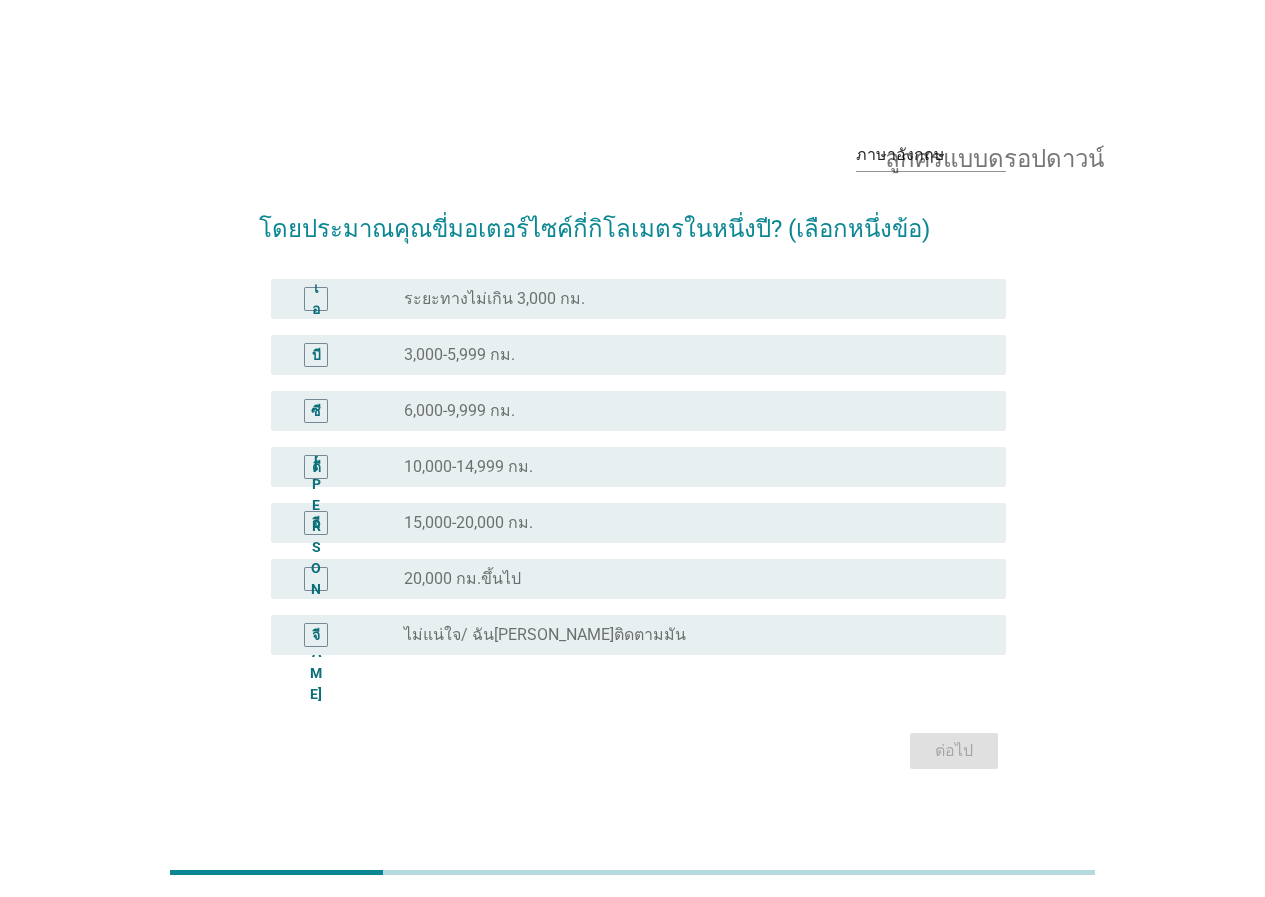 click on "ปุ่มวิทยุ[PERSON_NAME]ถูกเลือก ระยะทางไม่เกิน 3,000 กม." at bounding box center (689, 299) 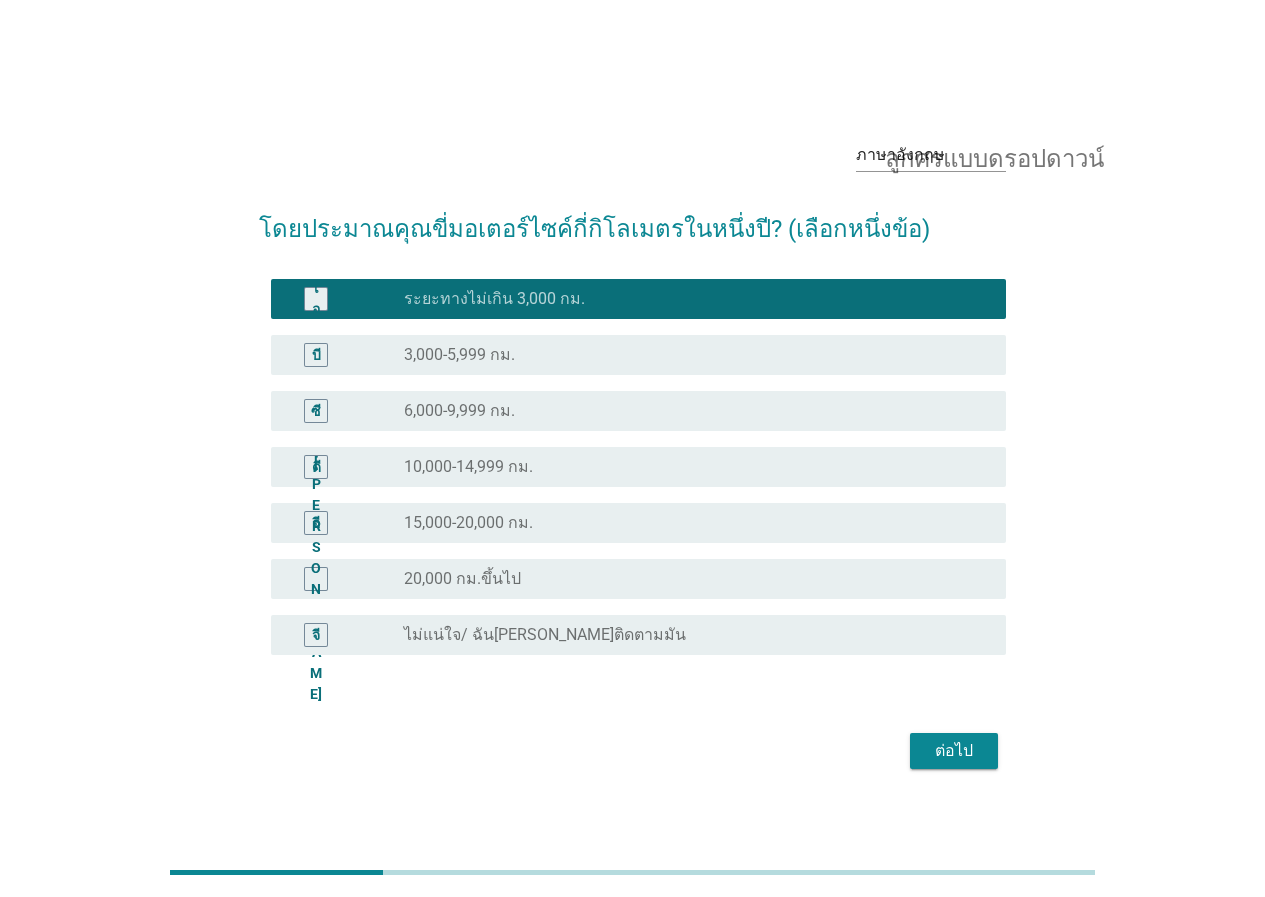 click on "ต่อไป" at bounding box center [954, 751] 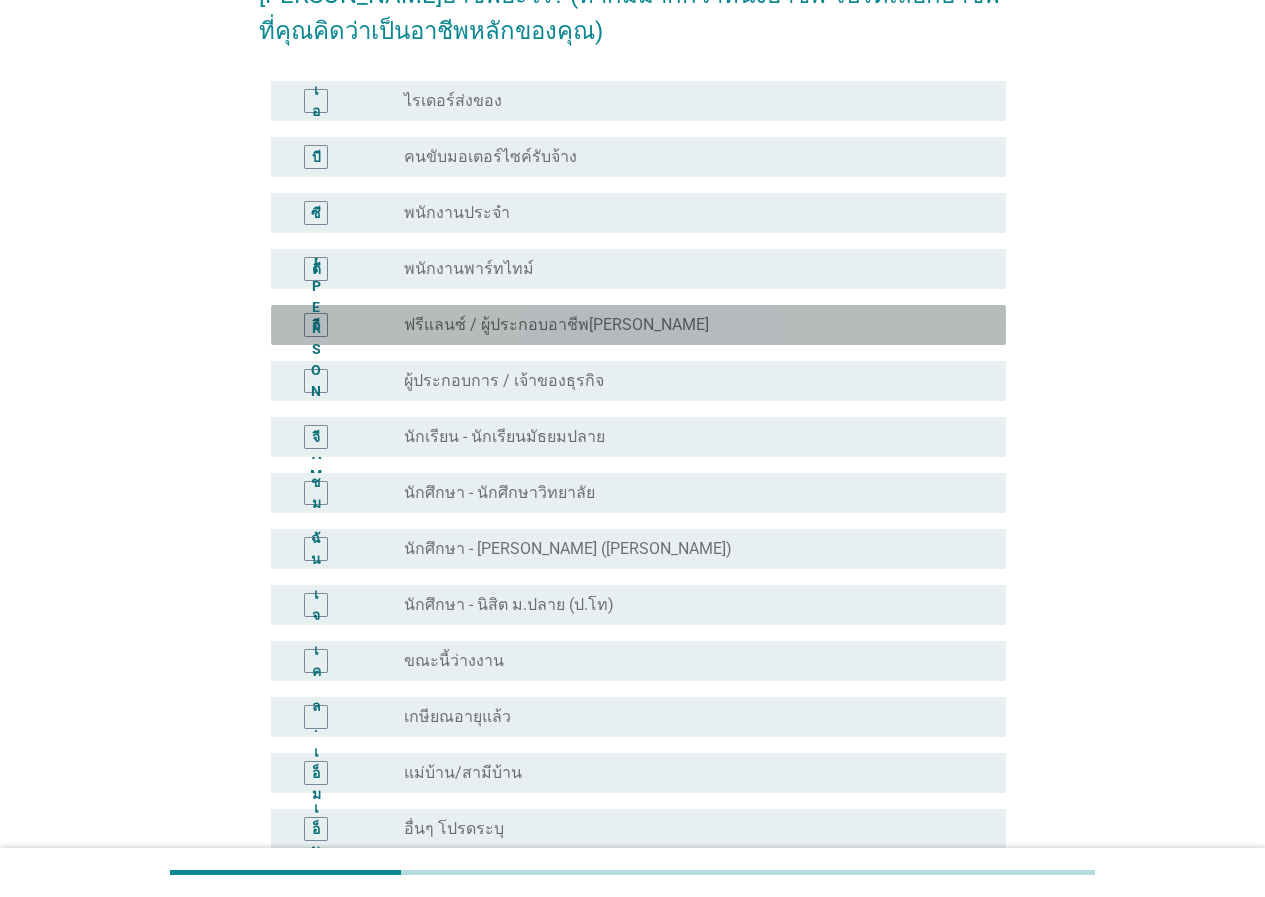 click on "ฟรีแลนซ์ / ผู้ประกอบอาชีพ[PERSON_NAME]" at bounding box center (556, 324) 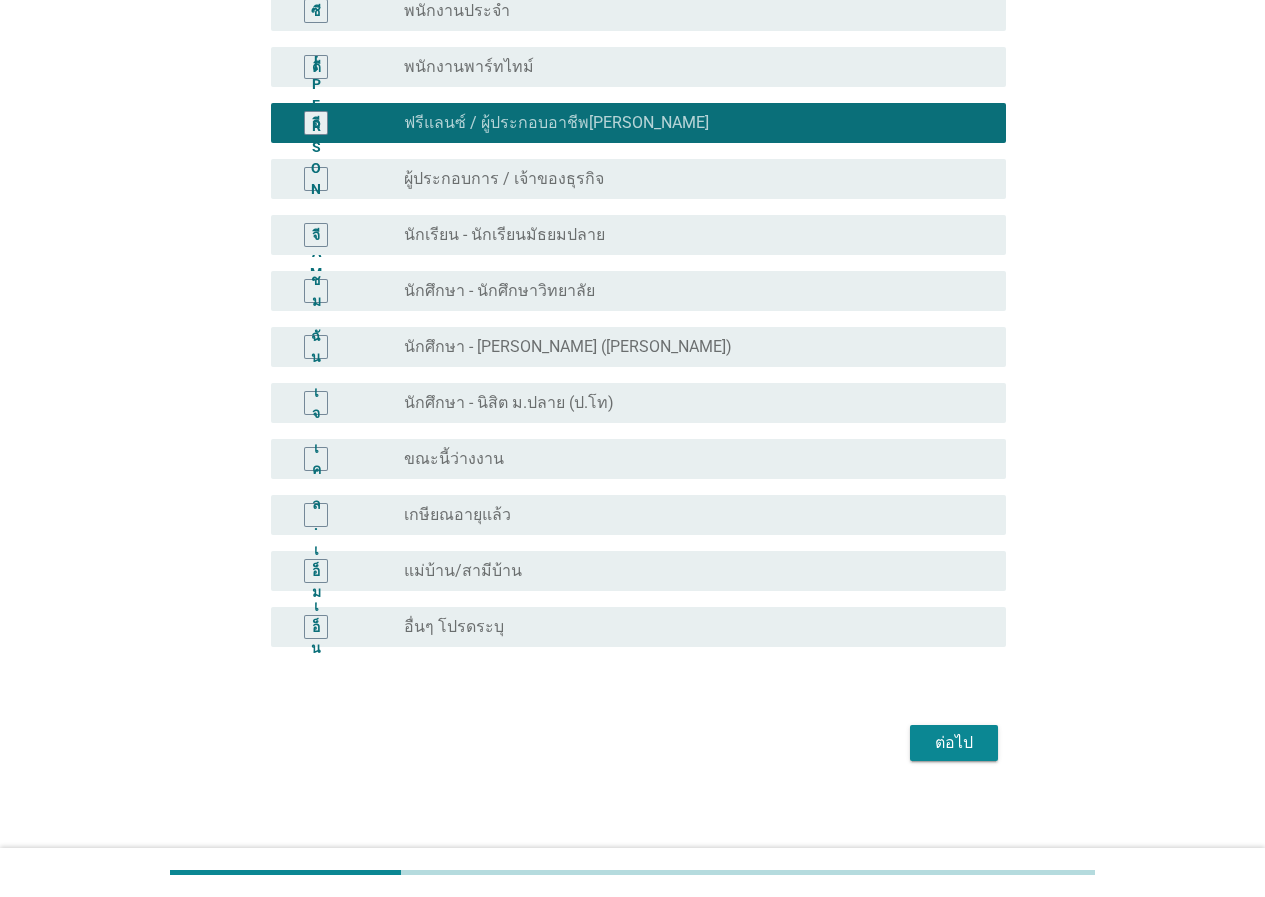 scroll, scrollTop: 409, scrollLeft: 0, axis: vertical 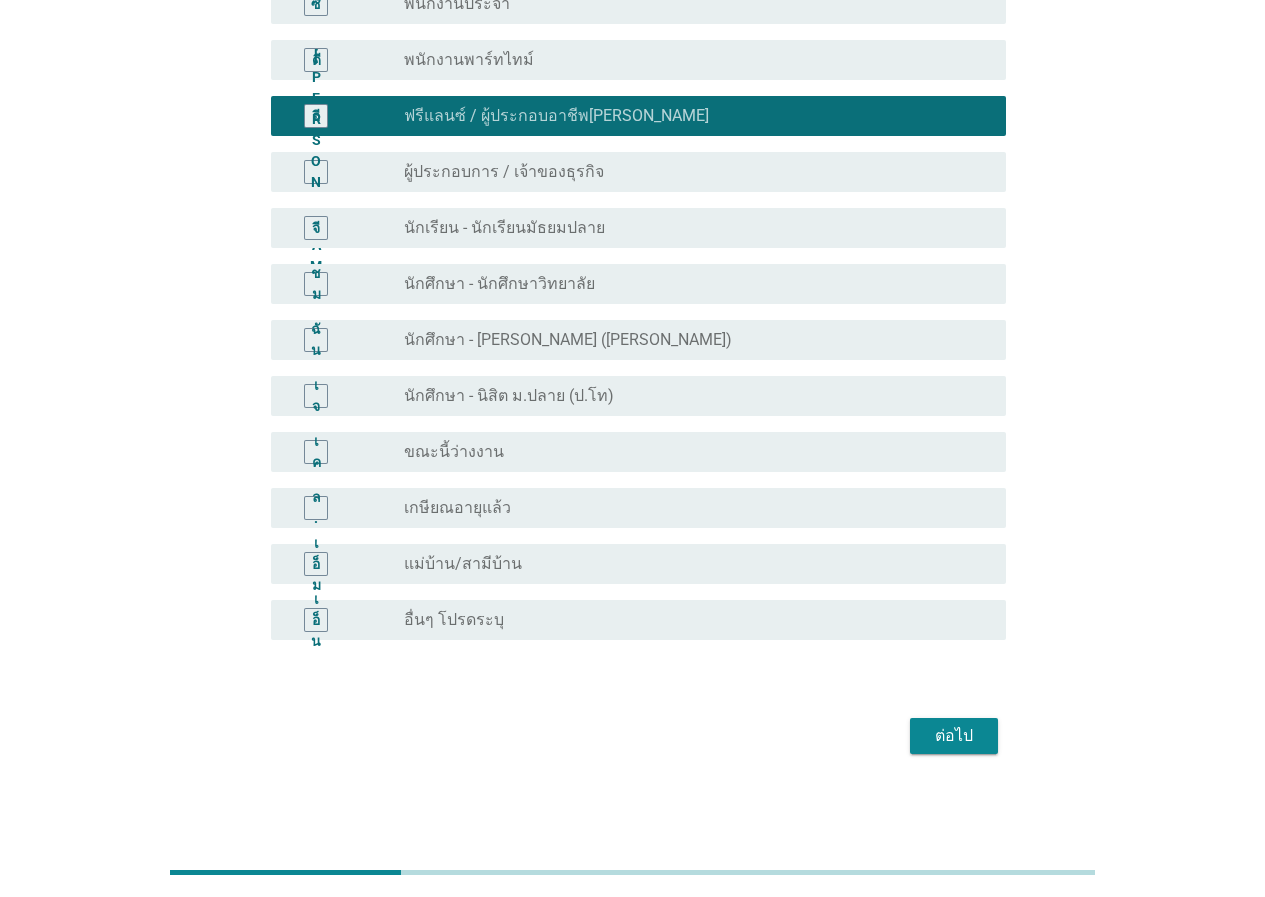 click on "ต่อไป" at bounding box center [954, 735] 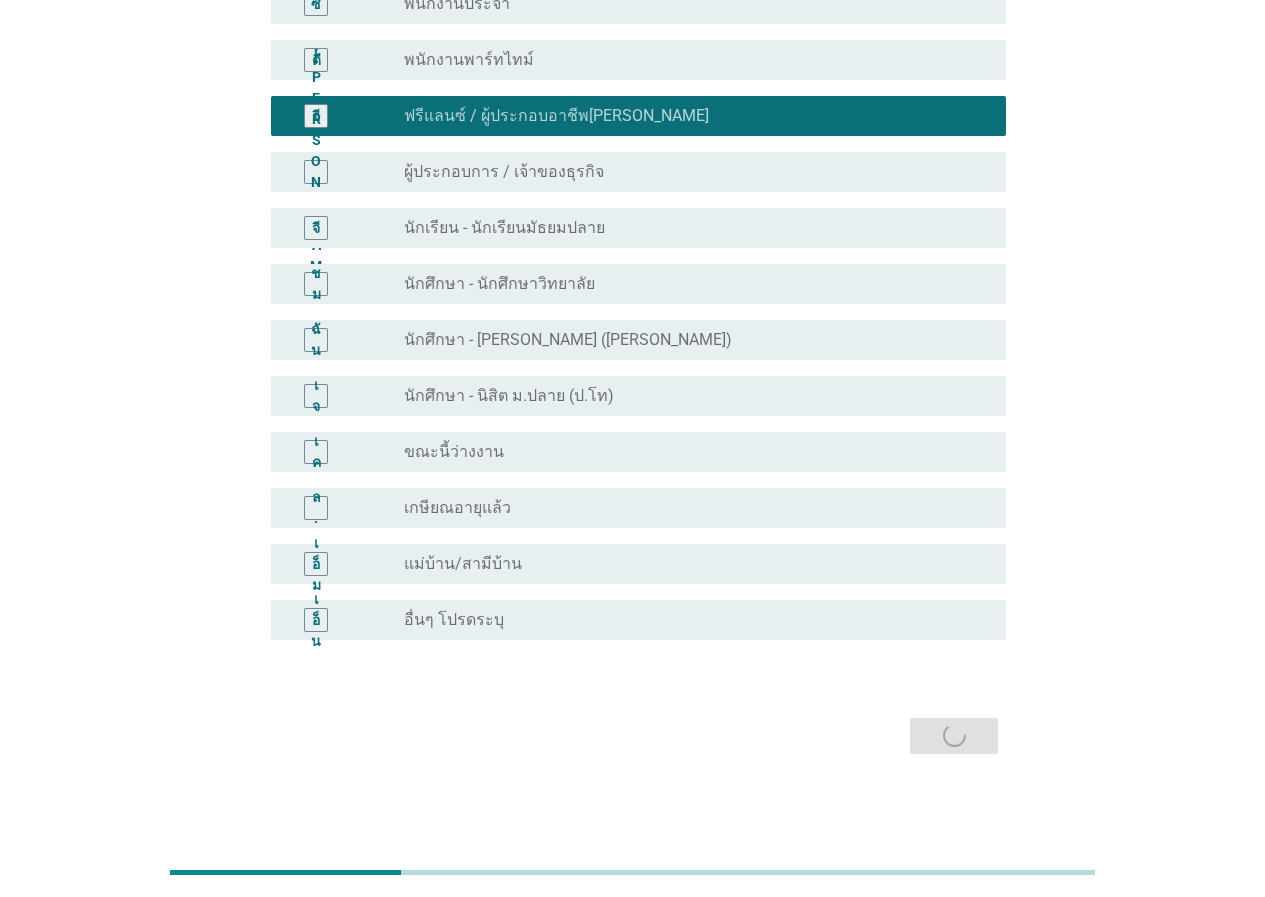 scroll, scrollTop: 0, scrollLeft: 0, axis: both 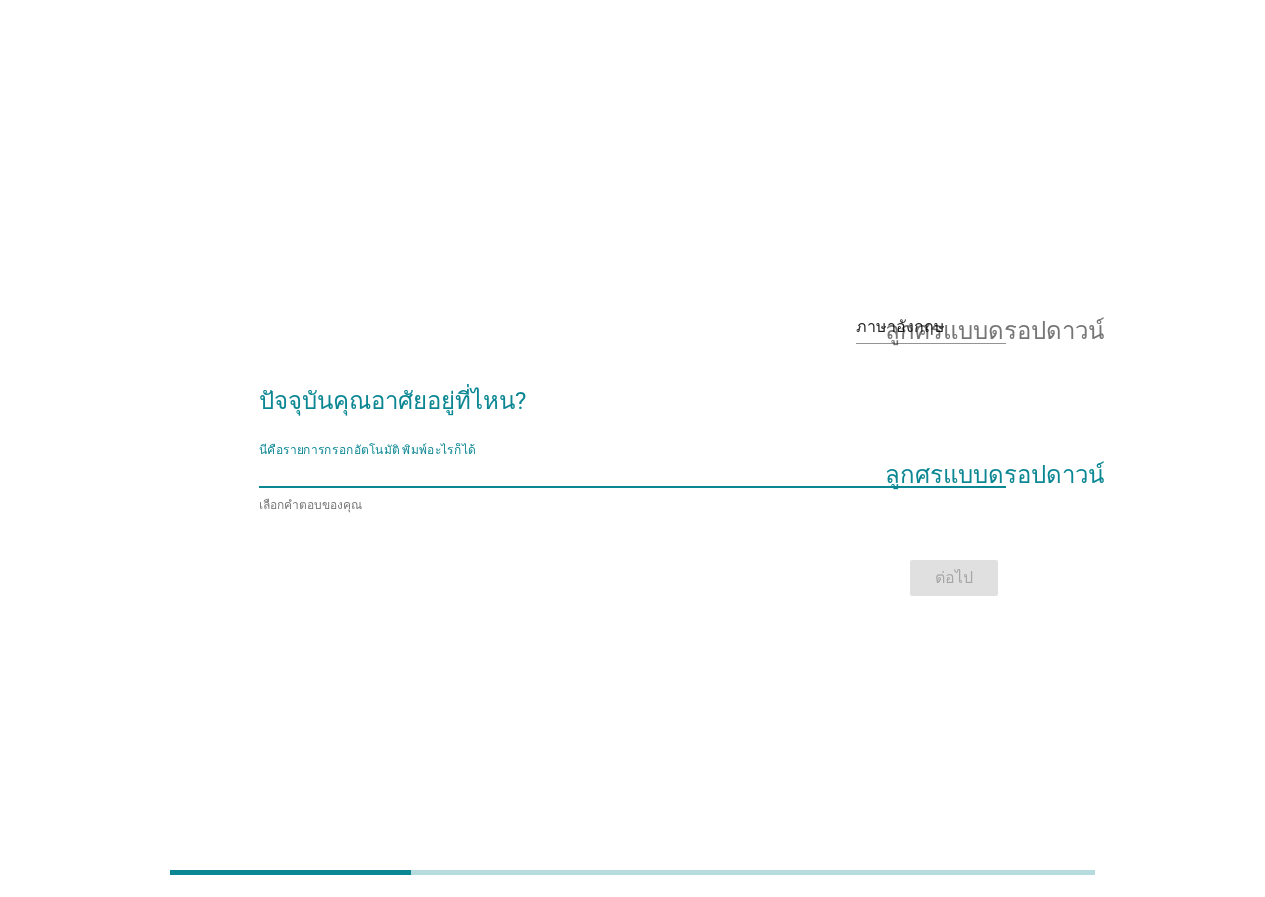 click at bounding box center [618, 471] 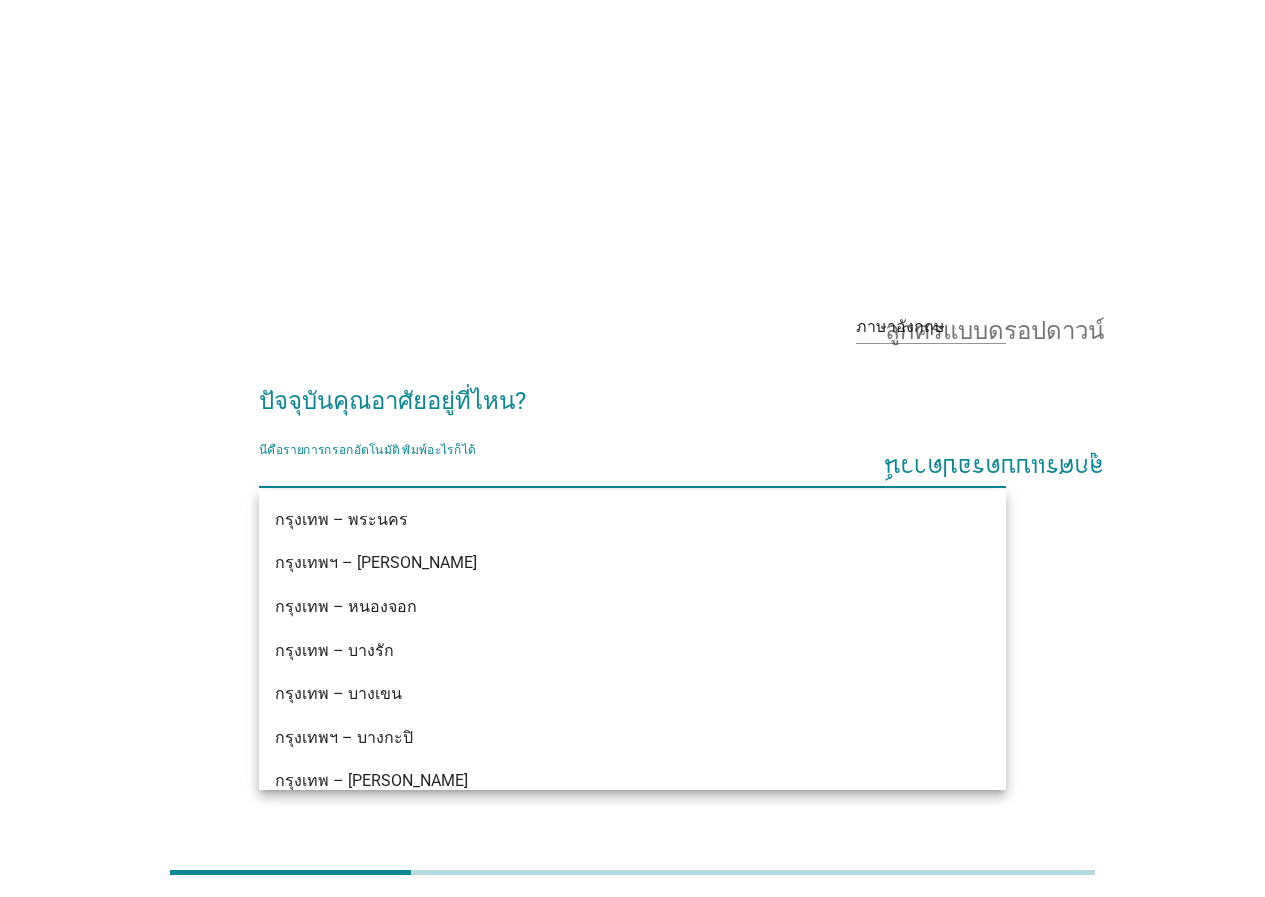 click on "ภาษาอังกฤษ ลูกศรแบบดรอปดาวน์" at bounding box center [632, 329] 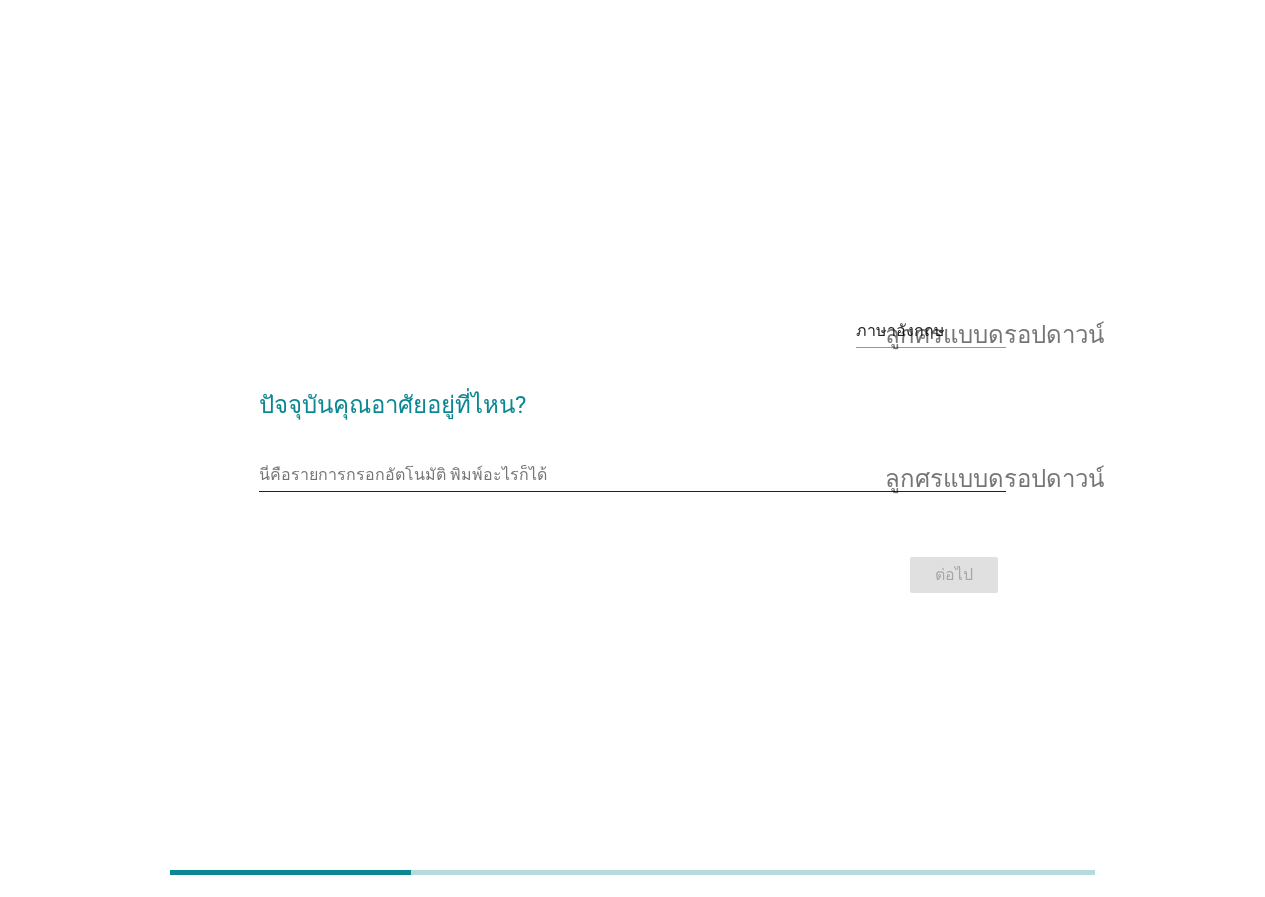 click at bounding box center [618, 475] 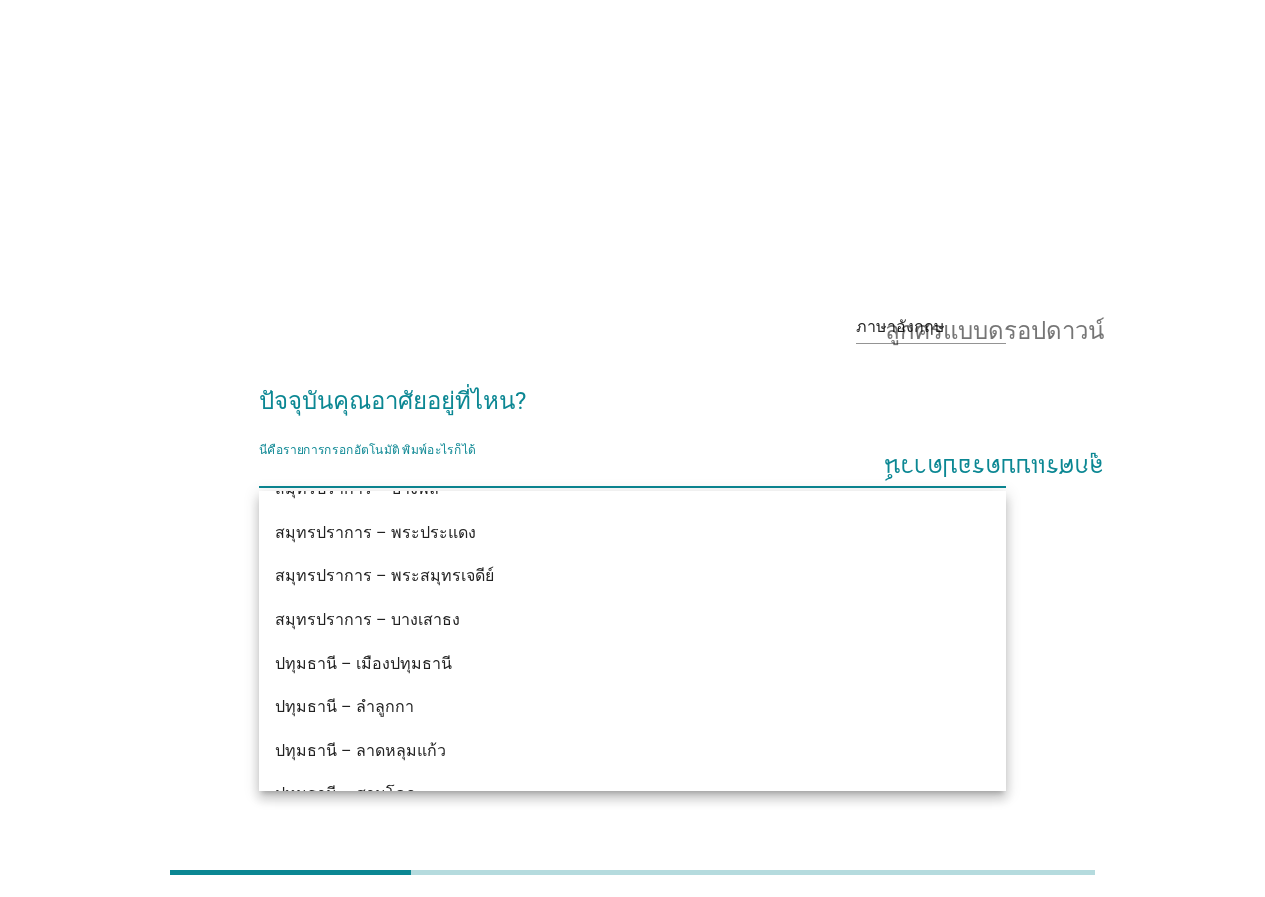 scroll, scrollTop: 2524, scrollLeft: 0, axis: vertical 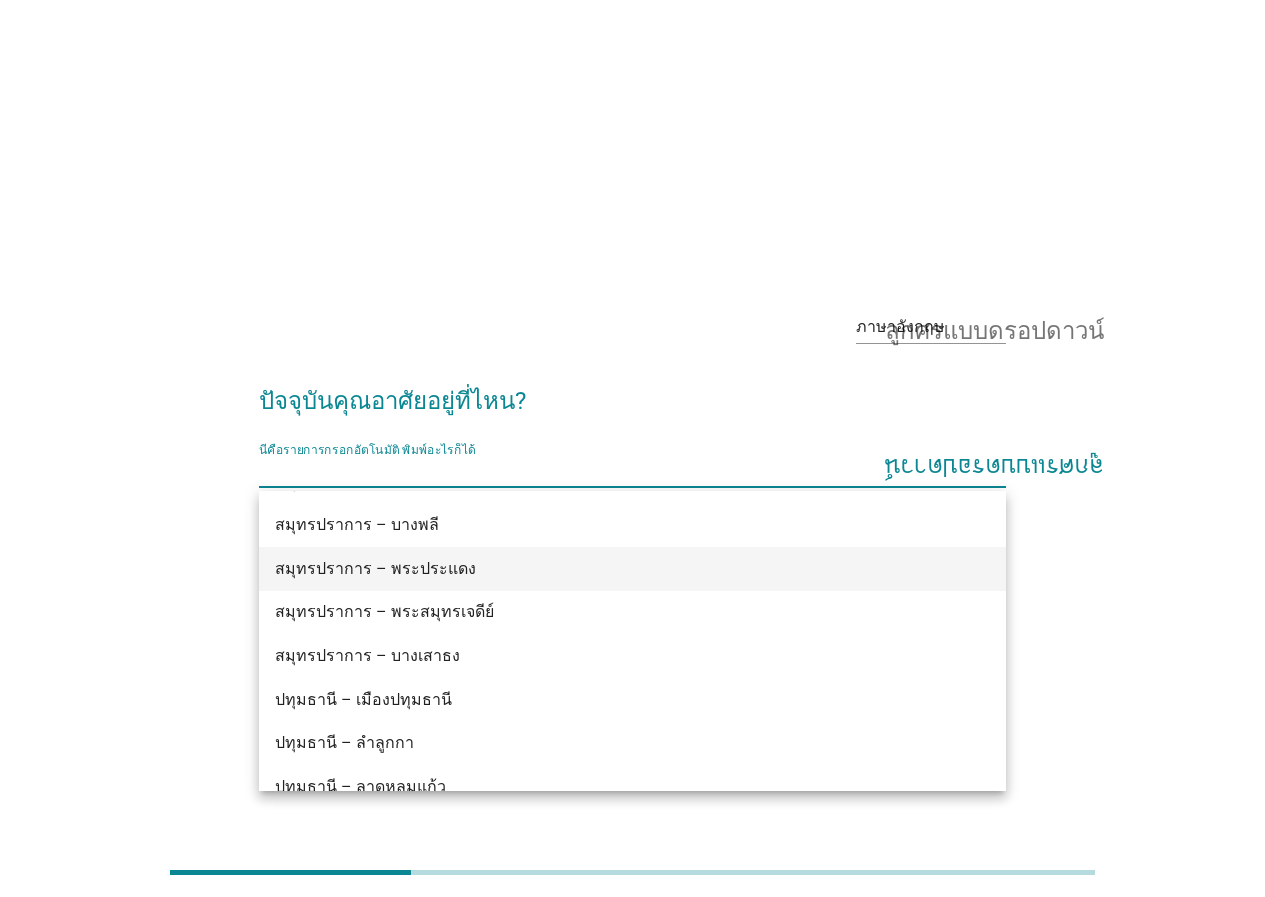 click on "สมุทรปราการ – พระประแดง" at bounding box center (602, 569) 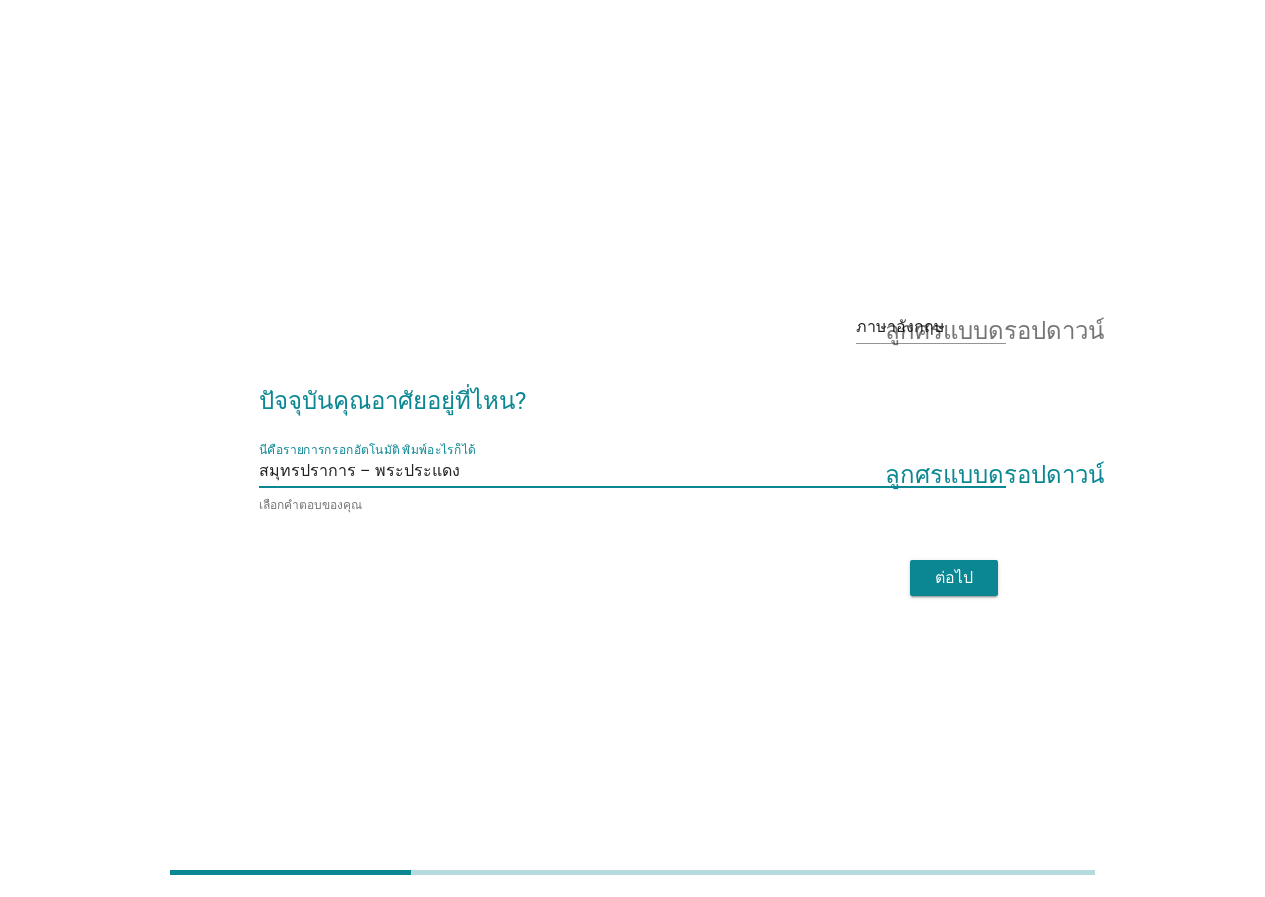 click on "ต่อไป" at bounding box center [954, 577] 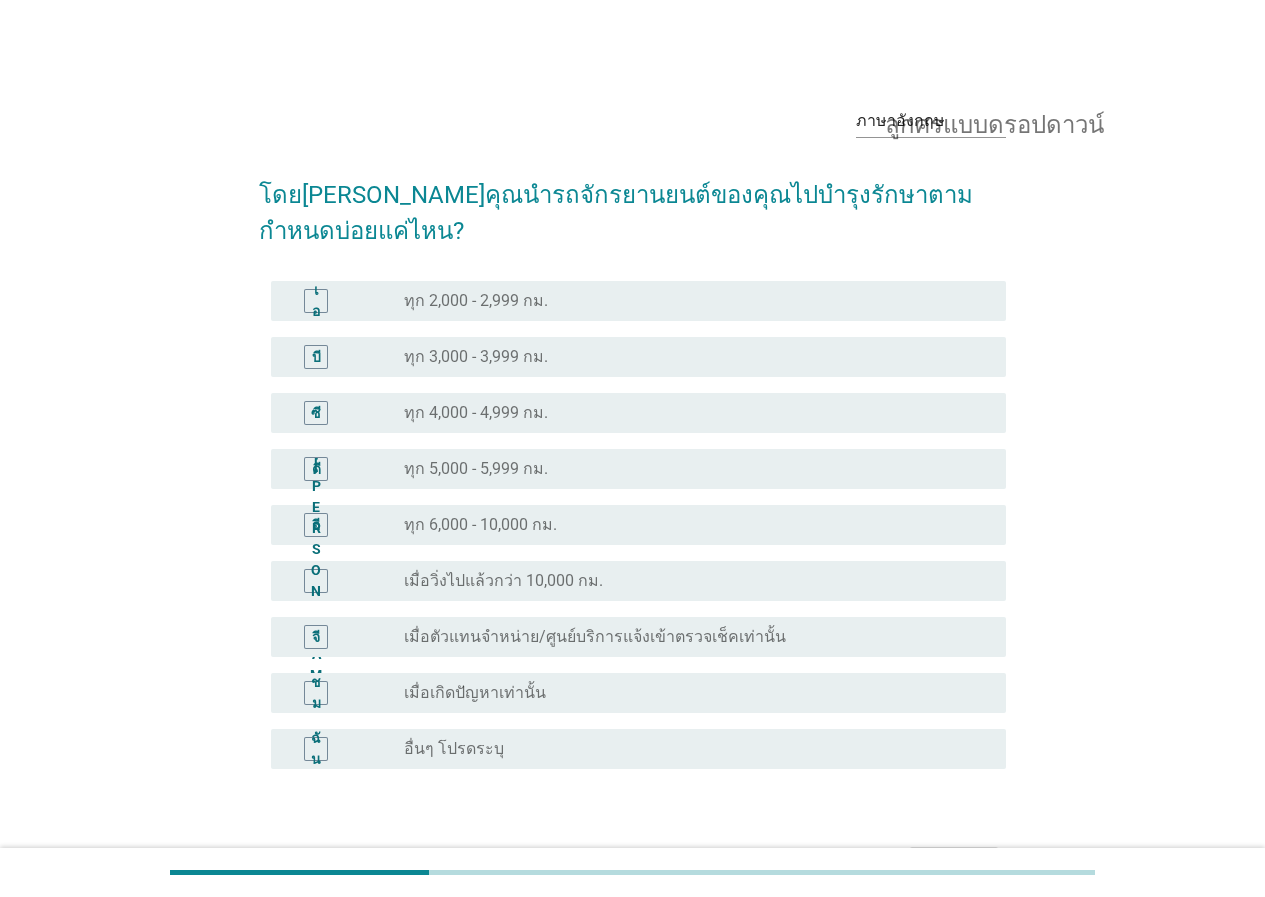 click on "เมื่อเกิดปัญหาเท่านั้น" at bounding box center [475, 692] 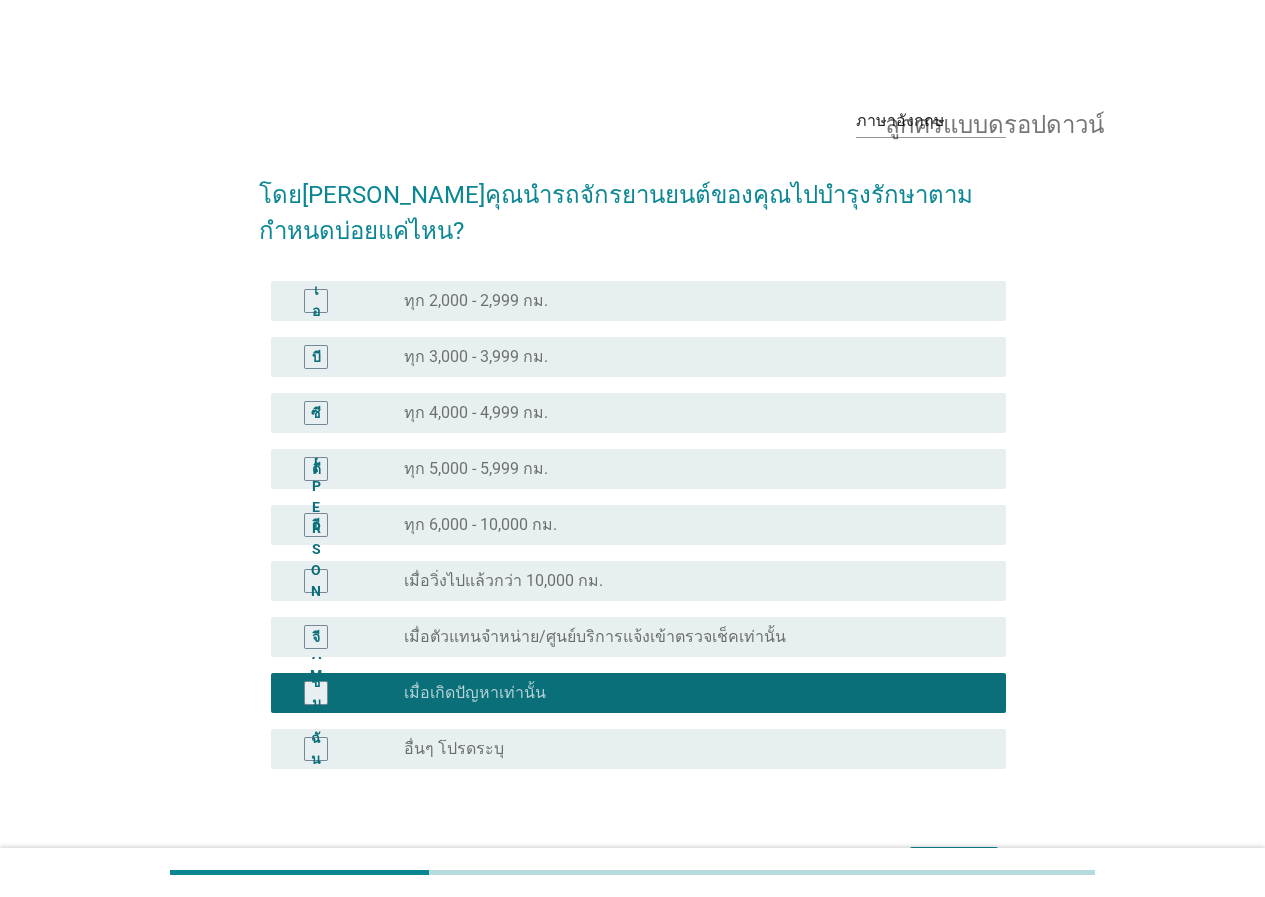 click on "ต่อไป" at bounding box center (954, 864) 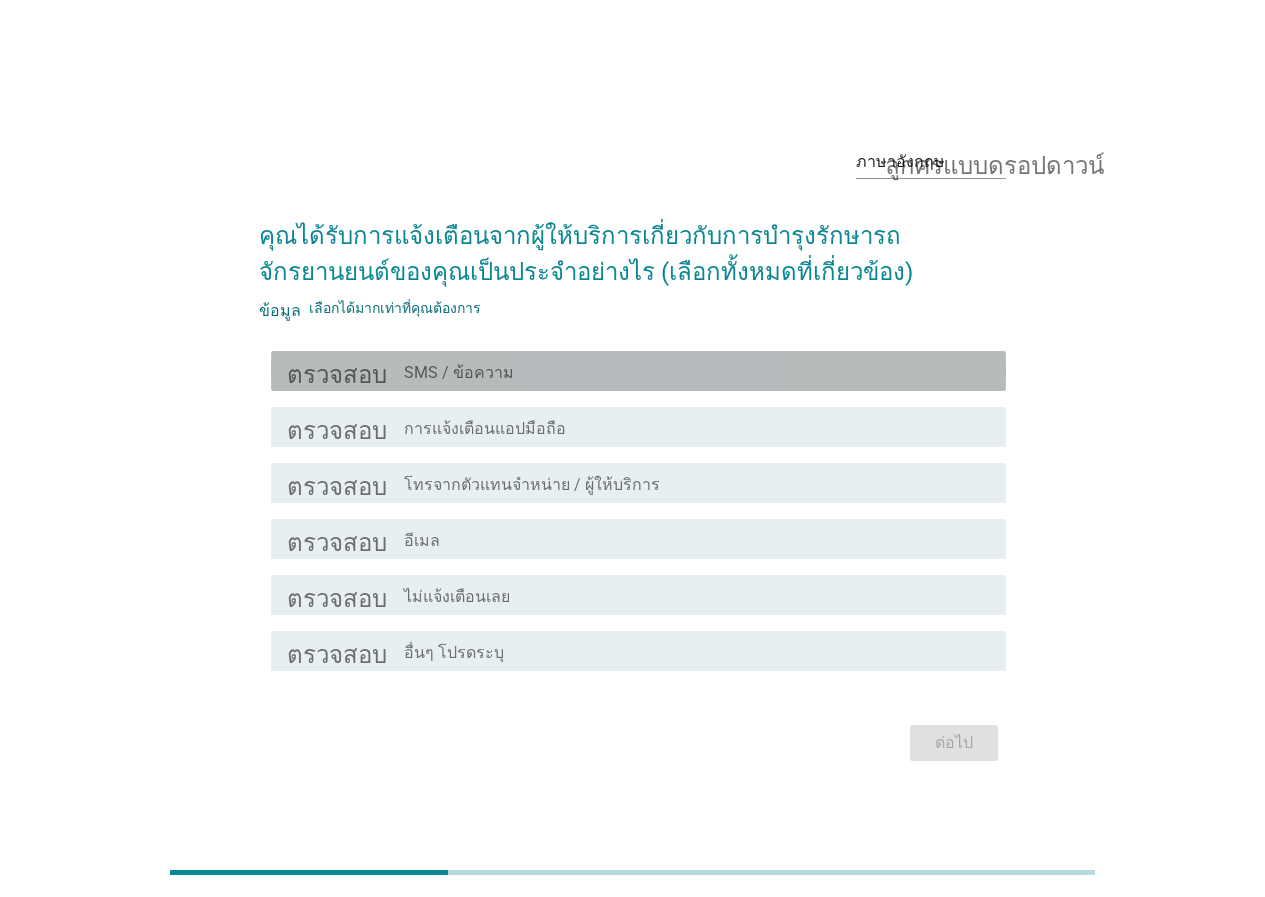 click on "โครงร่างกล่องกาเครื่องหมายว่างเปล่า SMS / ข้อความ" at bounding box center (697, 371) 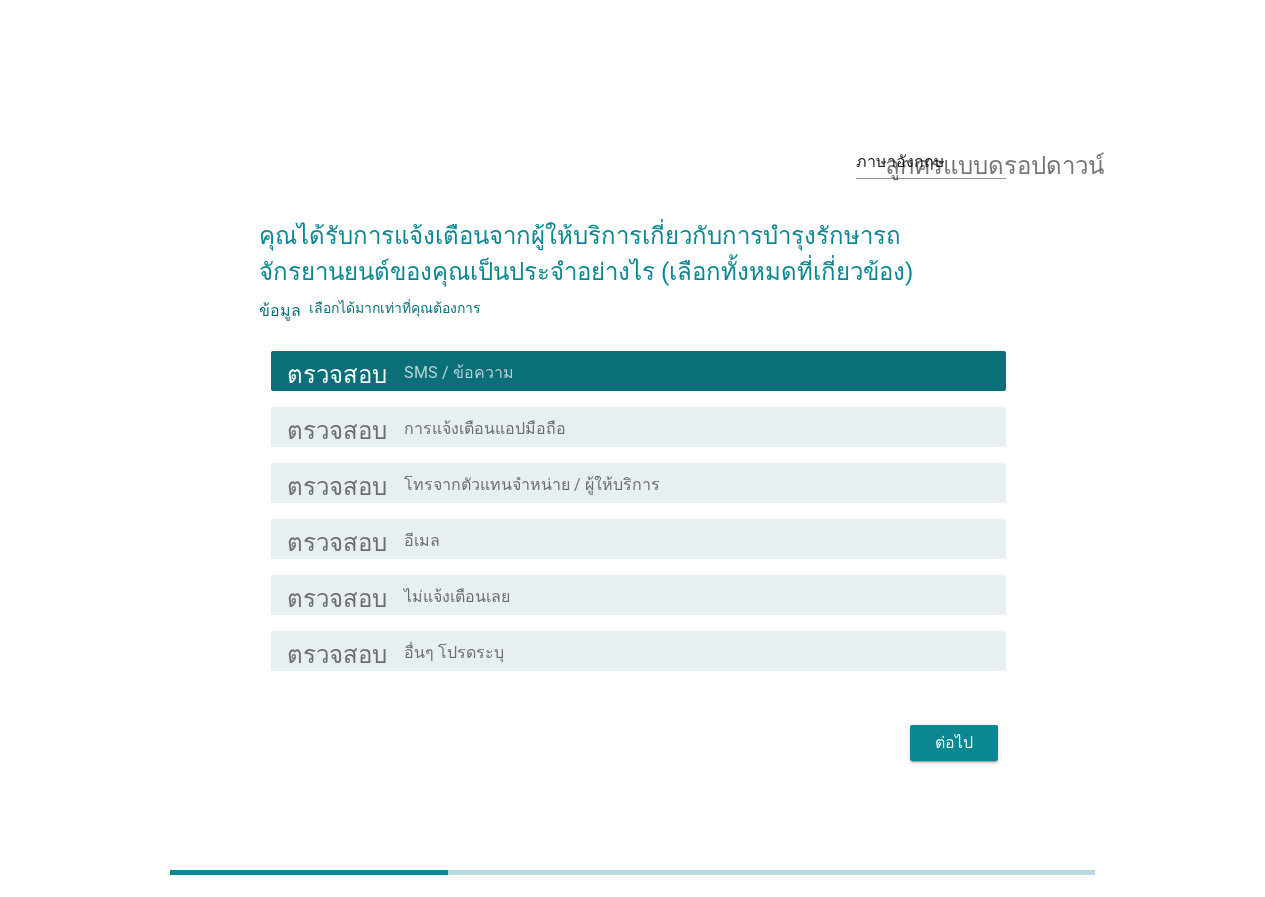 drag, startPoint x: 529, startPoint y: 543, endPoint x: 627, endPoint y: 554, distance: 98.61542 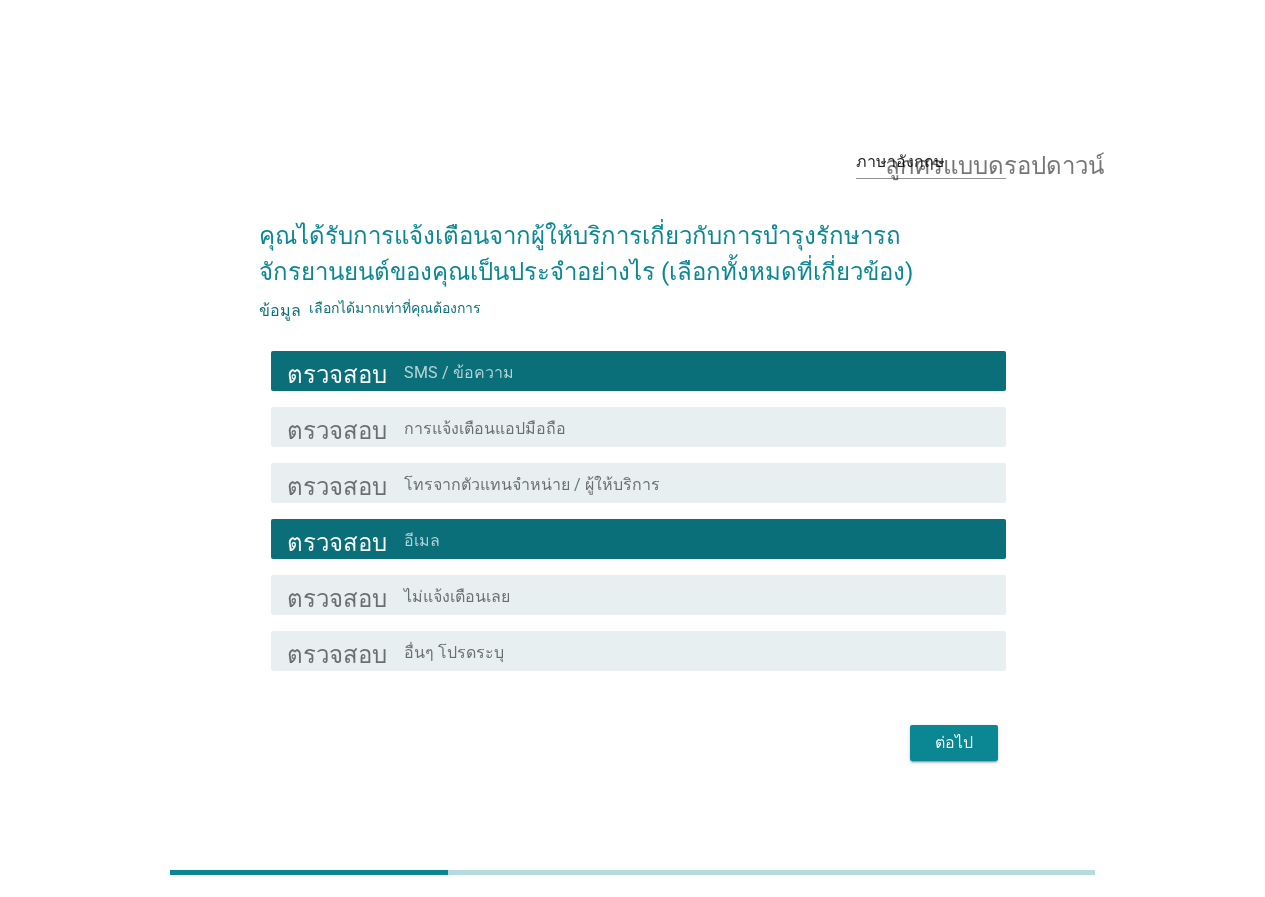 click on "ต่อไป" at bounding box center (954, 742) 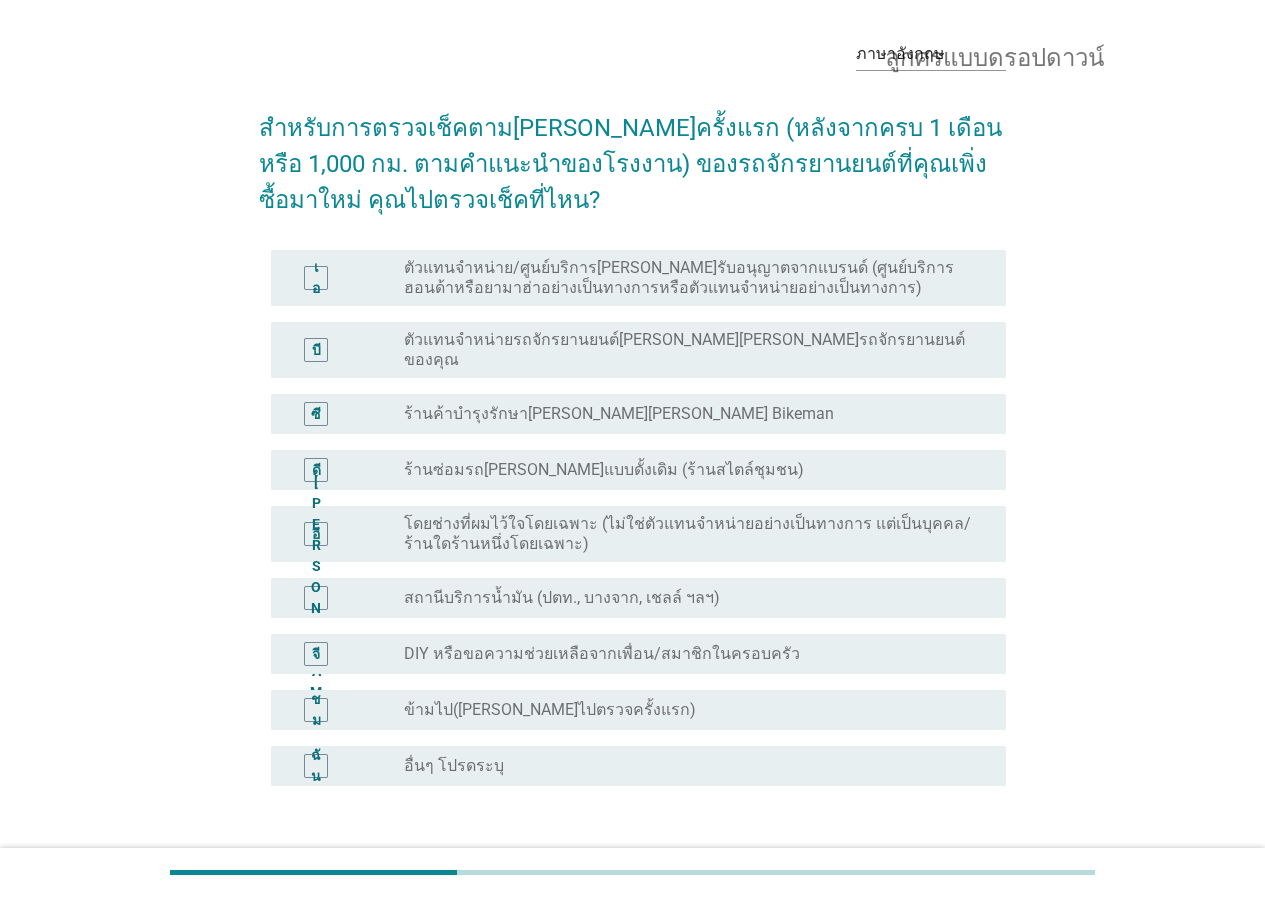 scroll, scrollTop: 100, scrollLeft: 0, axis: vertical 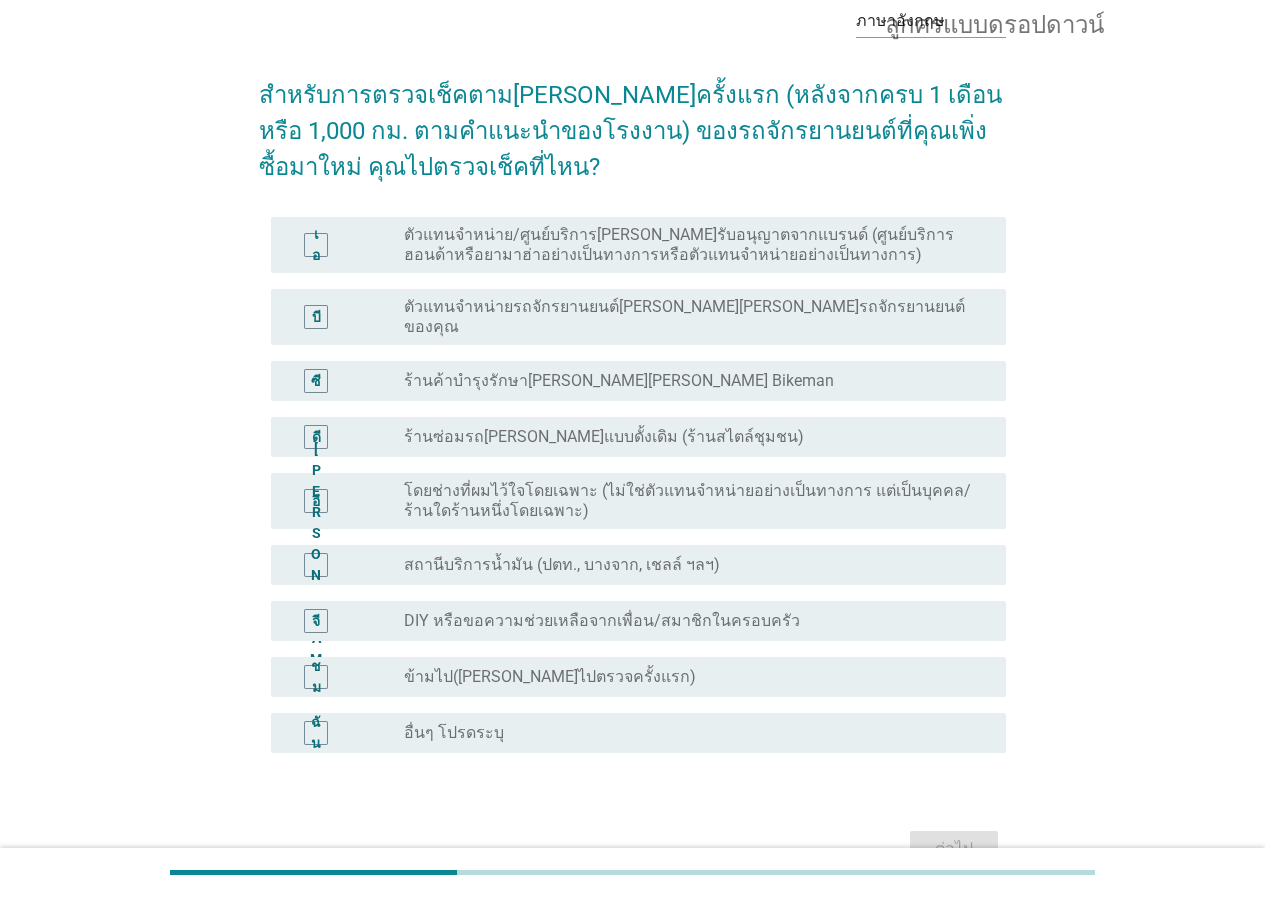 click on "ตัวแทนจำหน่าย/ศูนย์บริการ[PERSON_NAME]รับอนุญาตจากแบรนด์ (ศูนย์บริการฮอนด้าหรือยามาฮ่าอย่างเป็นทางการหรือตัวแทนจำหน่ายอย่างเป็นทางการ)" at bounding box center [679, 244] 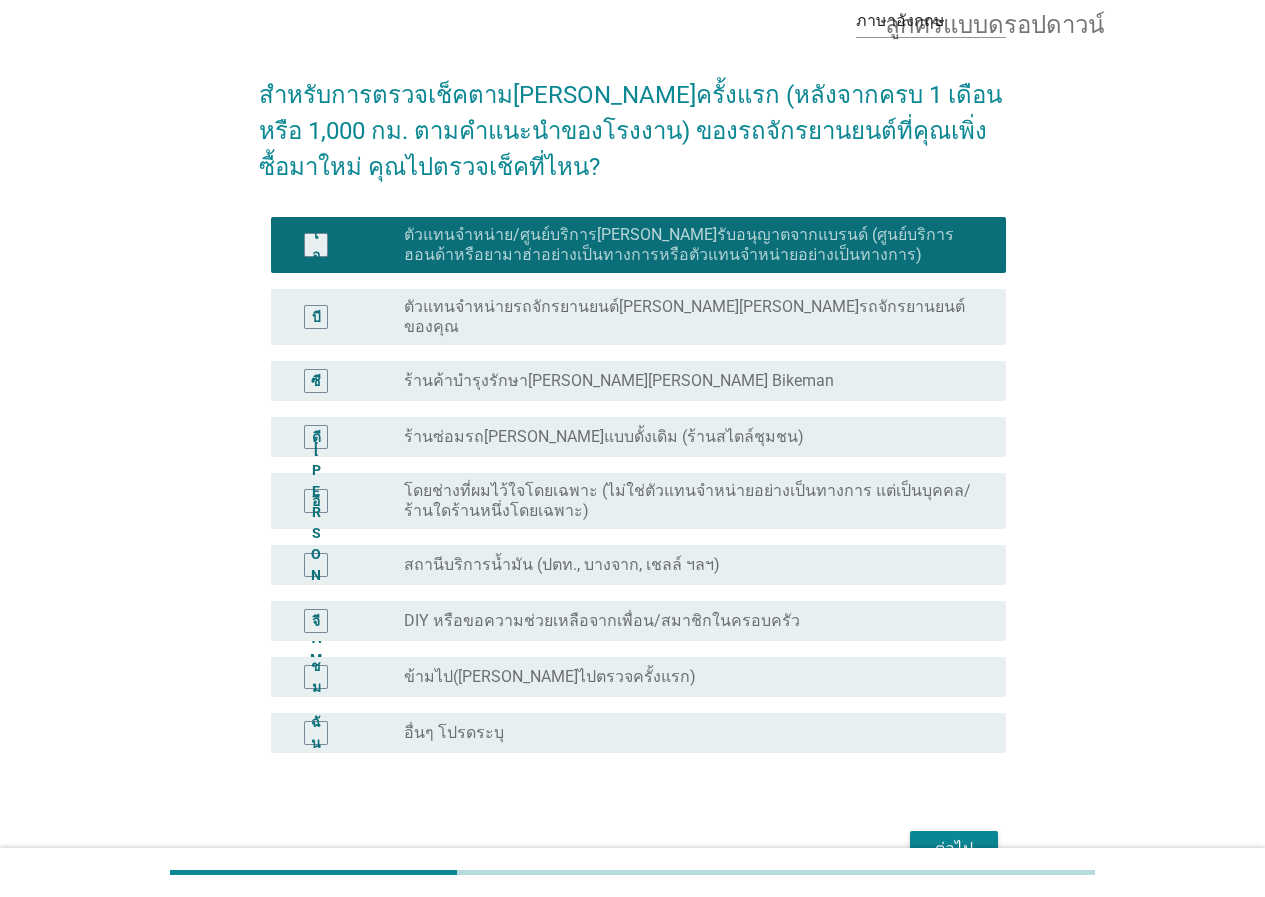 click on "ต่อไป" at bounding box center [954, 848] 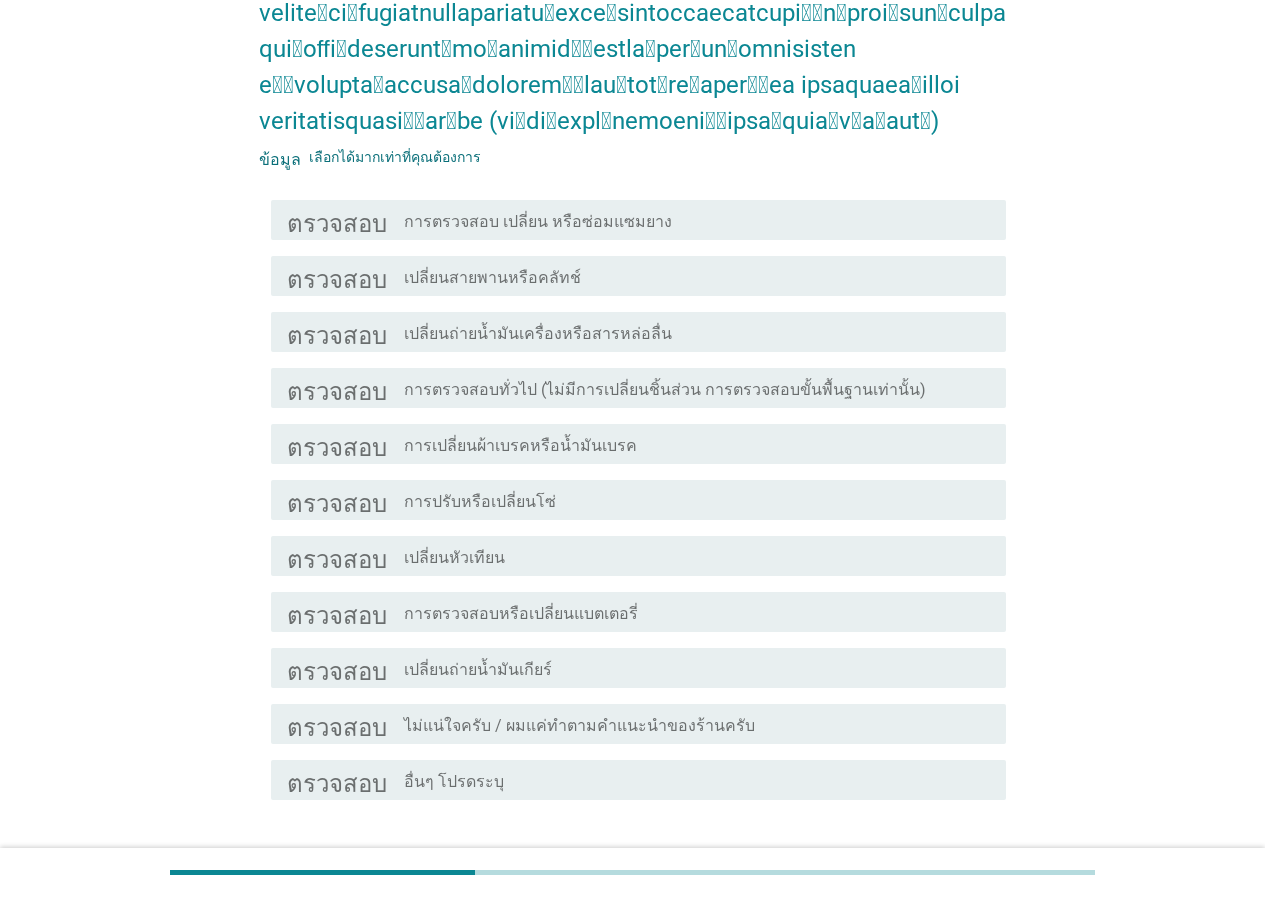 scroll, scrollTop: 300, scrollLeft: 0, axis: vertical 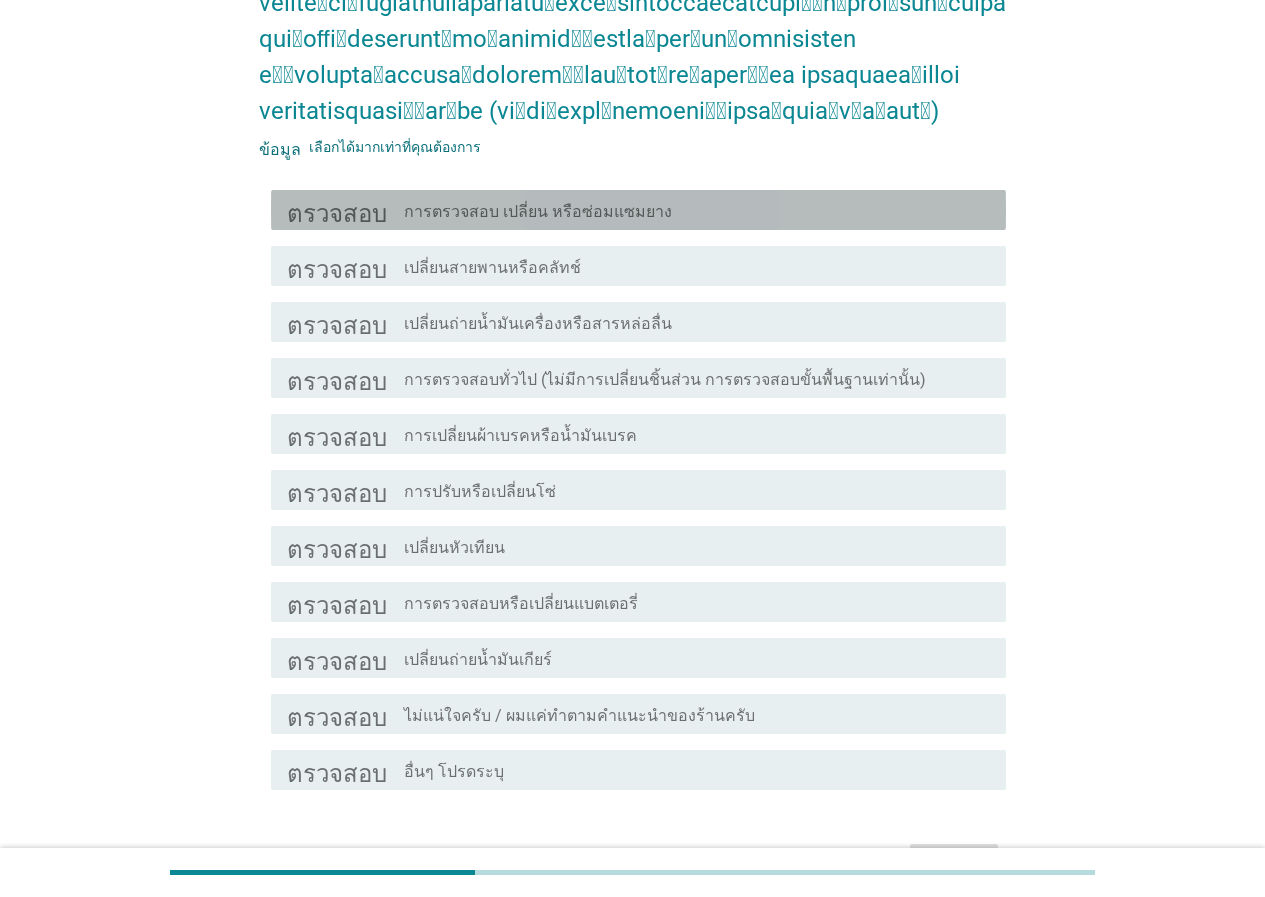 click on "การตรวจสอบ เปลี่ยน หรือซ่อมแซมยาง" at bounding box center [538, 211] 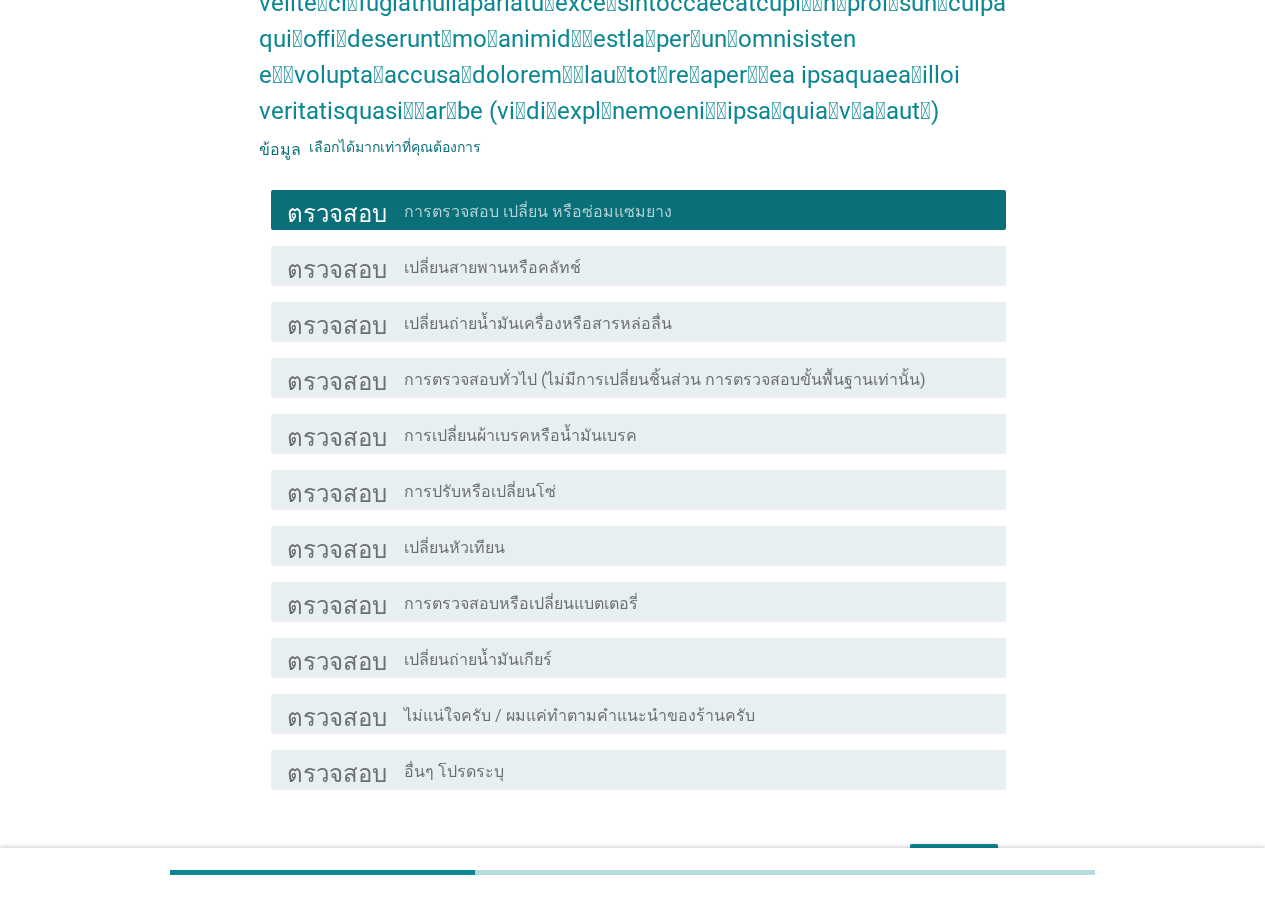 click on "โครงร่างกล่องกาเครื่องหมายว่างเปล่า ไม่แน่ใจครับ / ผมแค่ทำตามคำแนะนำของร้านครับ" at bounding box center (697, 714) 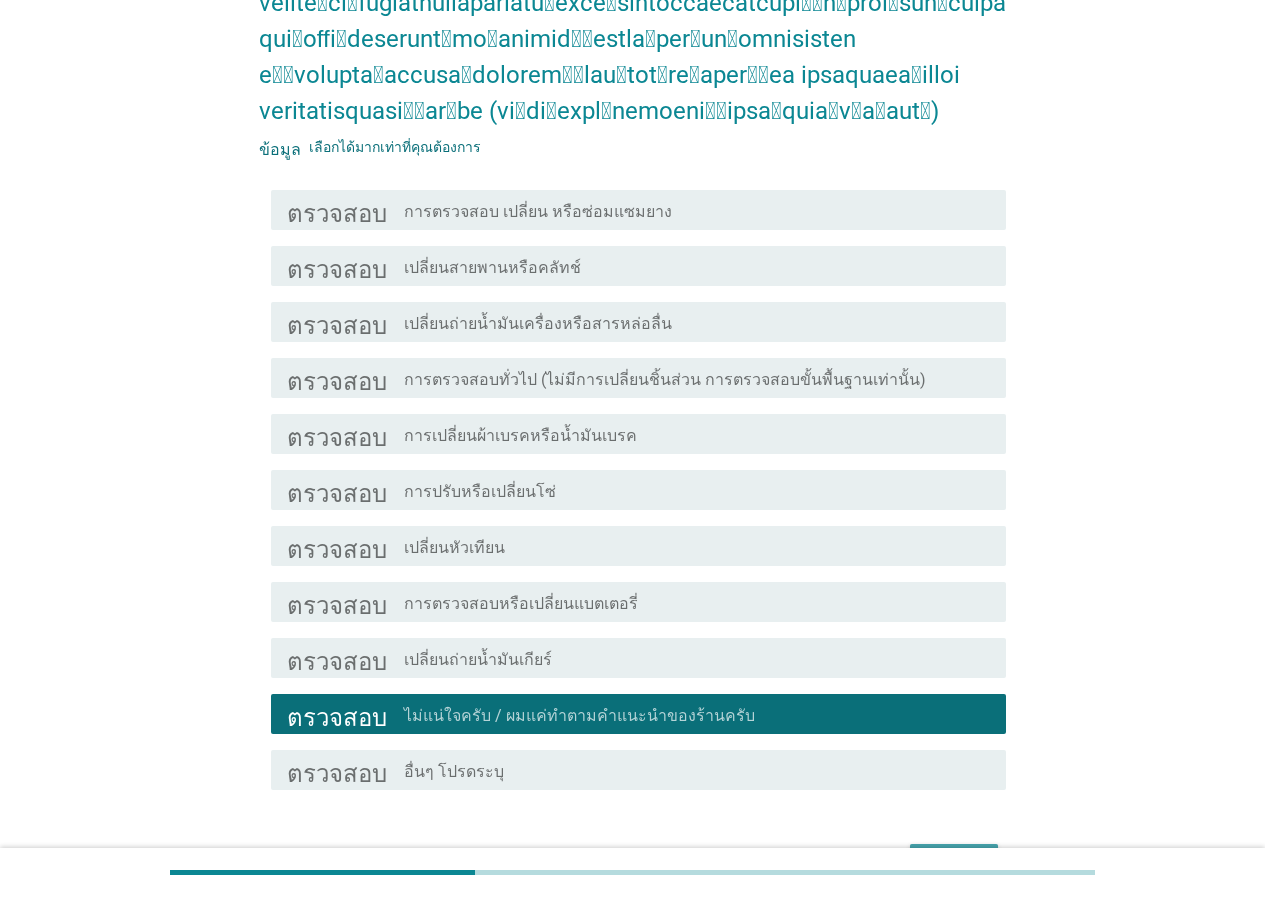 click on "ต่อไป" at bounding box center [954, 862] 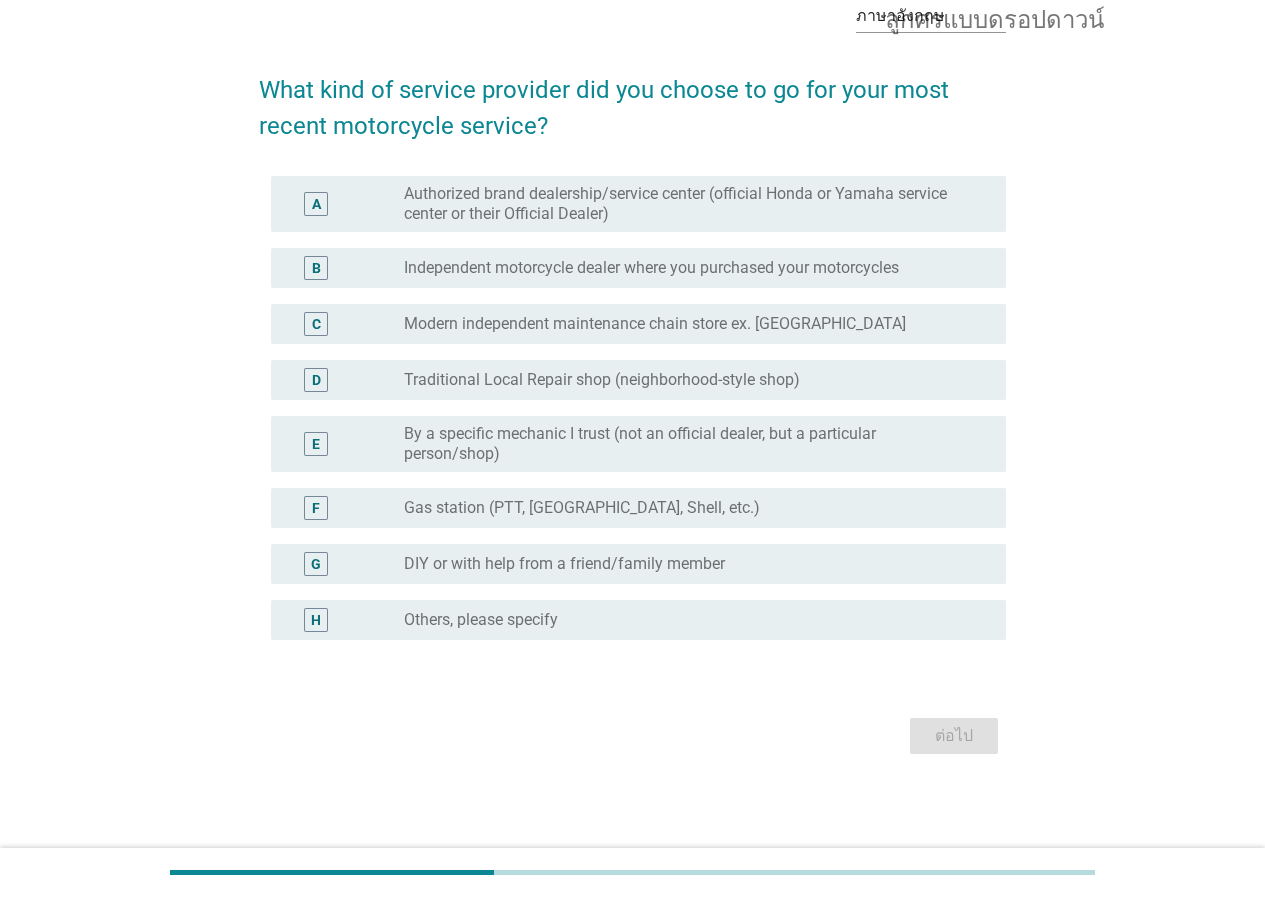 scroll, scrollTop: 0, scrollLeft: 0, axis: both 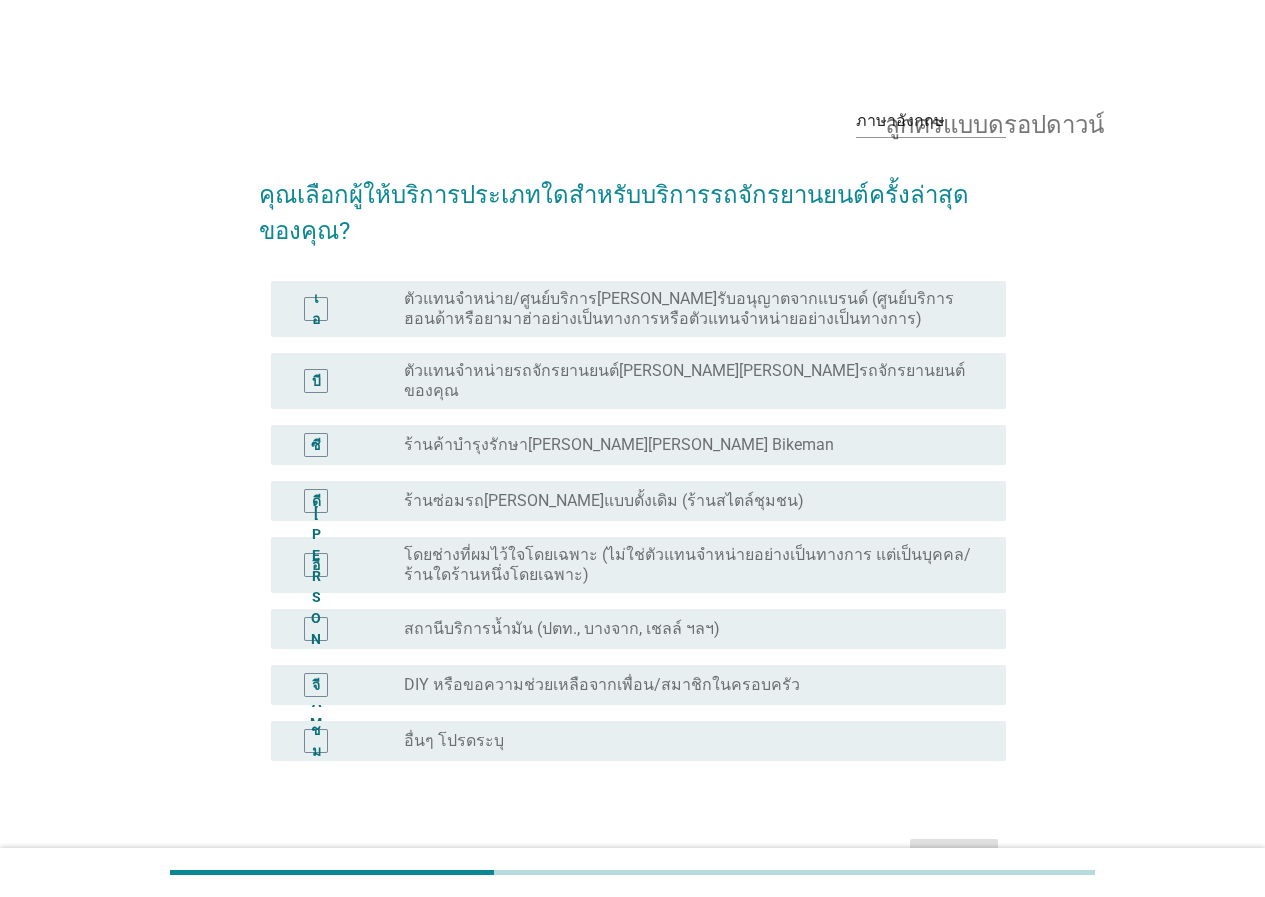 drag, startPoint x: 667, startPoint y: 268, endPoint x: 711, endPoint y: 294, distance: 51.10773 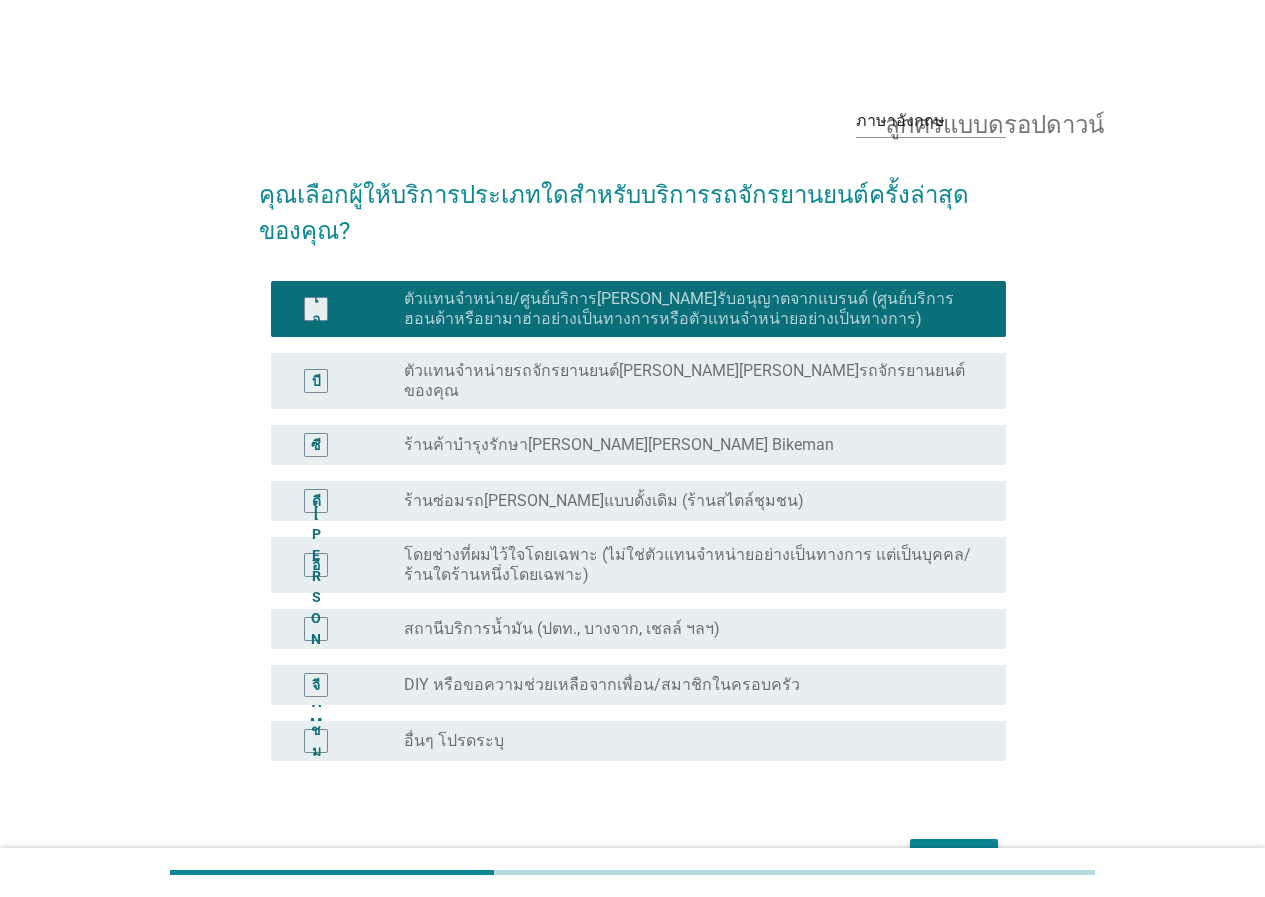 click on "ต่อไป" at bounding box center (954, 856) 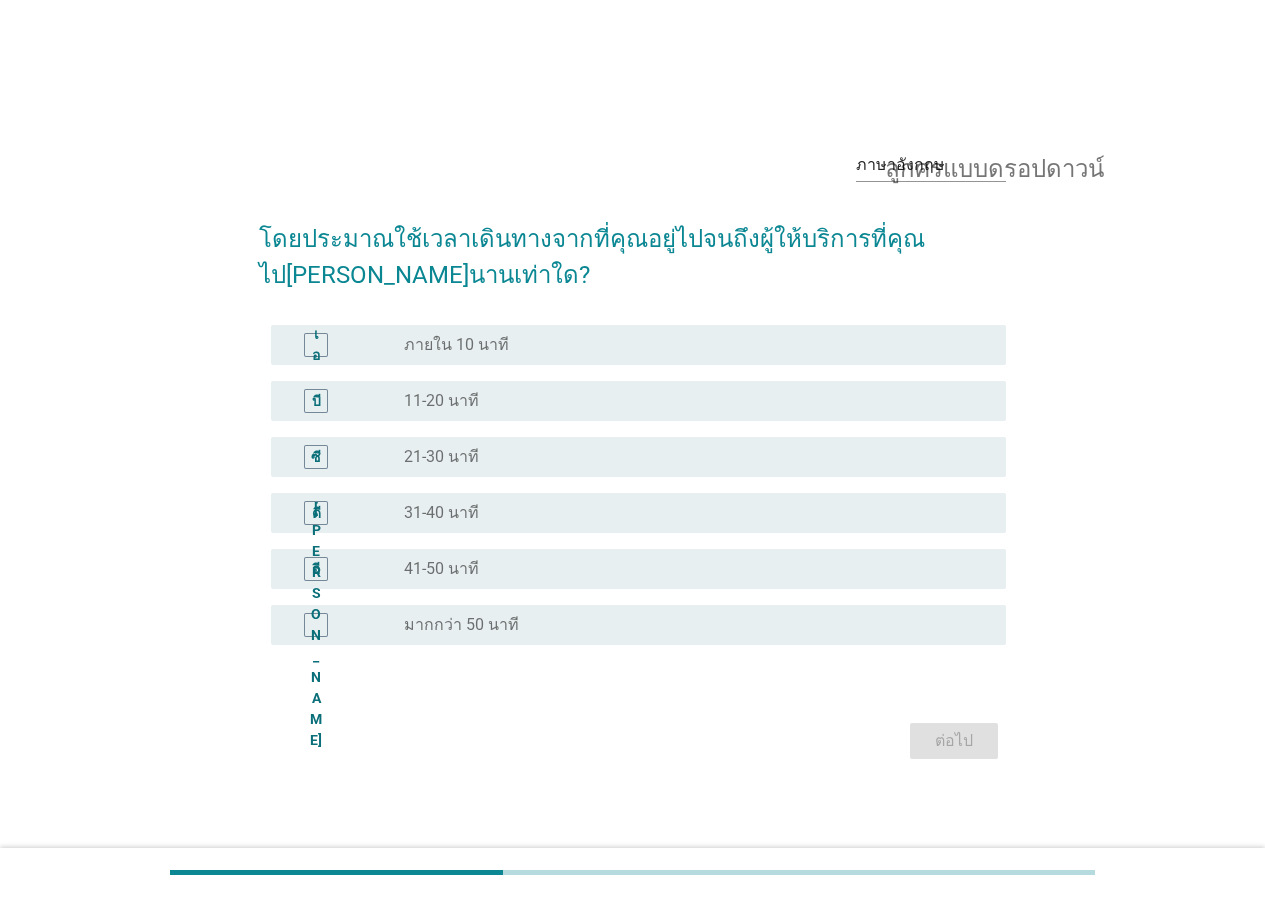 click on "ปุ่มวิทยุ[PERSON_NAME]ถูกเลือก 21-30 นาที" at bounding box center [689, 457] 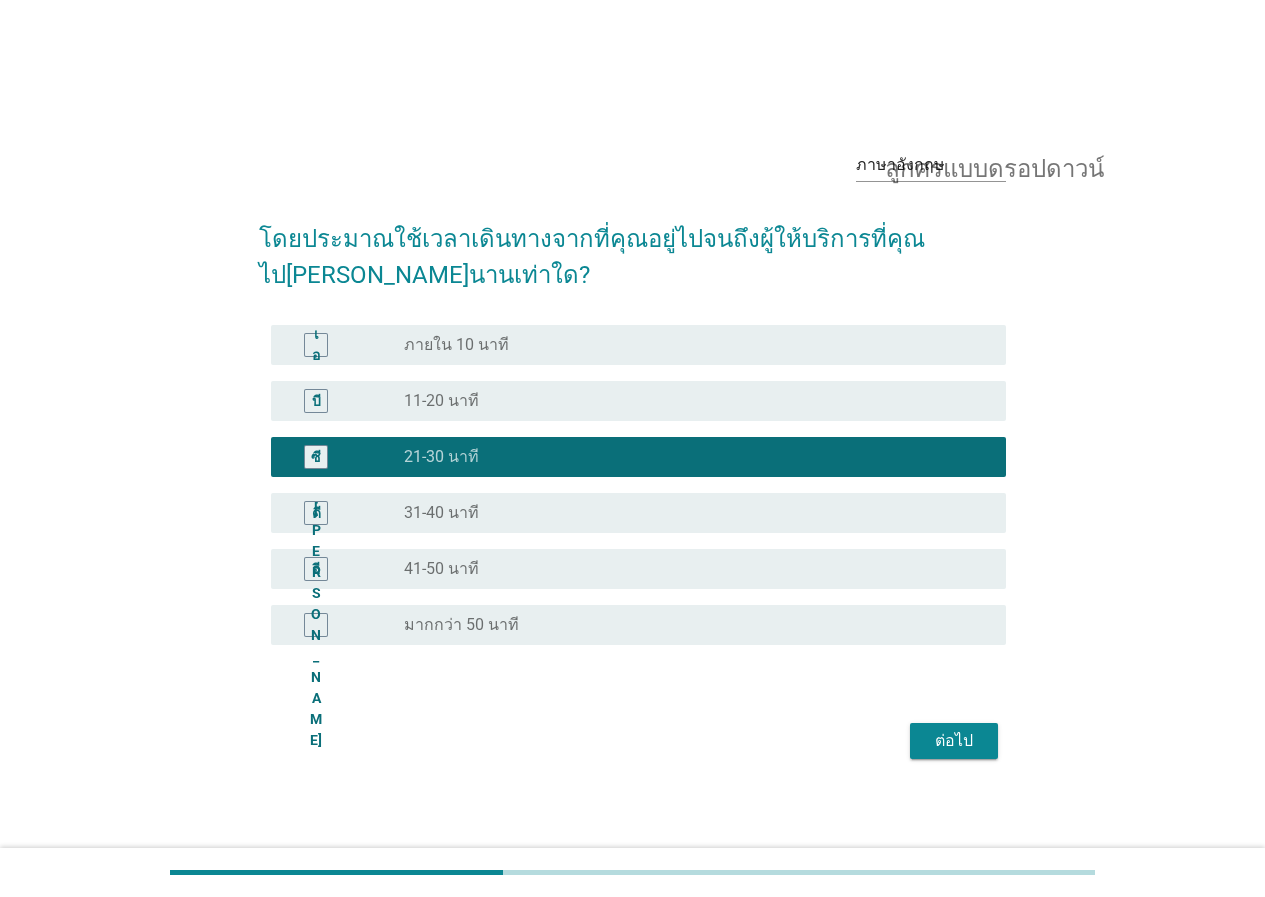 click on "ต่อไป" at bounding box center [954, 741] 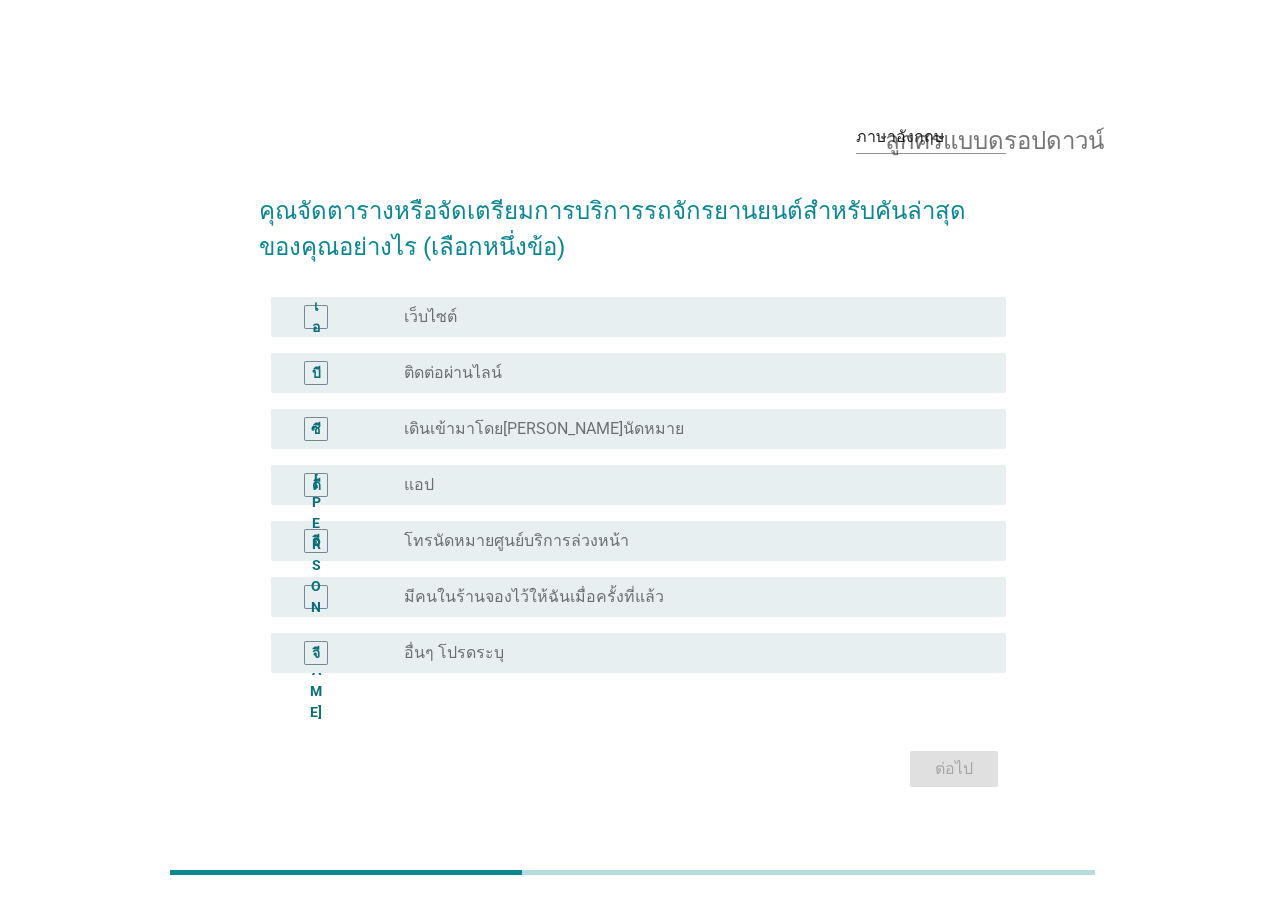 click on "ปุ่มวิทยุ[PERSON_NAME]ถูกเลือก เดินเข้ามาโดย[PERSON_NAME]นัดหมาย" at bounding box center (689, 429) 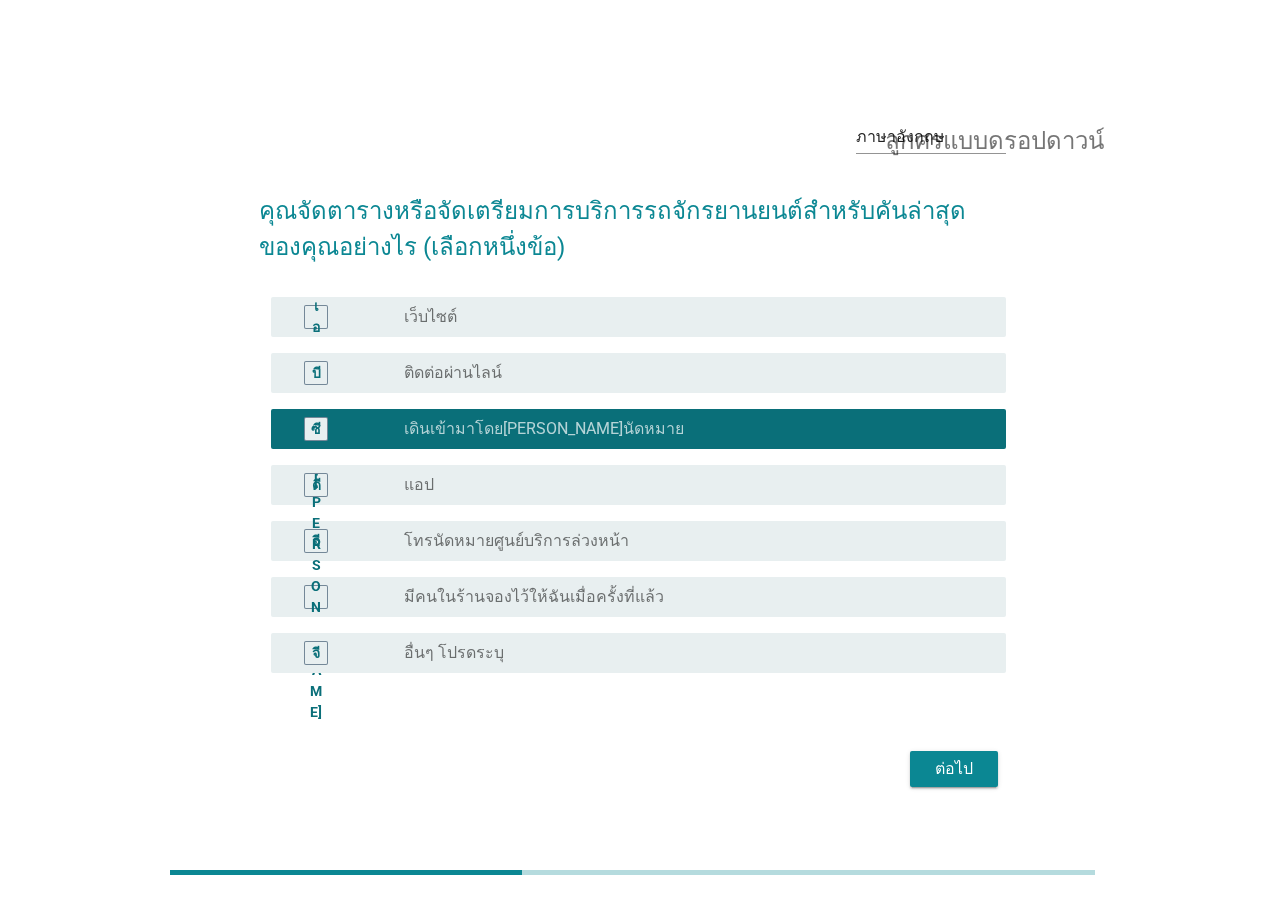 click on "ต่อไป" at bounding box center [954, 768] 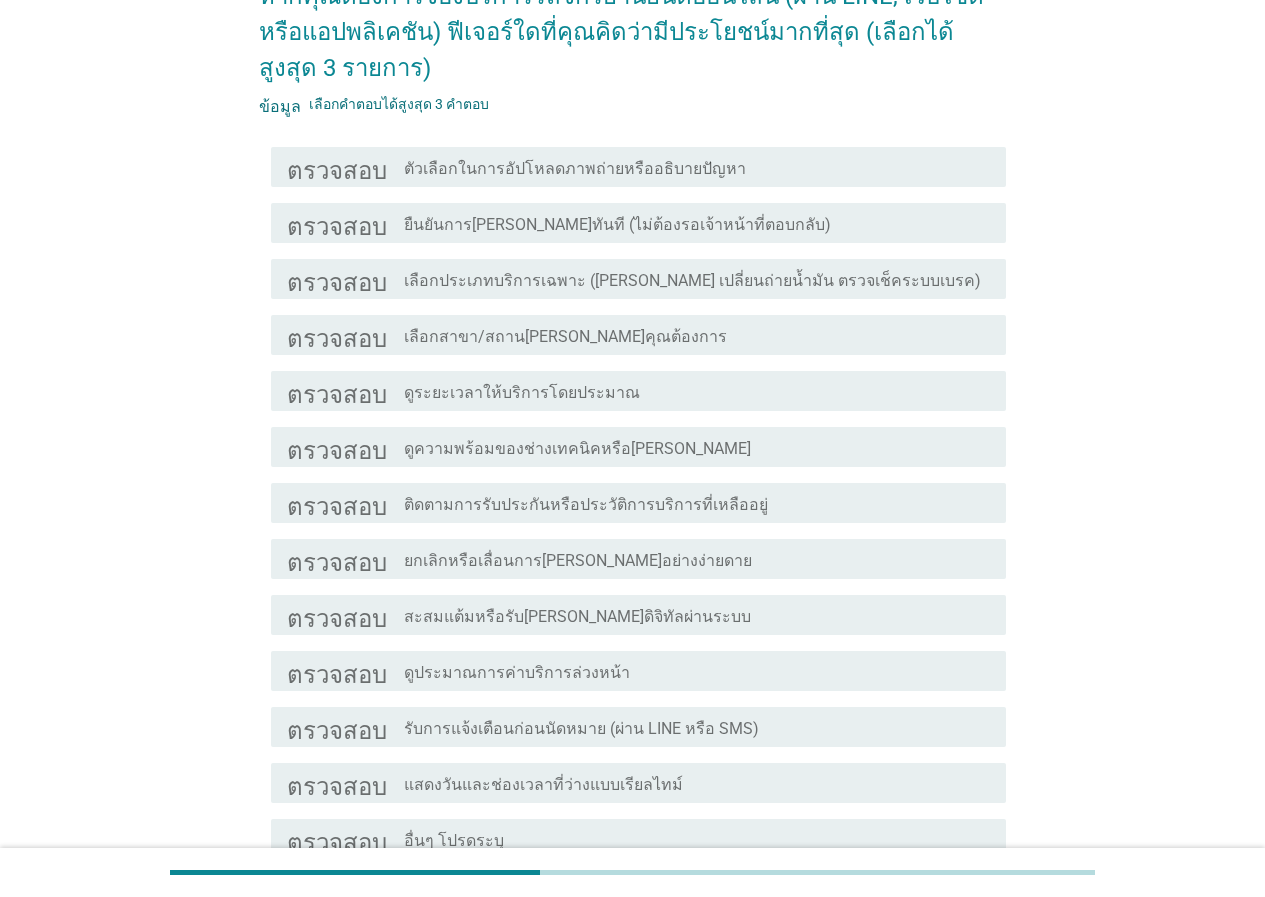 scroll, scrollTop: 200, scrollLeft: 0, axis: vertical 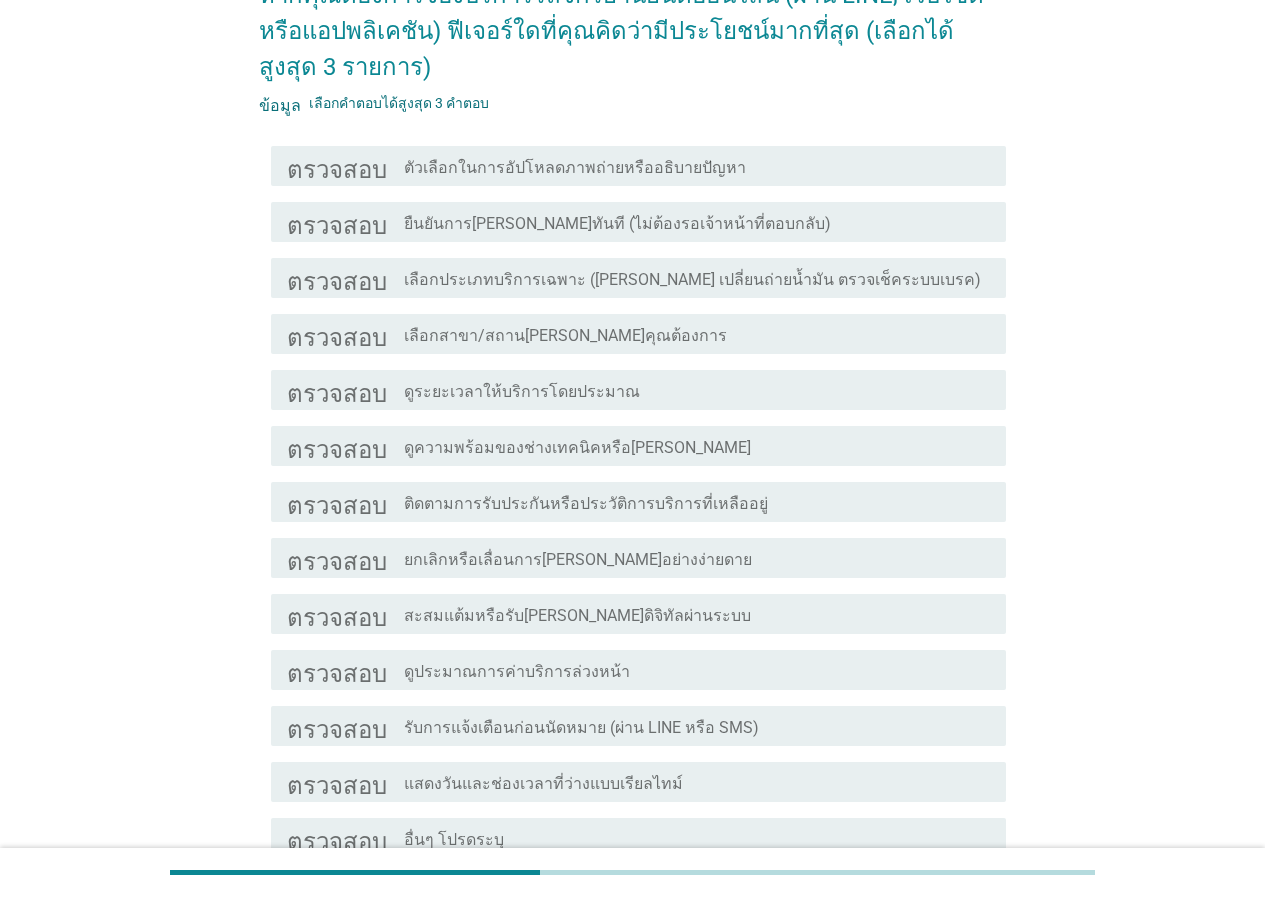 click on "โครงร่างกล่องกาเครื่องหมายว่างเปล่า เลือกประเภทบริการเฉพาะ ([PERSON_NAME] เปลี่ยนถ่ายน้ำมัน ตรวจเช็คระบบเบรค)" at bounding box center (697, 278) 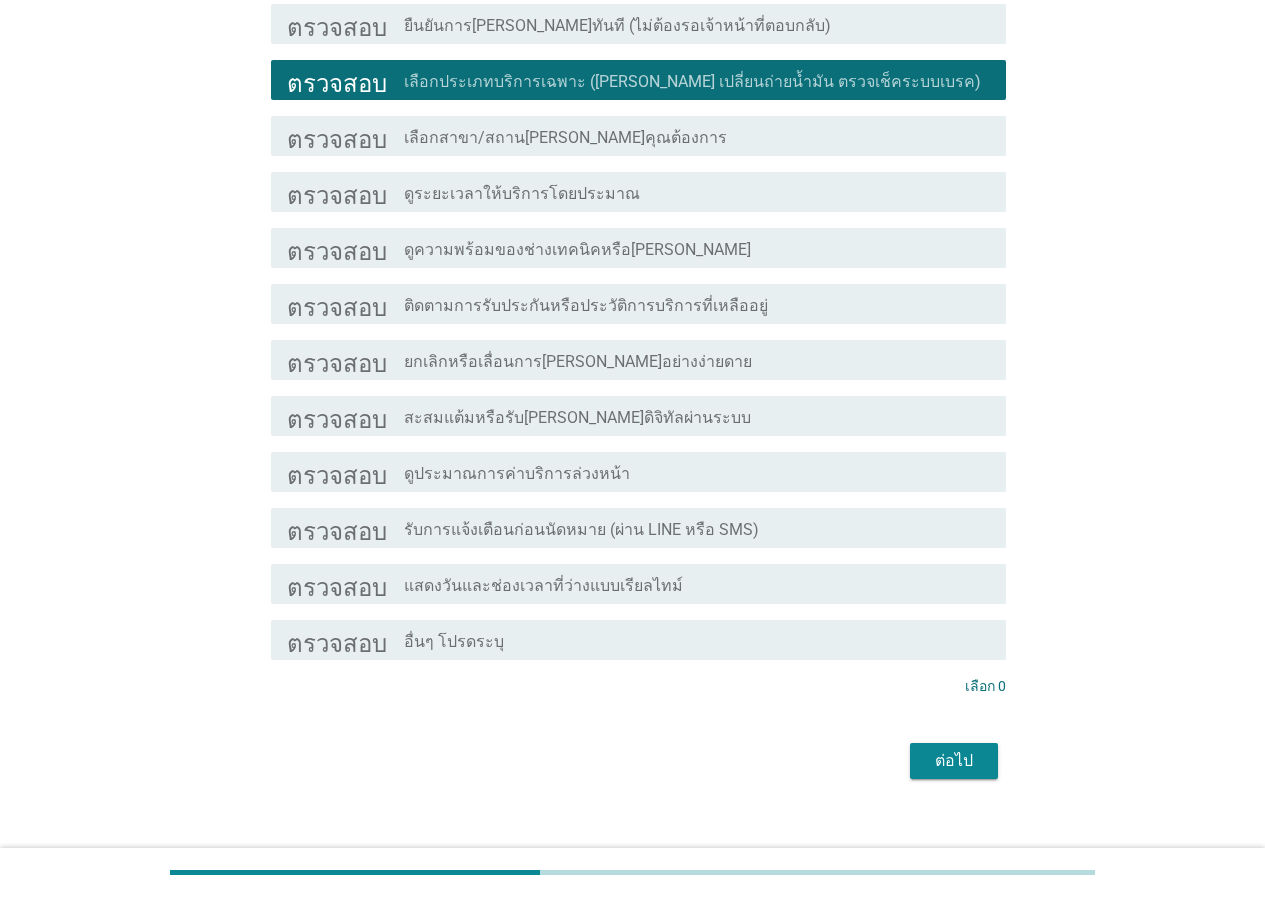 scroll, scrollTop: 400, scrollLeft: 0, axis: vertical 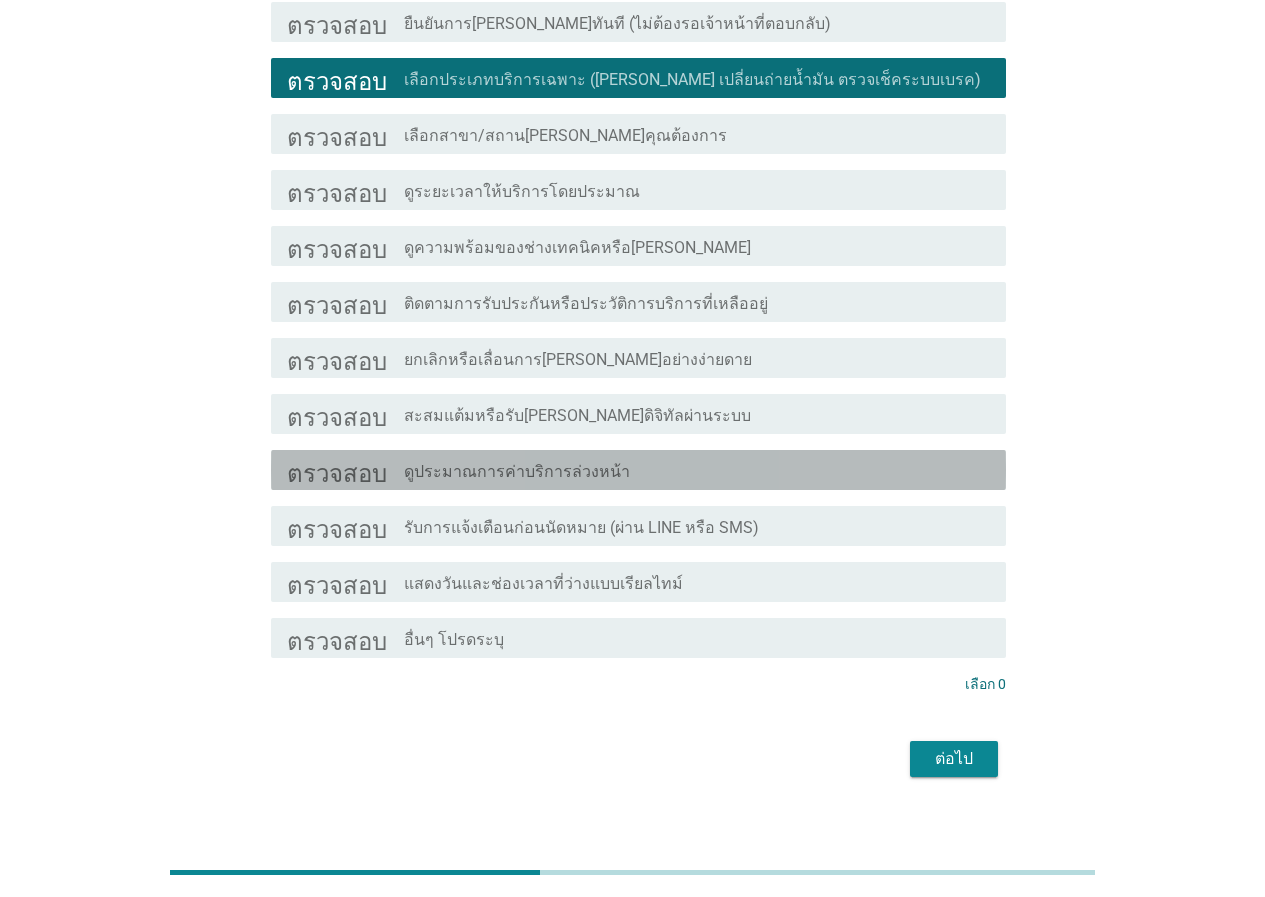 click on "โครงร่างกล่องกาเครื่องหมายว่างเปล่า ดูประมาณการค่าบริการล่วงหน้า" at bounding box center [697, 470] 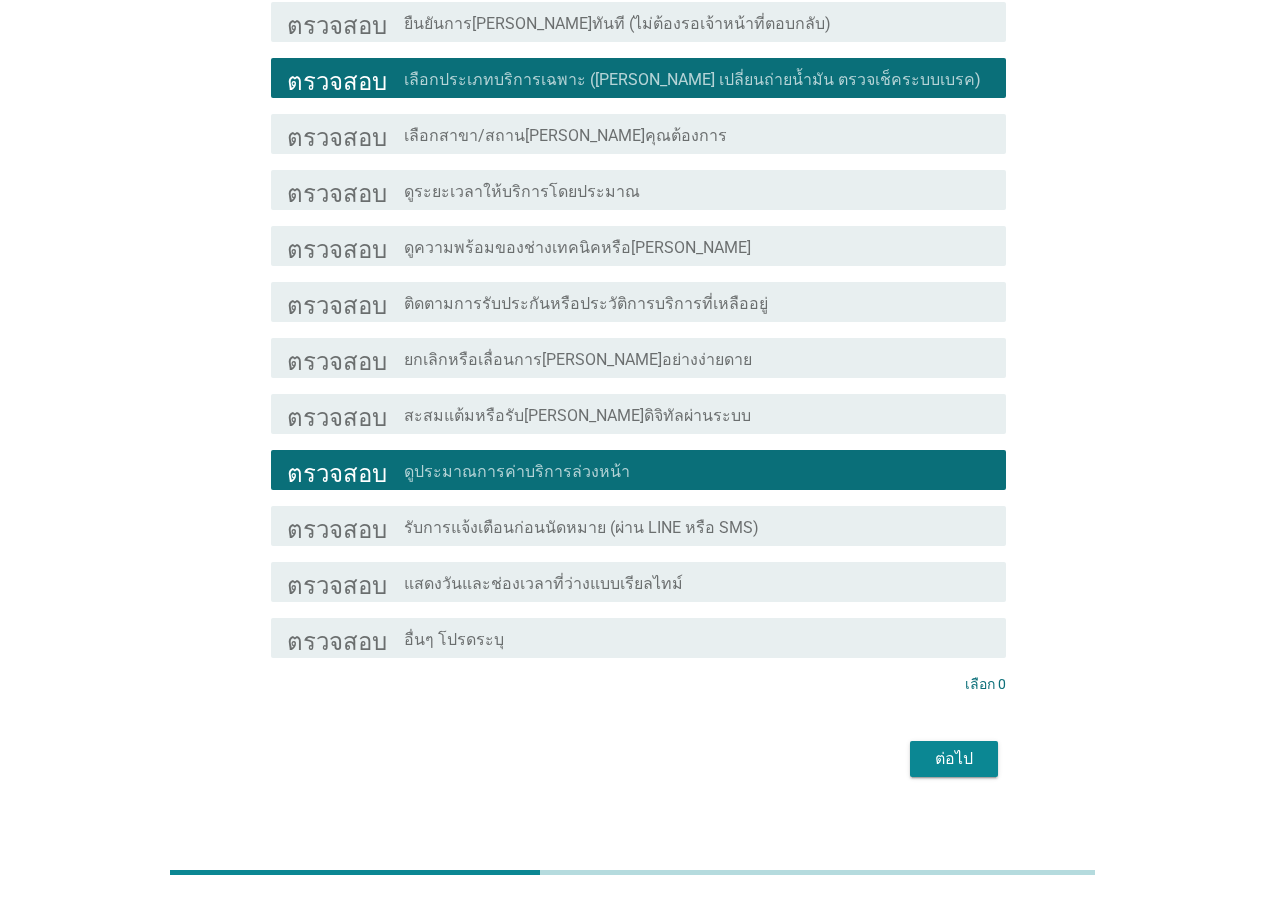 click on "โครงร่างกล่องกาเครื่องหมายว่างเปล่า แสดงวันและช่องเวลาที่ว่างแบบเรียลไทม์" at bounding box center (697, 582) 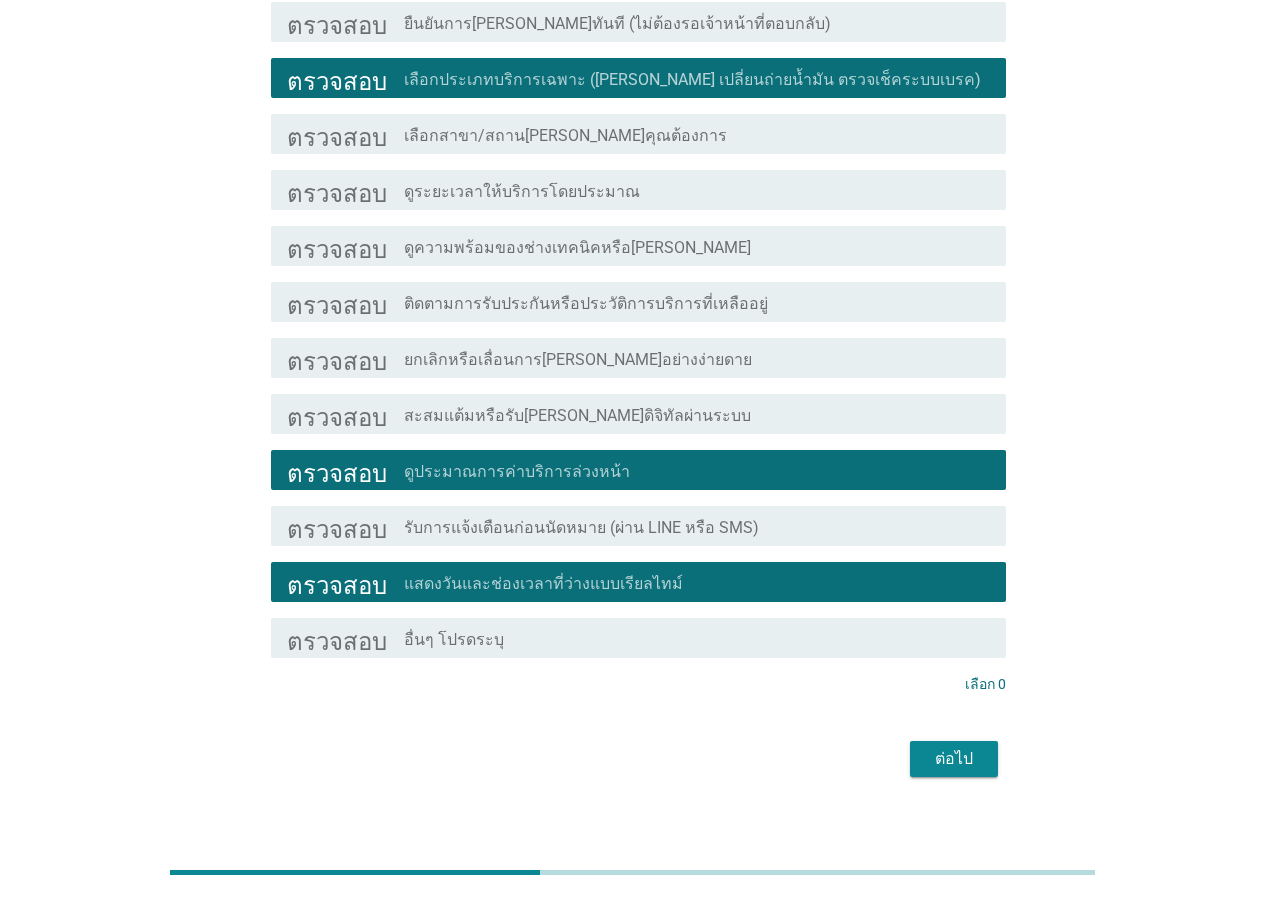 click on "ต่อไป" at bounding box center [954, 758] 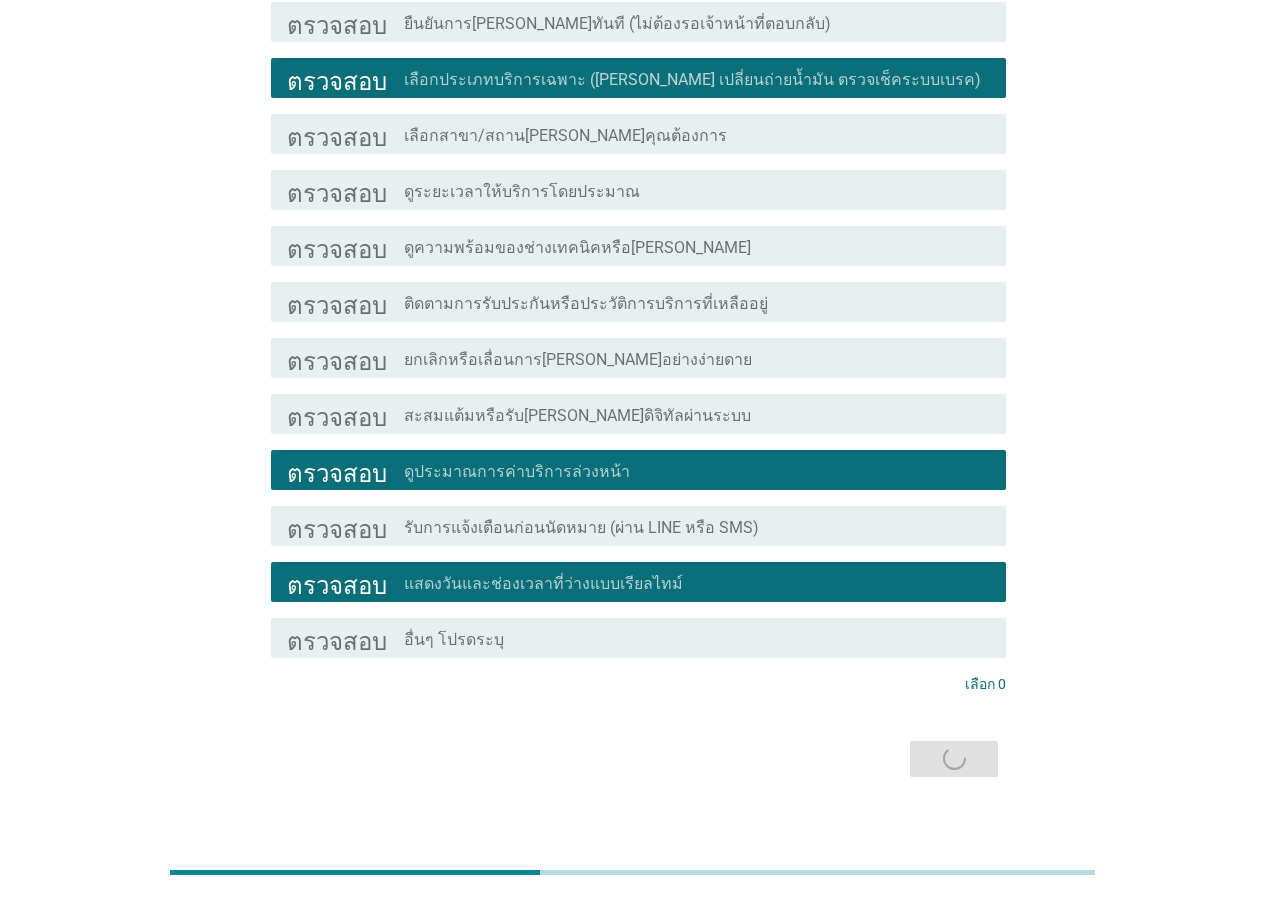 scroll, scrollTop: 0, scrollLeft: 0, axis: both 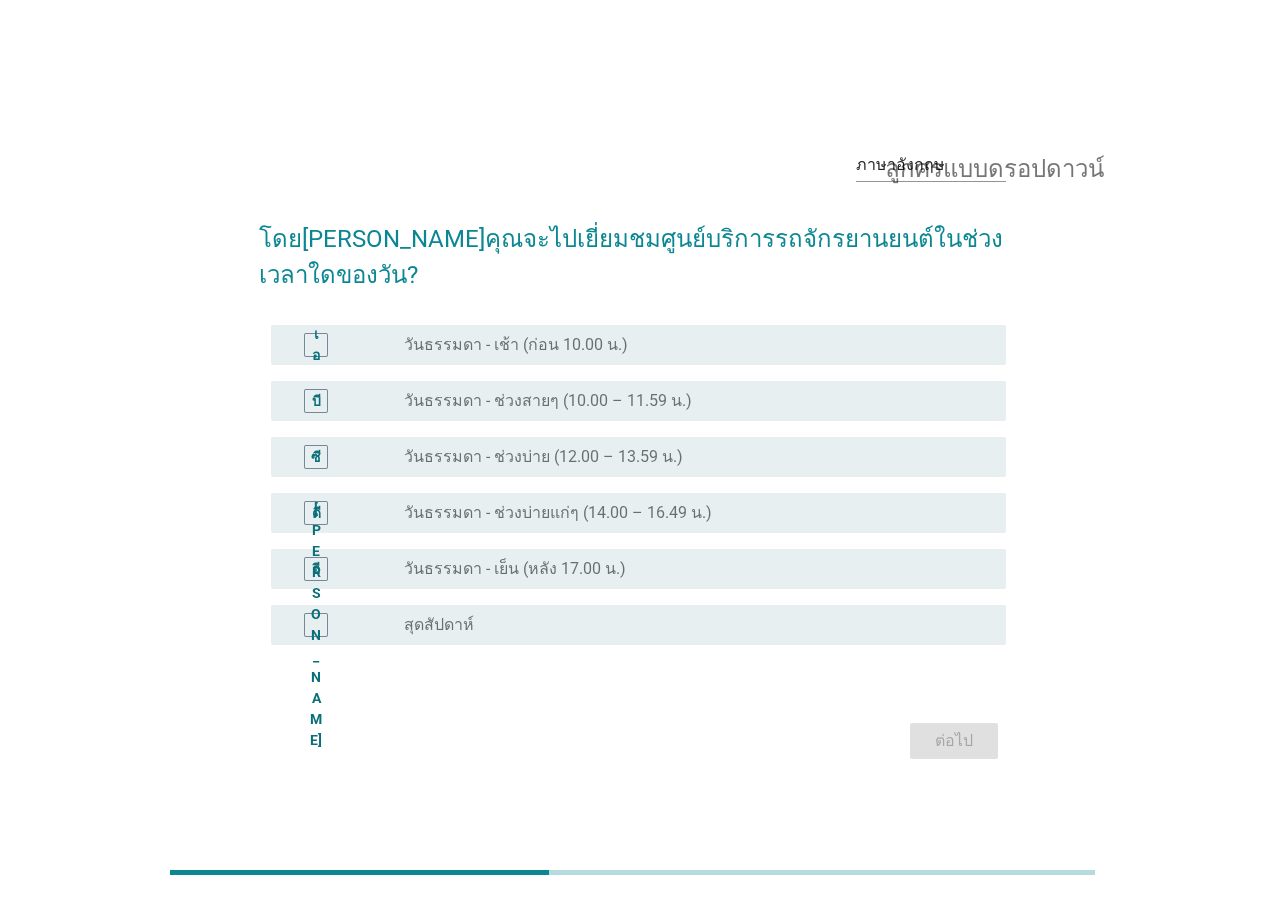 click on "ปุ่มวิทยุ[PERSON_NAME]ถูกเลือก สุดสัปดาห์" at bounding box center (689, 625) 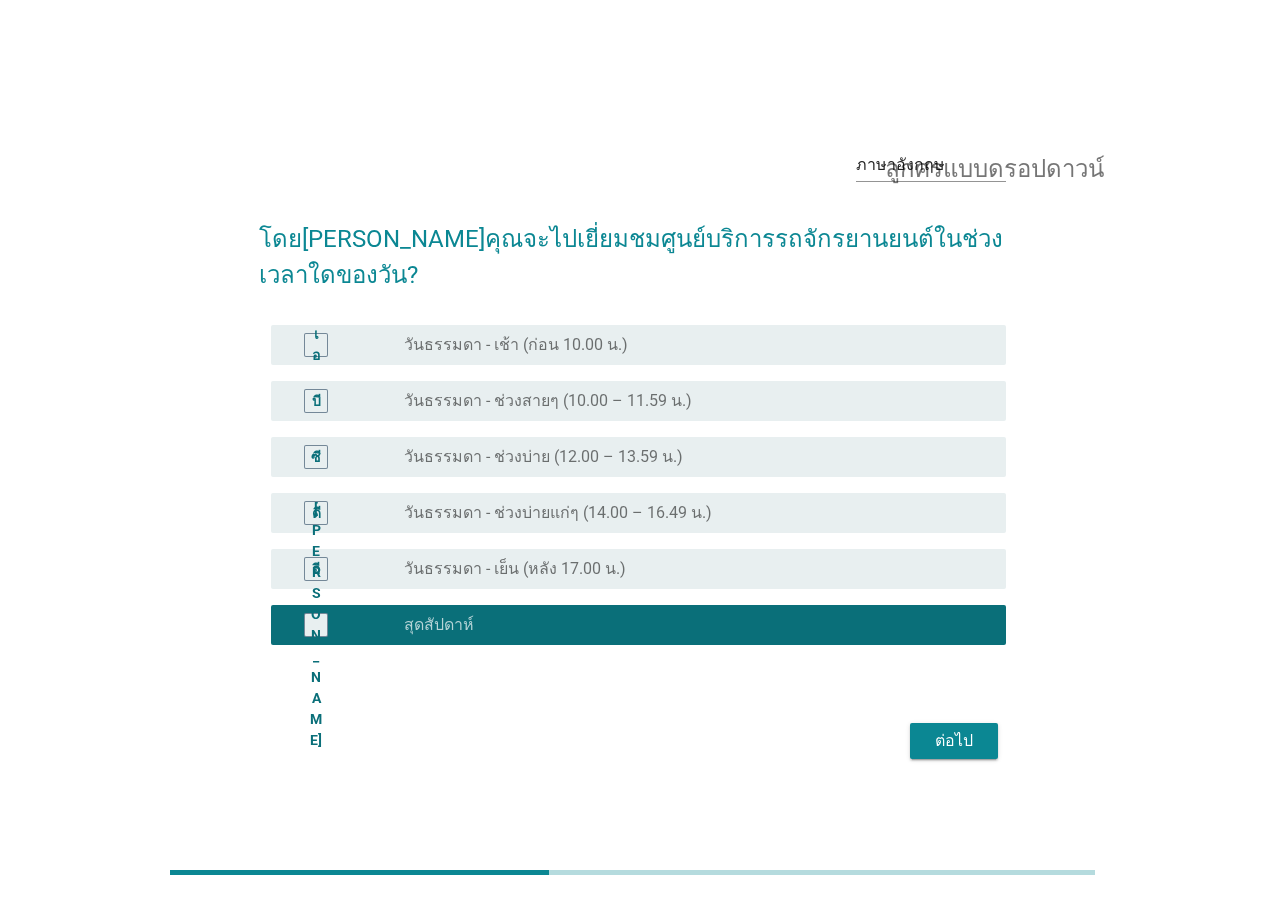 click on "วันธรรมดา - ช่วงสายๆ (10.00 – 11.59 น.)" at bounding box center [548, 400] 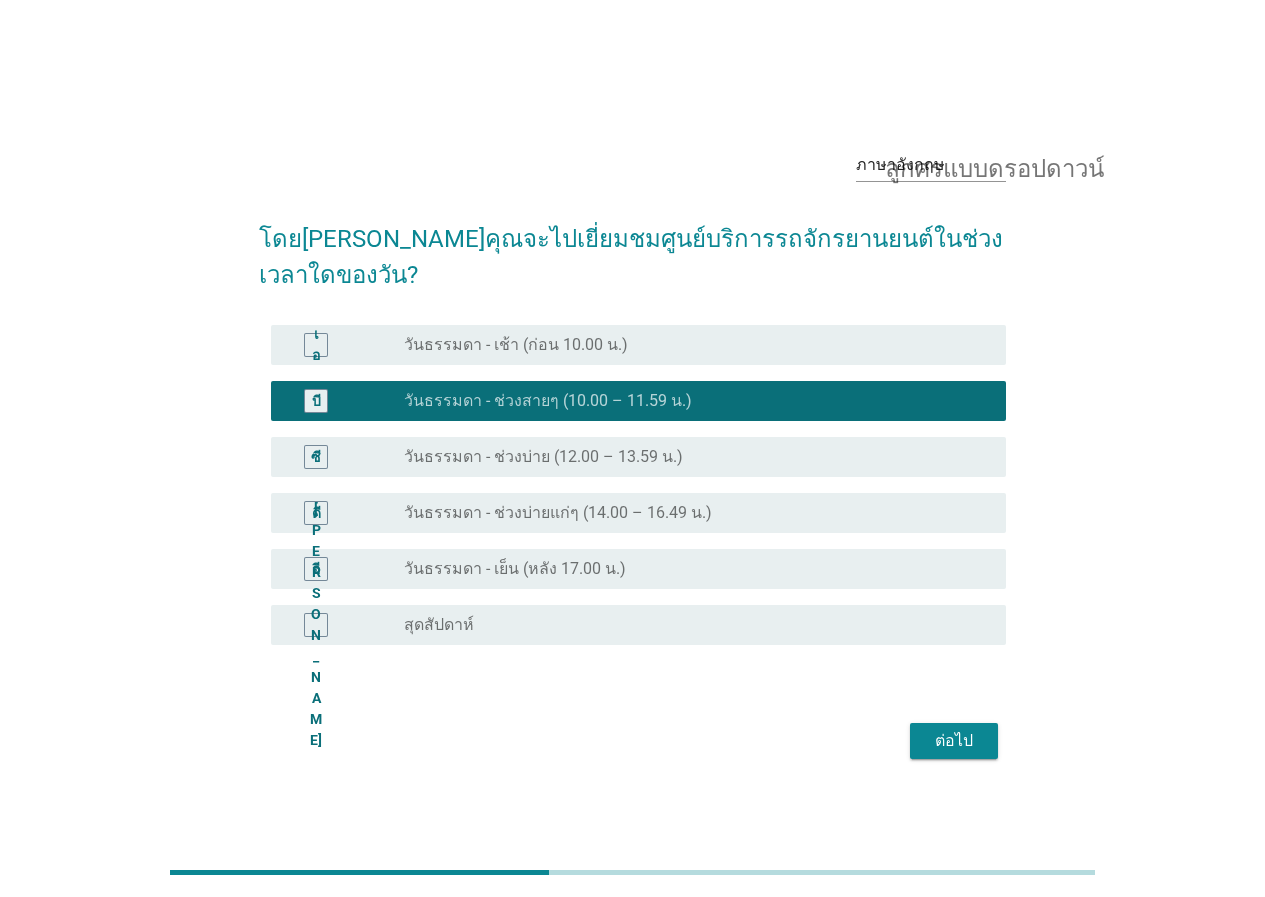 click on "ปุ่มวิทยุ[PERSON_NAME]ถูกเลือก สุดสัปดาห์" at bounding box center (689, 625) 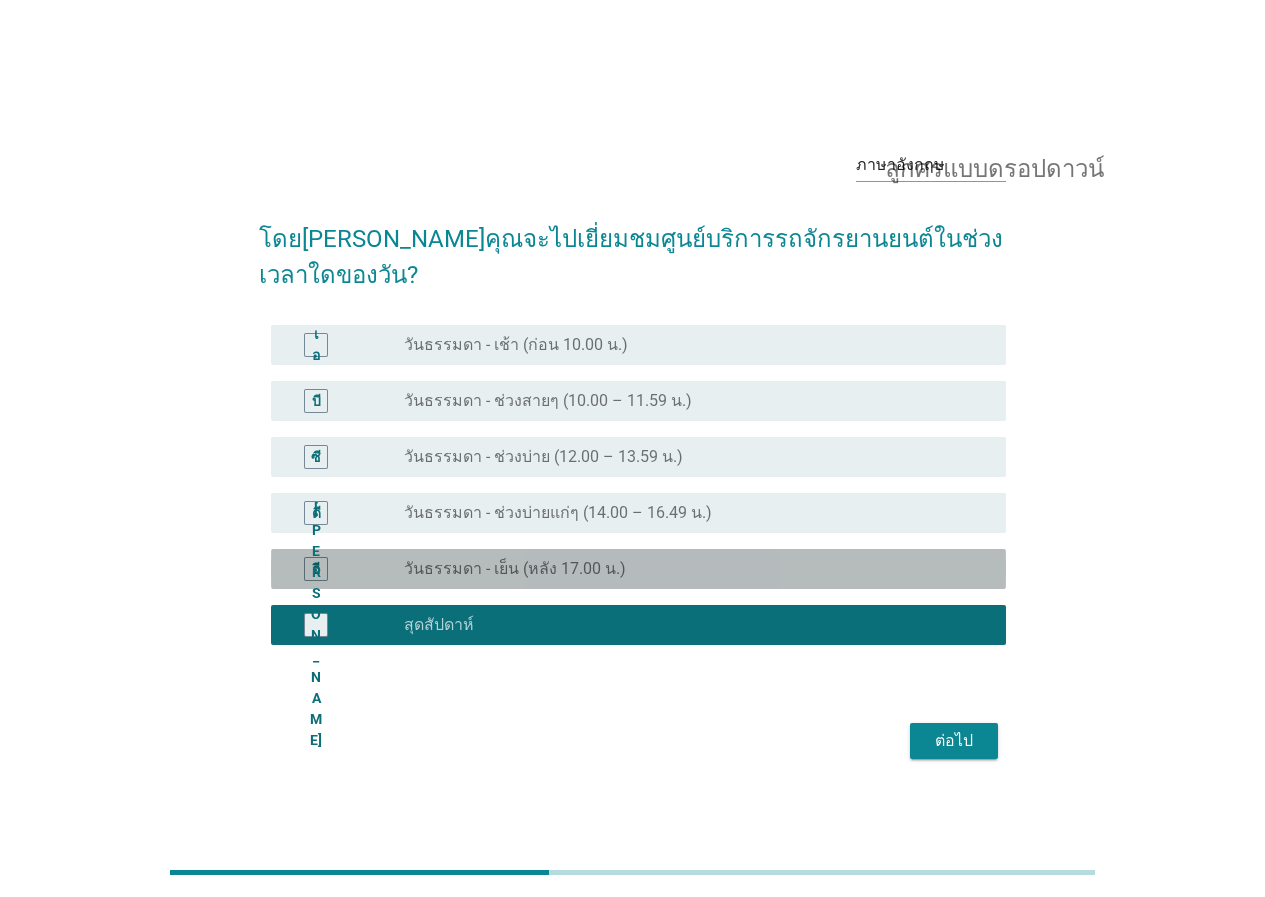 click on "วันธรรมดา - เย็น (หลัง 17.00 น.)" at bounding box center [515, 568] 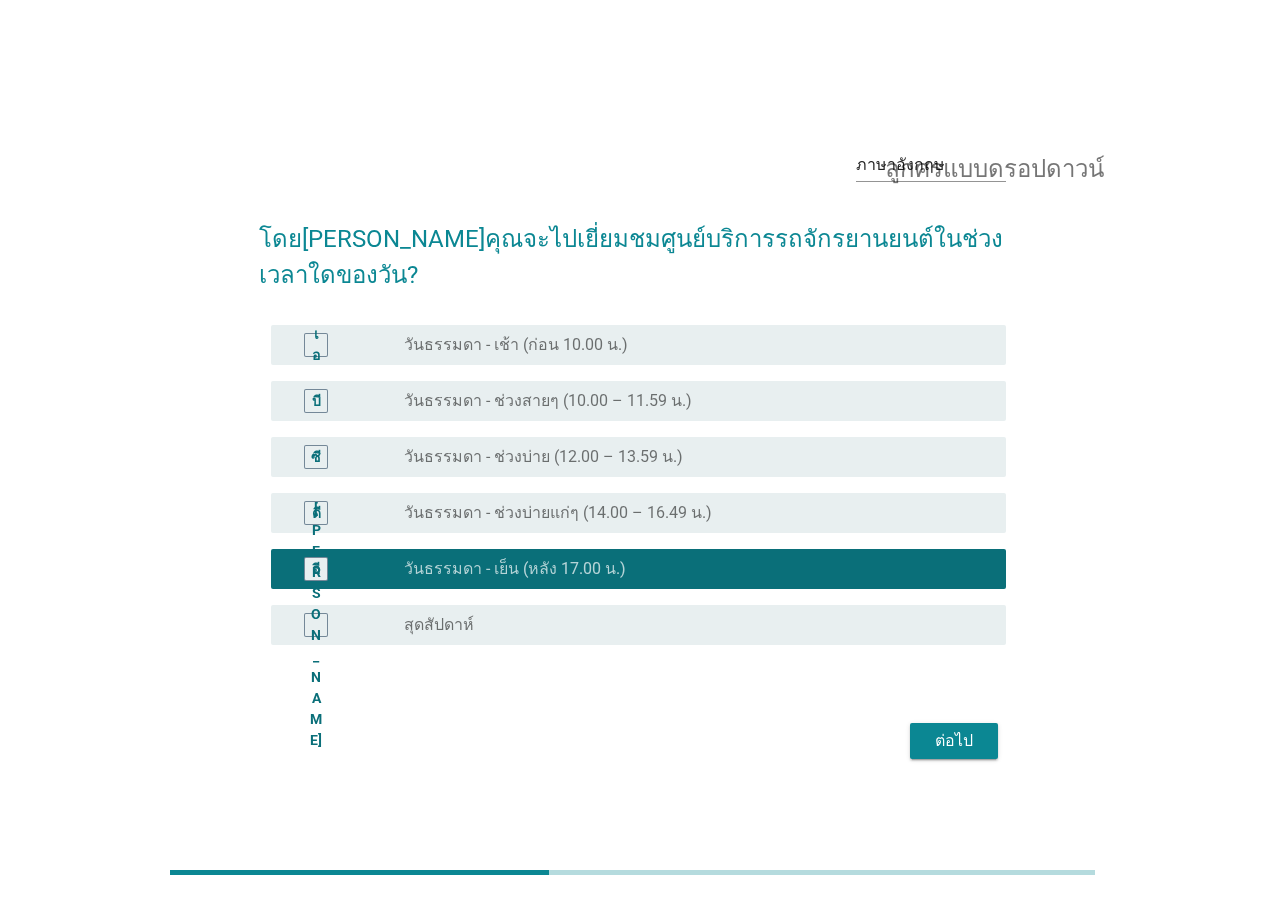 click on "ดี     ปุ่มวิทยุ[PERSON_NAME]ถูกเลือก วันธรรมดา - ช่วงบ่ายแก่ๆ (14.00 – 16.49 น.)" at bounding box center [638, 513] 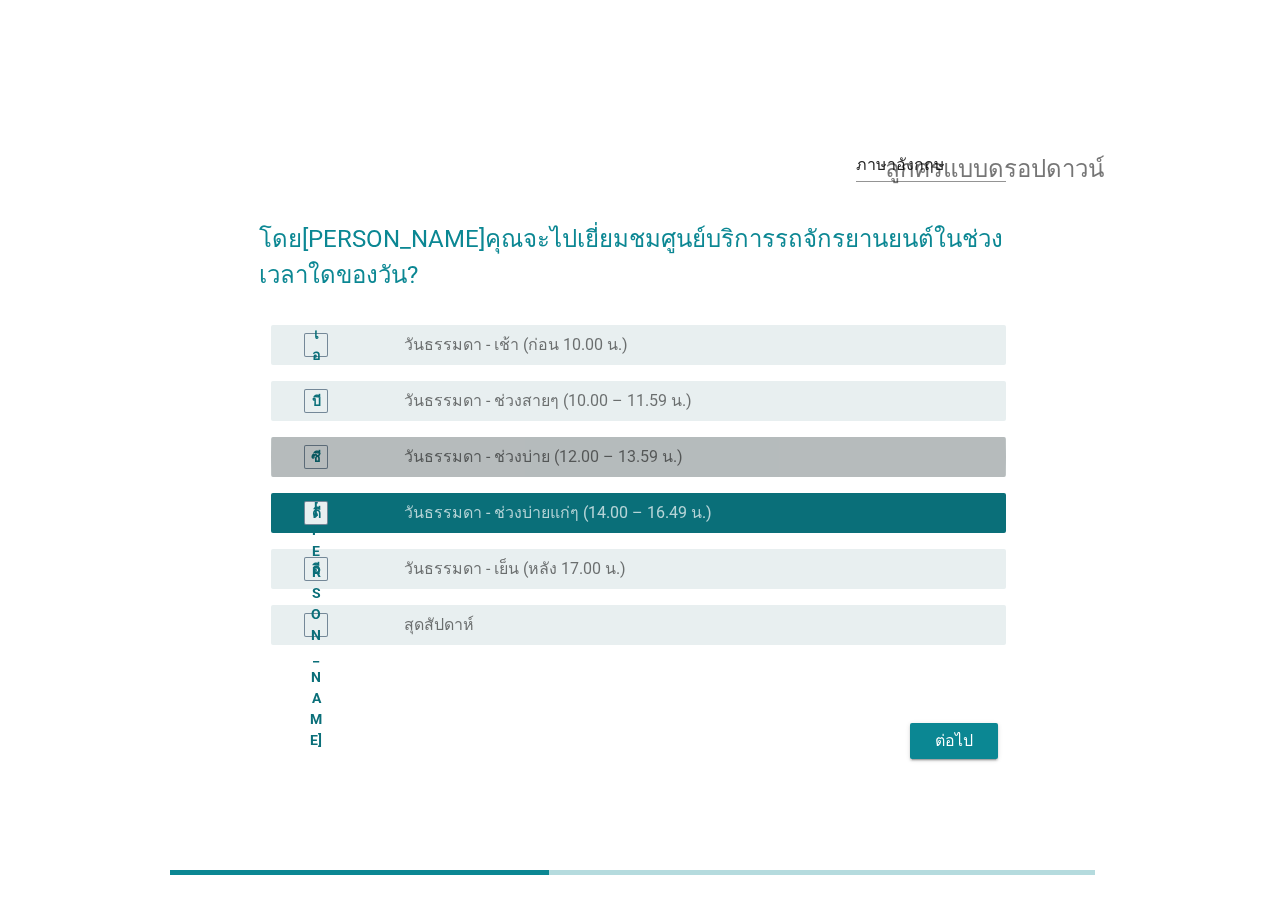 click on "วันธรรมดา - ช่วงบ่าย (12.00 – 13.59 น.)" at bounding box center (543, 456) 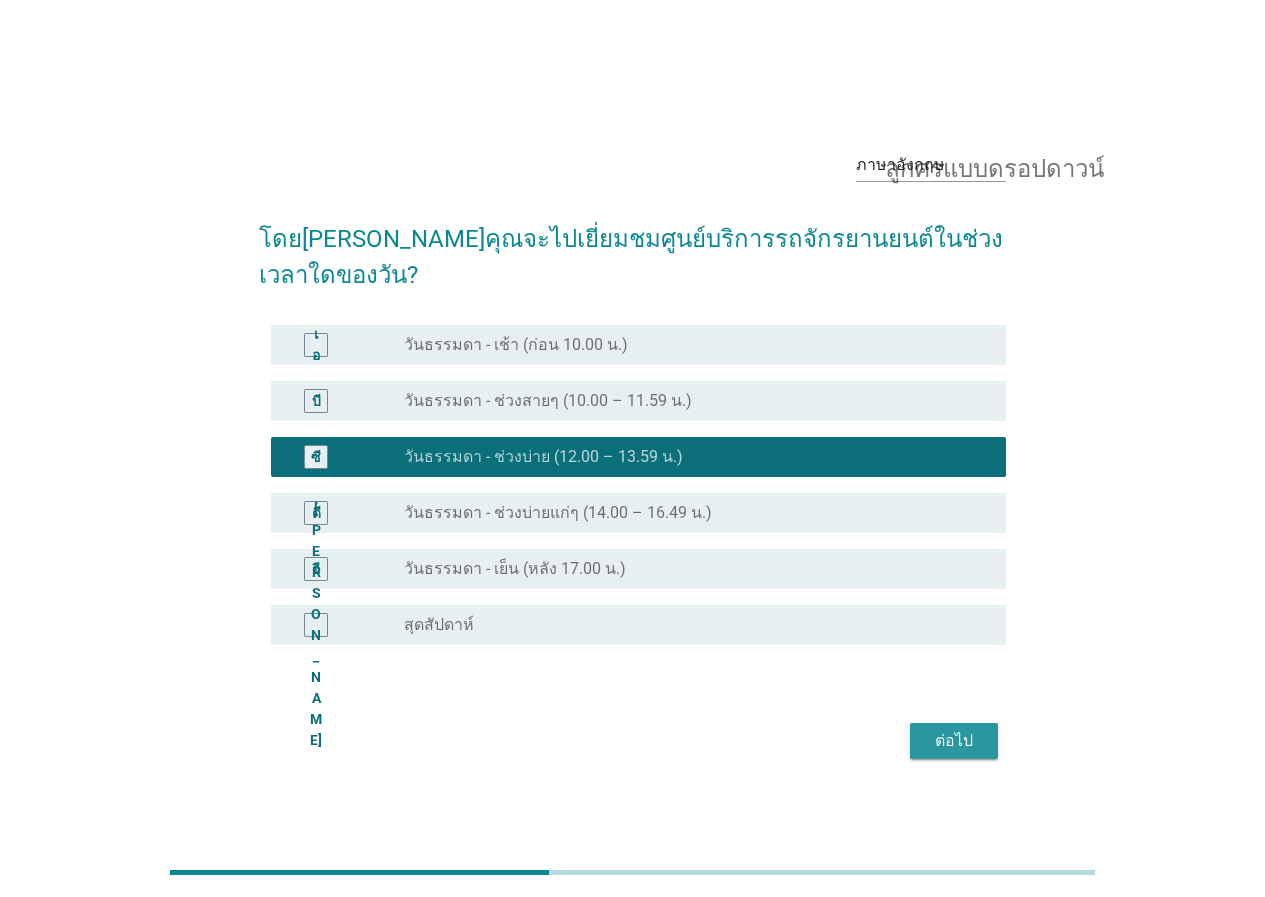 drag, startPoint x: 953, startPoint y: 722, endPoint x: 954, endPoint y: 706, distance: 16.03122 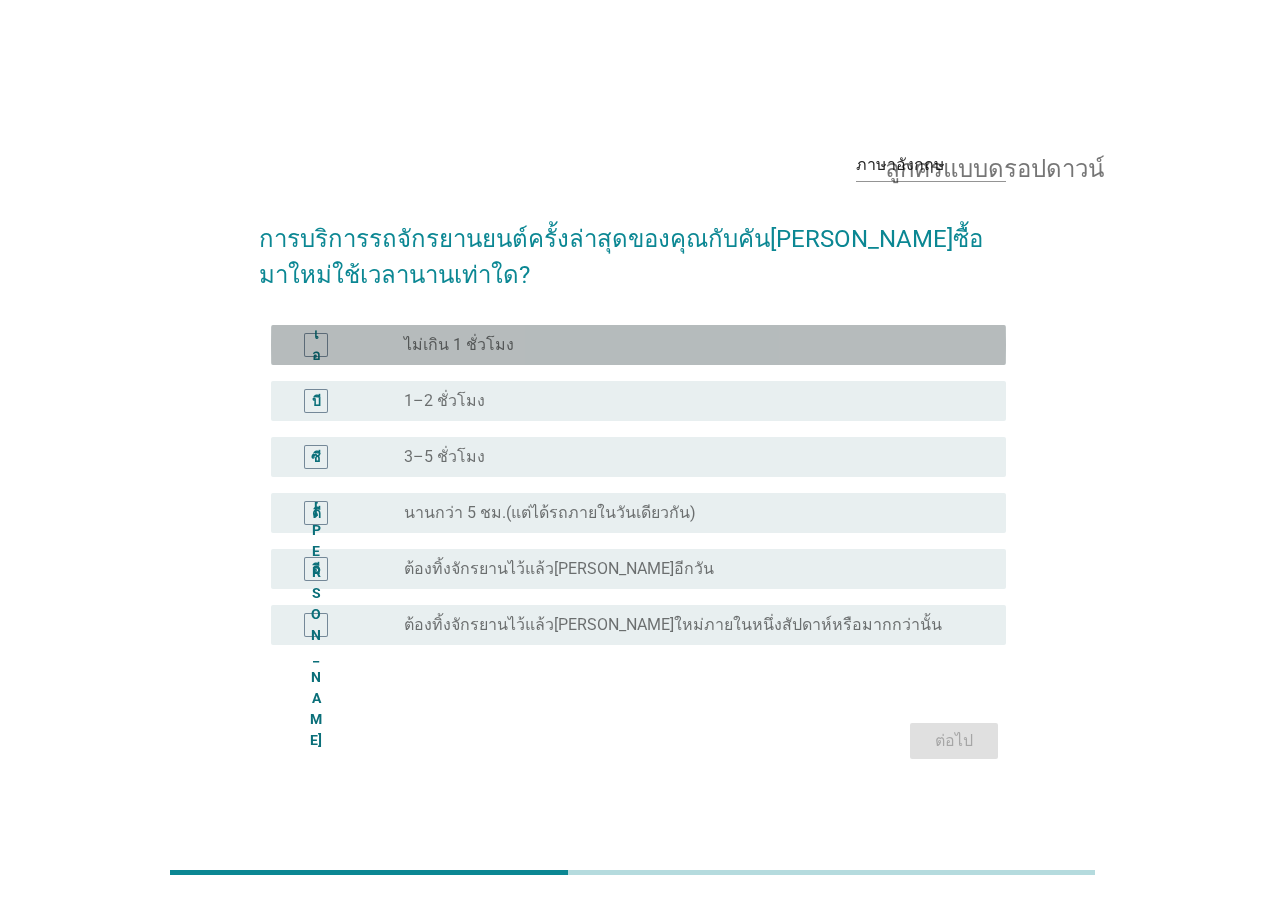 click on "ปุ่มวิทยุ[PERSON_NAME]ถูกเลือก ไม่เกิน 1 ชั่วโมง" at bounding box center [689, 345] 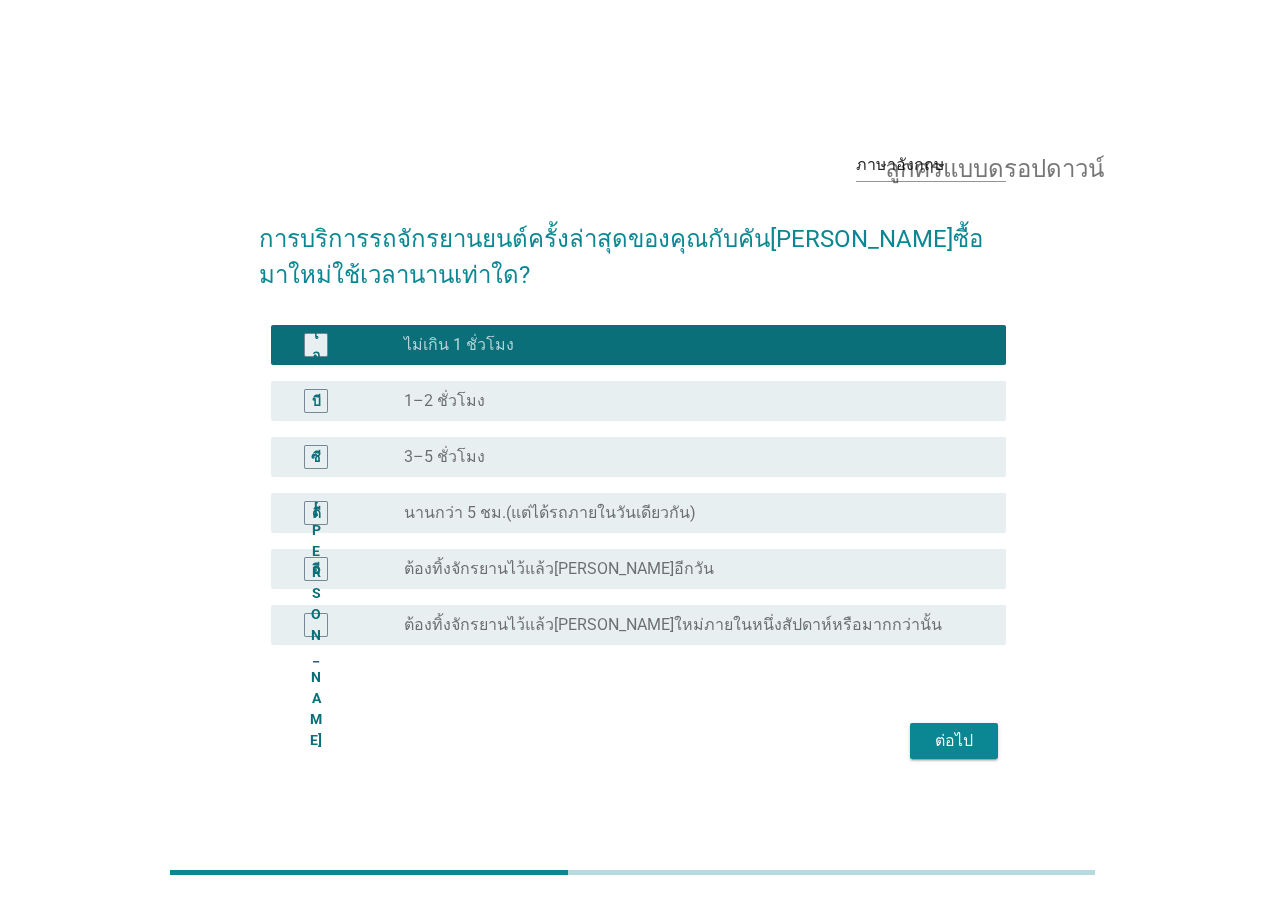 click on "ปุ่มวิทยุ[PERSON_NAME]ถูกเลือก 1–2 ชั่วโมง" at bounding box center [689, 401] 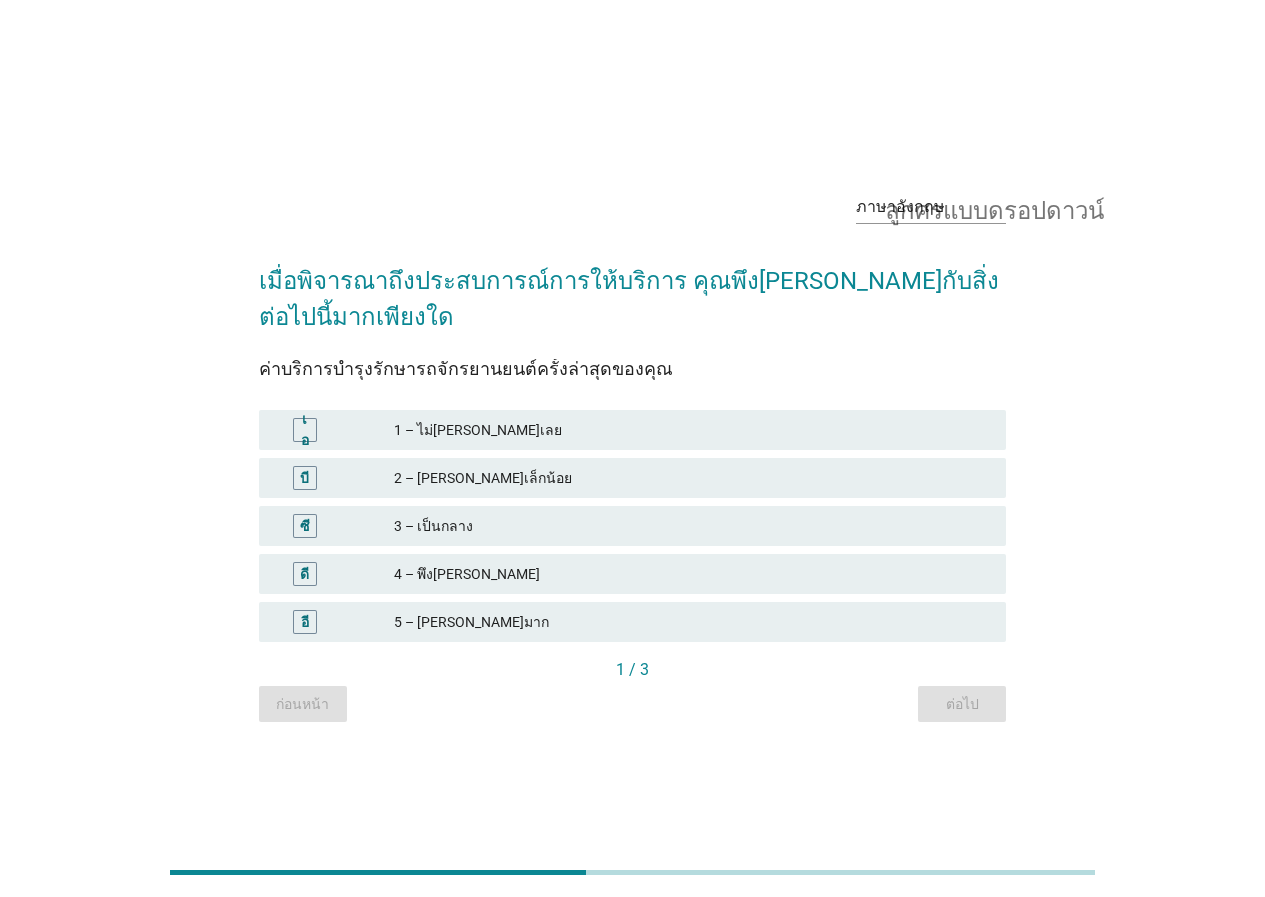 drag, startPoint x: 549, startPoint y: 577, endPoint x: 600, endPoint y: 580, distance: 51.088158 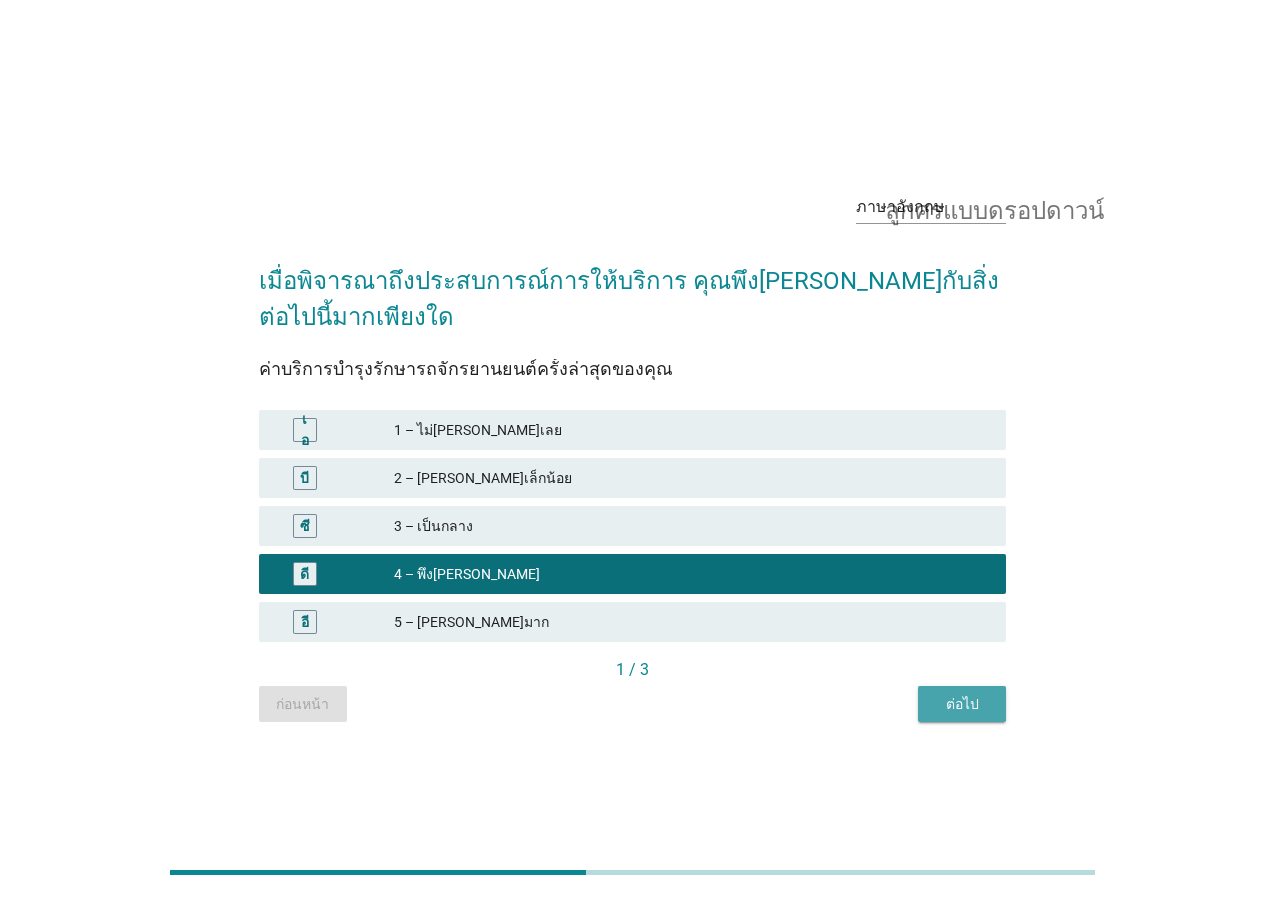 click on "ต่อไป" at bounding box center (962, 704) 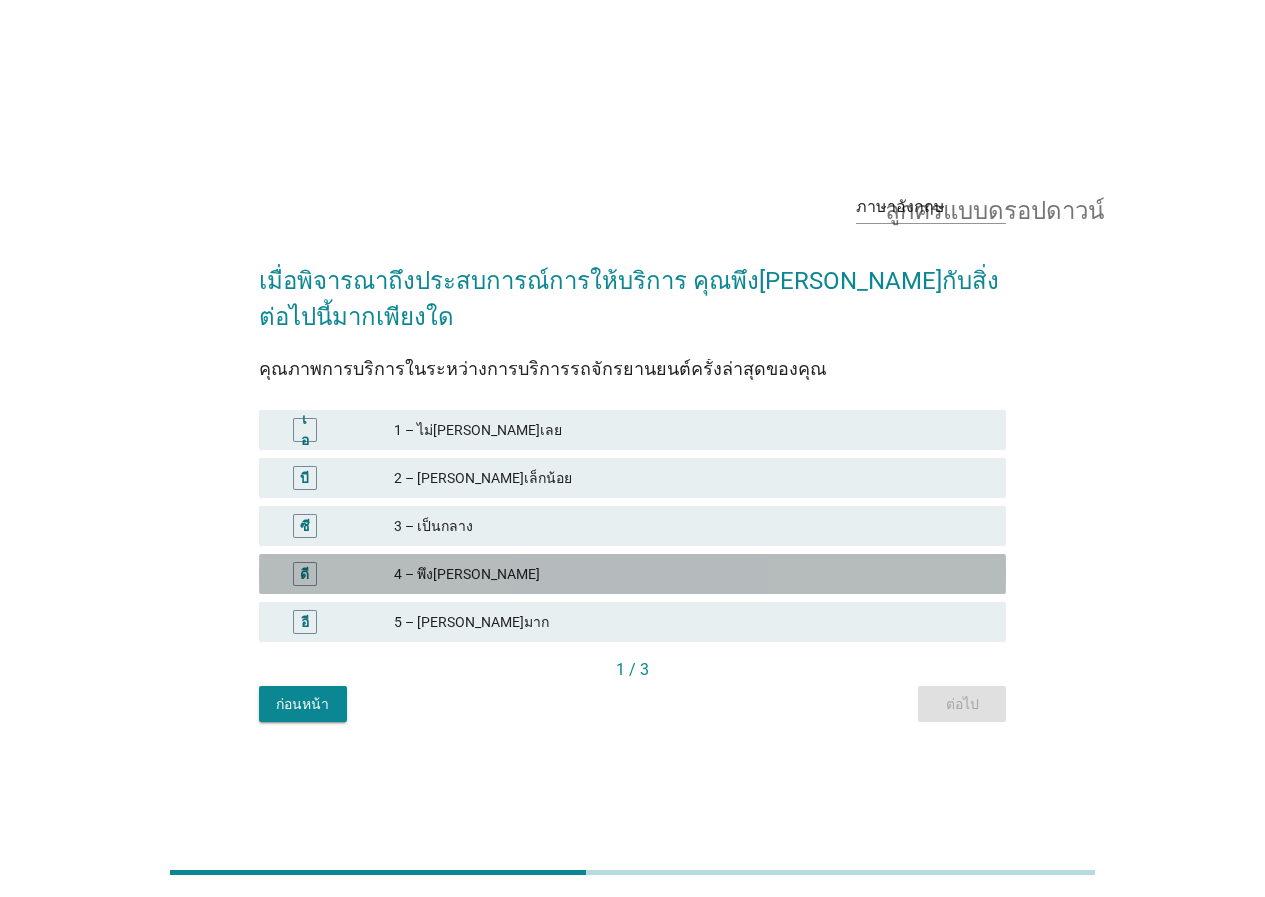 drag, startPoint x: 420, startPoint y: 570, endPoint x: 520, endPoint y: 573, distance: 100.04499 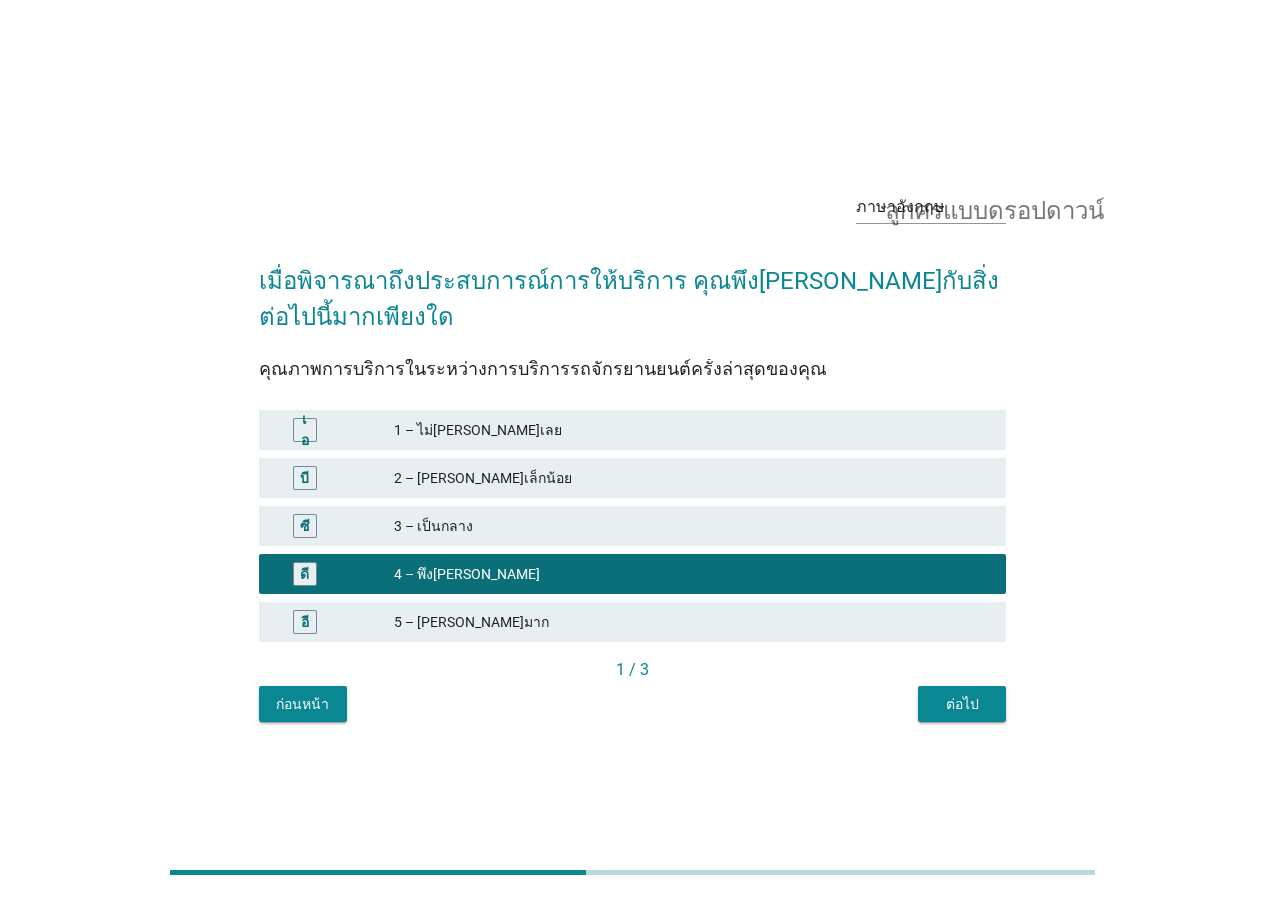 click on "ต่อไป" at bounding box center (962, 704) 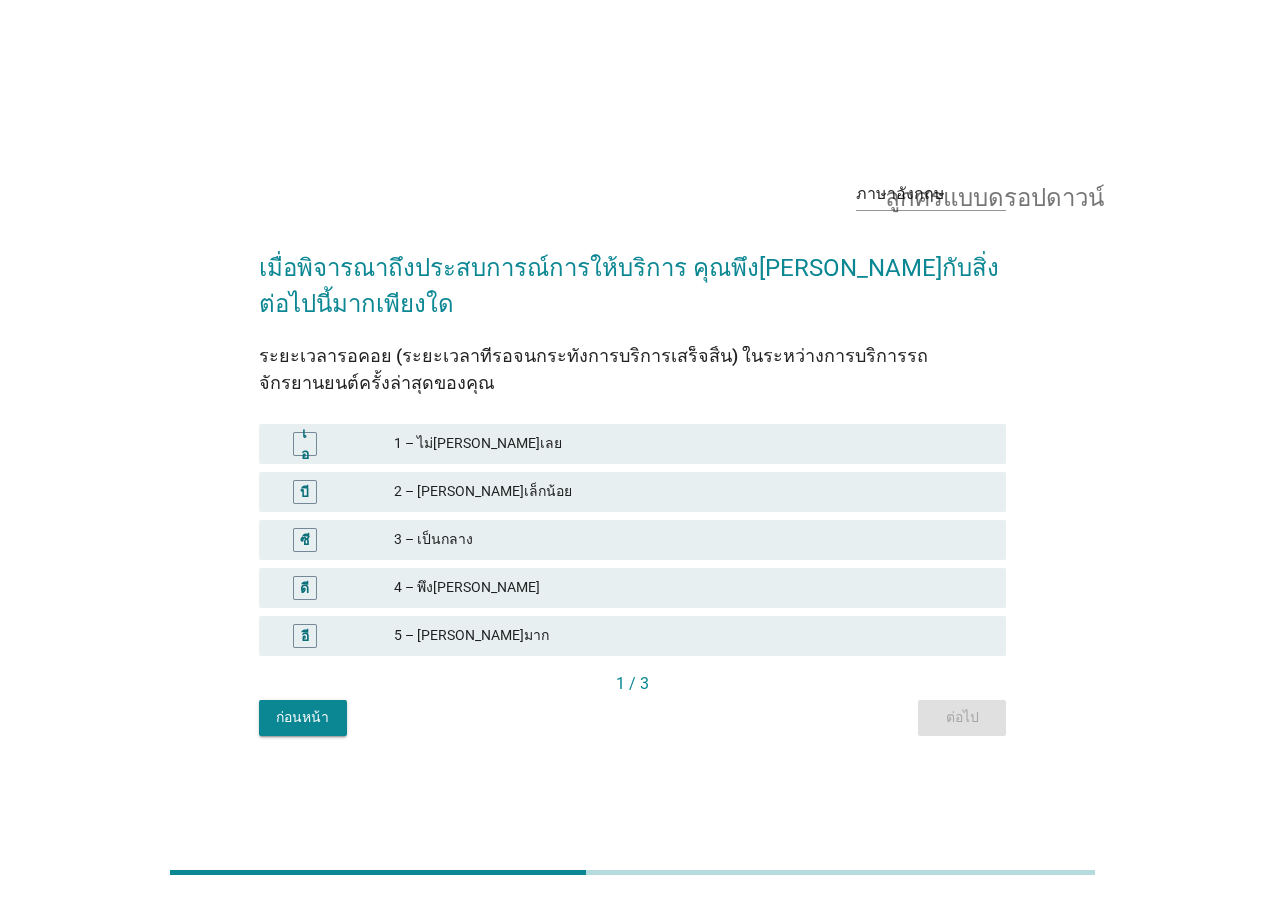 click on "ดี   4 – พึง[PERSON_NAME]" at bounding box center (632, 588) 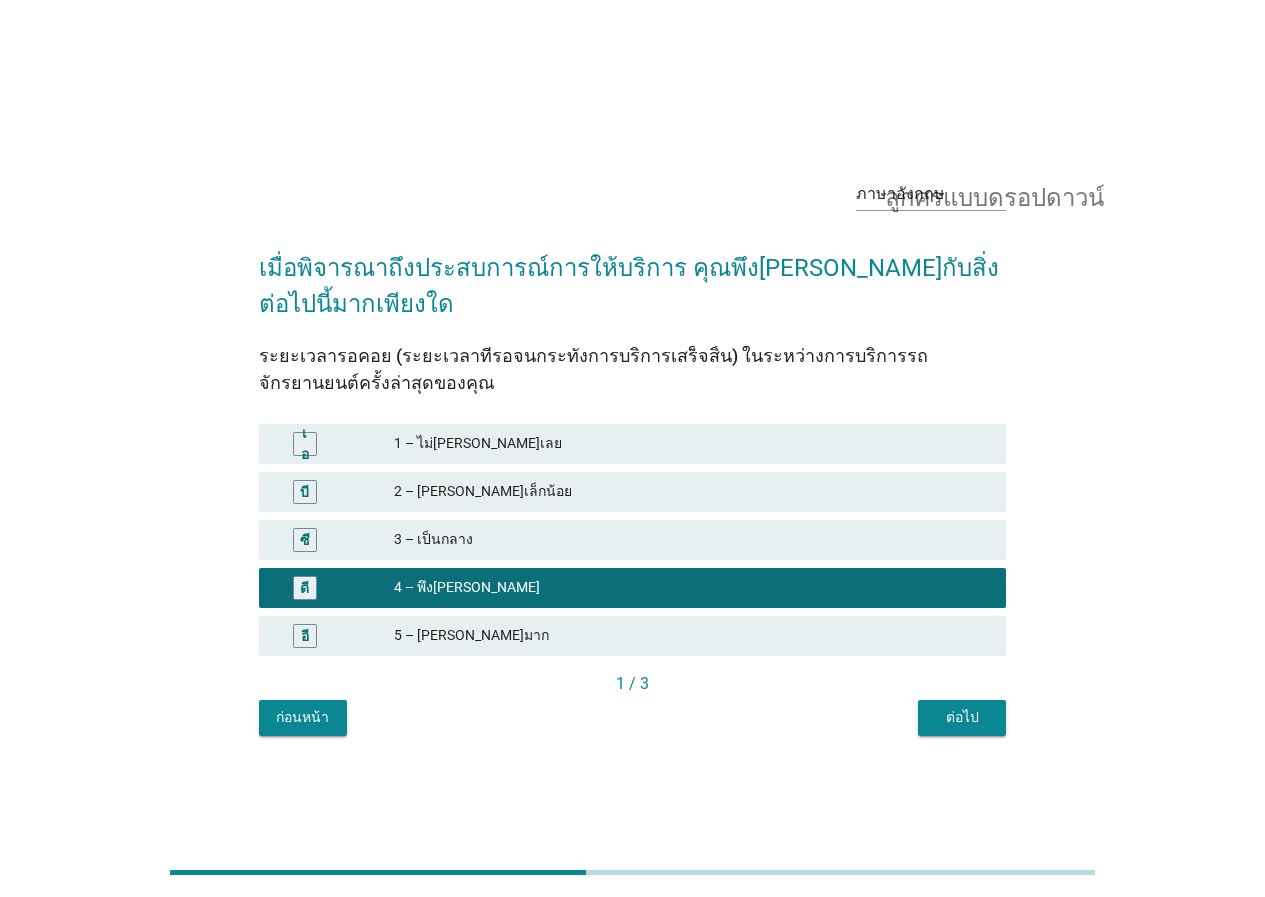 click on "ต่อไป" at bounding box center (962, 717) 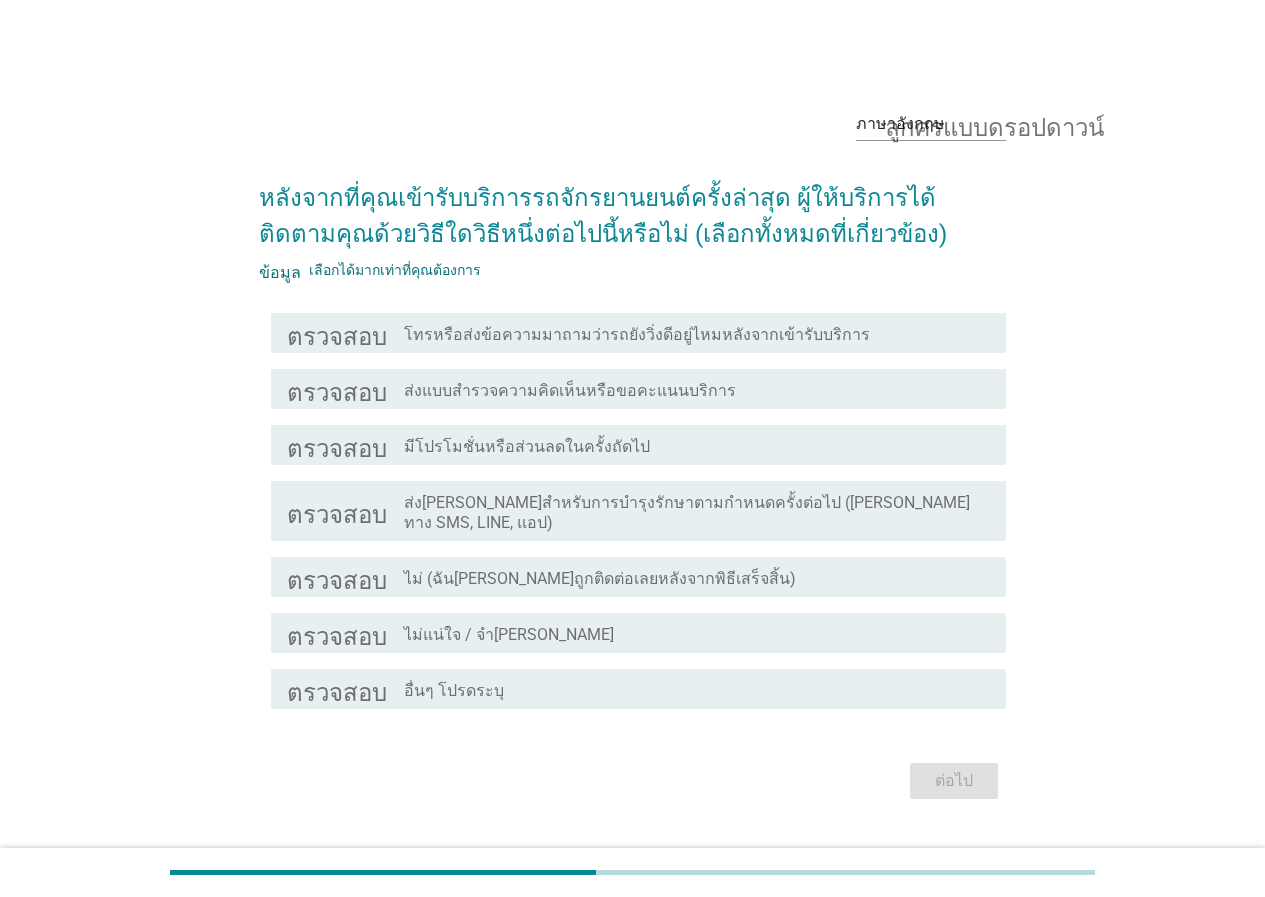 click on "ตรวจสอบ     โครงร่างกล่องกาเครื่องหมายว่างเปล่า โทรหรือส่งข้อความมาถามว่ารถยังวิ่งดีอยู่ไหมหลังจากเข้ารับบริการ" at bounding box center (632, 333) 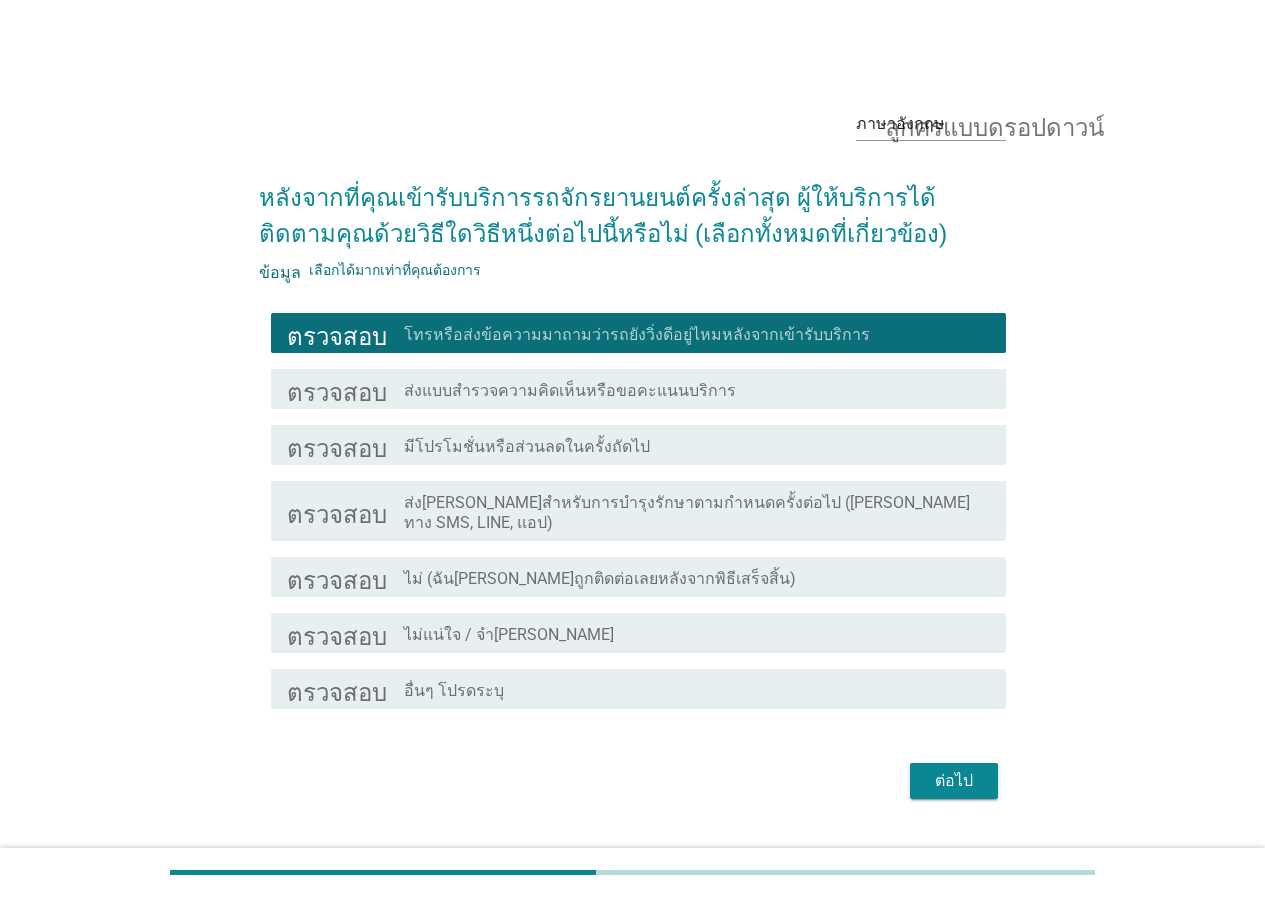 click on "ตรวจสอบ     โครงร่างกล่องกาเครื่องหมายว่างเปล่า ไม่แน่ใจ / จำ[PERSON_NAME]" at bounding box center (638, 633) 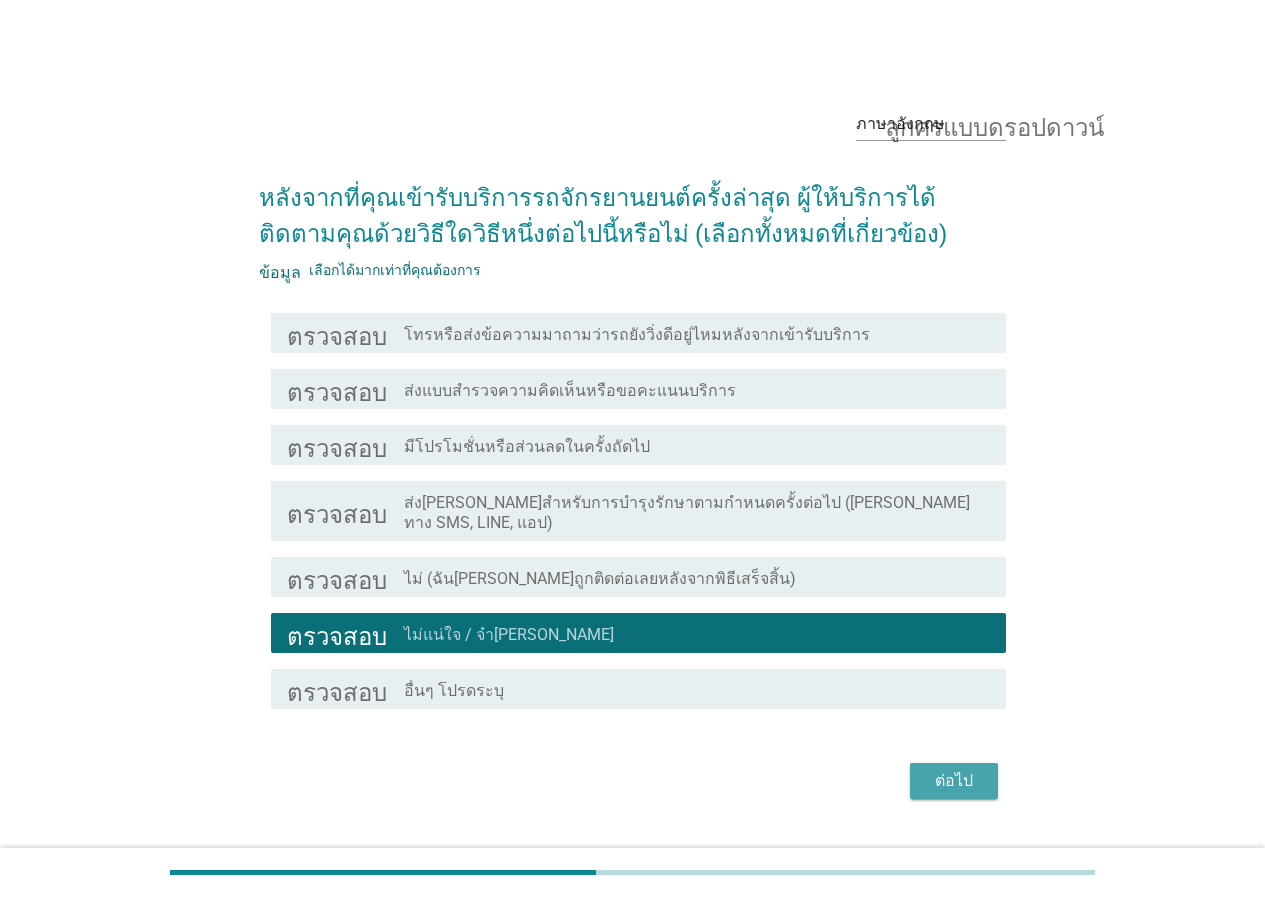 click on "ต่อไป" at bounding box center [954, 780] 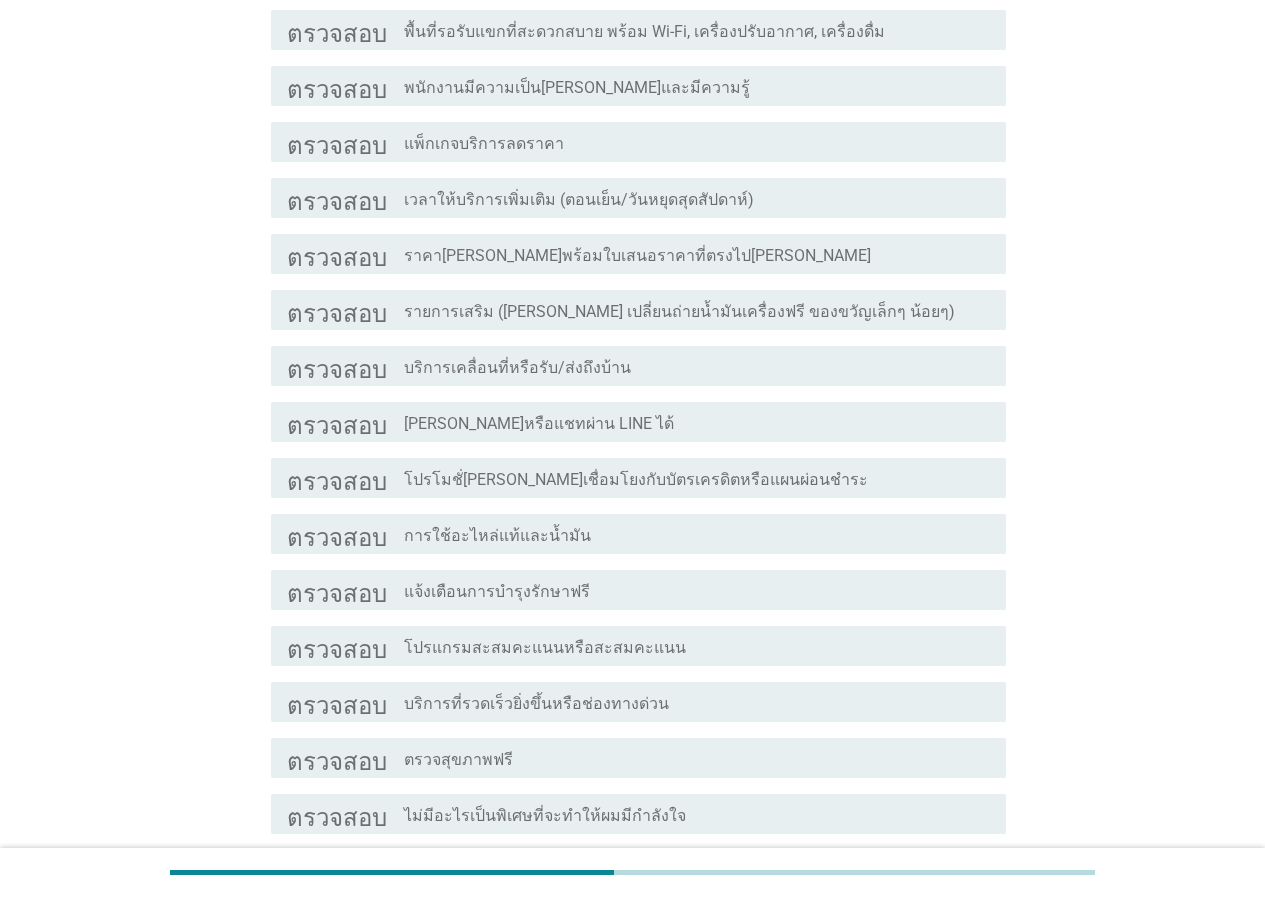scroll, scrollTop: 400, scrollLeft: 0, axis: vertical 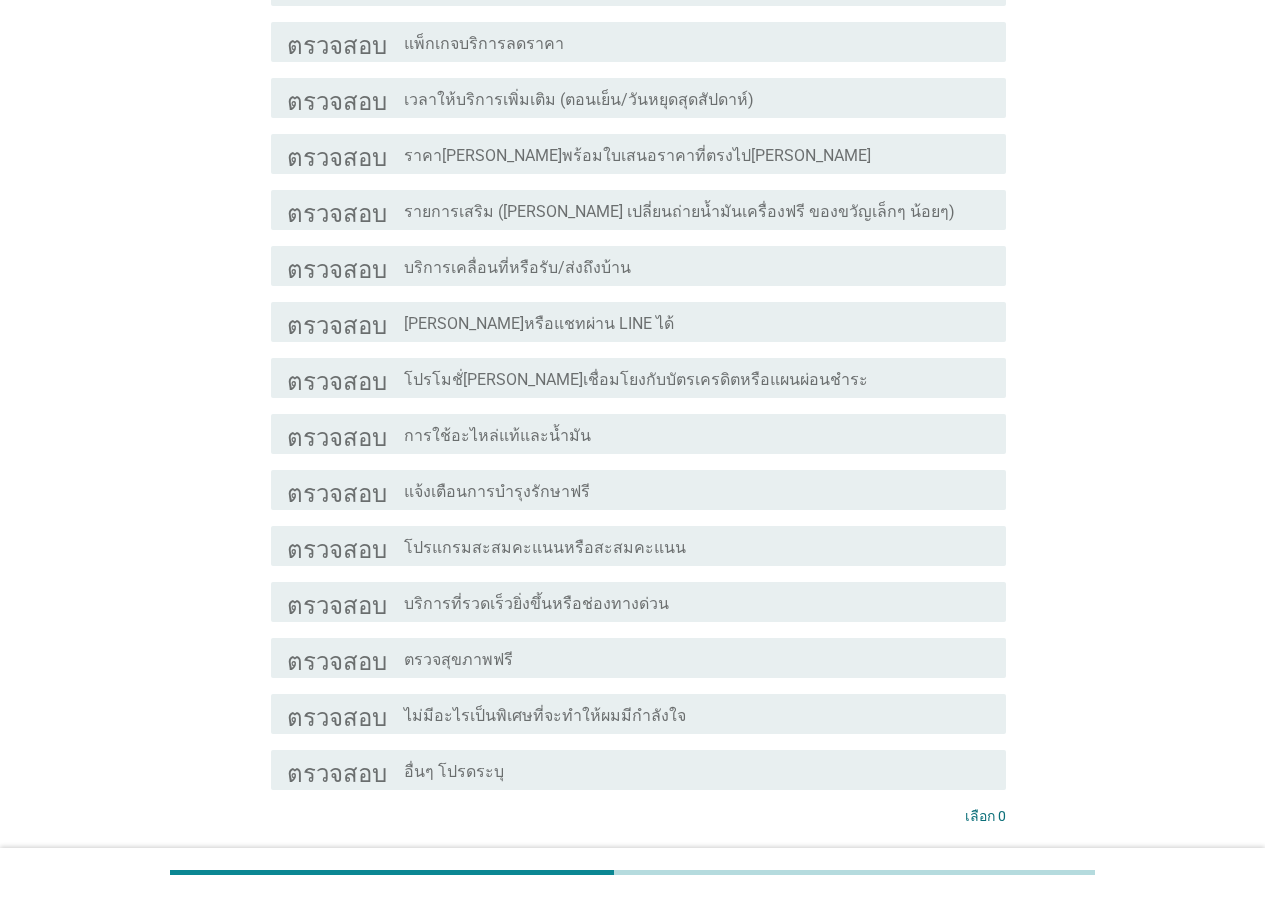 click on "ตรวจสอบ     โครงร่างกล่องกาเครื่องหมายว่างเปล่า แจ้งเตือนการบำรุงรักษาฟรี" at bounding box center [638, 490] 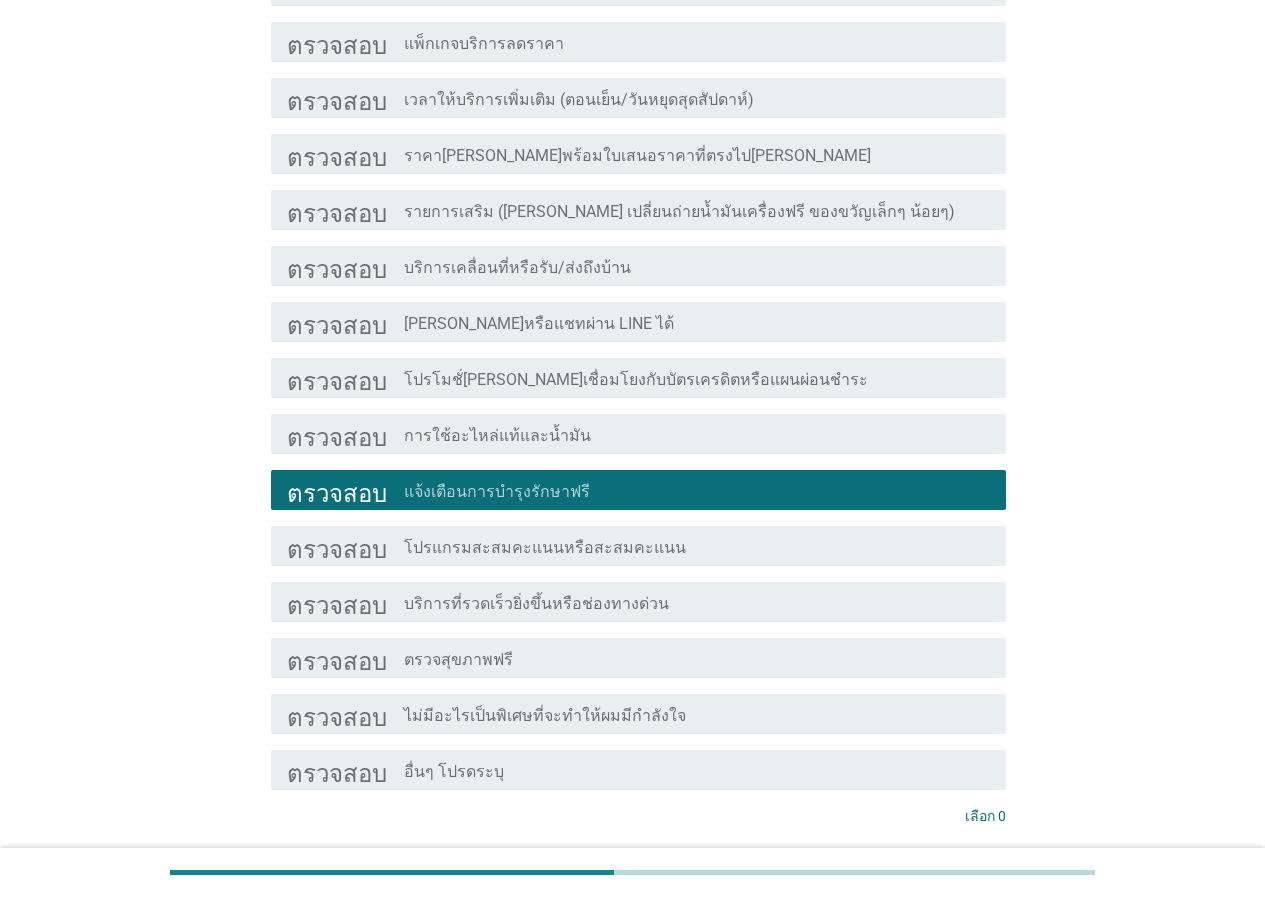 click on "โครงร่างกล่องกาเครื่องหมายว่างเปล่า บริการที่รวดเร็วยิ่งขึ้นหรือช่องทางด่วน" at bounding box center [697, 602] 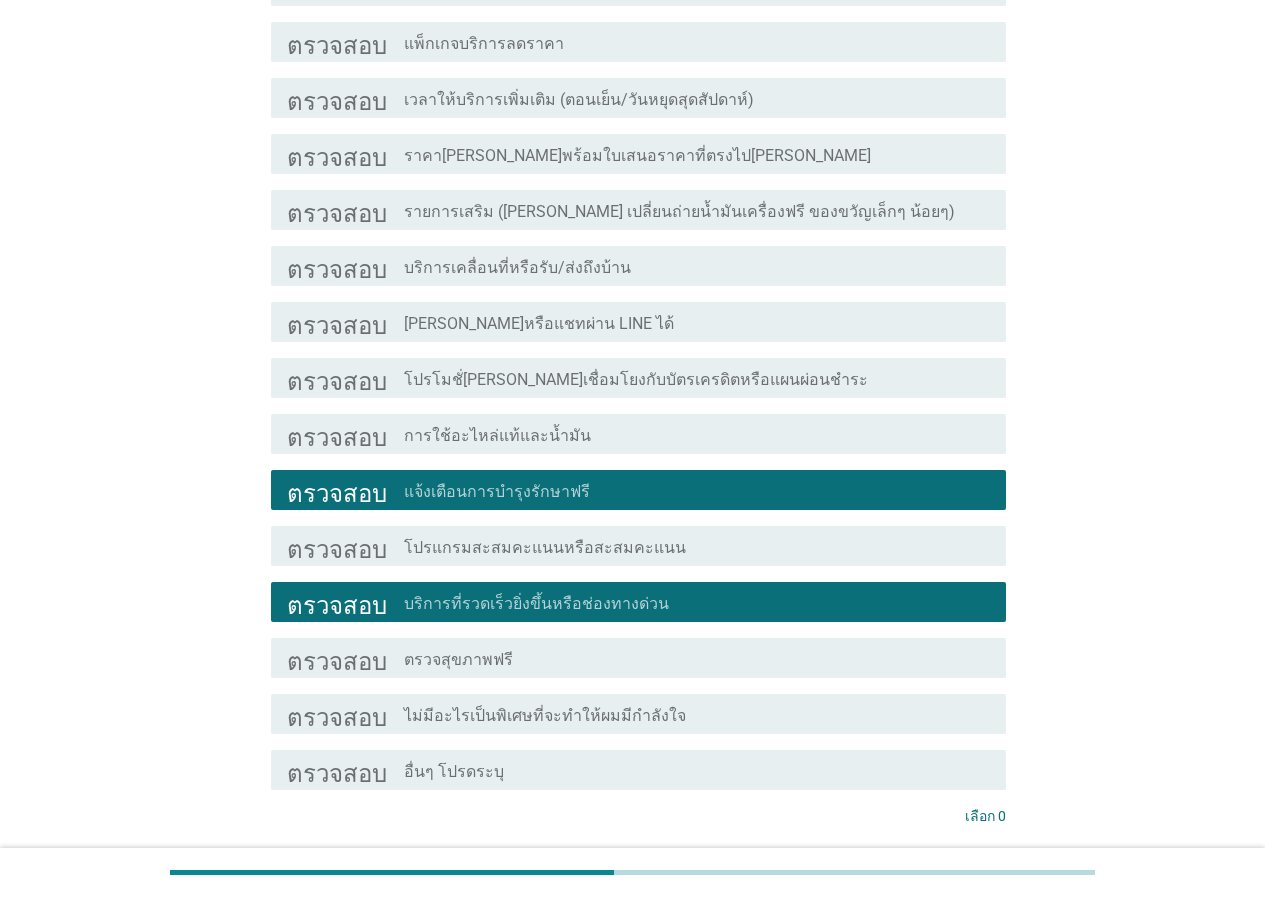 click on "โครงร่างกล่องกาเครื่องหมายว่างเปล่า ตรวจสุขภาพฟรี" at bounding box center (697, 658) 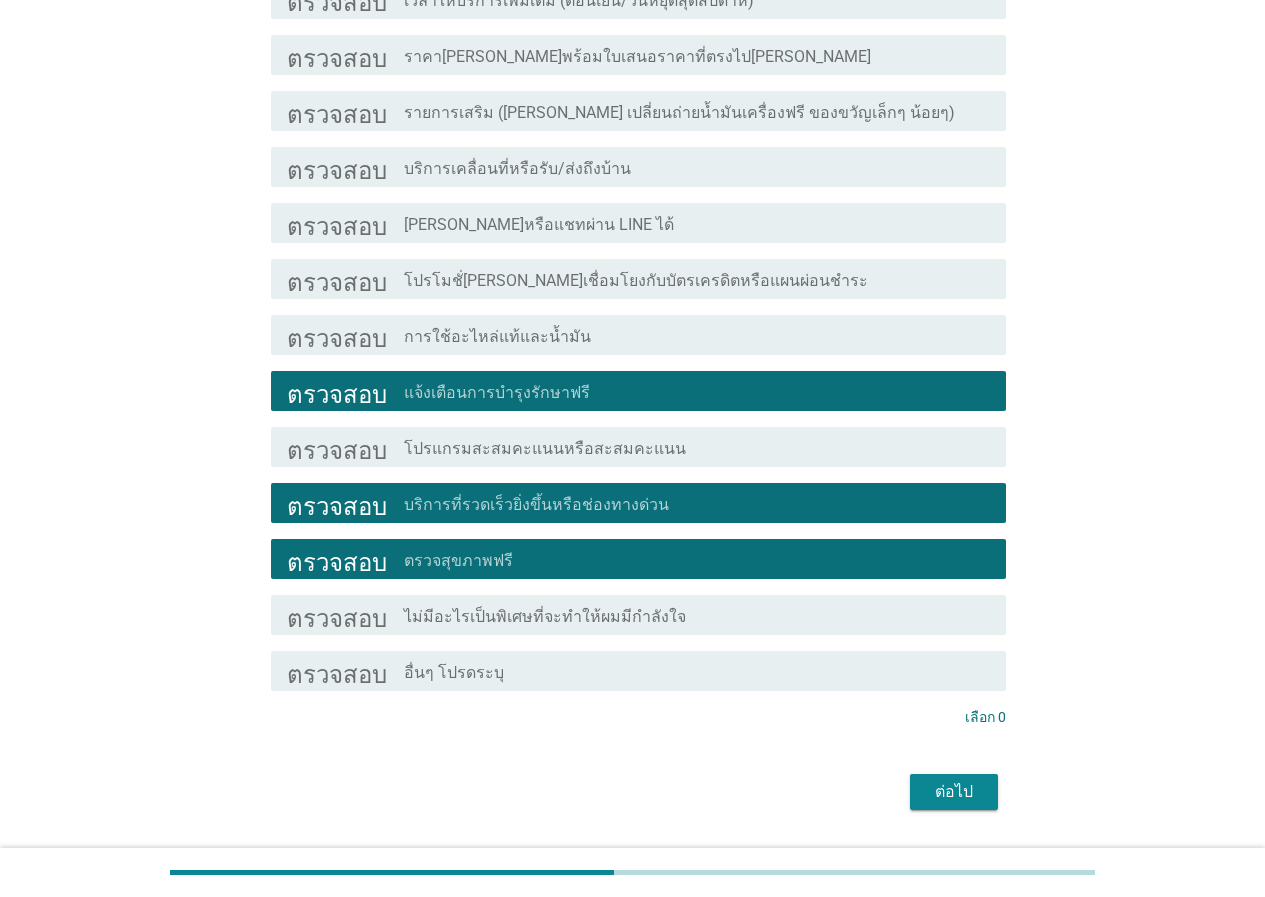 scroll, scrollTop: 500, scrollLeft: 0, axis: vertical 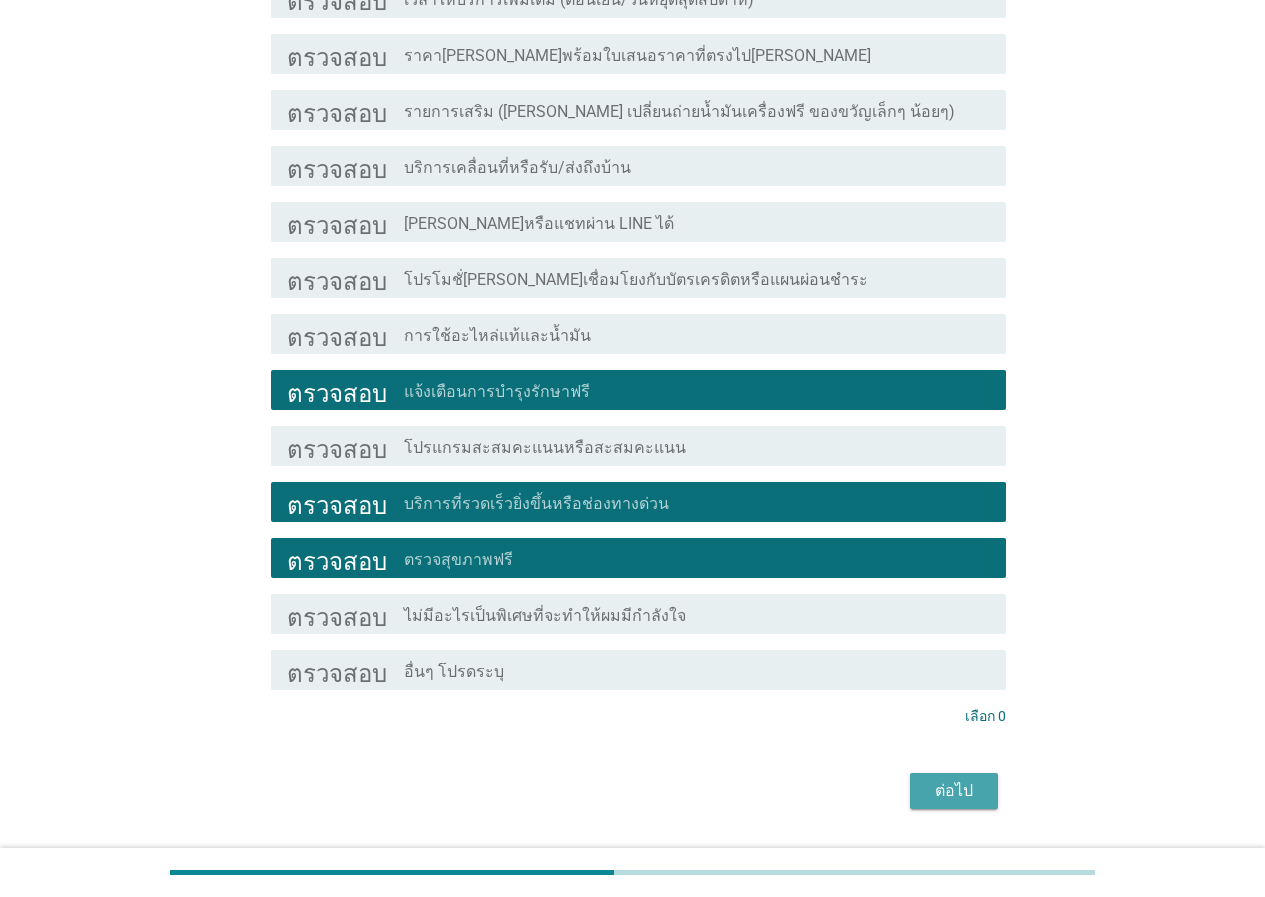 click on "ต่อไป" at bounding box center [954, 790] 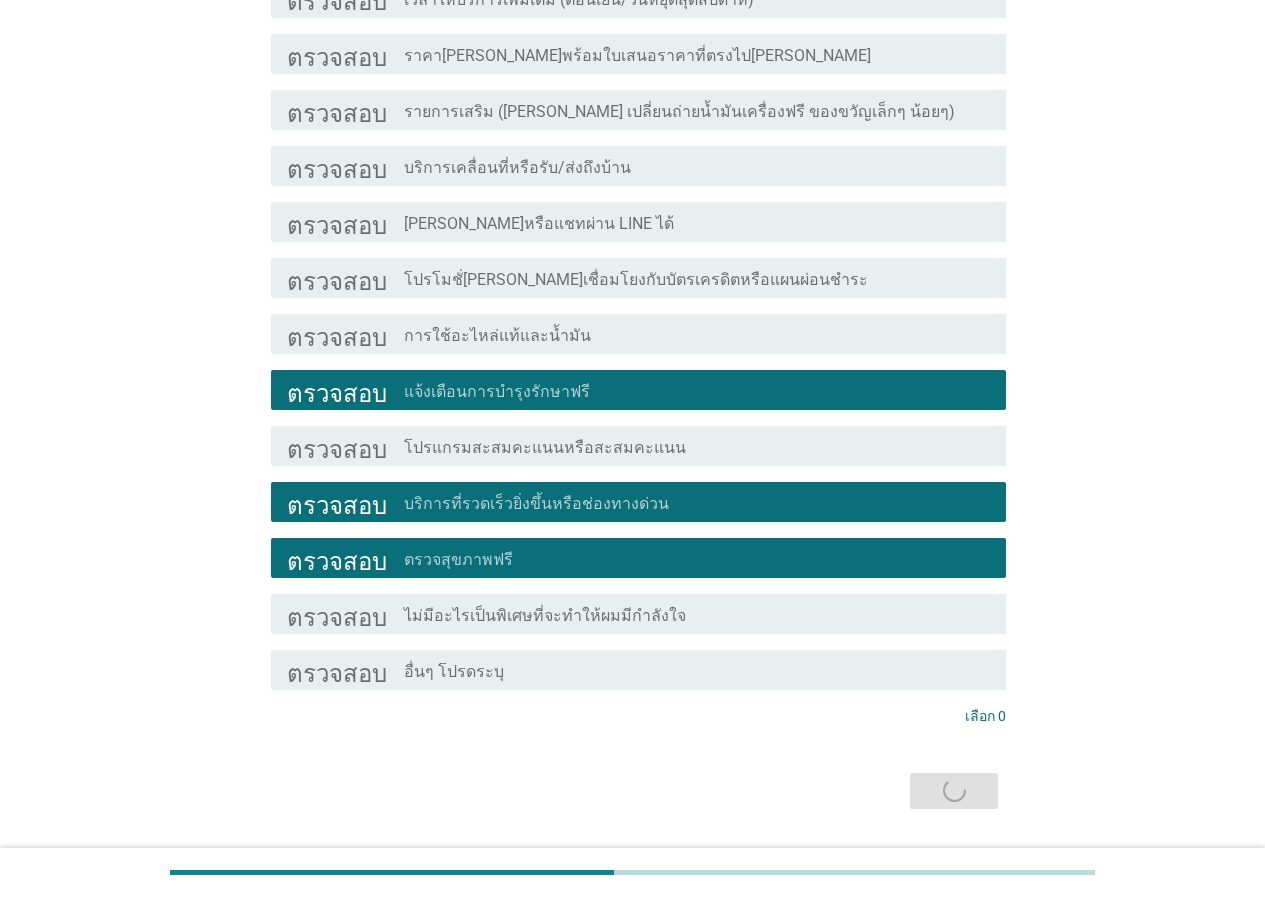 scroll, scrollTop: 0, scrollLeft: 0, axis: both 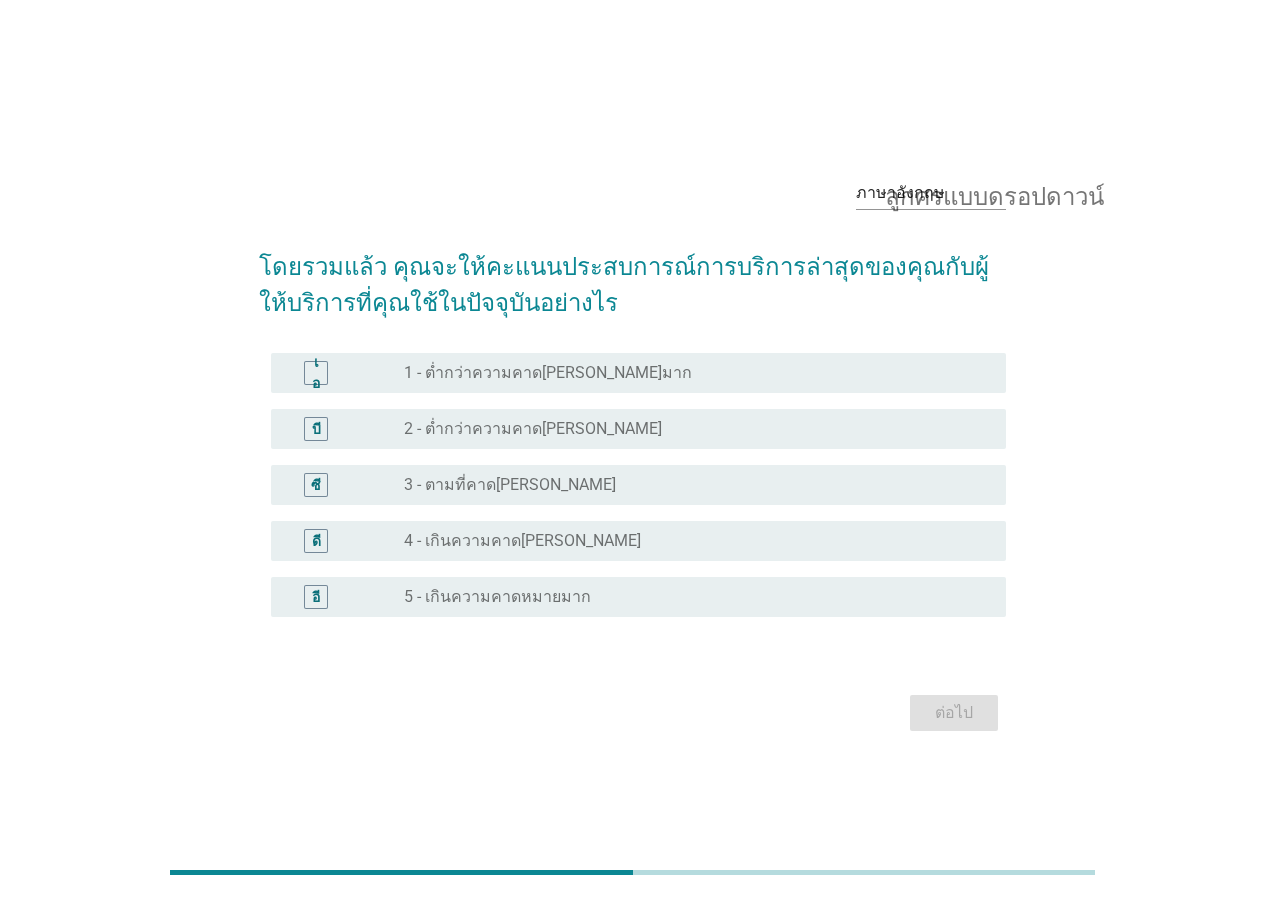 click on "ปุ่มวิทยุ[PERSON_NAME]ถูกเลือก 4 - เกินความคาด[PERSON_NAME]" at bounding box center (689, 541) 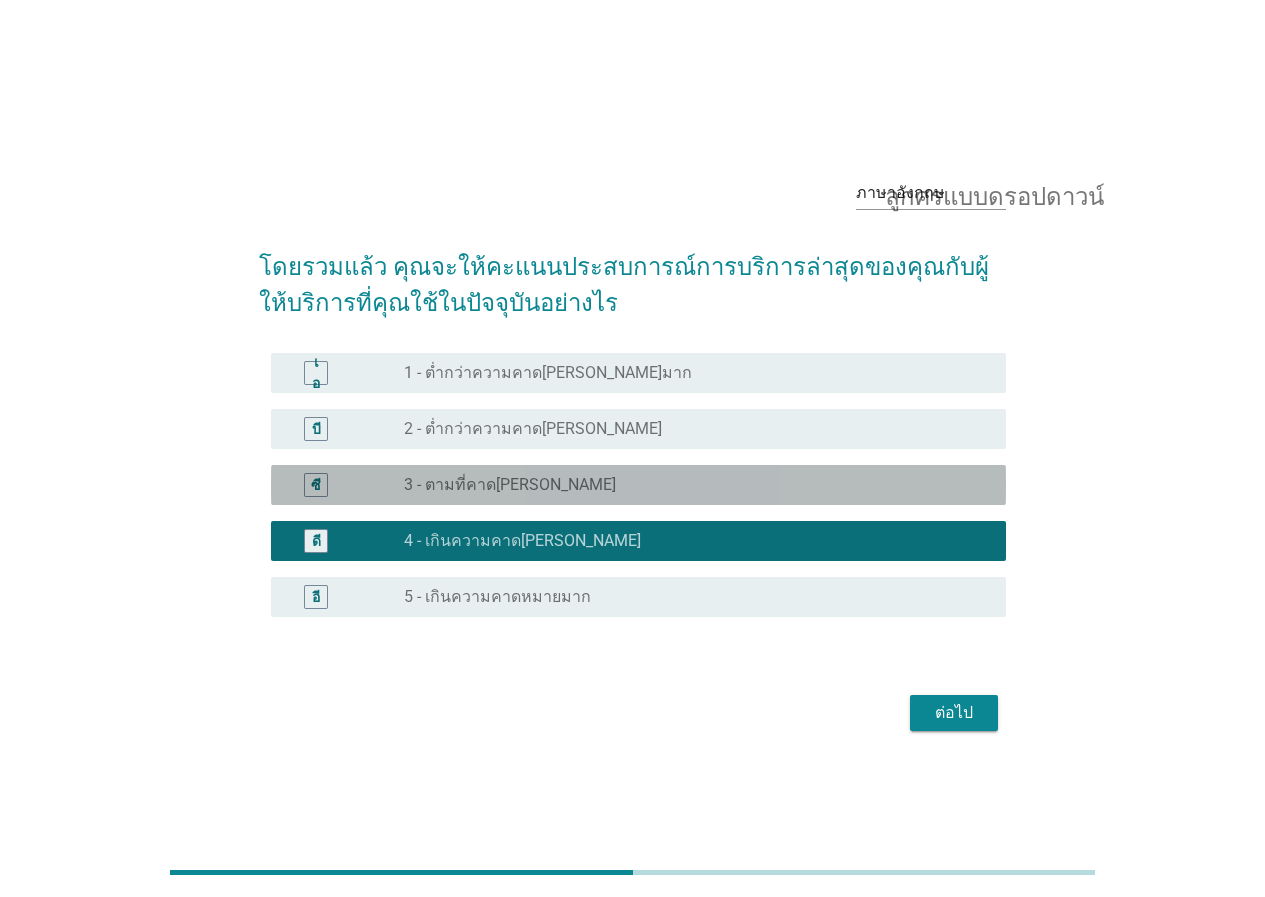 click on "ปุ่มวิทยุ[PERSON_NAME]ถูกเลือก 3 - ตามที่คาด[PERSON_NAME]" at bounding box center (689, 485) 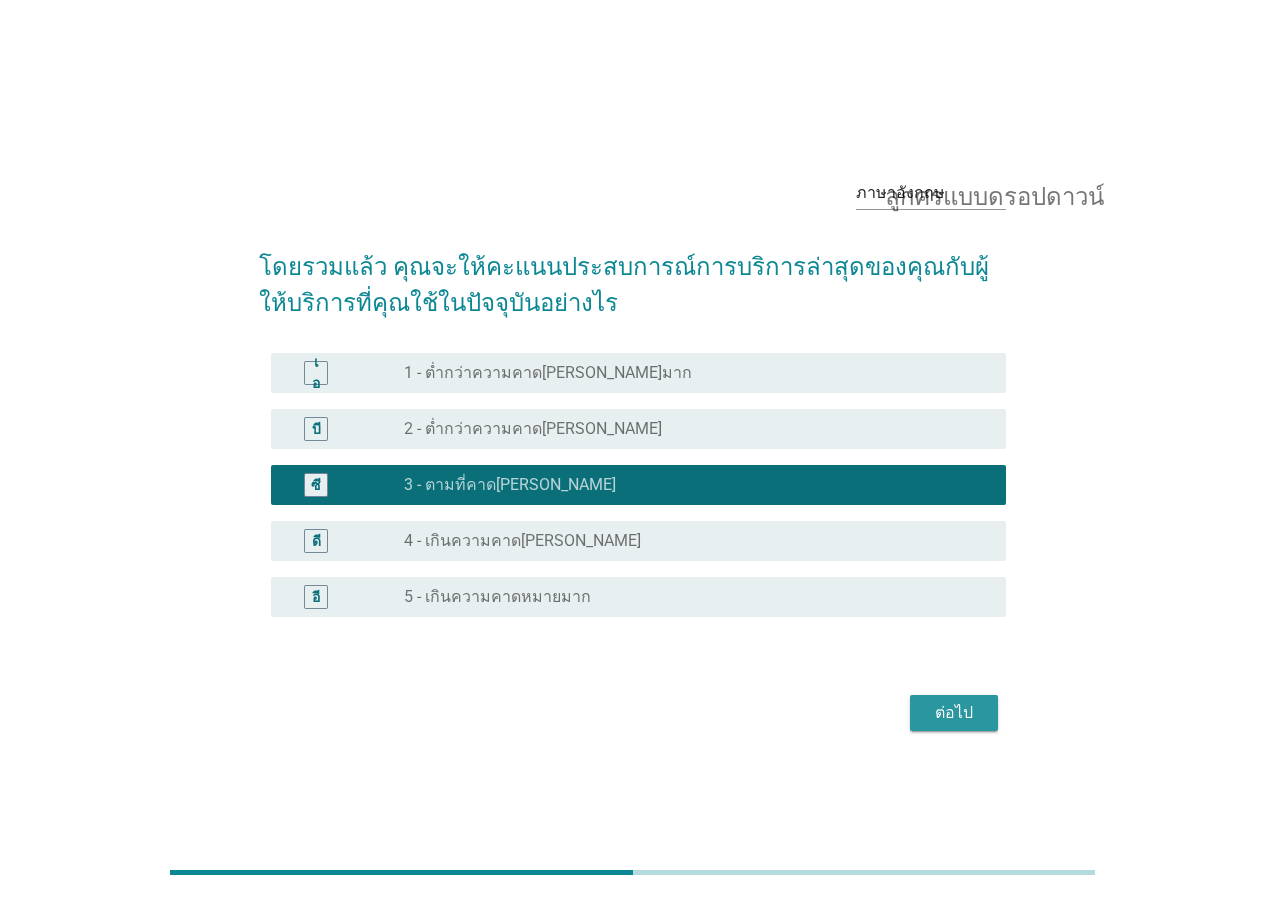 drag, startPoint x: 966, startPoint y: 708, endPoint x: 974, endPoint y: 662, distance: 46.69047 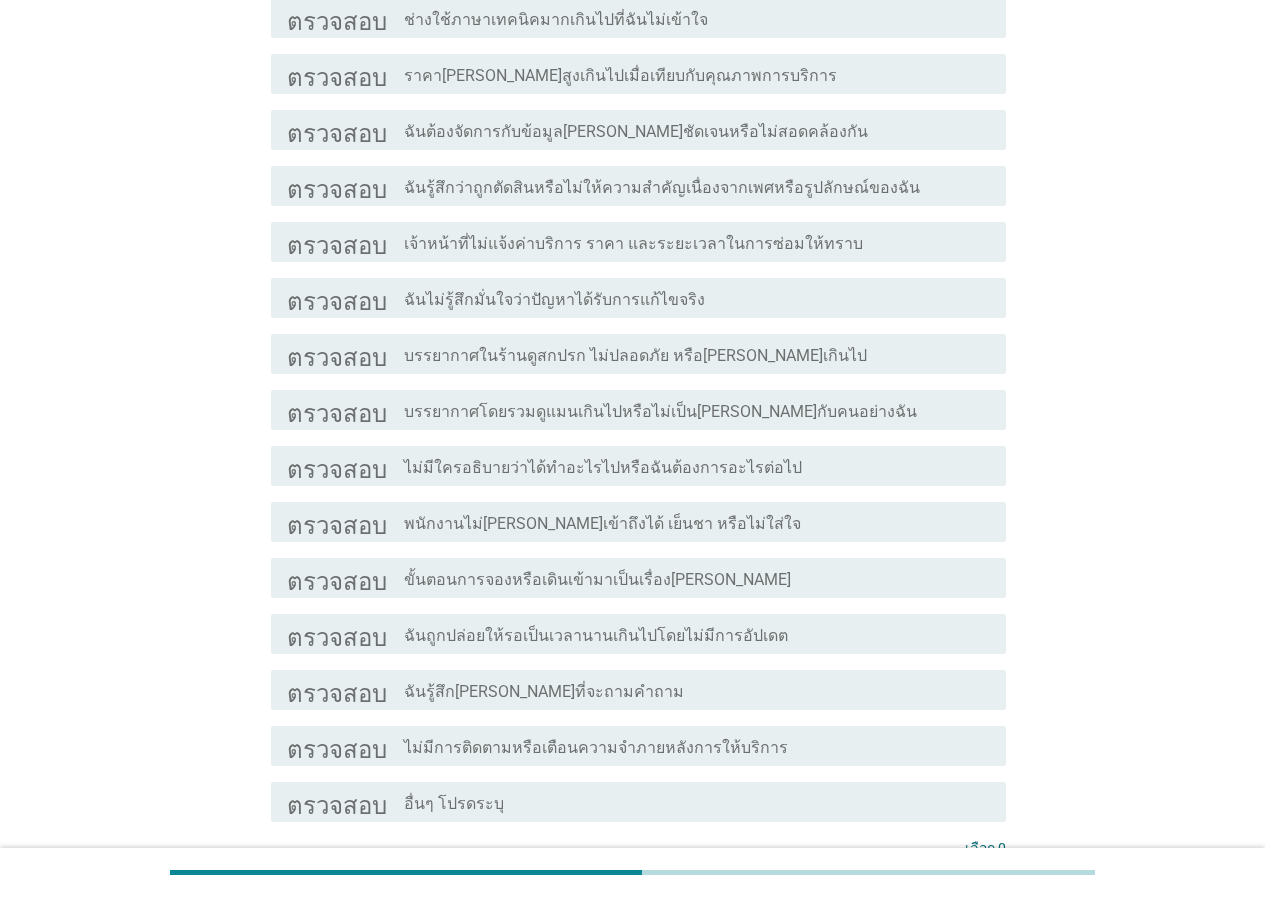 scroll, scrollTop: 300, scrollLeft: 0, axis: vertical 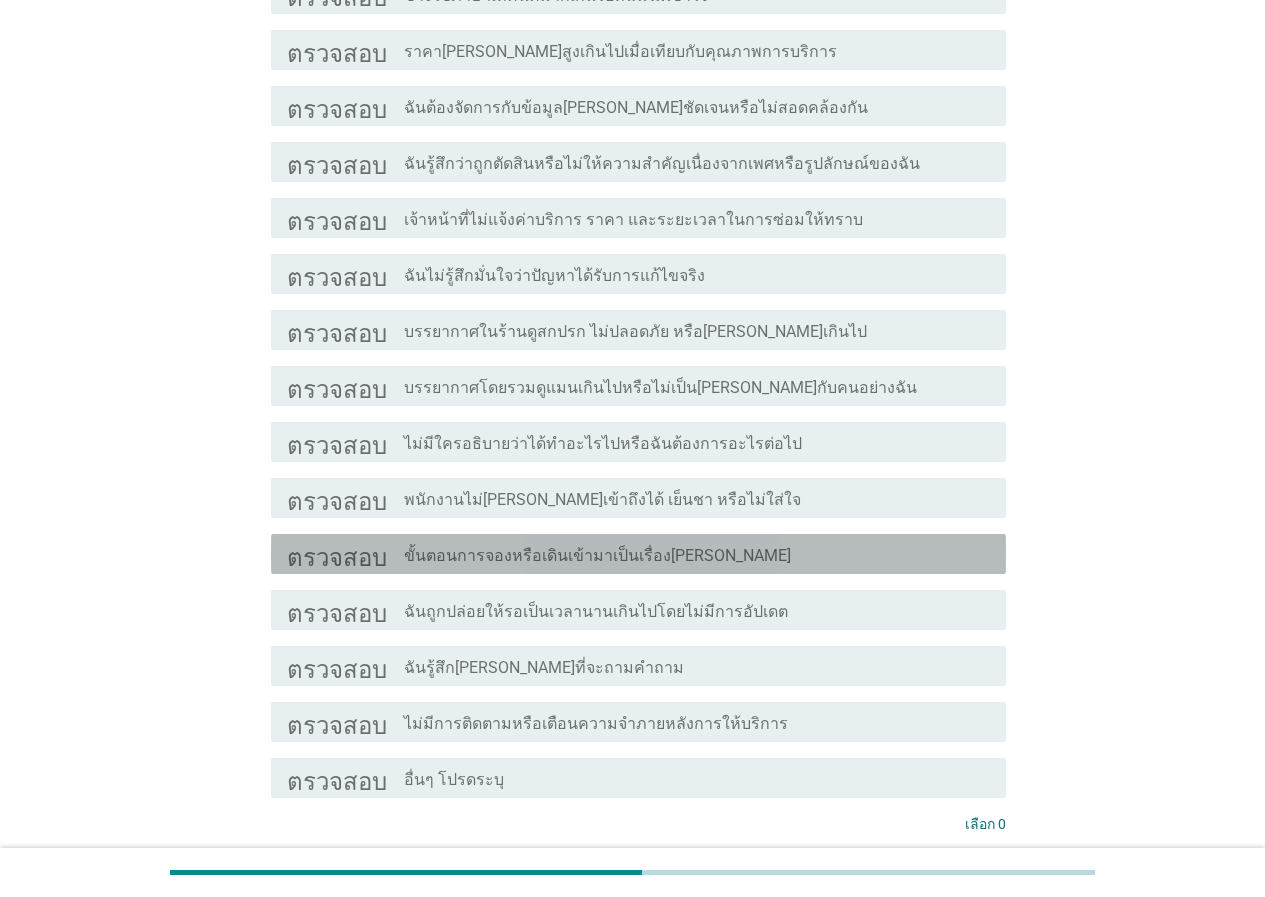 click on "โครงร่างกล่องกาเครื่องหมายว่างเปล่า ขั้นตอนการจองหรือเดินเข้ามาเป็นเรื่อง[PERSON_NAME]" at bounding box center [697, 554] 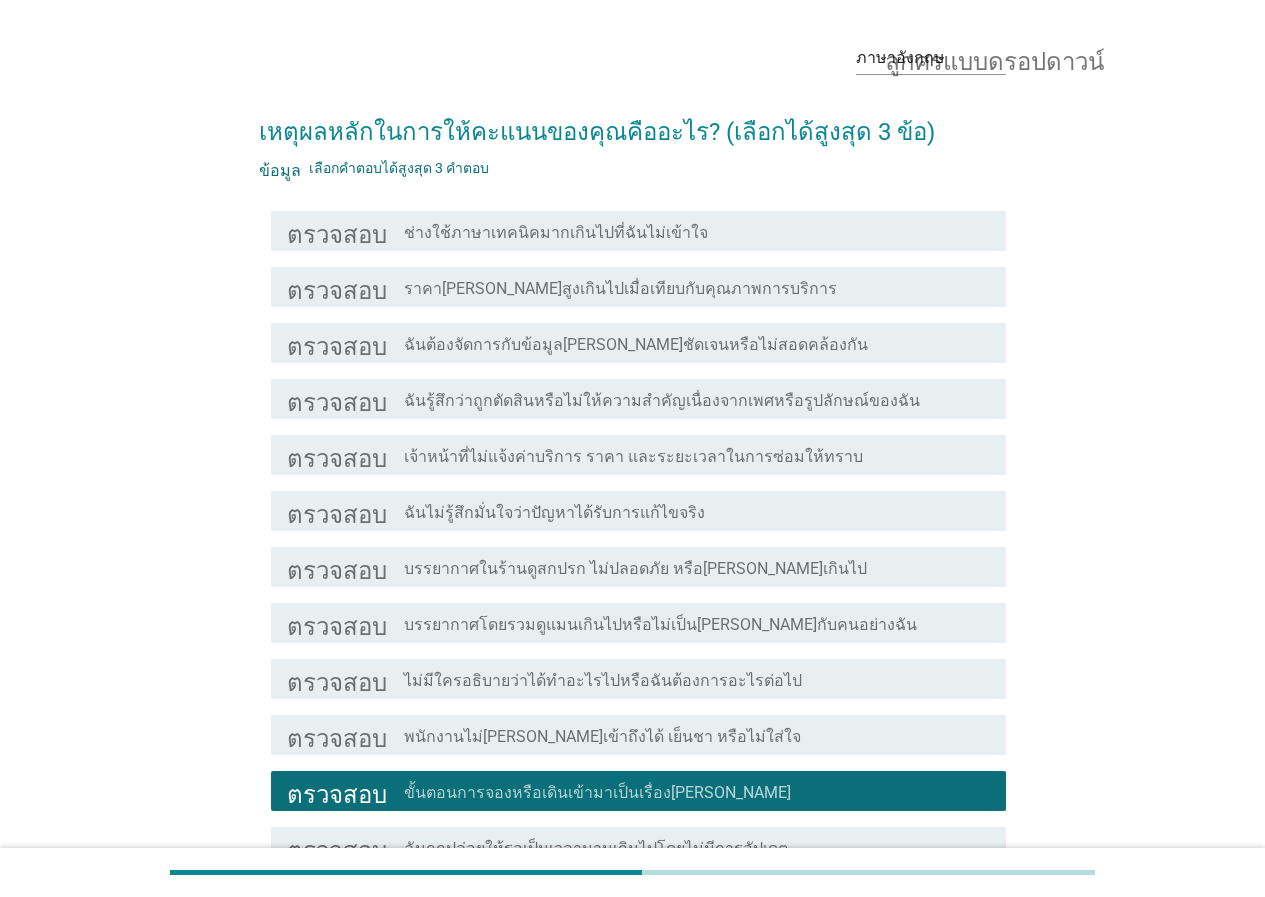 scroll, scrollTop: 0, scrollLeft: 0, axis: both 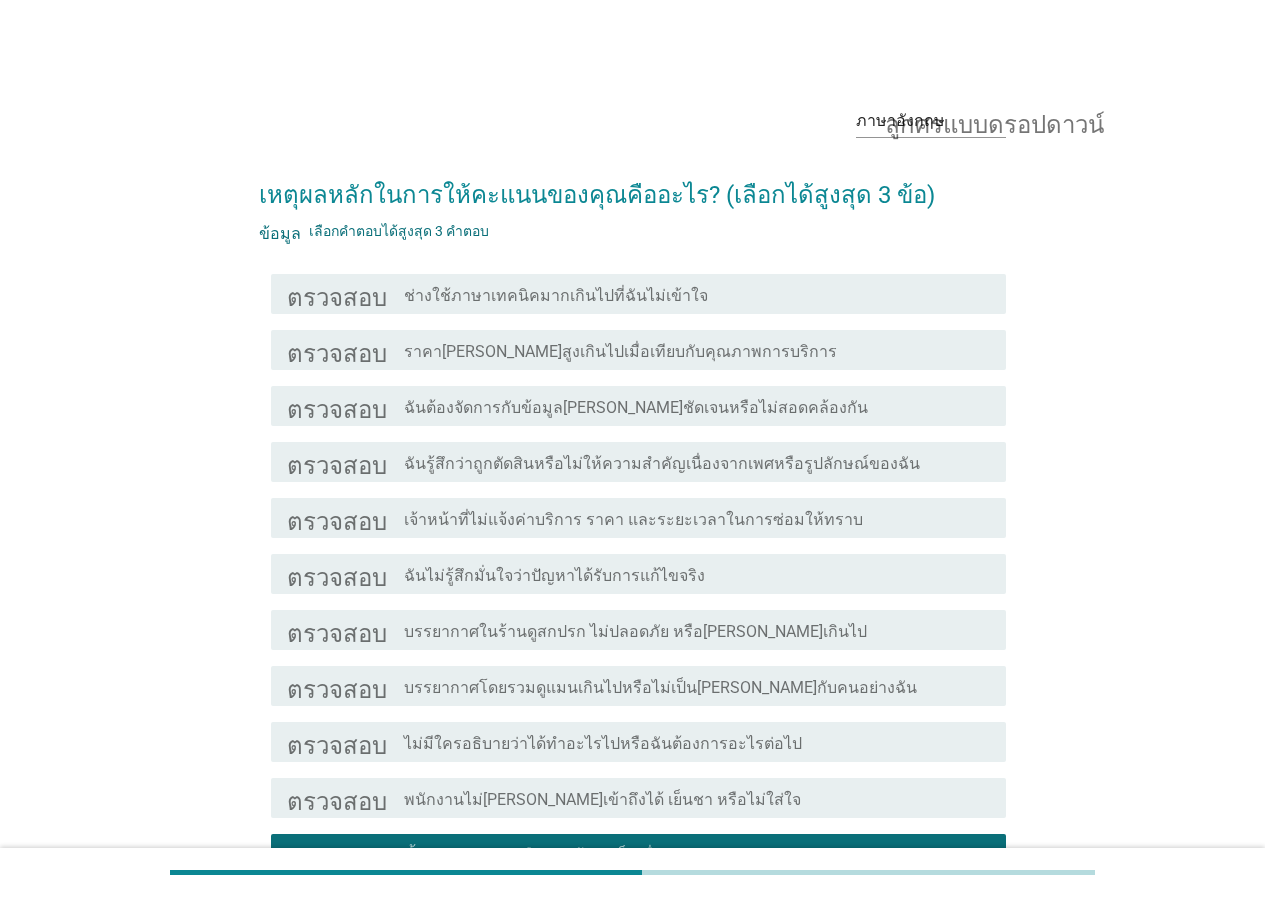 click on "โครงร่างกล่องกาเครื่องหมายว่างเปล่า ราคา[PERSON_NAME]สูงเกินไปเมื่อเทียบกับคุณภาพการบริการ" at bounding box center (697, 350) 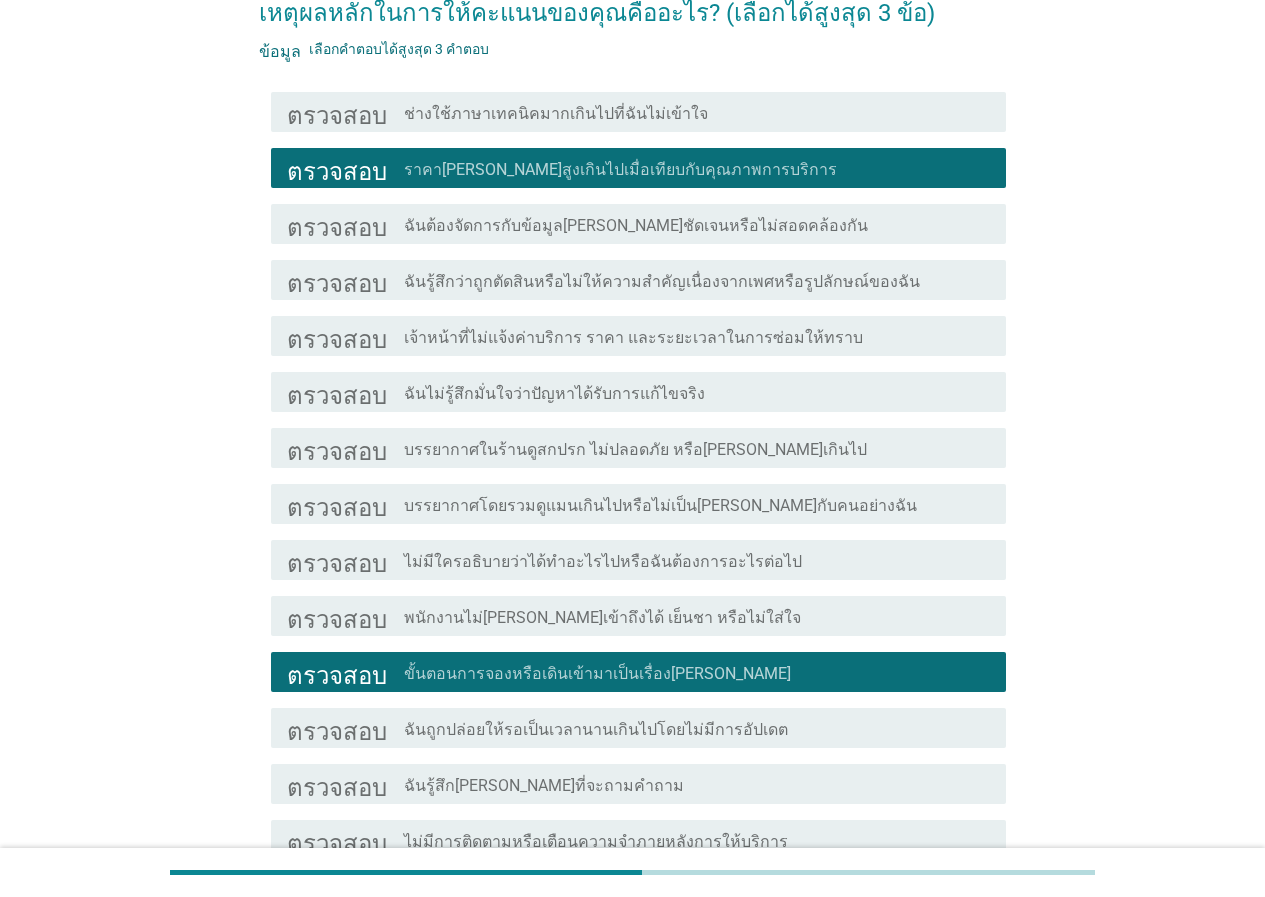scroll, scrollTop: 463, scrollLeft: 0, axis: vertical 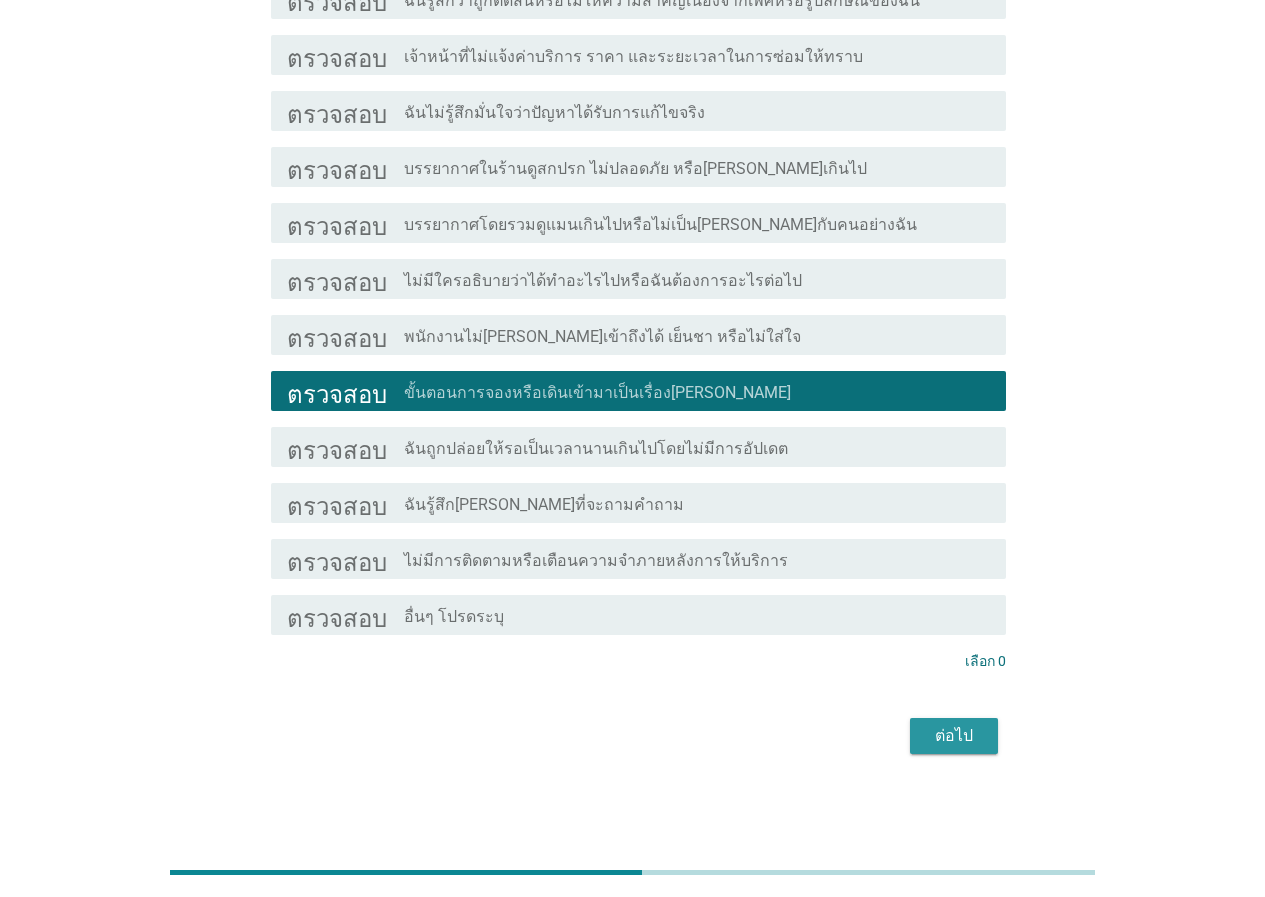 click on "ต่อไป" at bounding box center (954, 735) 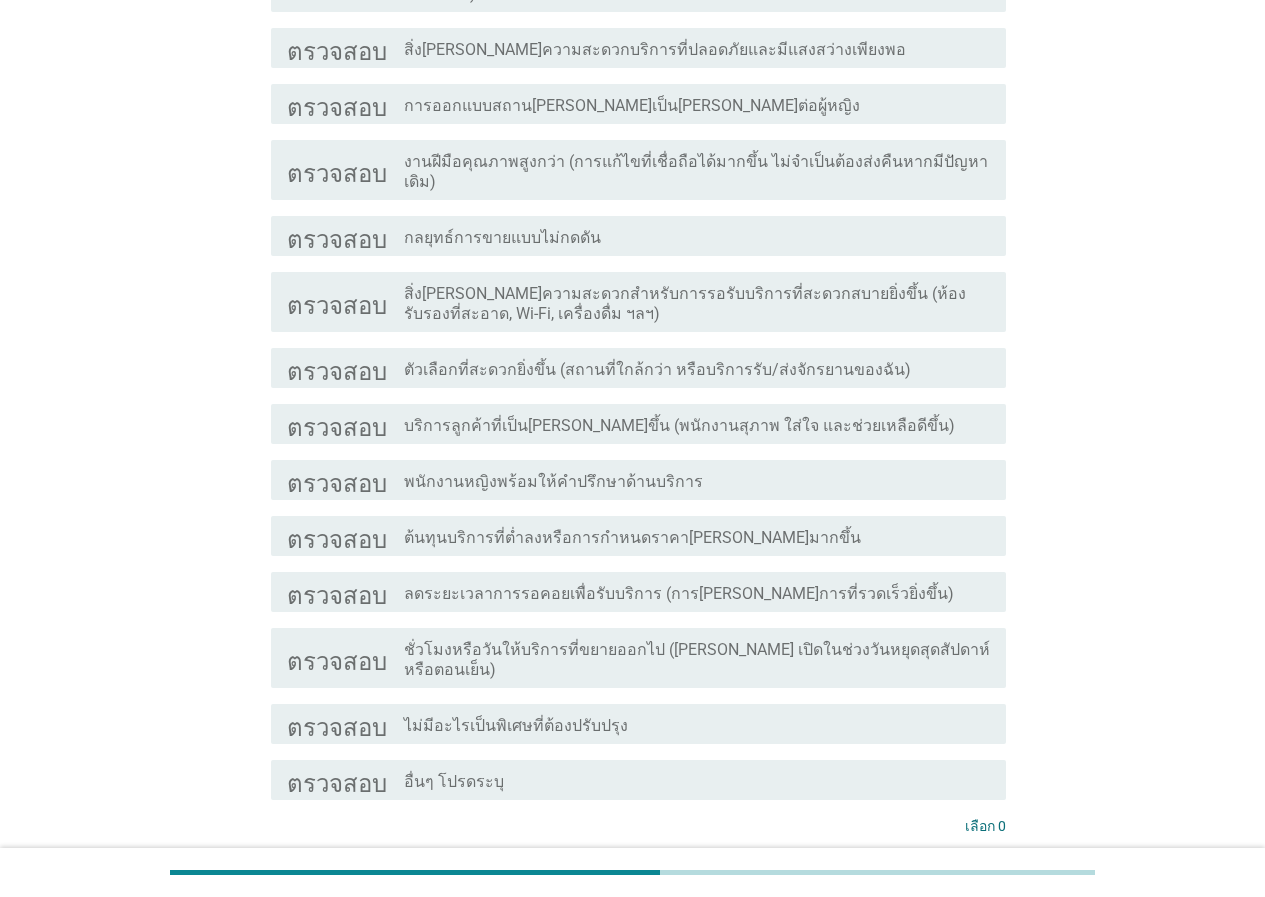 scroll, scrollTop: 500, scrollLeft: 0, axis: vertical 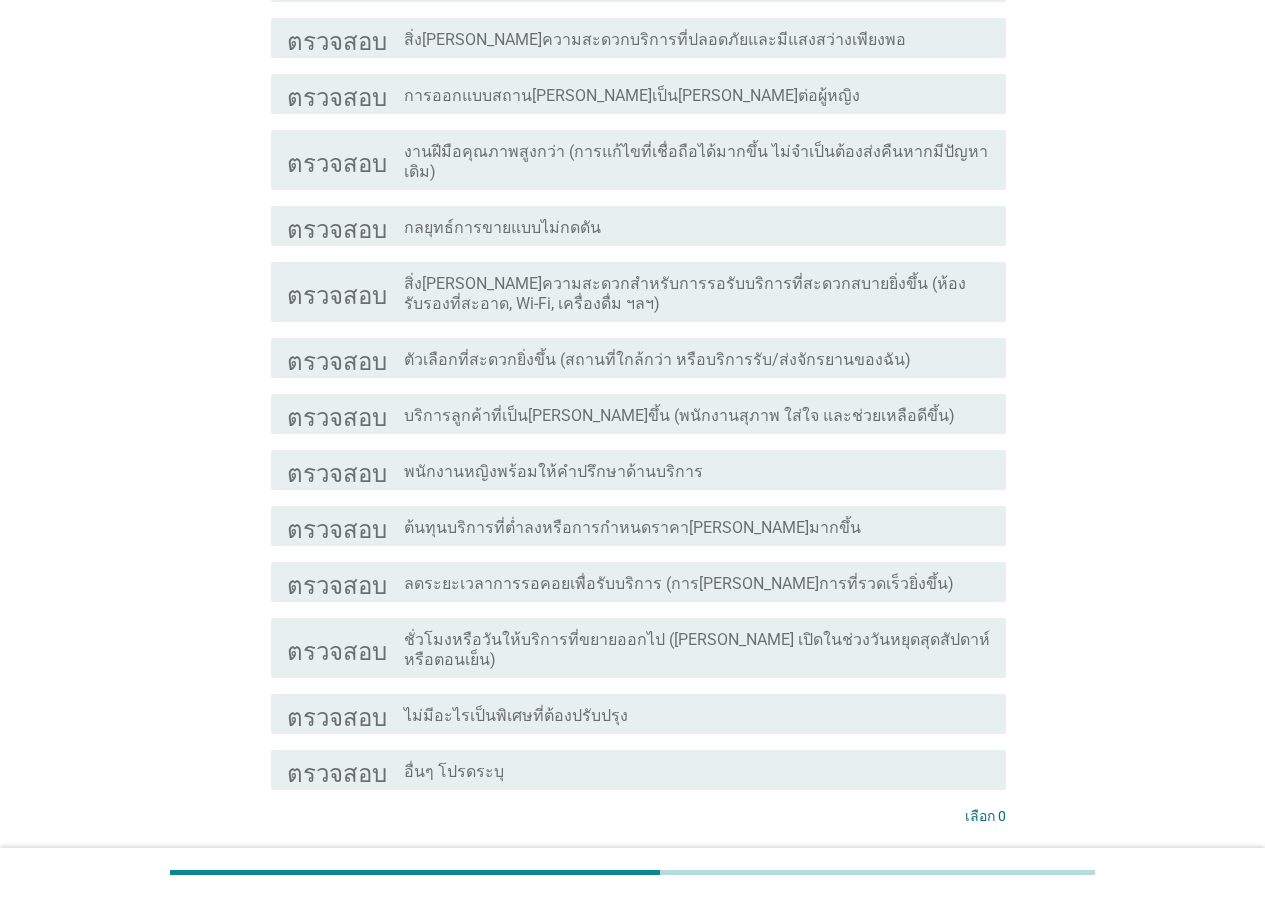 drag, startPoint x: 694, startPoint y: 532, endPoint x: 718, endPoint y: 510, distance: 32.55764 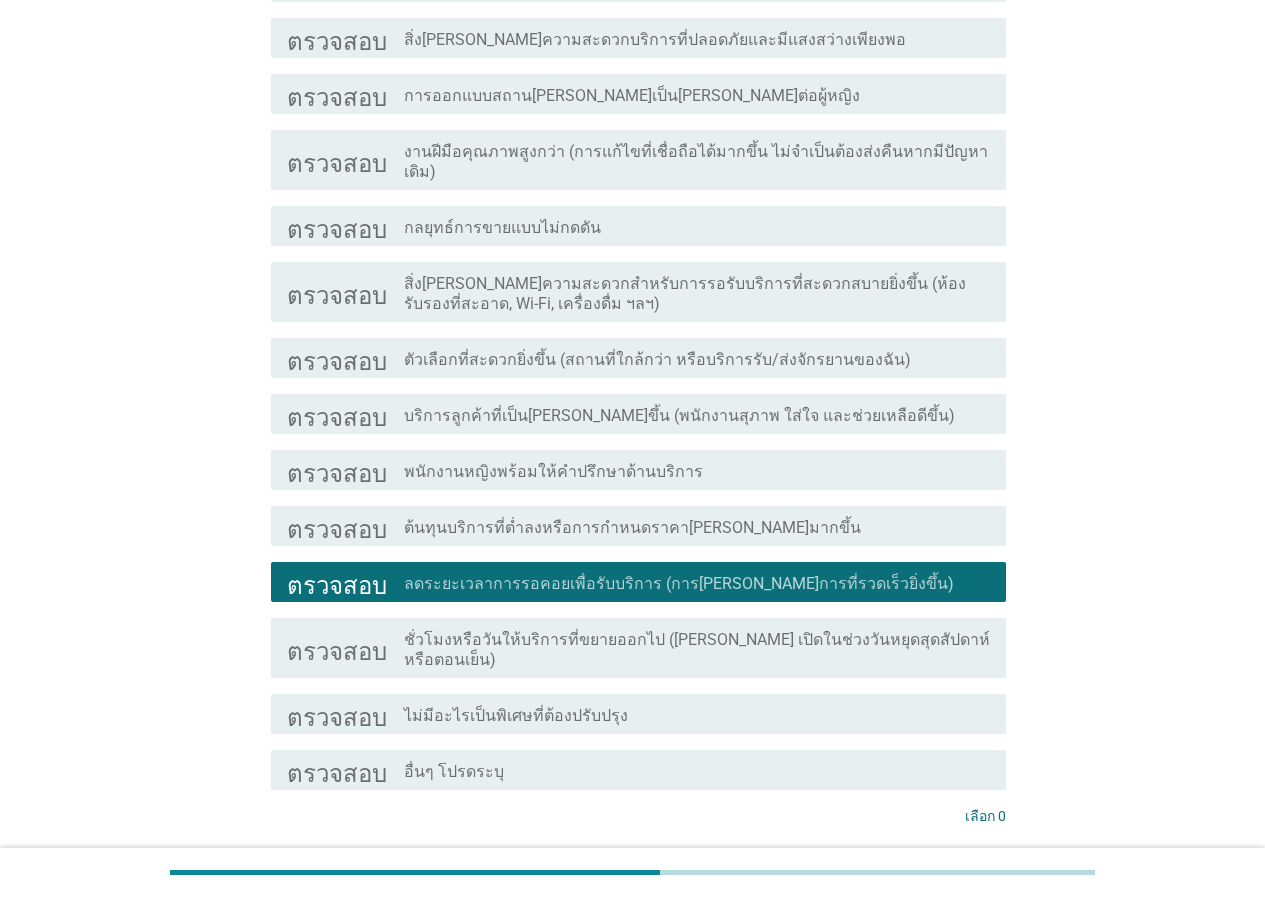 click on "ชั่วโมงหรือวันให้บริการที่ขยายออกไป ([PERSON_NAME] เปิดในช่วงวันหยุดสุดสัปดาห์หรือตอนเย็น)" at bounding box center (697, 650) 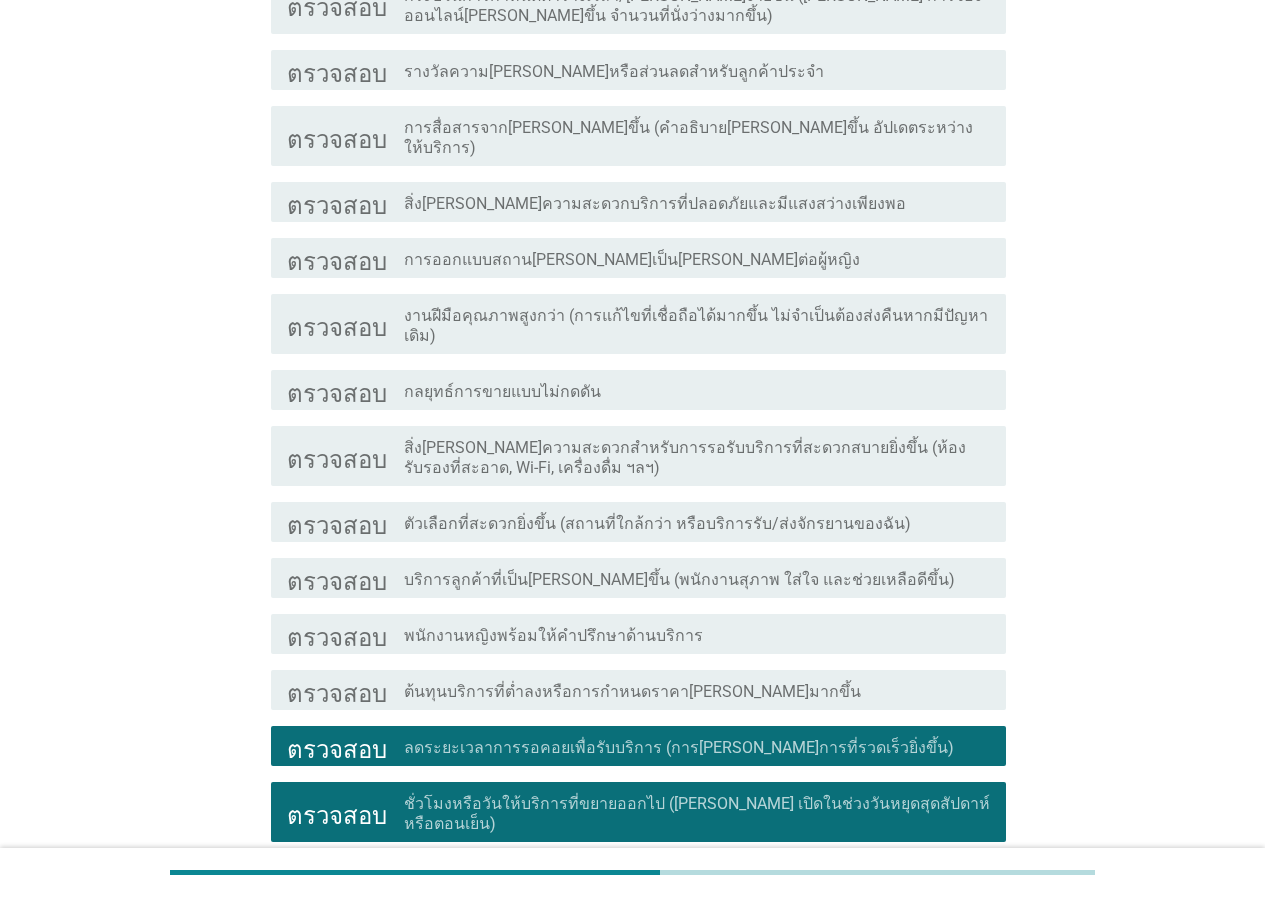 scroll, scrollTop: 300, scrollLeft: 0, axis: vertical 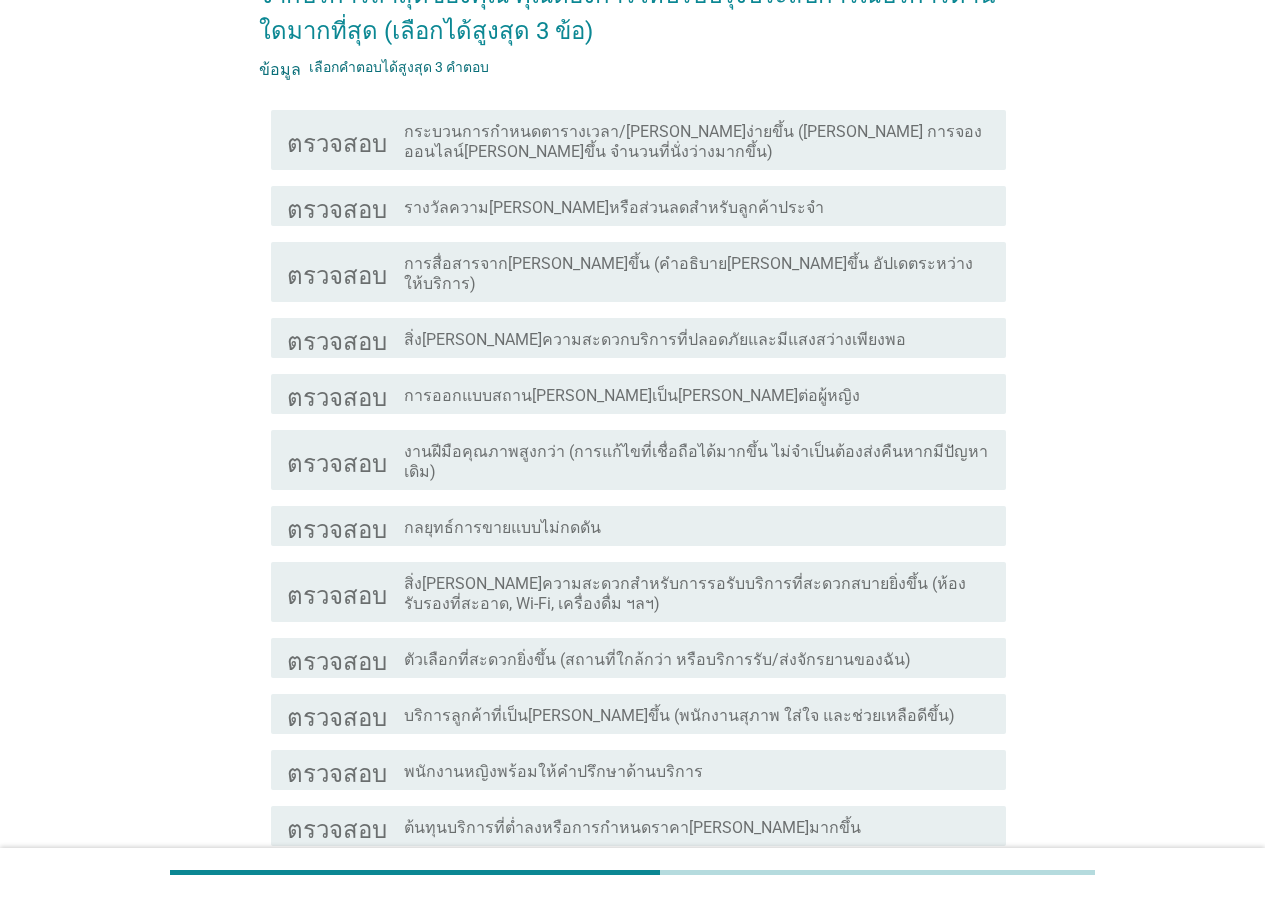 click on "ตรวจสอบ     โครงร่างกล่องกาเครื่องหมายว่างเปล่า กระบวนการกำหนดตารางเวลา/[PERSON_NAME]ง่ายขึ้น ([PERSON_NAME] การจองออนไลน์[PERSON_NAME]ขึ้น จำนวนที่นั่งว่างมากขึ้น)   ตรวจสอบ     โครงร่างกล่องกาเครื่องหมายว่างเปล่า รางวัลความ[PERSON_NAME]หรือส่วนลดสำหรับลูกค้าประจำ   ตรวจสอบ     โครงร่างกล่องกาเครื่องหมายว่างเปล่า การสื่อสารจาก[PERSON_NAME]ขึ้น (คำอธิบาย[PERSON_NAME]ขึ้น อัปเดตระหว่างให้บริการ)" at bounding box center [632, 600] 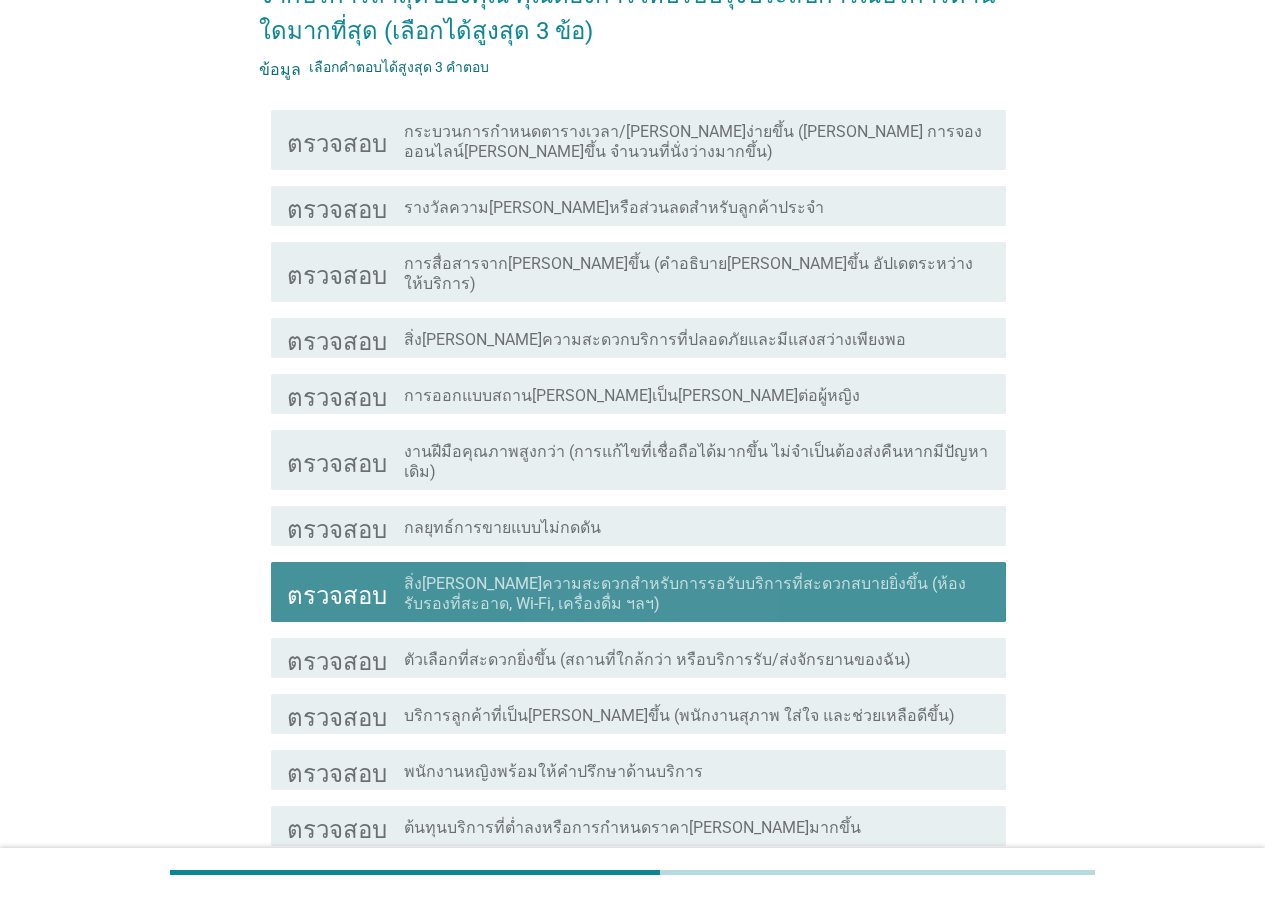 click on "สิ่ง[PERSON_NAME]ความสะดวกสำหรับการรอรับบริการที่สะดวกสบายยิ่งขึ้น (ห้องรับรองที่สะอาด, Wi-Fi, เครื่องดื่ม ฯลฯ)" at bounding box center [685, 593] 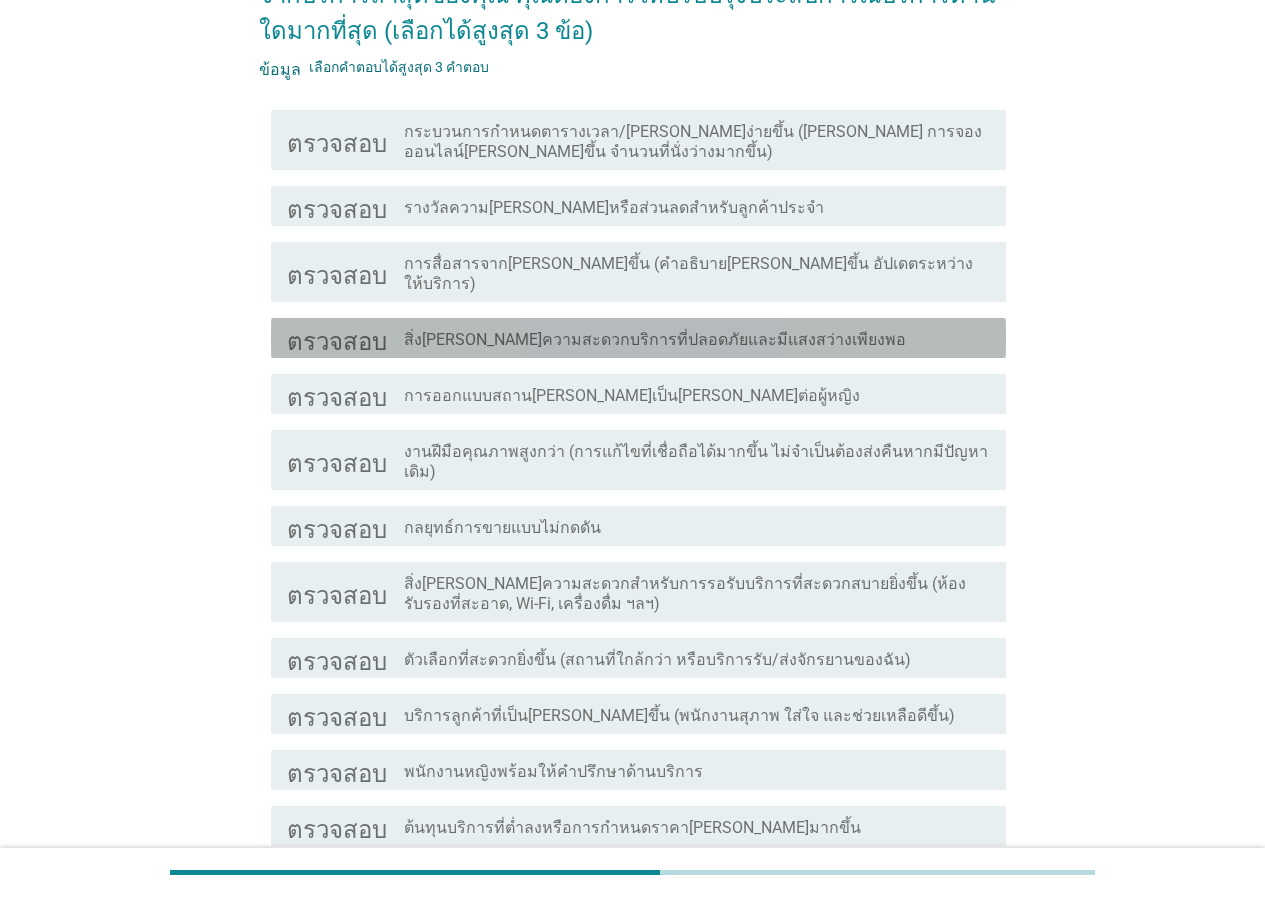 click on "สิ่ง[PERSON_NAME]ความสะดวกบริการที่ปลอดภัยและมีแสงสว่างเพียงพอ" at bounding box center (655, 339) 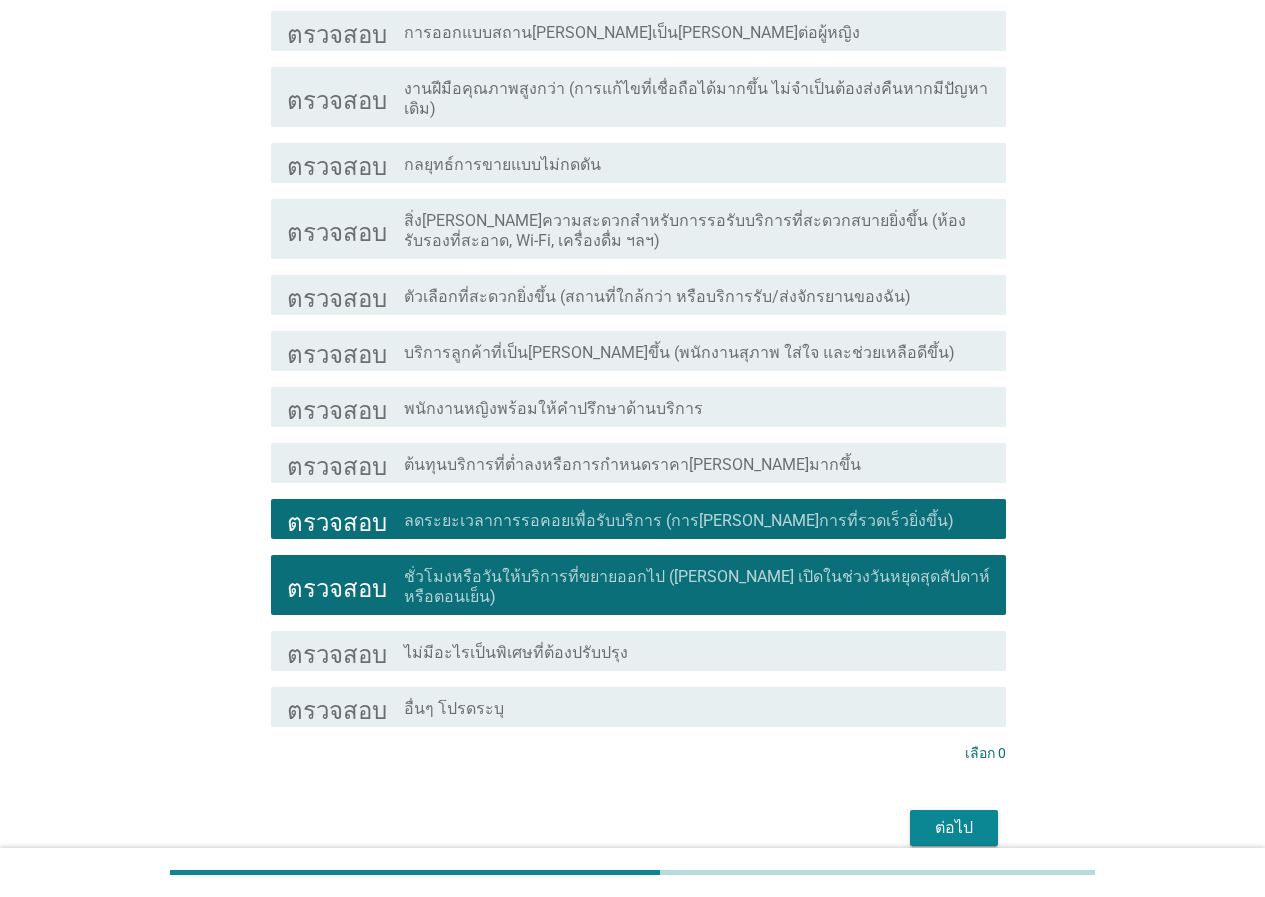 scroll, scrollTop: 595, scrollLeft: 0, axis: vertical 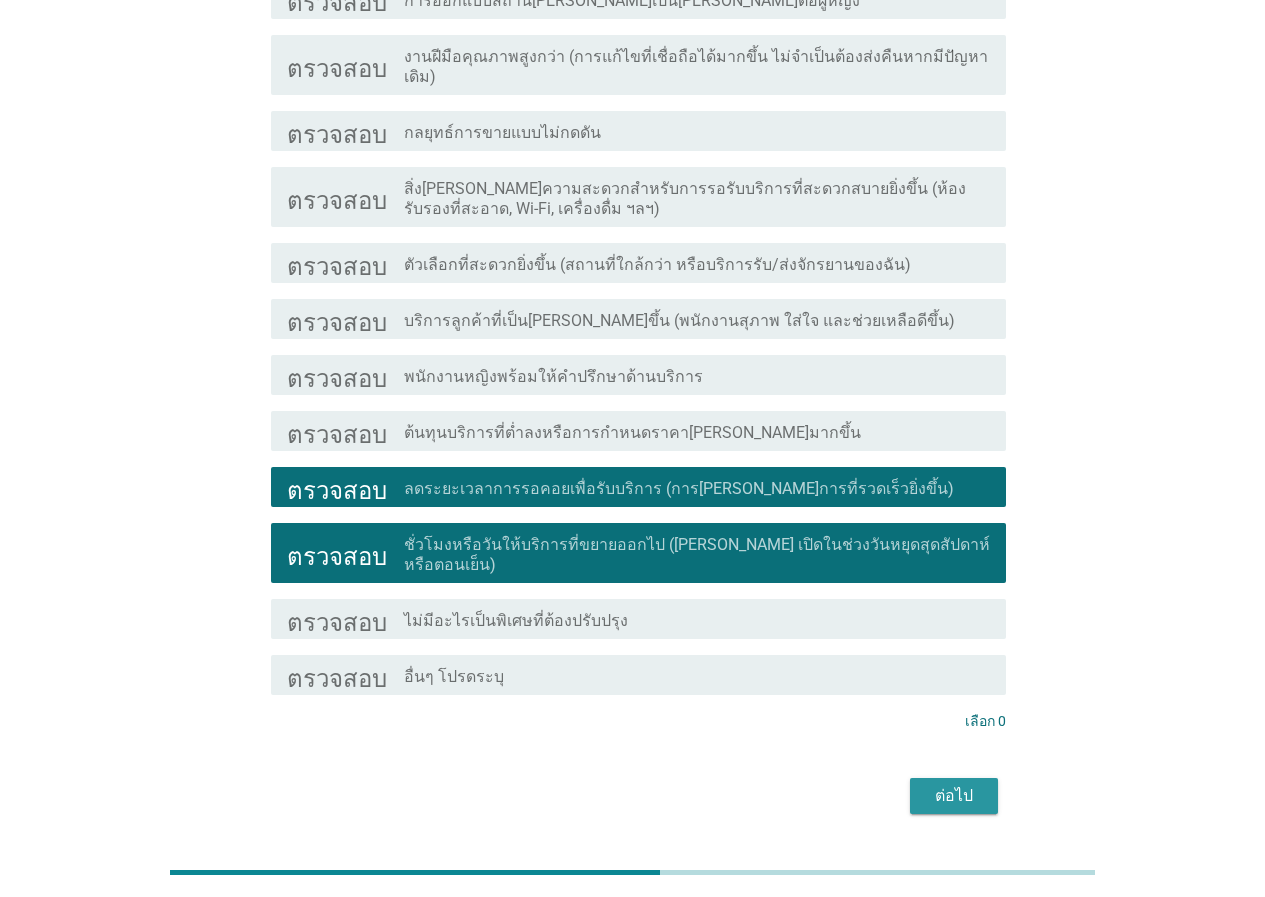 drag, startPoint x: 959, startPoint y: 733, endPoint x: 961, endPoint y: 707, distance: 26.076809 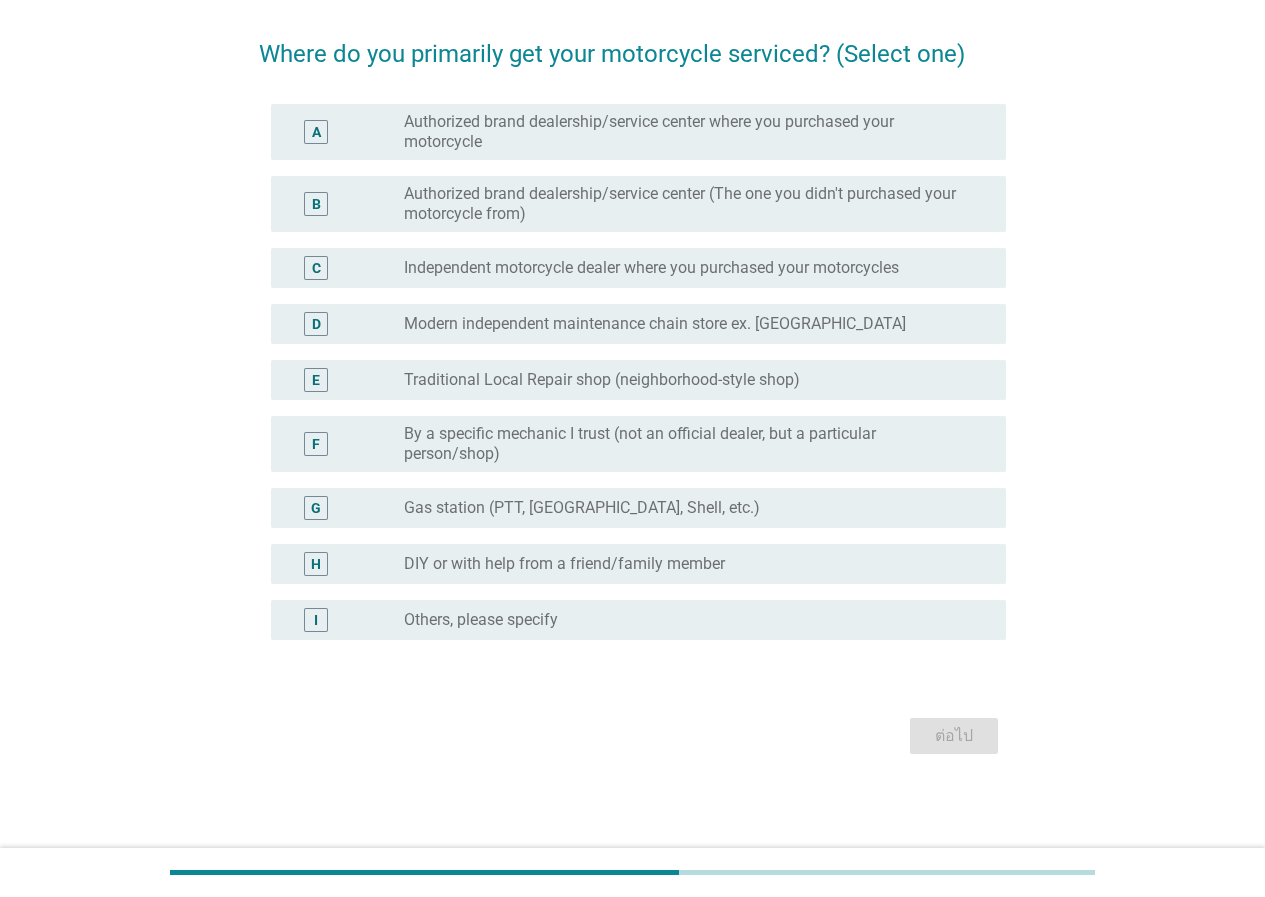 scroll, scrollTop: 0, scrollLeft: 0, axis: both 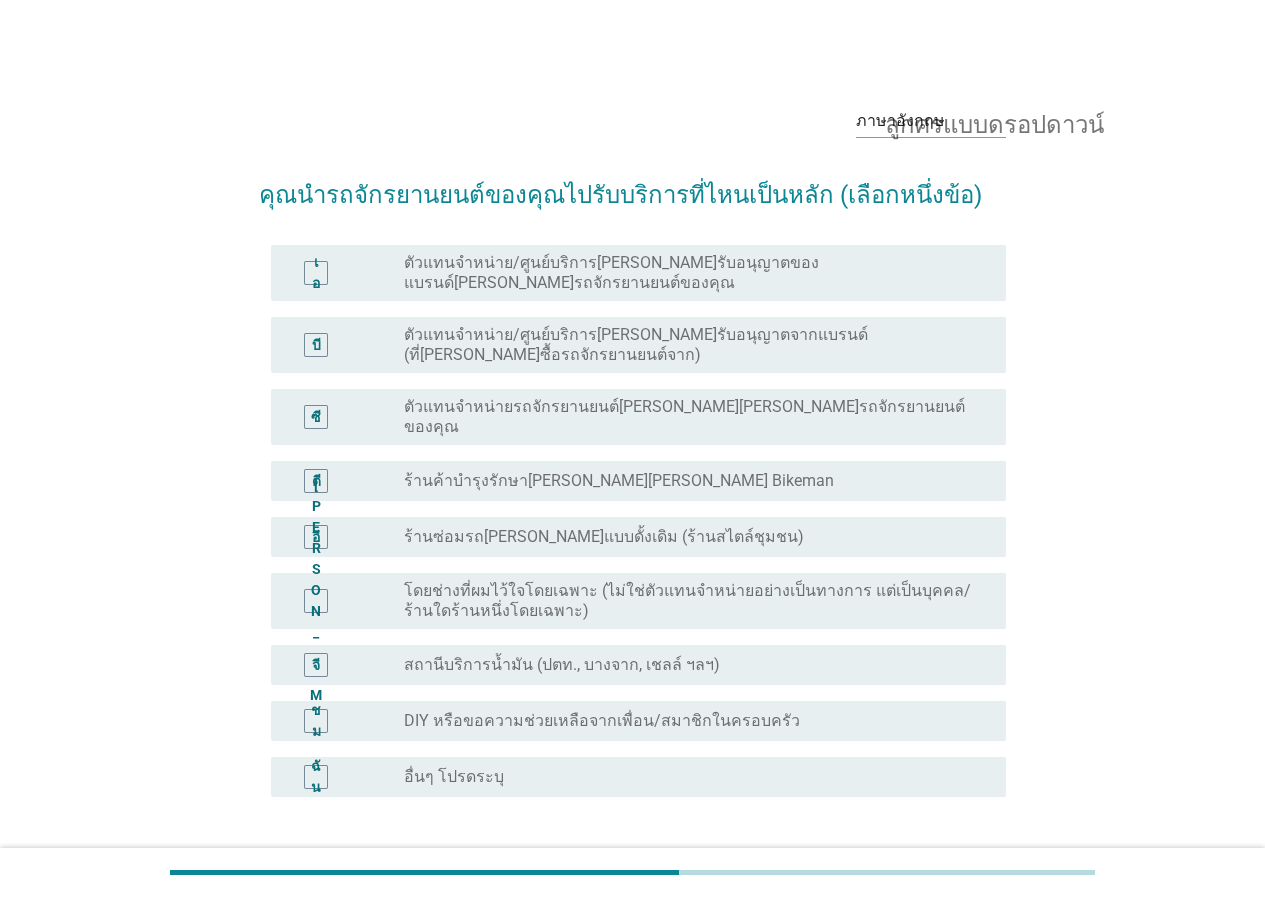 click on "ภาษาอังกฤษ ลูกศรแบบดรอปดาวน์   คุณนำรถจักรยานยนต์ของคุณไปรับบริการที่ไหนเป็นหลัก (เลือกหนึ่งข้อ)     เอ     ปุ่มวิทยุ[PERSON_NAME]ถูกเลือก ตัวแทนจำหน่าย/ศูนย์บริการ[PERSON_NAME]รับอนุญาตของแบรนด์[PERSON_NAME]รถจักรยานยนต์ของคุณ   บี     ปุ่มวิทยุ[PERSON_NAME]ถูกเลือก ตัวแทนจำหน่าย/ศูนย์บริการ[PERSON_NAME]รับอนุญาตจากแบรนด์ (ที่[PERSON_NAME]ซื้อรถจักรยานยนต์จาก)   ซี     ปุ่มวิทยุ[PERSON_NAME]ถูกเลือก   ดี" at bounding box center [632, 503] 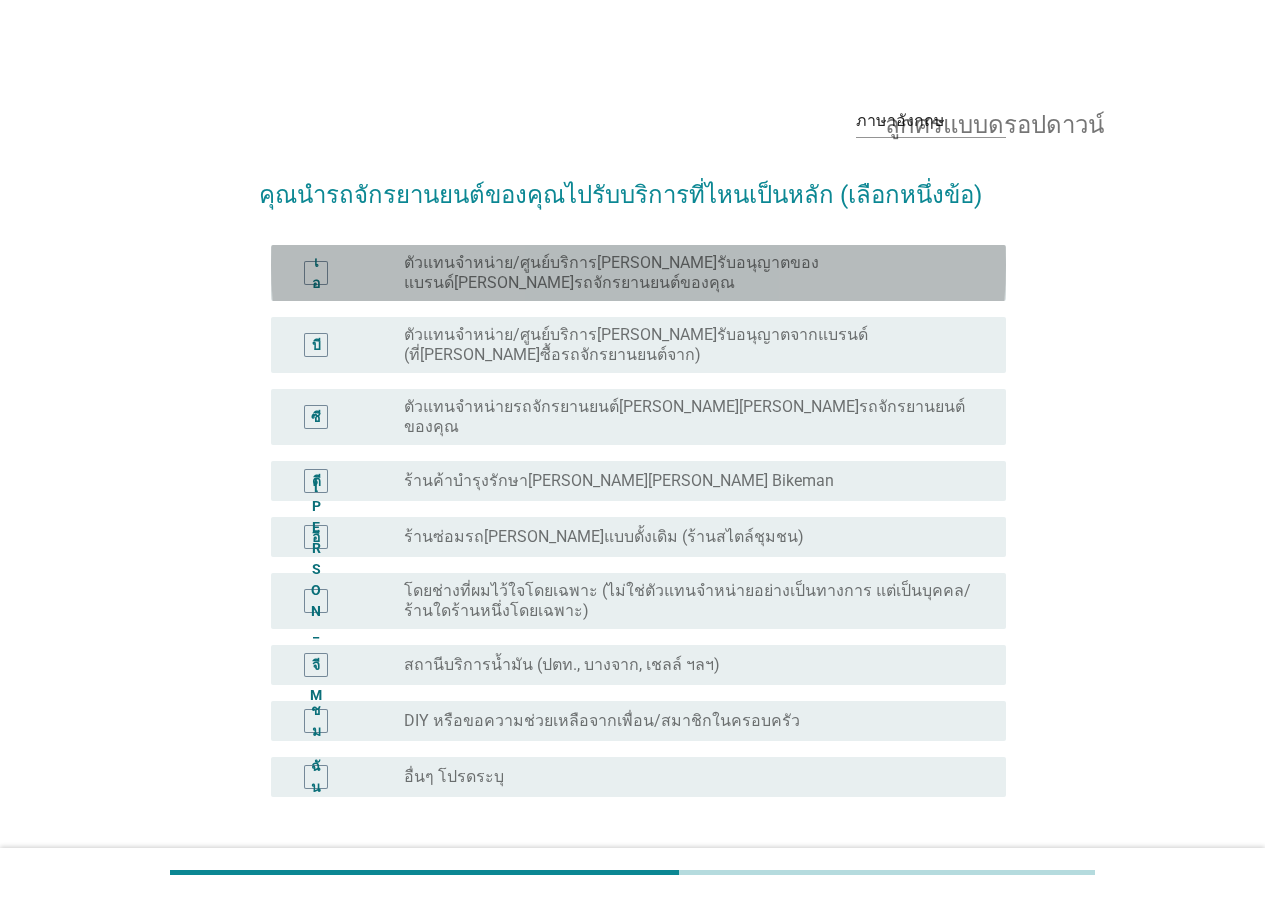 click on "ปุ่มวิทยุ[PERSON_NAME]ถูกเลือก ตัวแทนจำหน่าย/ศูนย์บริการ[PERSON_NAME]รับอนุญาตของแบรนด์[PERSON_NAME]รถจักรยานยนต์ของคุณ" at bounding box center [697, 273] 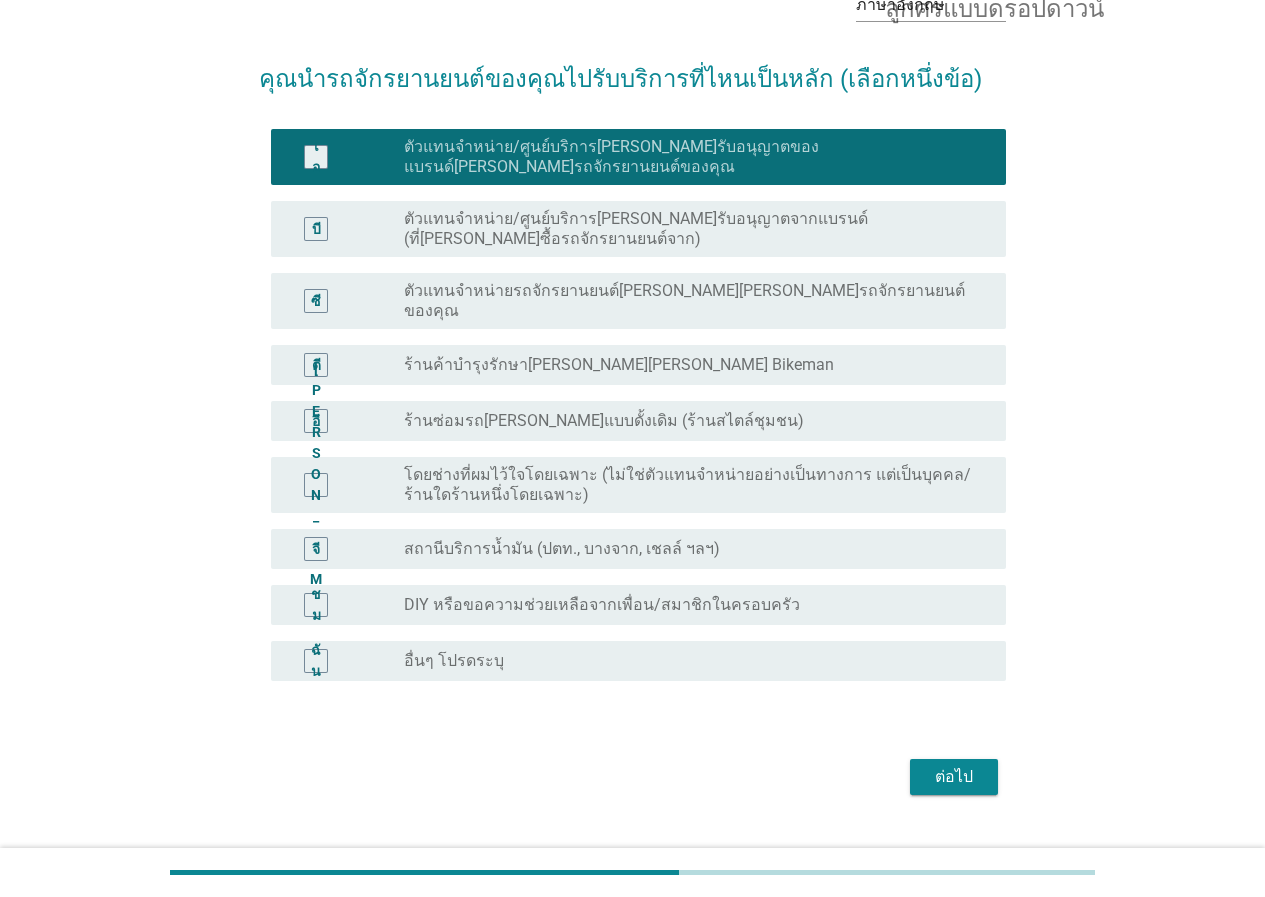 scroll, scrollTop: 125, scrollLeft: 0, axis: vertical 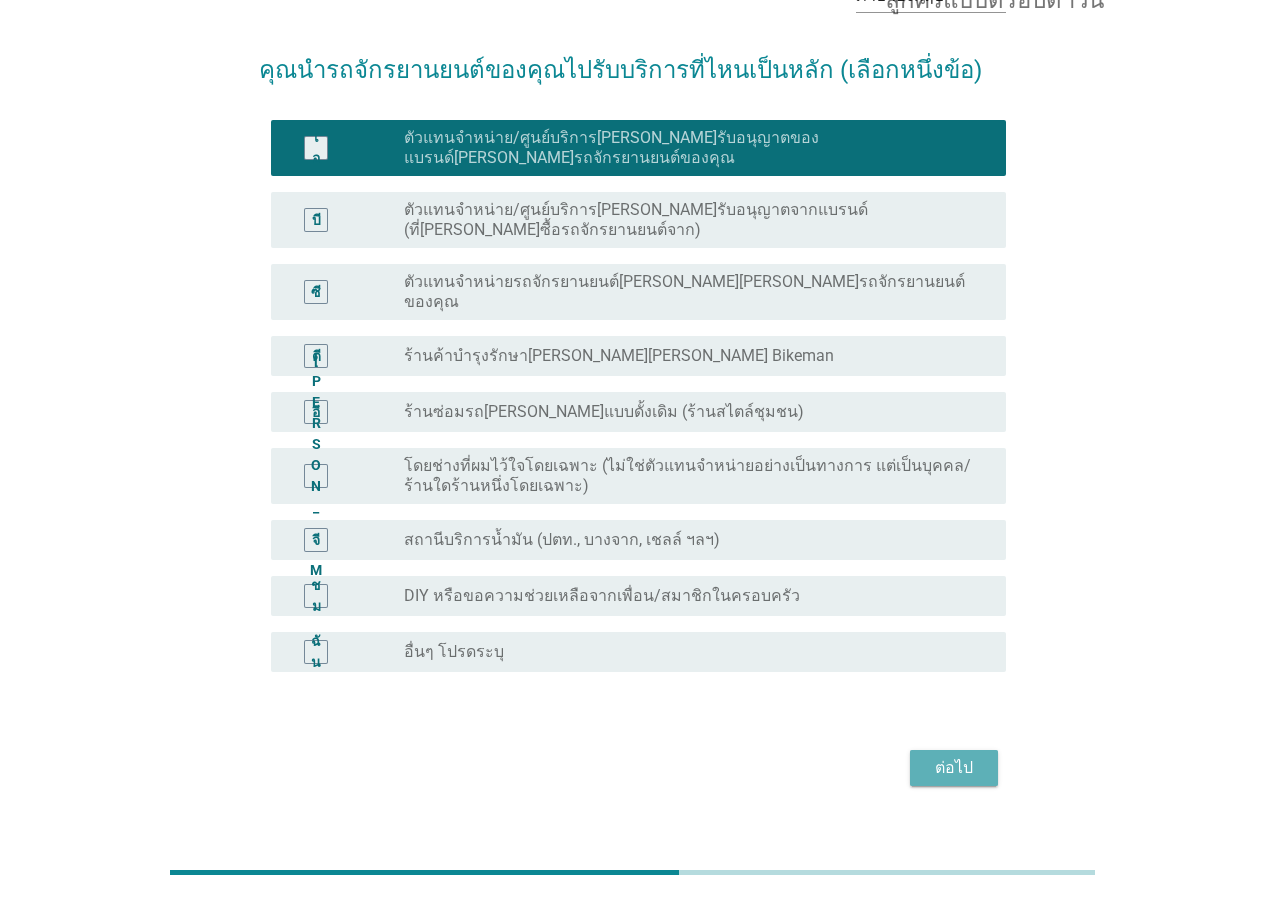 drag, startPoint x: 970, startPoint y: 741, endPoint x: 987, endPoint y: 712, distance: 33.61547 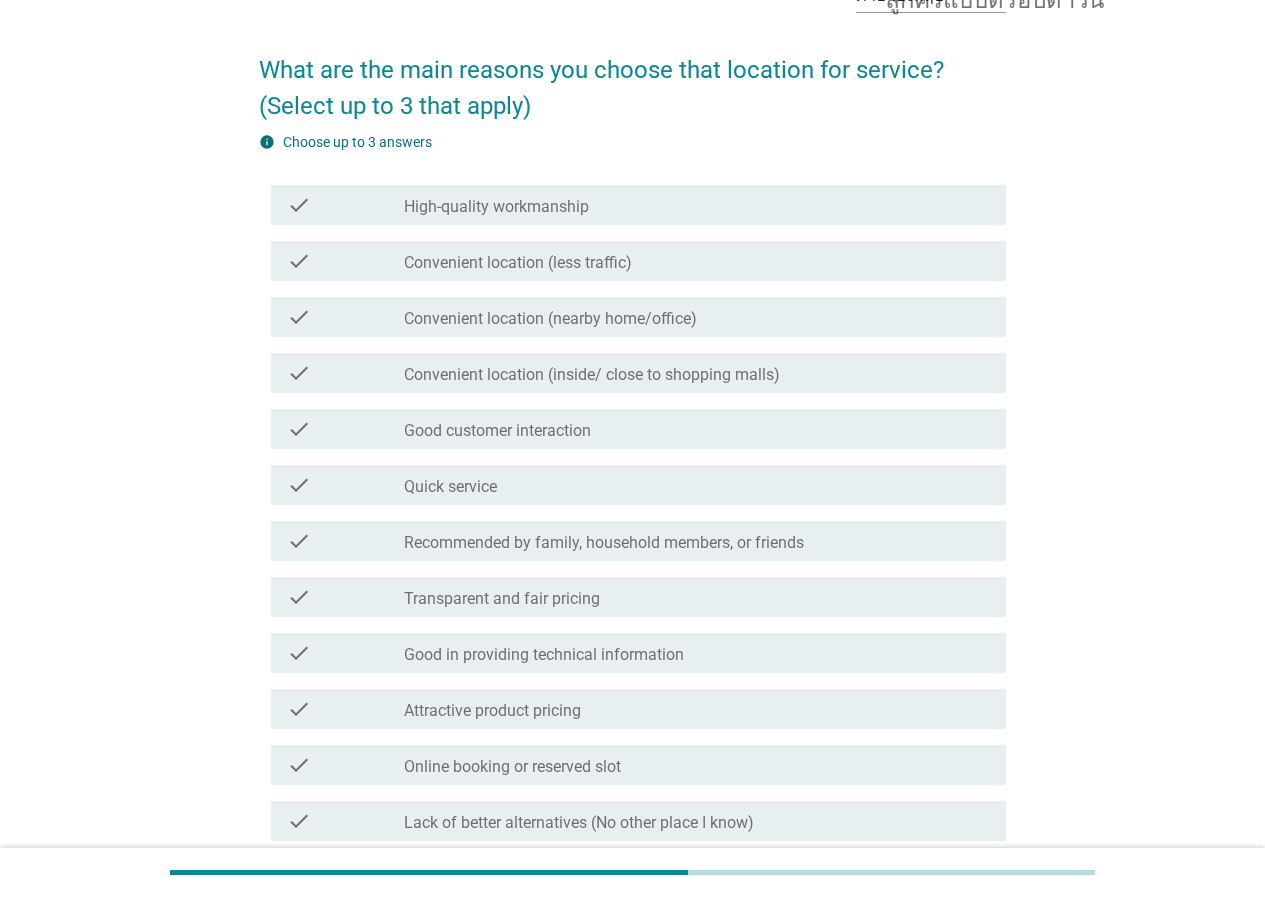 scroll, scrollTop: 0, scrollLeft: 0, axis: both 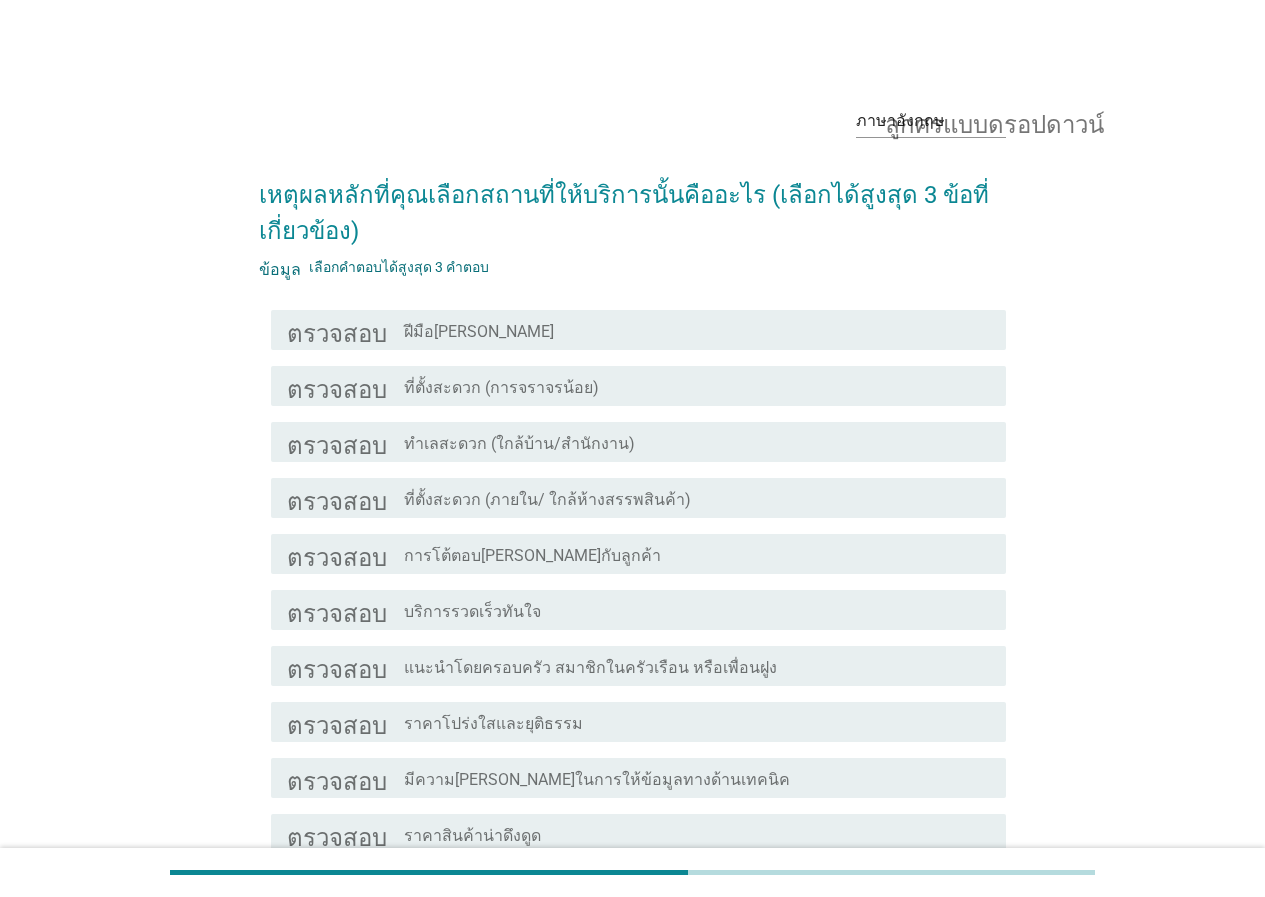 click on "ตรวจสอบ     โครงร่างกล่องกาเครื่องหมายว่างเปล่า ฝีมือ[PERSON_NAME]คุณภาพสูง" at bounding box center (638, 330) 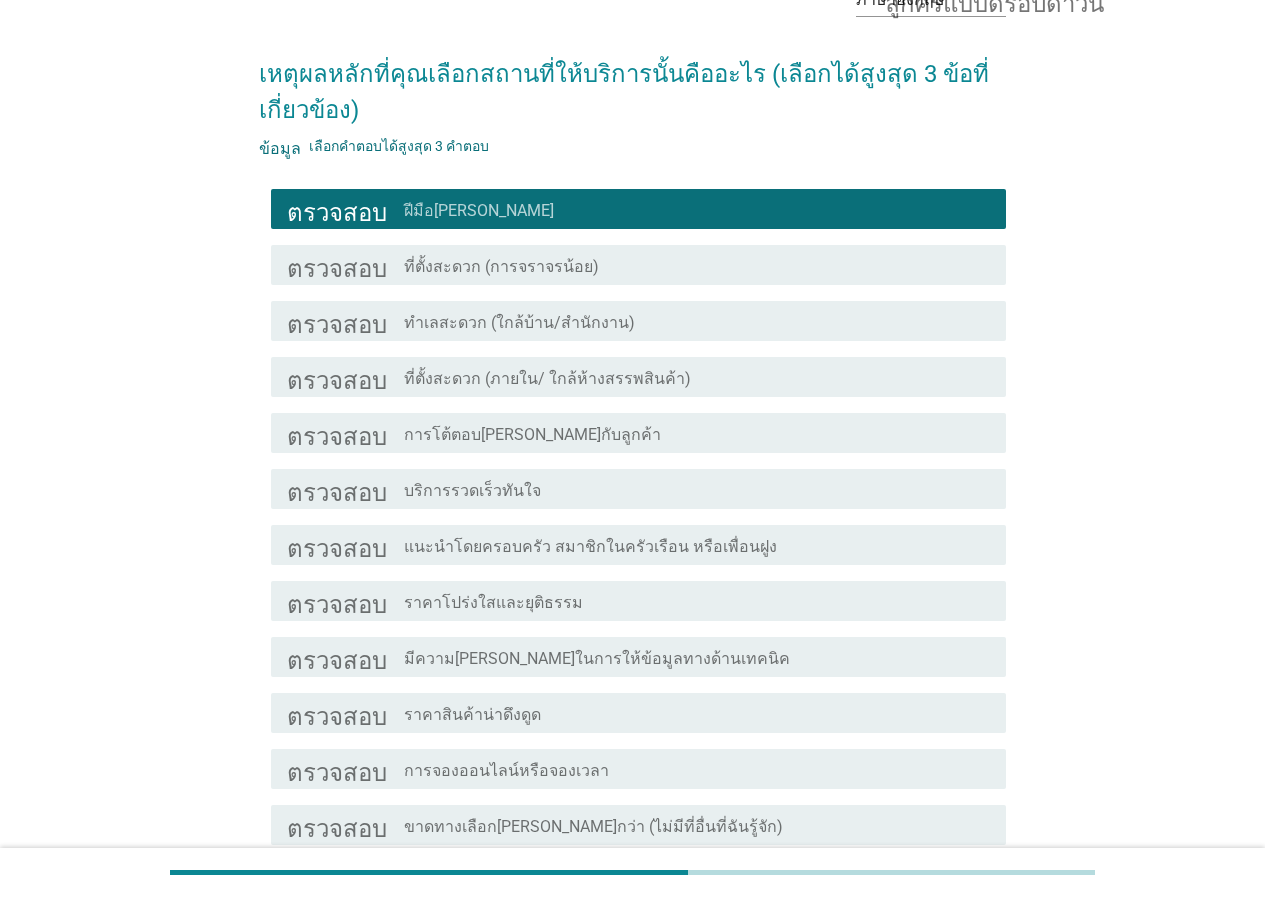 scroll, scrollTop: 200, scrollLeft: 0, axis: vertical 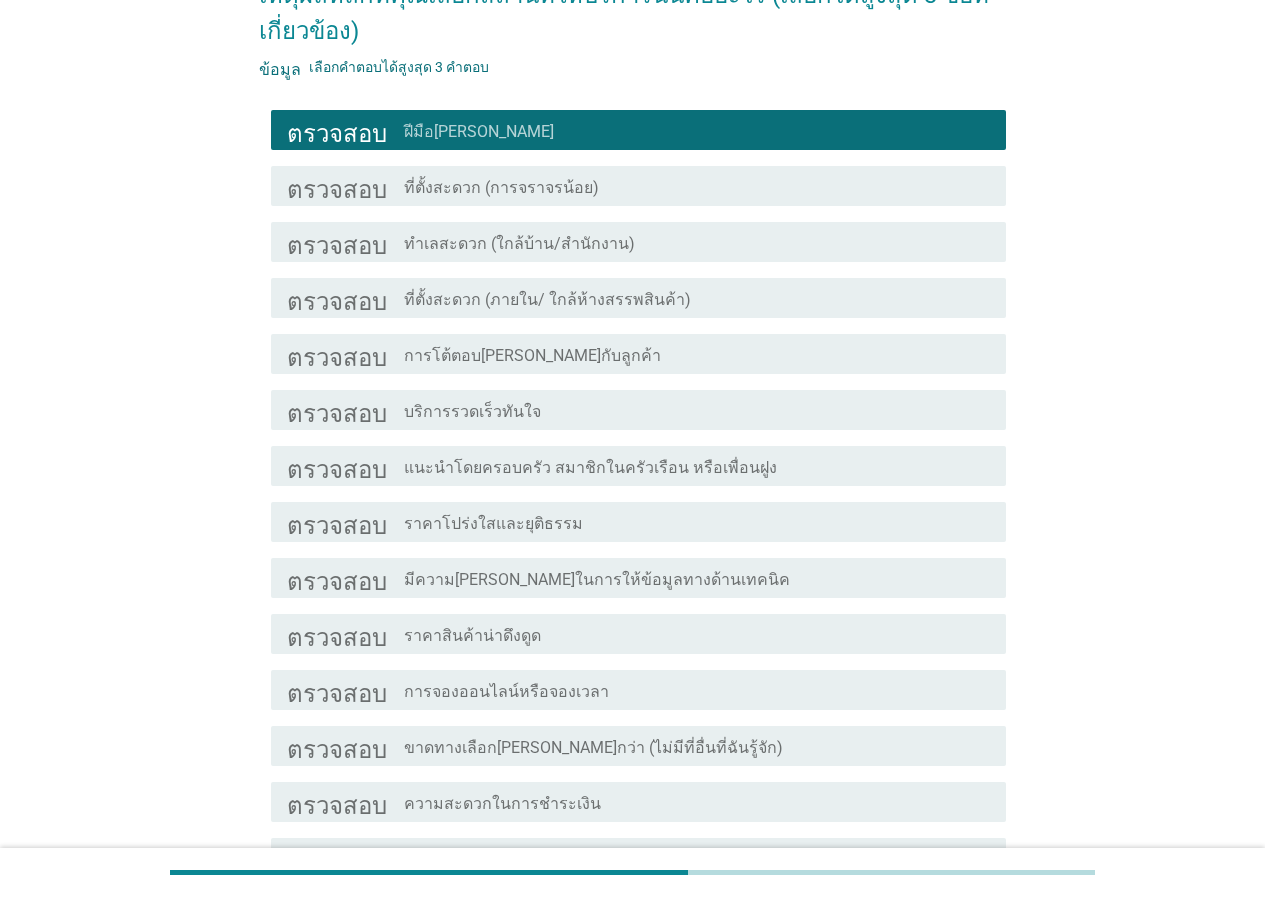 click on "โครงร่างกล่องกาเครื่องหมายว่างเปล่า แนะนำโดยครอบครัว สมาชิกในครัวเรือน หรือเพื่อนฝูง" at bounding box center (697, 466) 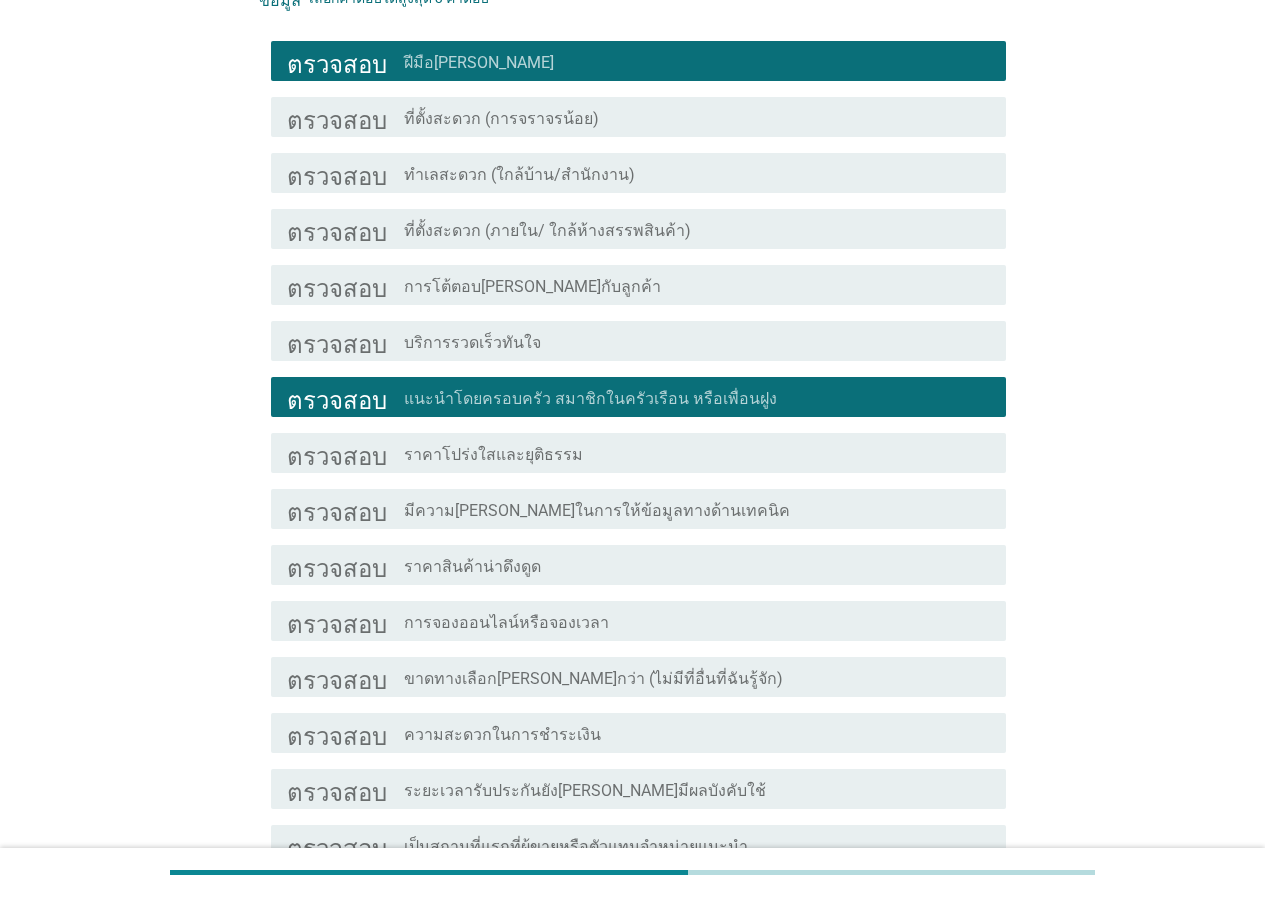scroll, scrollTop: 300, scrollLeft: 0, axis: vertical 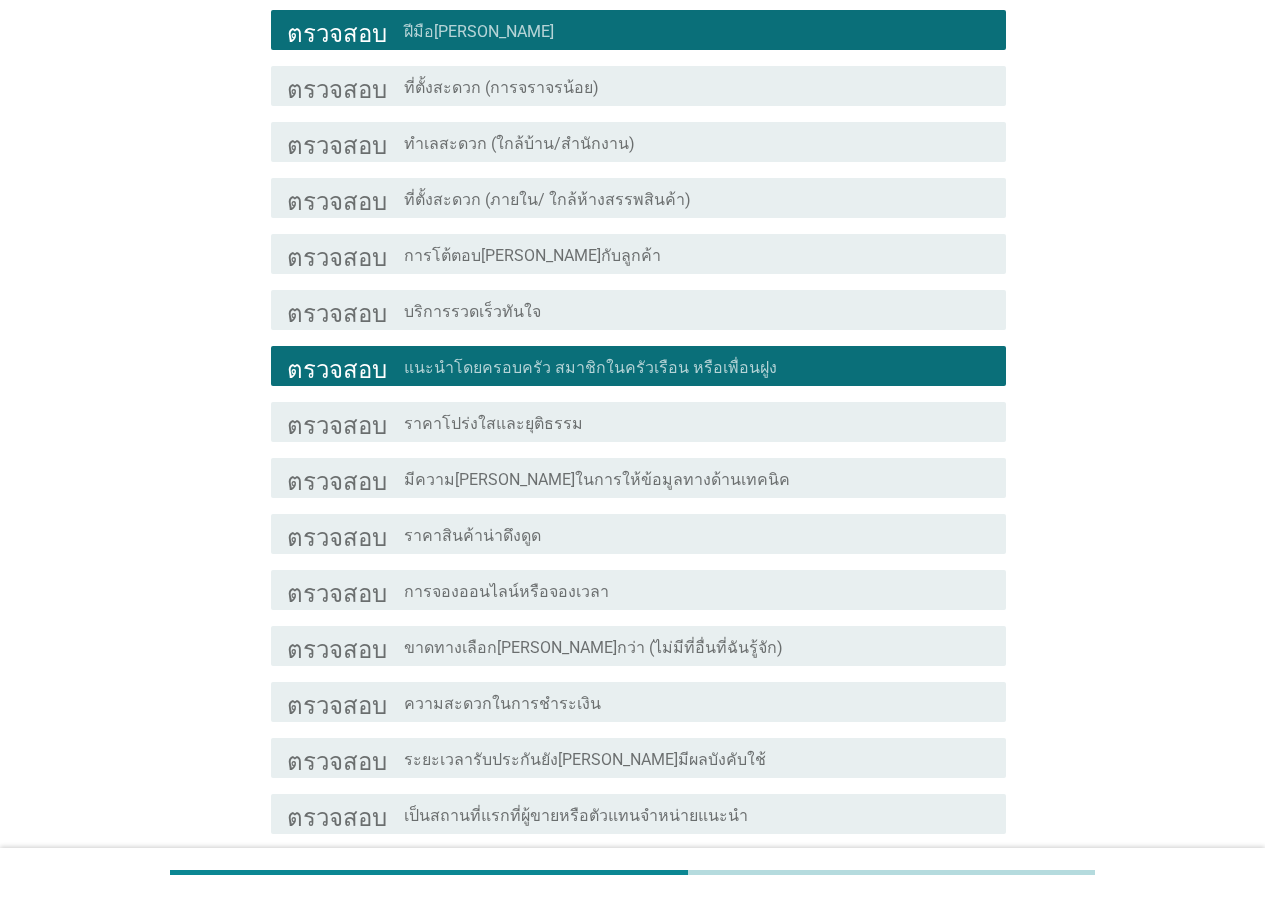 click on "โครงร่างกล่องกาเครื่องหมายว่างเปล่า ราคาโปร่งใสและยุติธรรม" at bounding box center [697, 422] 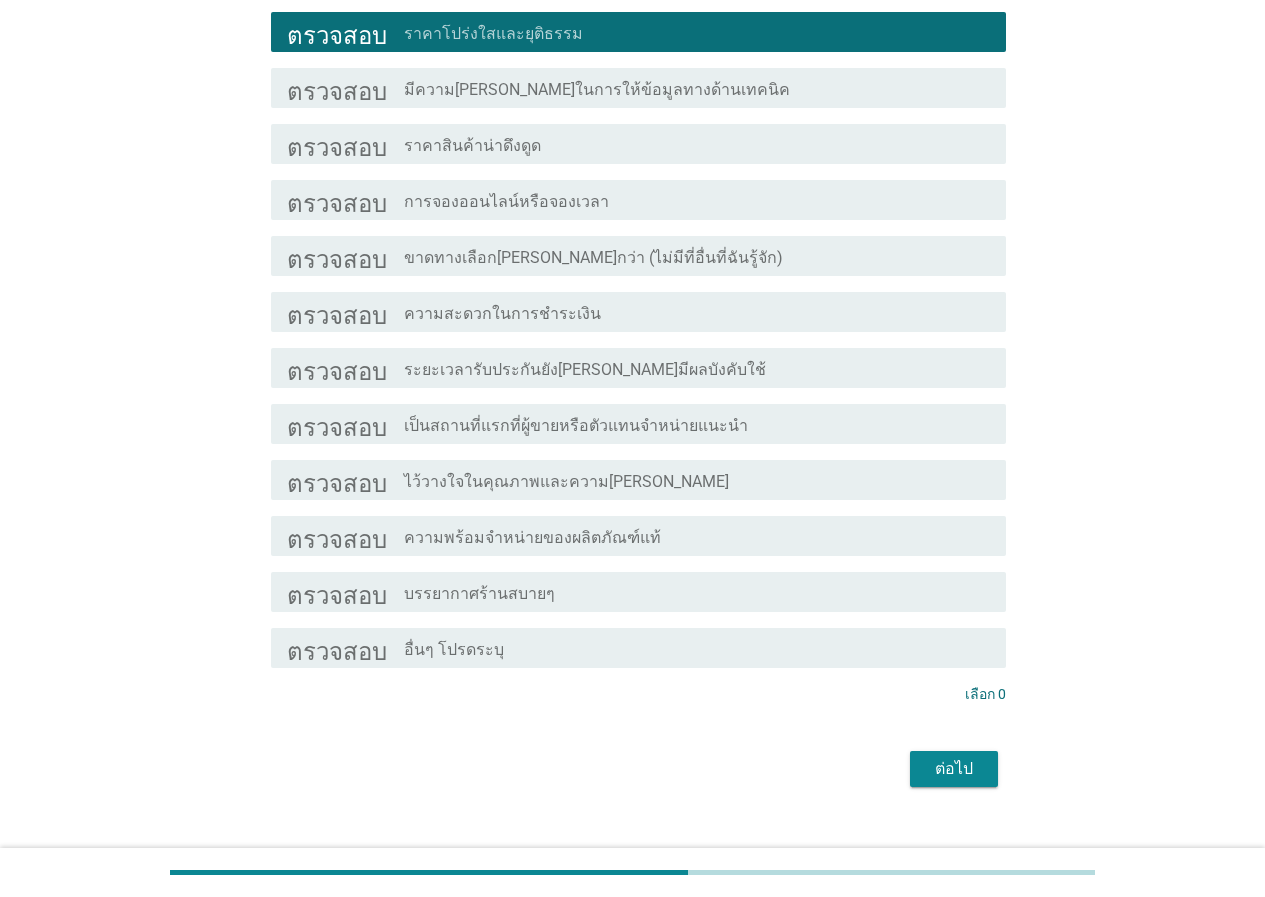 scroll, scrollTop: 700, scrollLeft: 0, axis: vertical 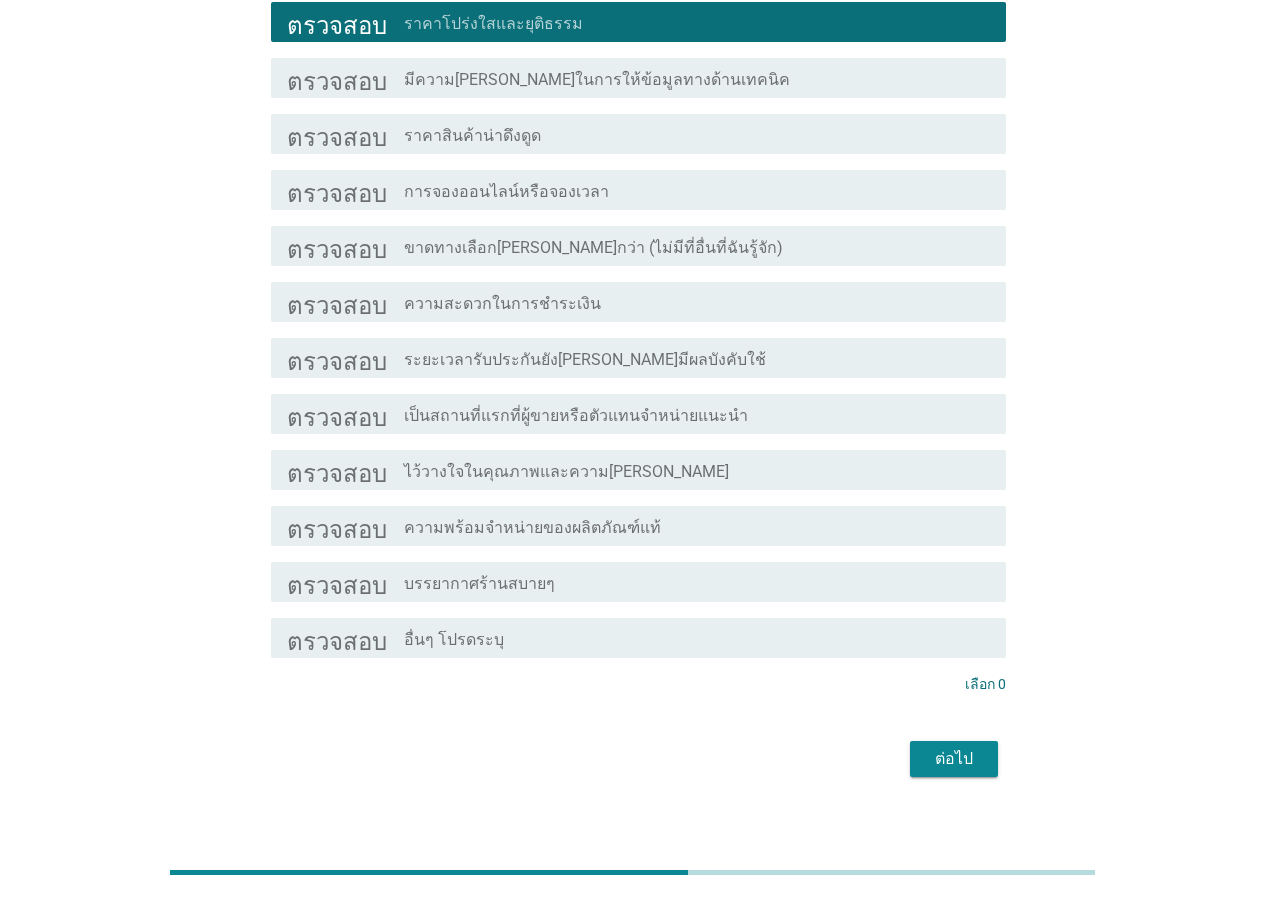 drag, startPoint x: 952, startPoint y: 738, endPoint x: 964, endPoint y: 745, distance: 13.892444 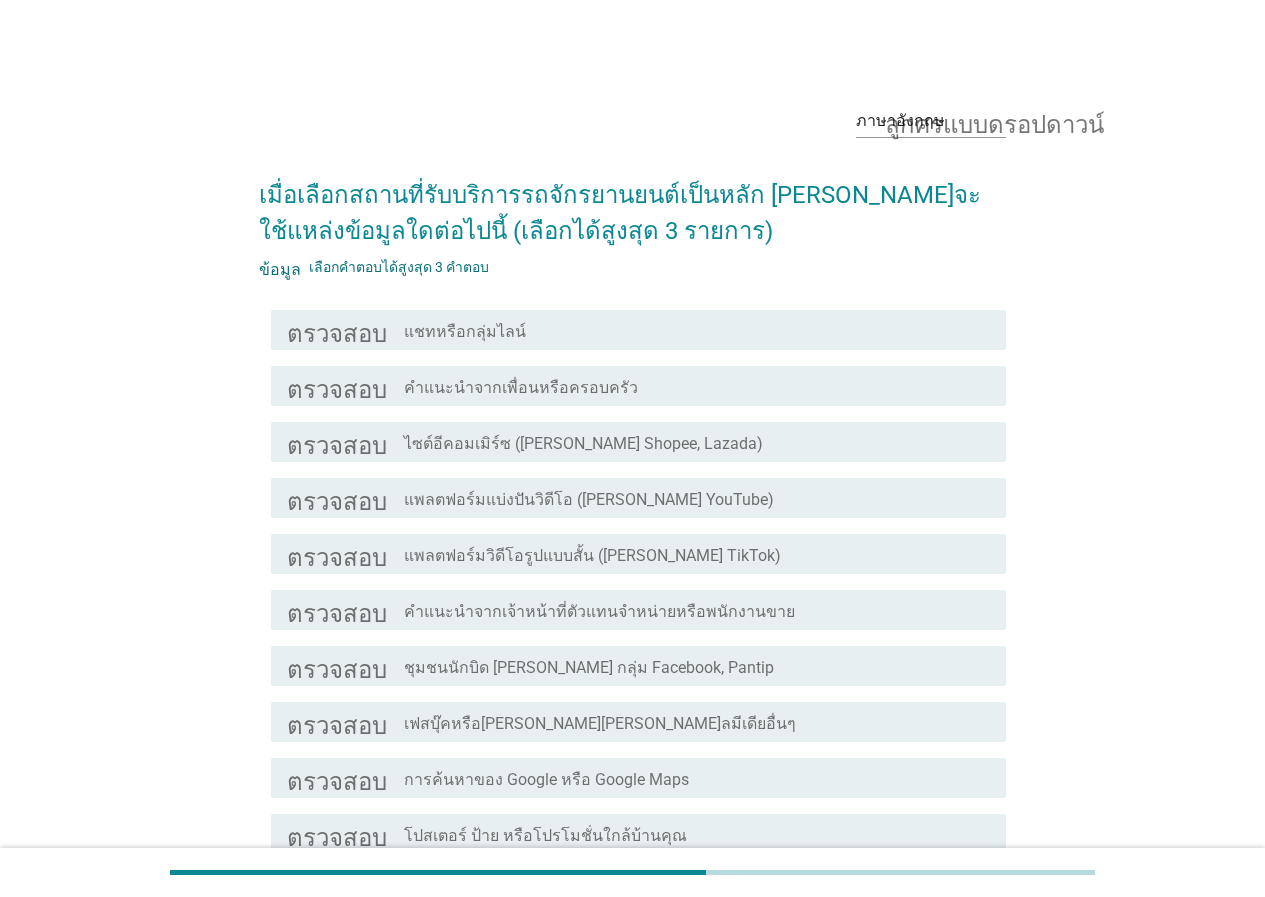 scroll, scrollTop: 100, scrollLeft: 0, axis: vertical 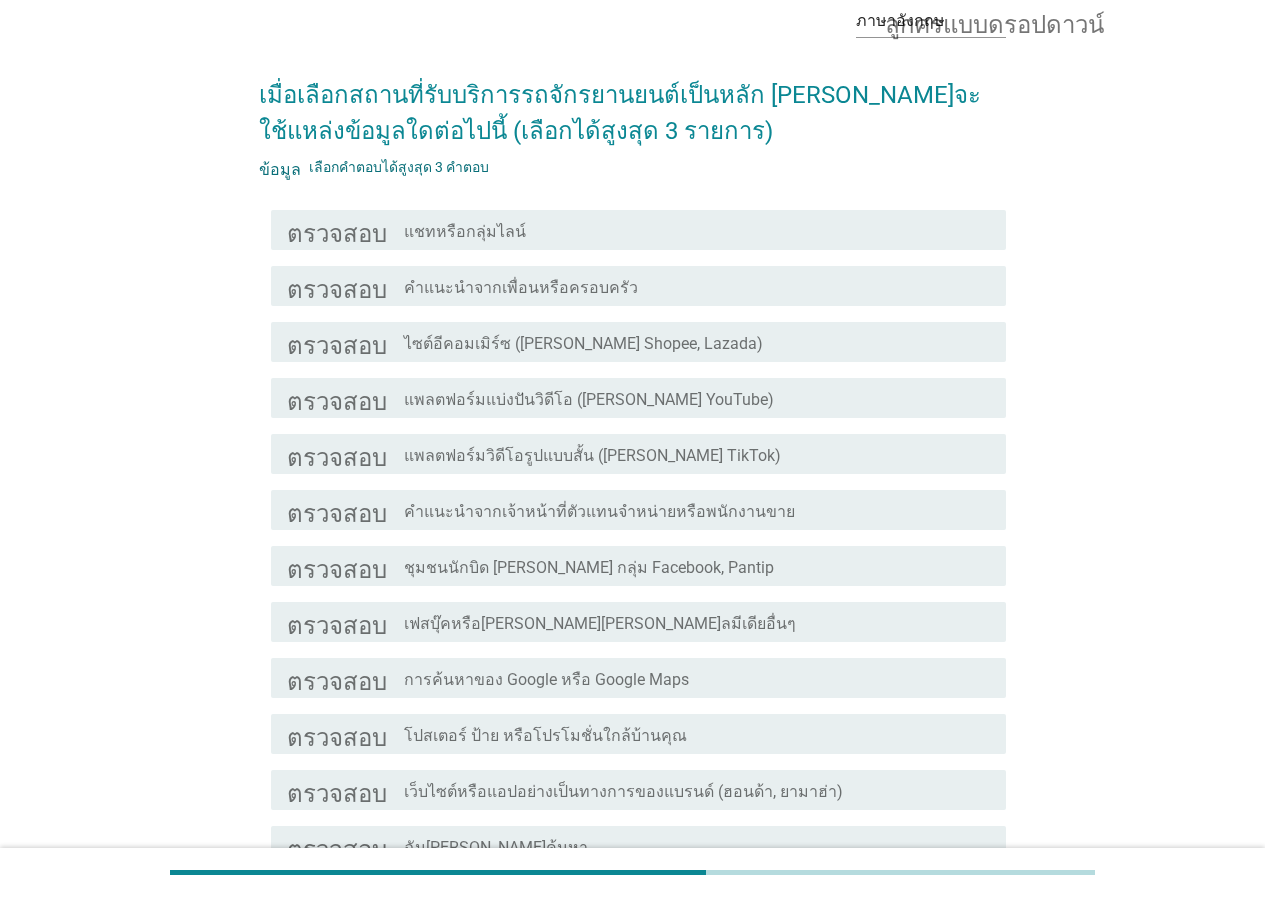 click on "คำแนะนำจากเพื่อนหรือครอบครัว" at bounding box center (521, 287) 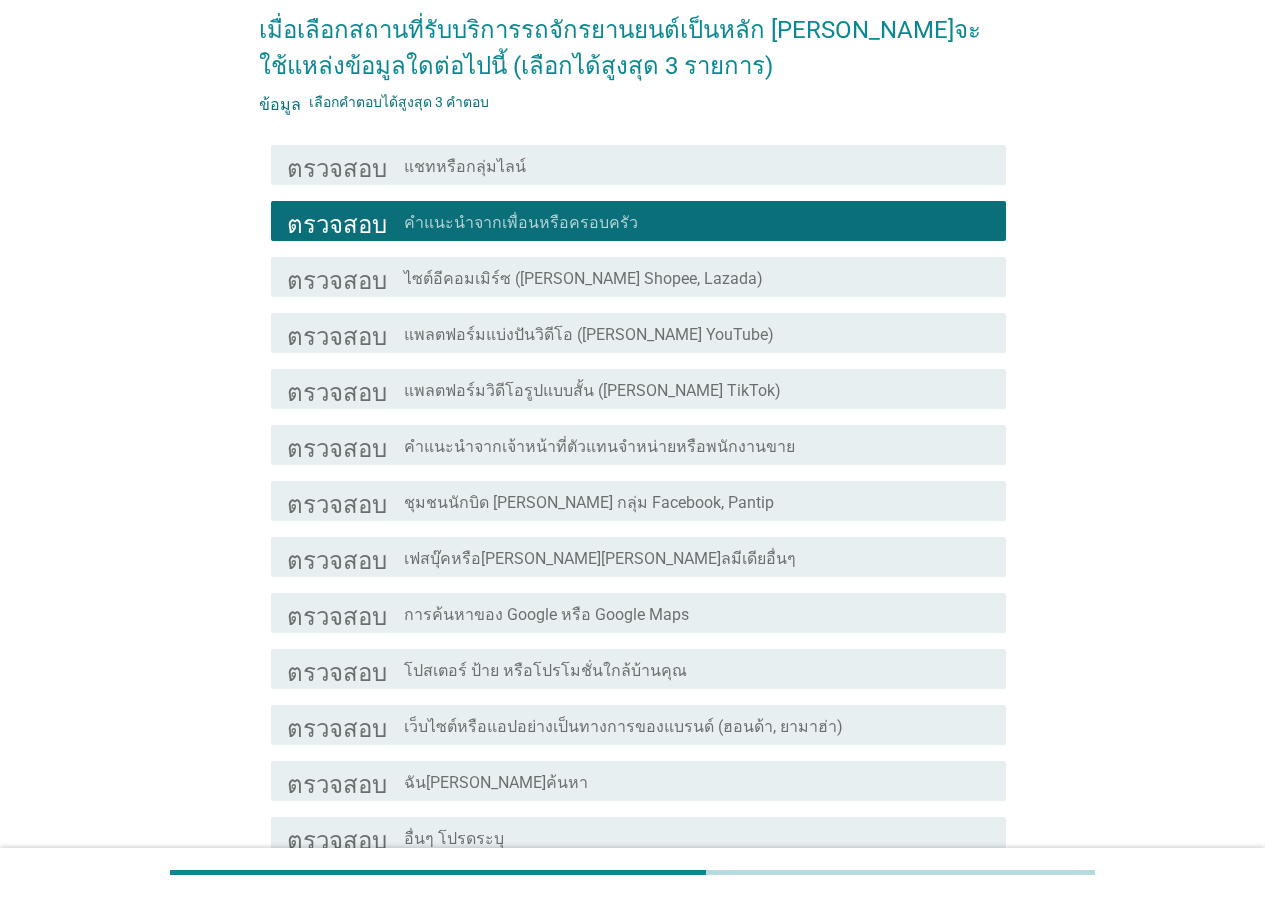 scroll, scrollTop: 200, scrollLeft: 0, axis: vertical 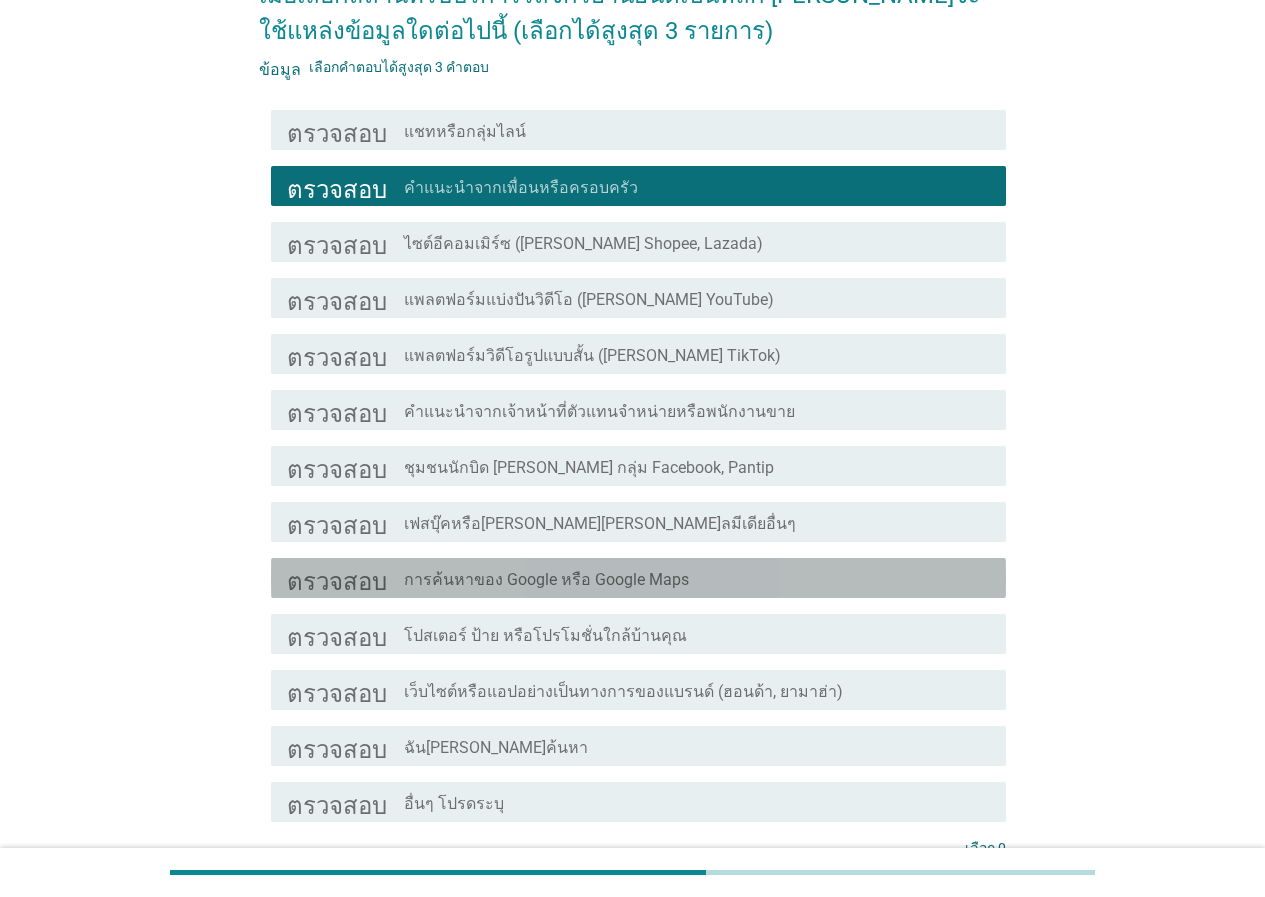 drag, startPoint x: 687, startPoint y: 588, endPoint x: 705, endPoint y: 542, distance: 49.396355 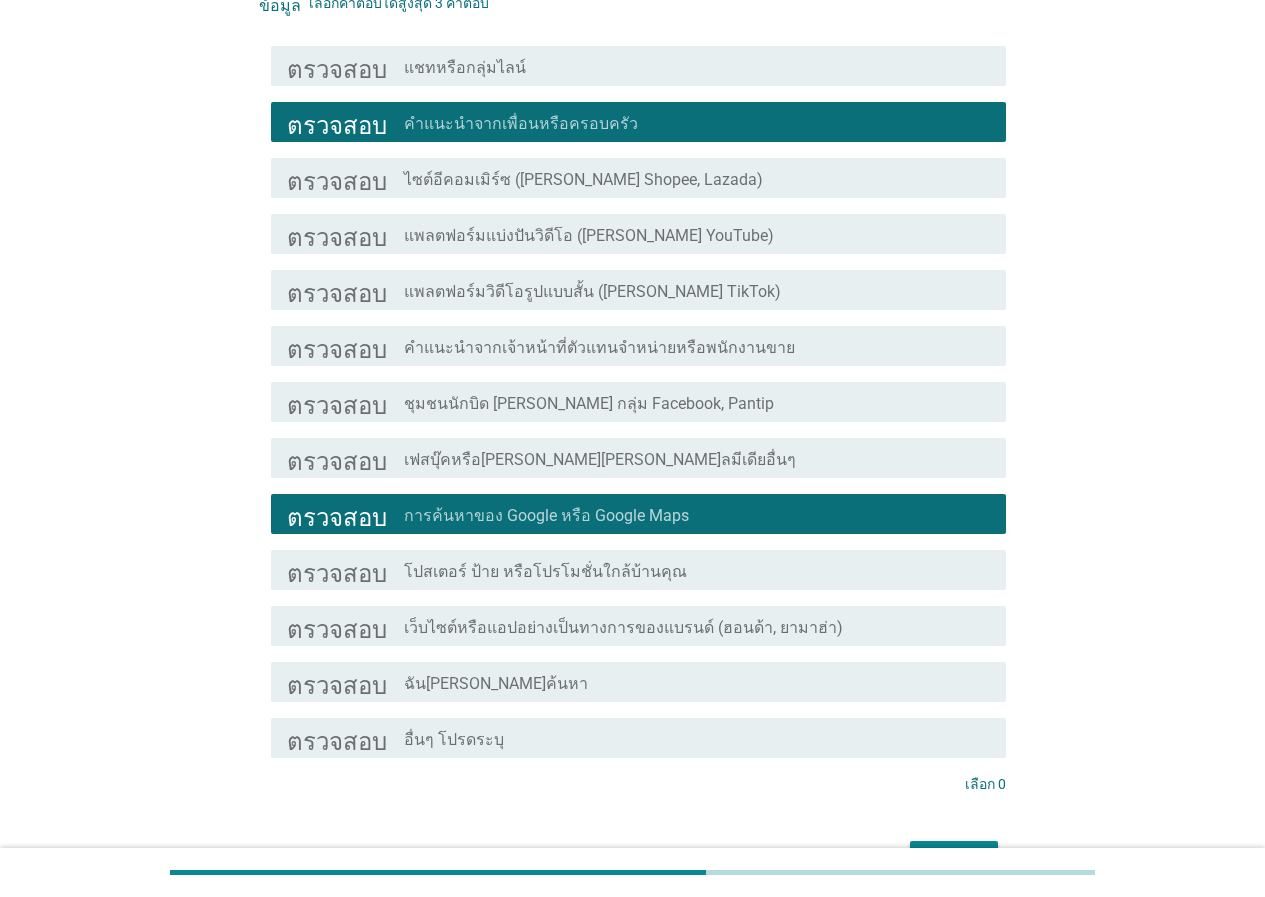 scroll, scrollTop: 300, scrollLeft: 0, axis: vertical 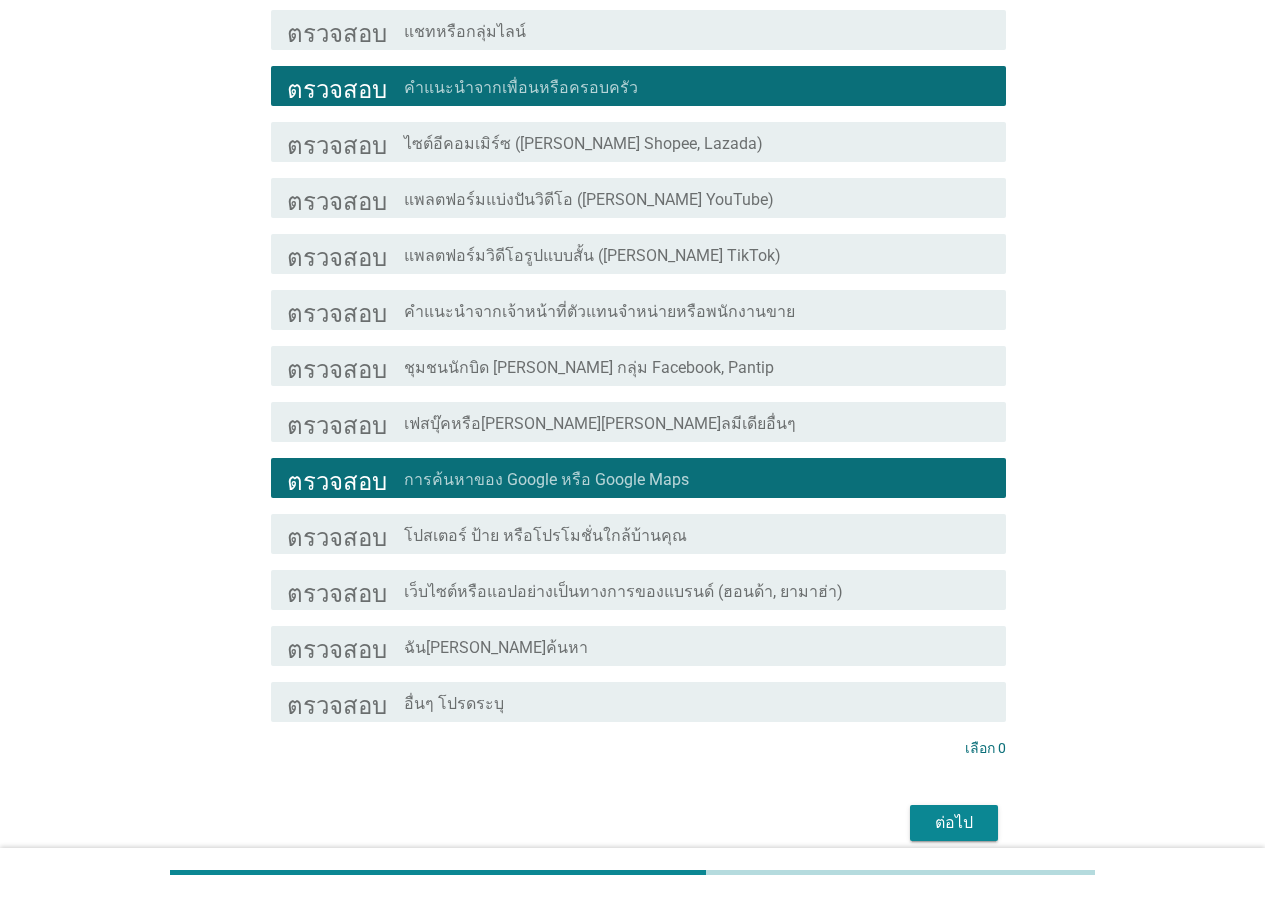 click on "โครงร่างกล่องกาเครื่องหมายว่างเปล่า เฟสบุ๊คหรือ[PERSON_NAME][PERSON_NAME]ลมีเดียอื่นๆ" at bounding box center [697, 422] 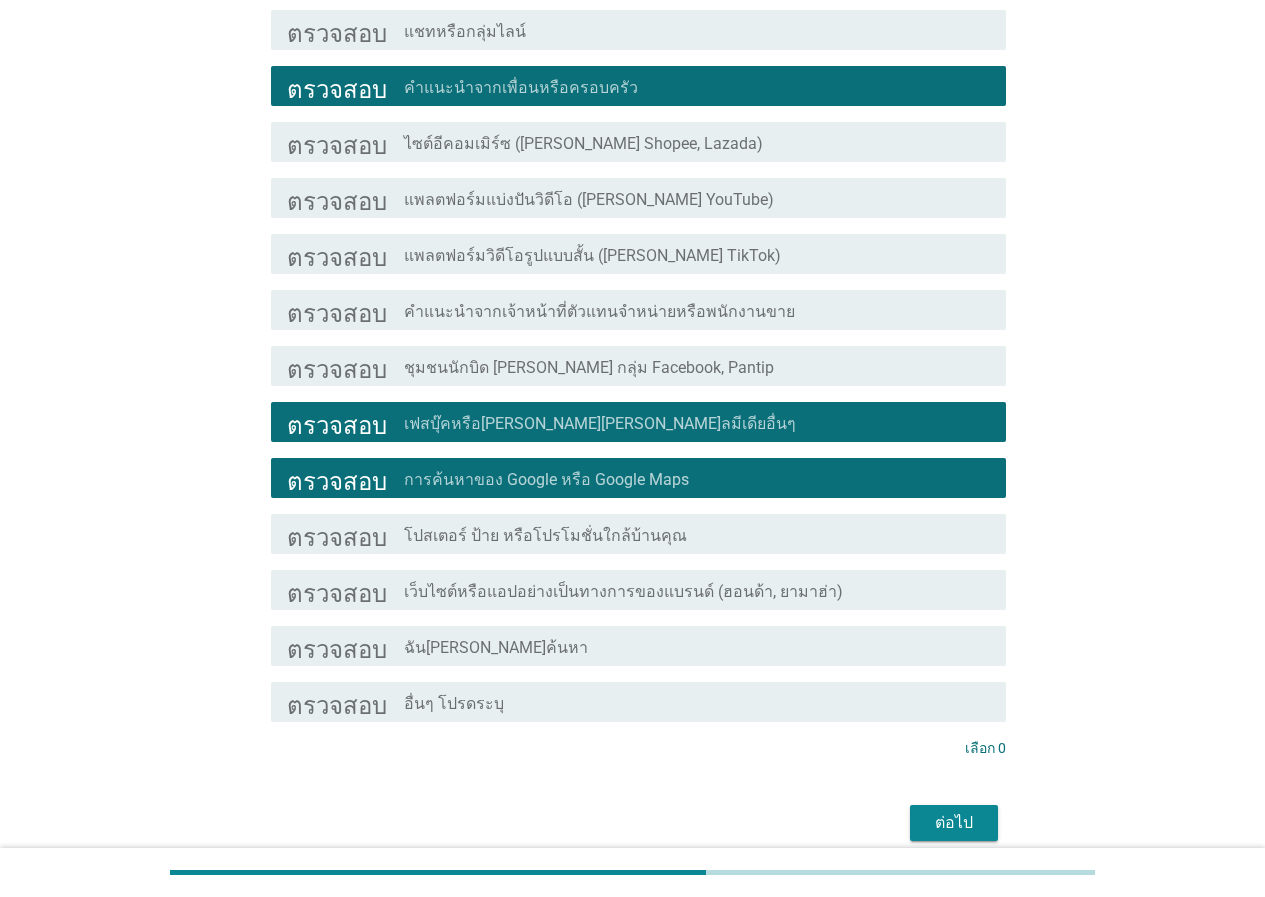 click on "ต่อไป" at bounding box center [954, 822] 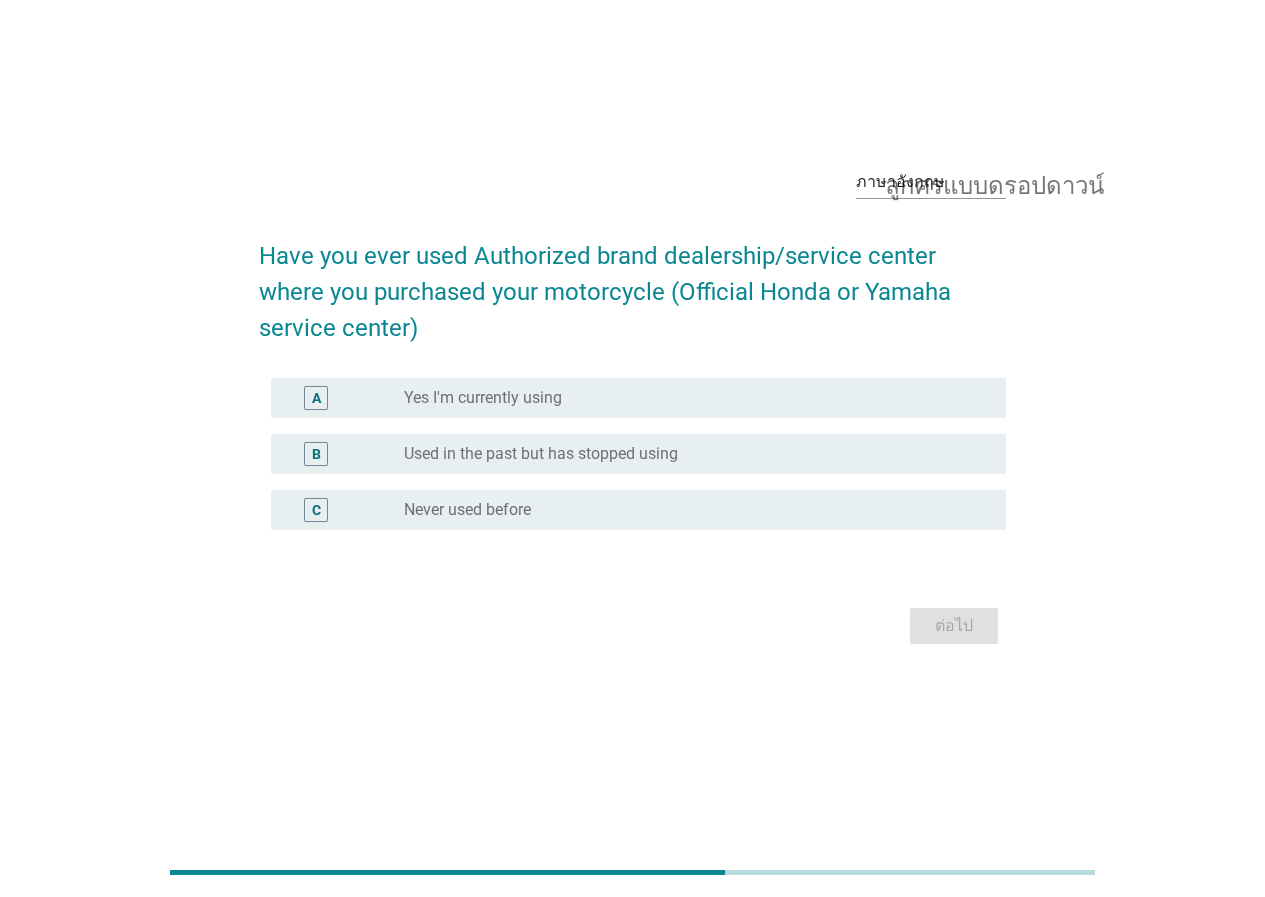 scroll, scrollTop: 0, scrollLeft: 0, axis: both 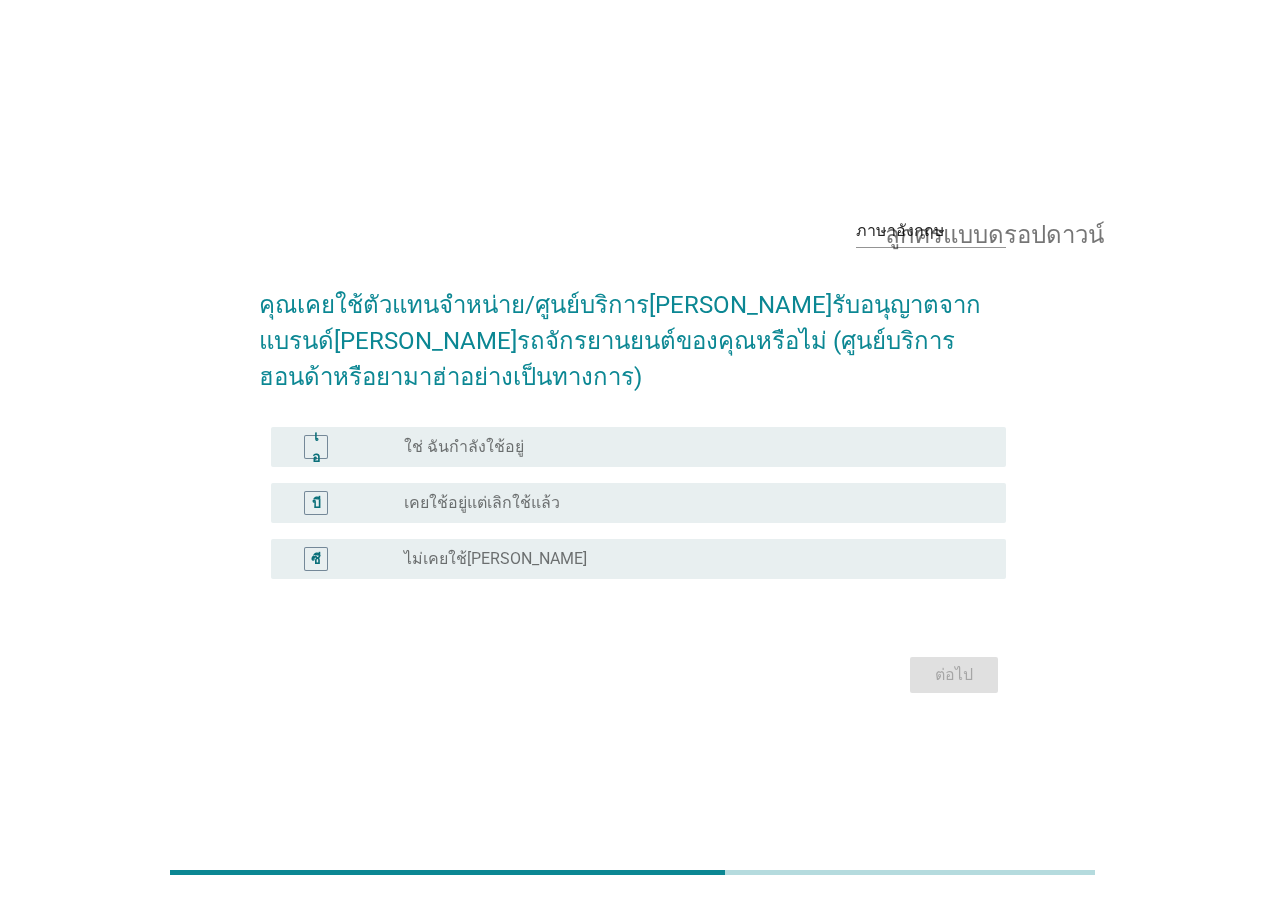 click on "ปุ่มวิทยุ[PERSON_NAME]ถูกเลือก ใช่ ฉันกำลังใช้อยู่" at bounding box center (689, 447) 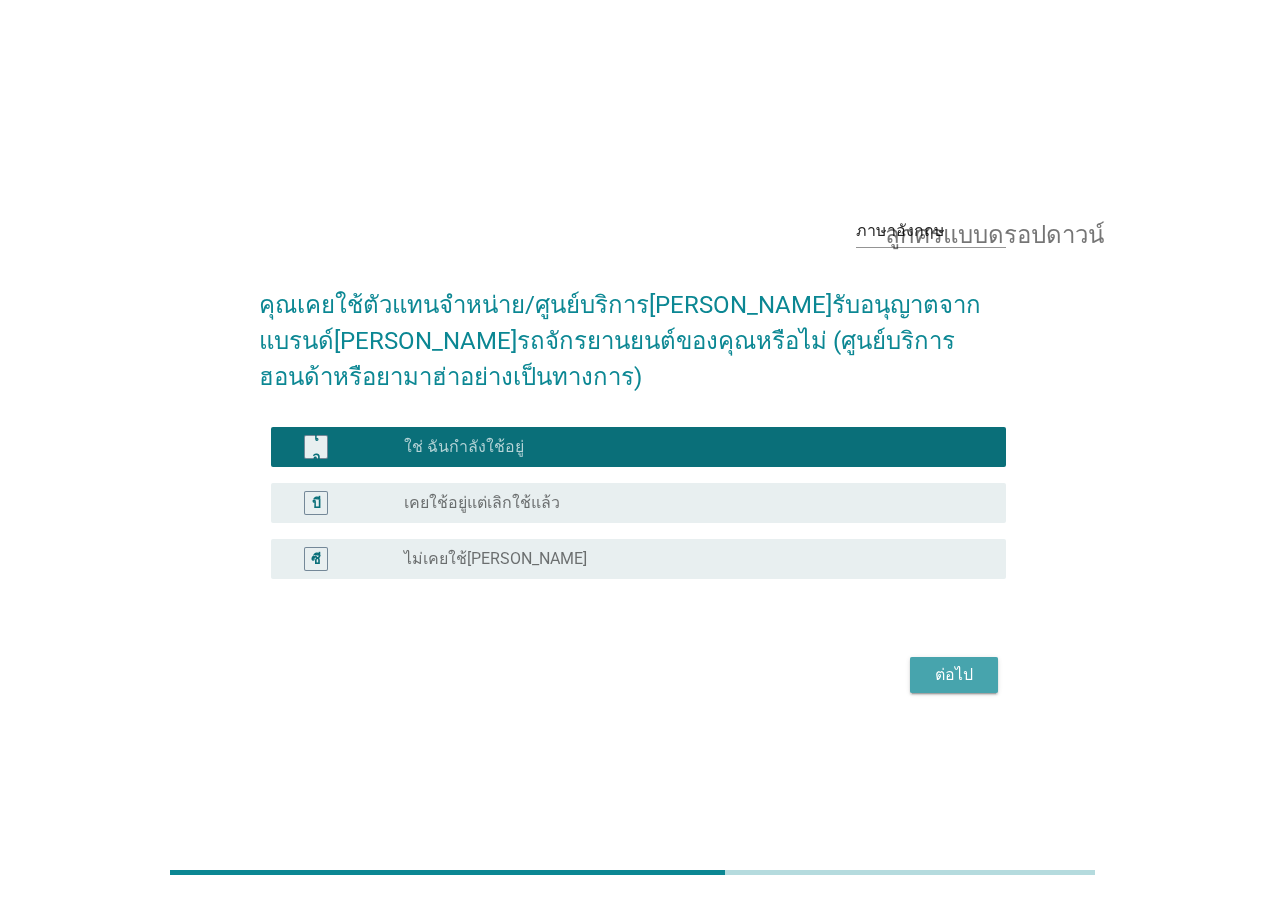 click on "ต่อไป" at bounding box center [954, 675] 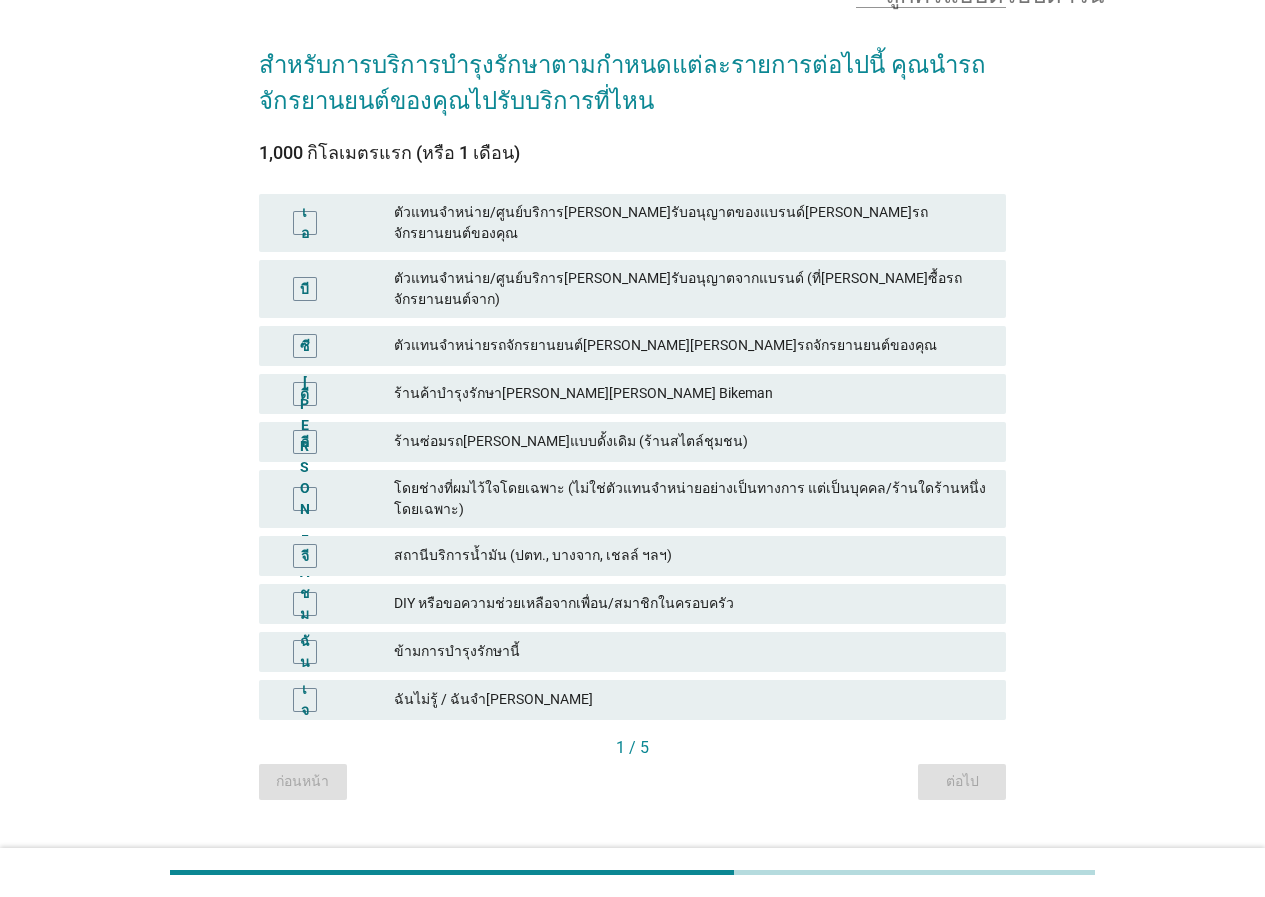 scroll, scrollTop: 134, scrollLeft: 0, axis: vertical 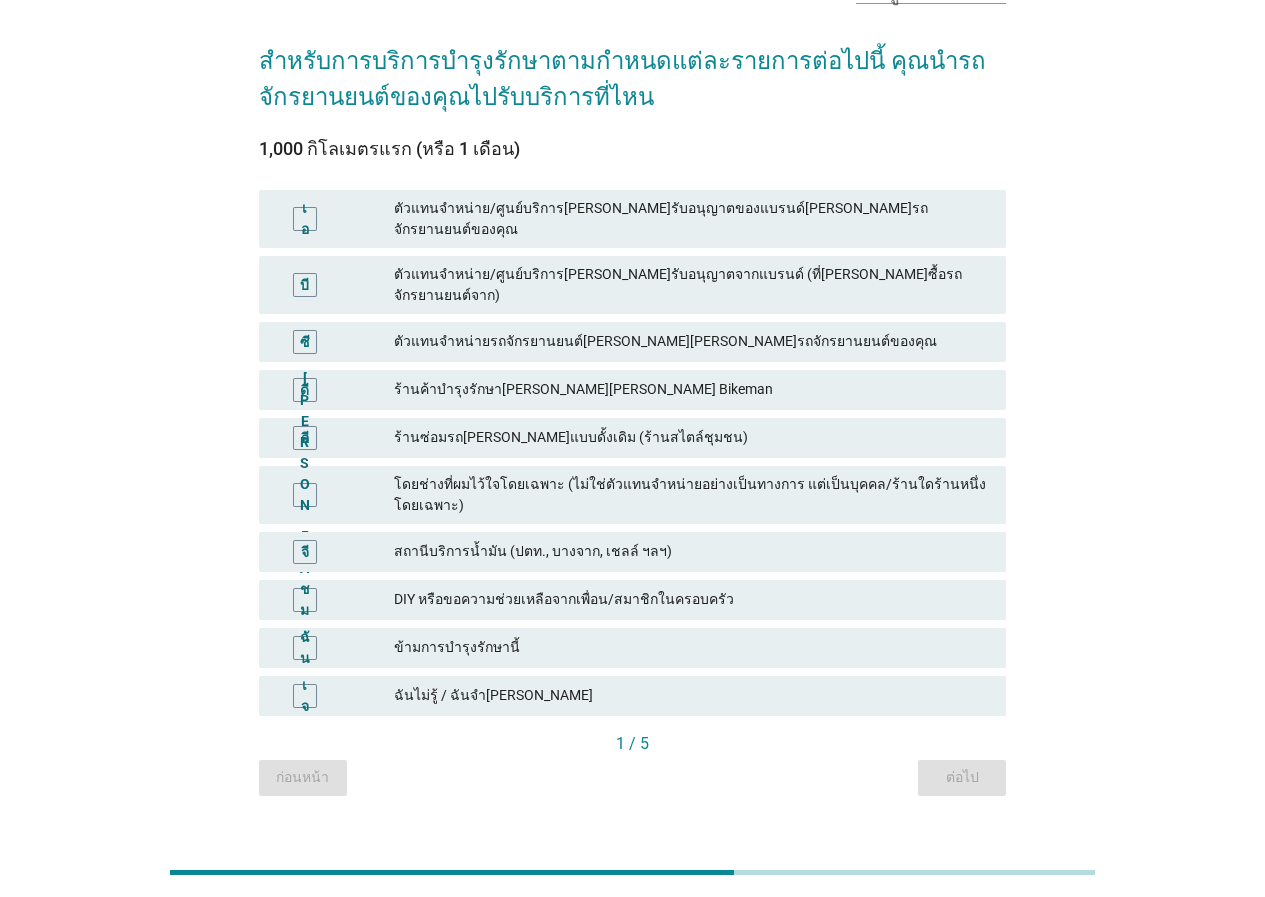 click on "ฉันไม่รู้ / ฉันจำ[PERSON_NAME]" at bounding box center (493, 695) 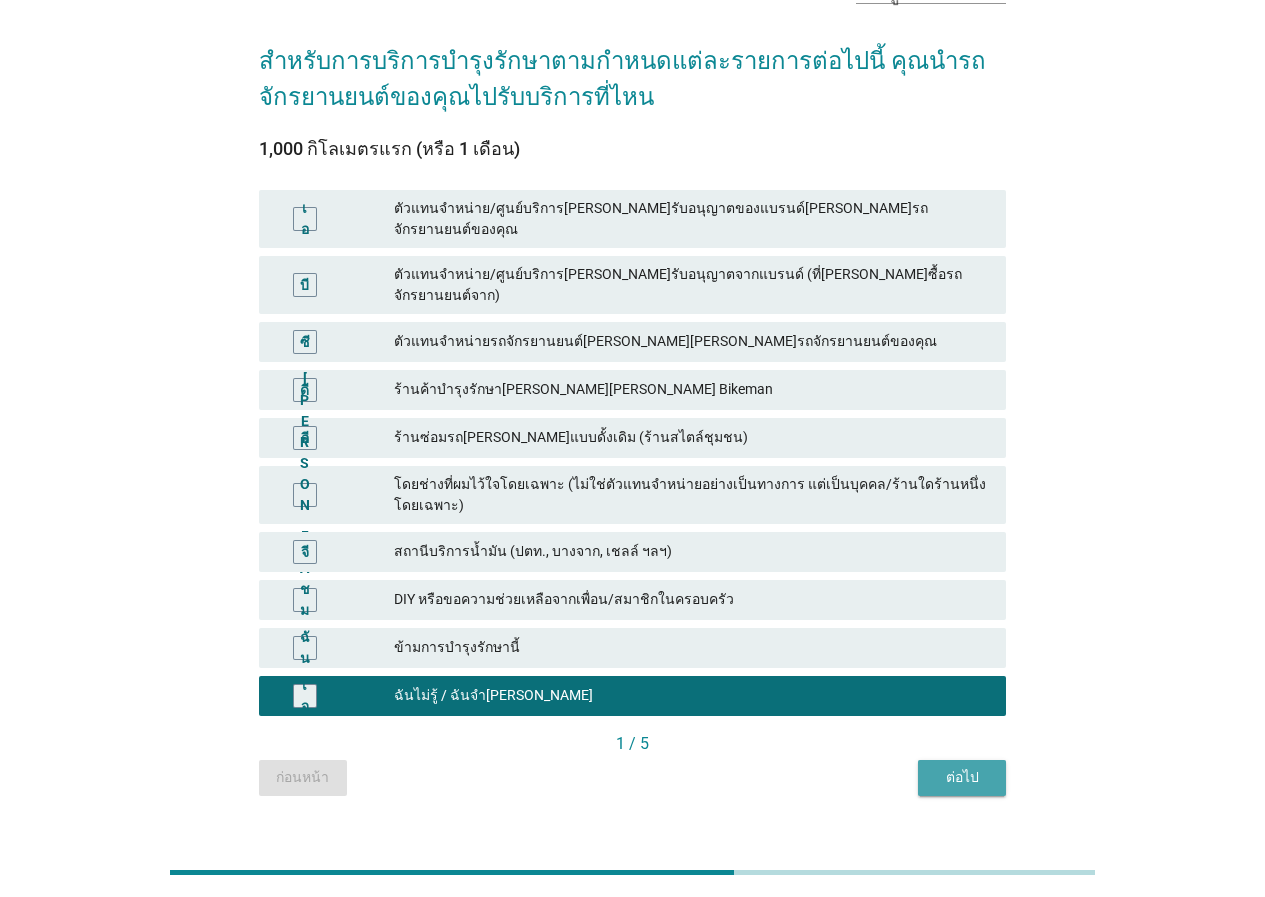 click on "ต่อไป" at bounding box center (962, 778) 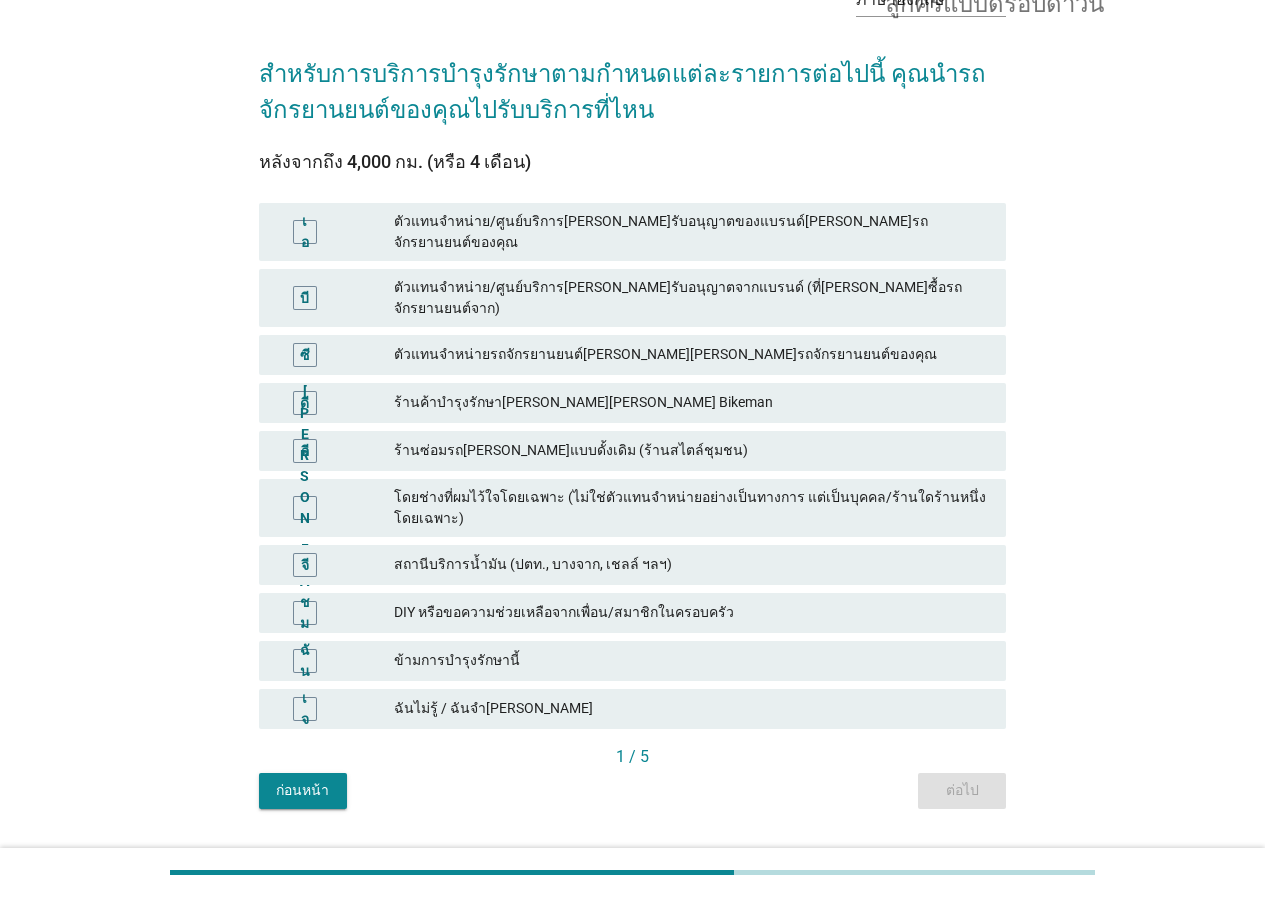 scroll, scrollTop: 134, scrollLeft: 0, axis: vertical 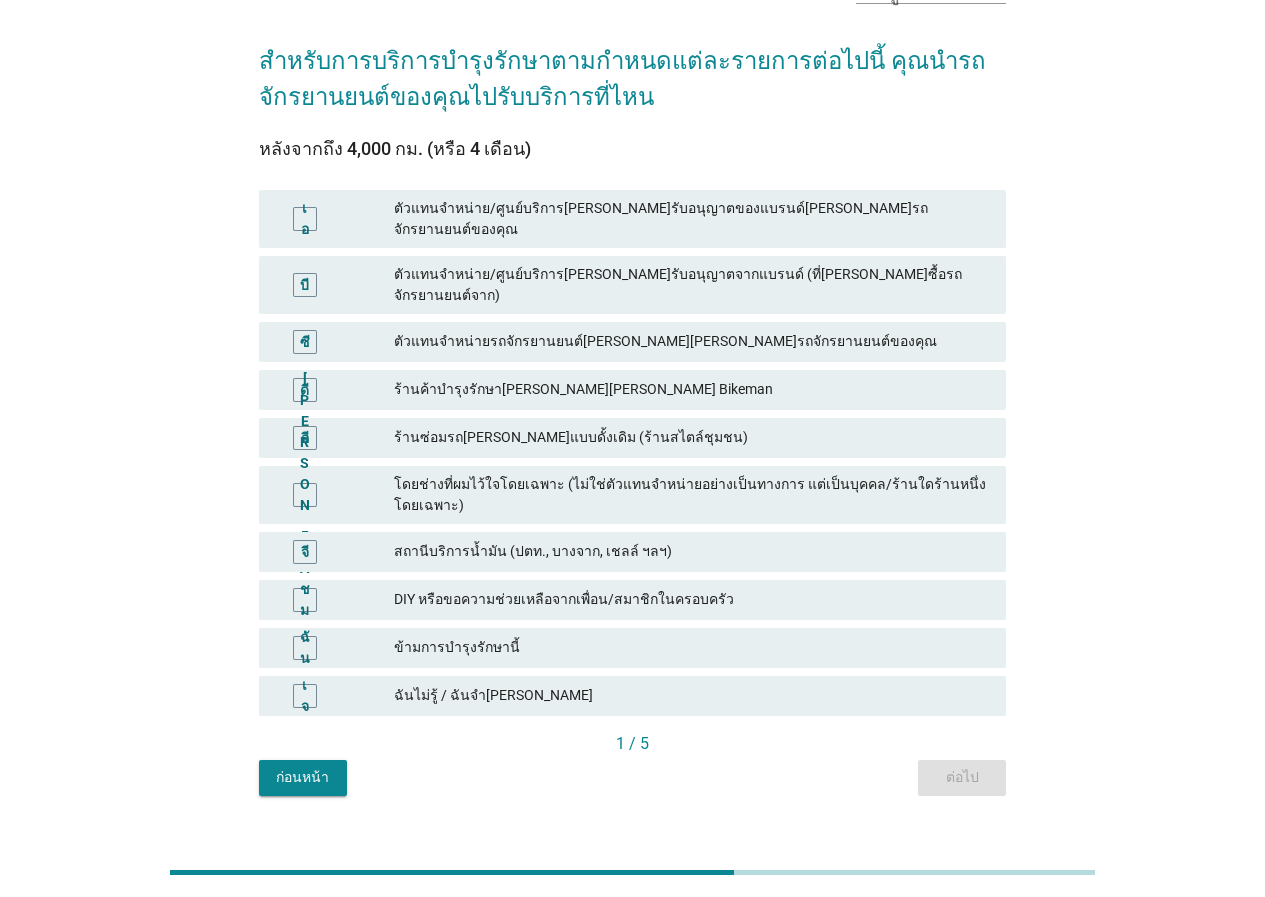 click on "ก่อนหน้า" at bounding box center (302, 777) 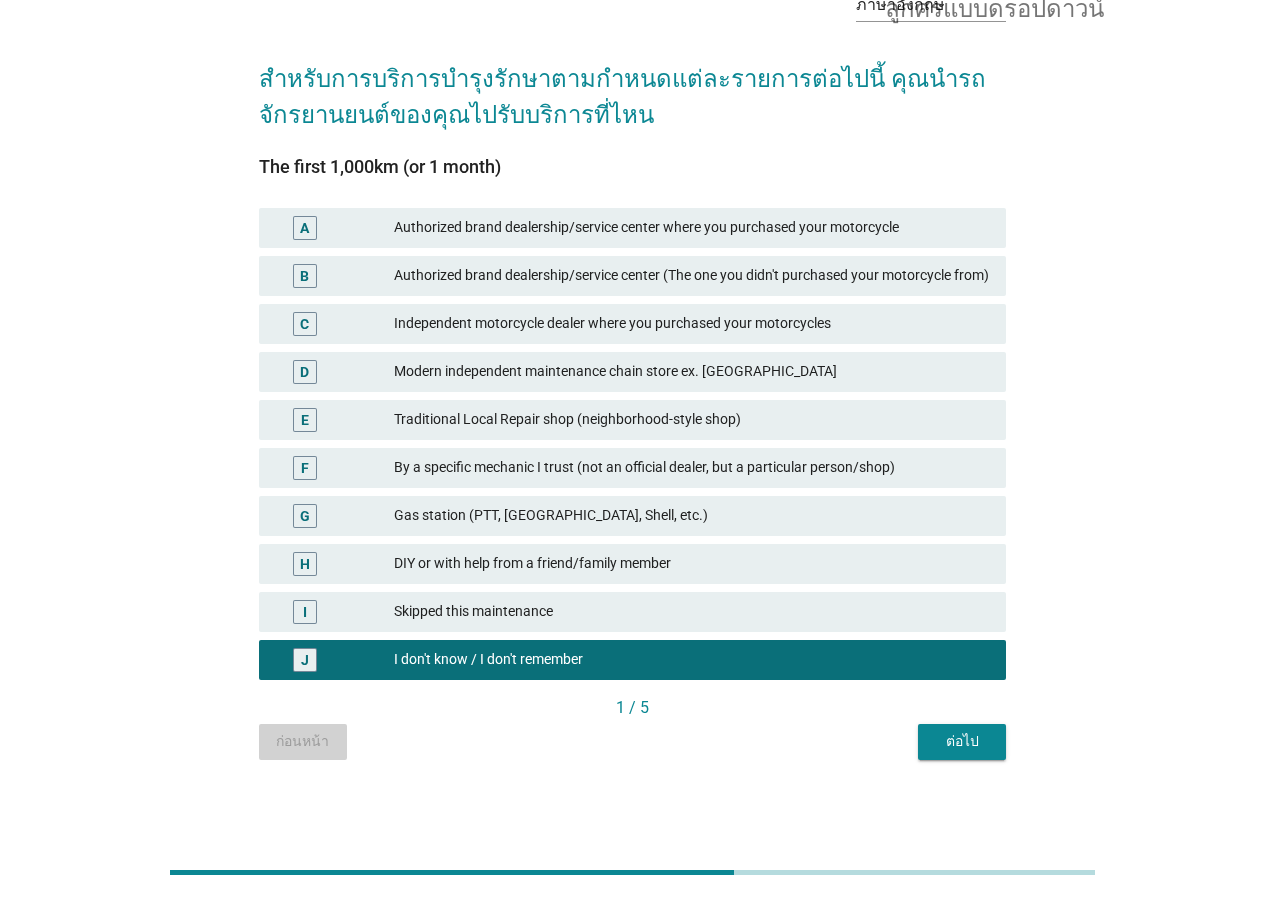 scroll, scrollTop: 0, scrollLeft: 0, axis: both 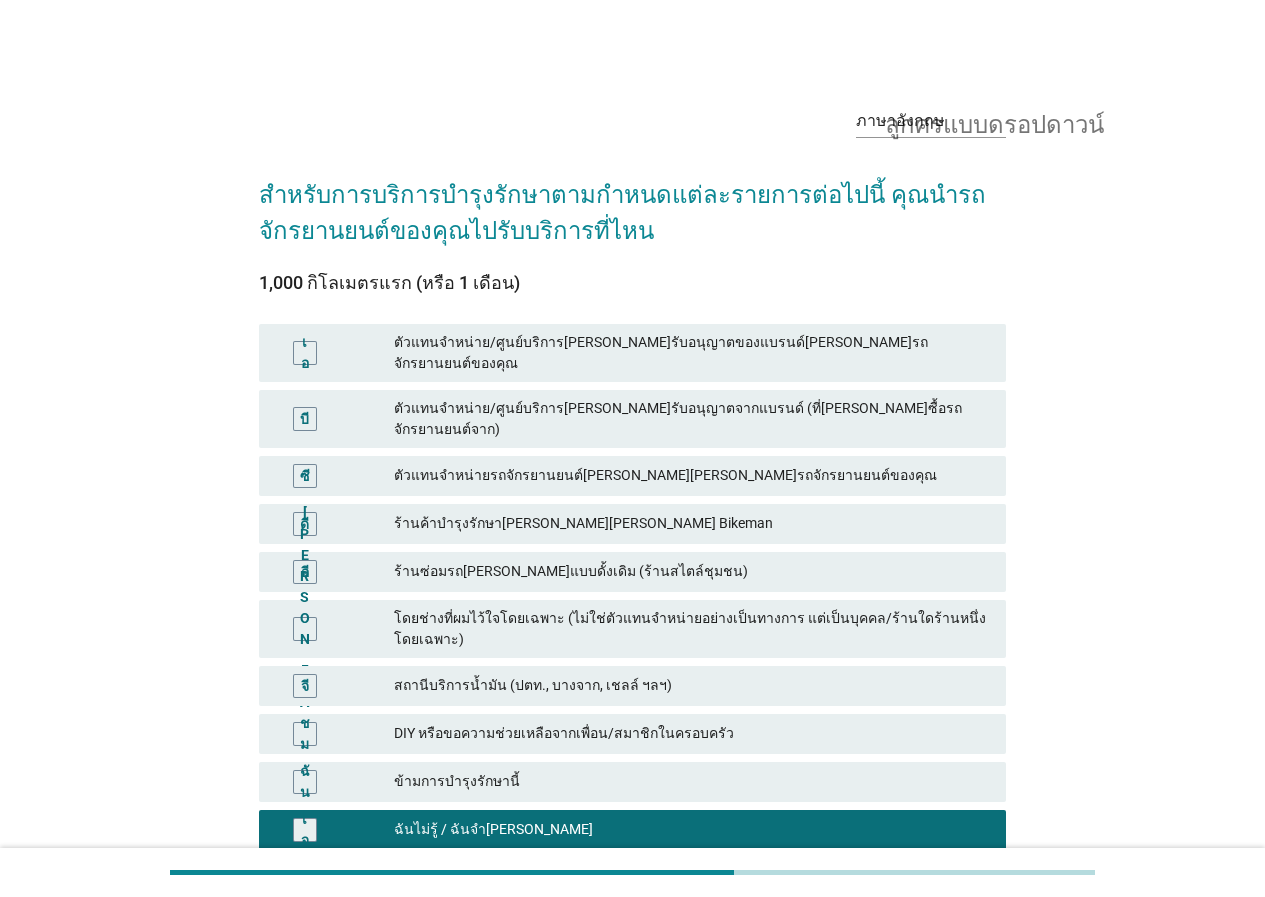 click on "ตัวแทนจำหน่าย/ศูนย์บริการ[PERSON_NAME]รับอนุญาตของแบรนด์[PERSON_NAME]รถจักรยานยนต์ของคุณ" at bounding box center [692, 353] 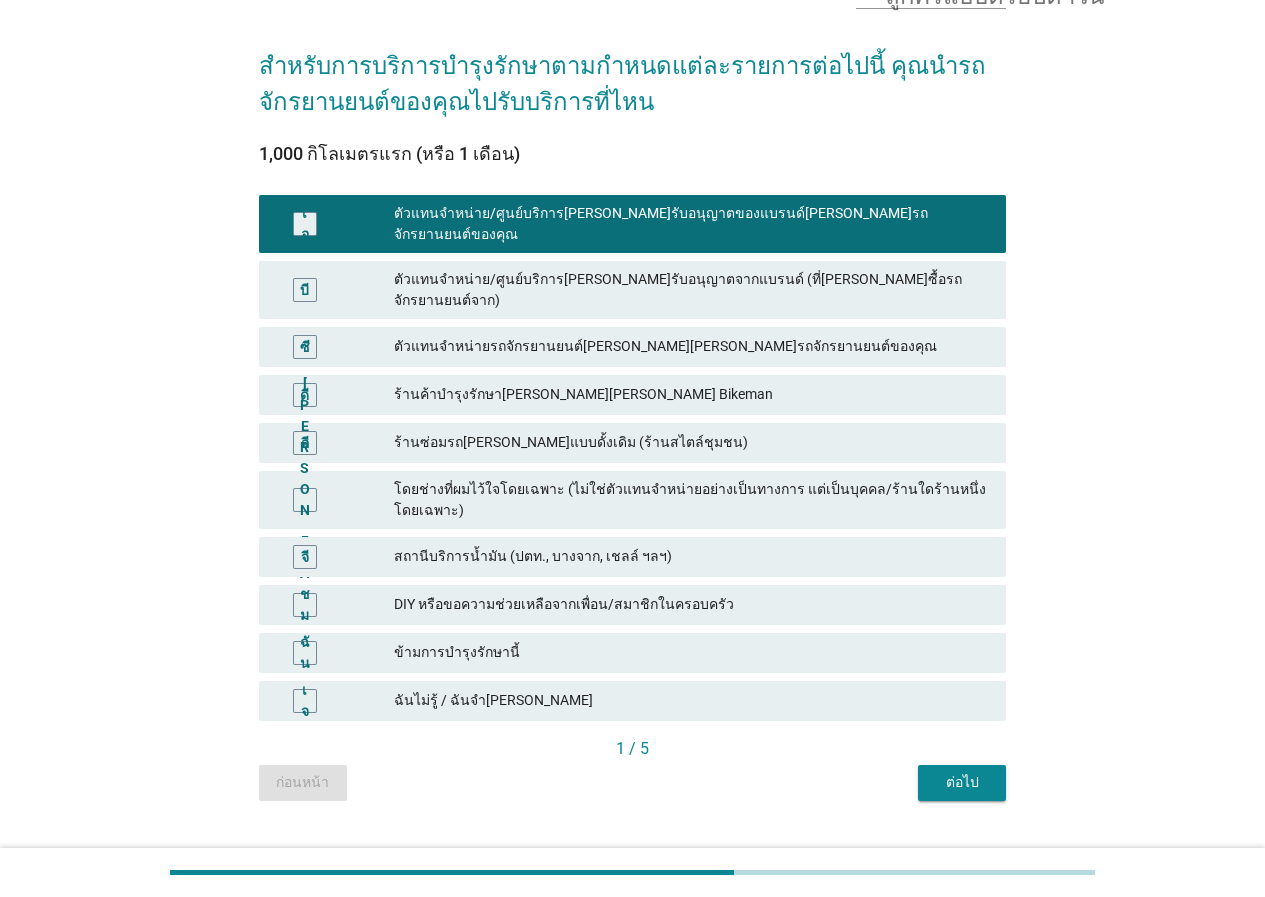 scroll, scrollTop: 134, scrollLeft: 0, axis: vertical 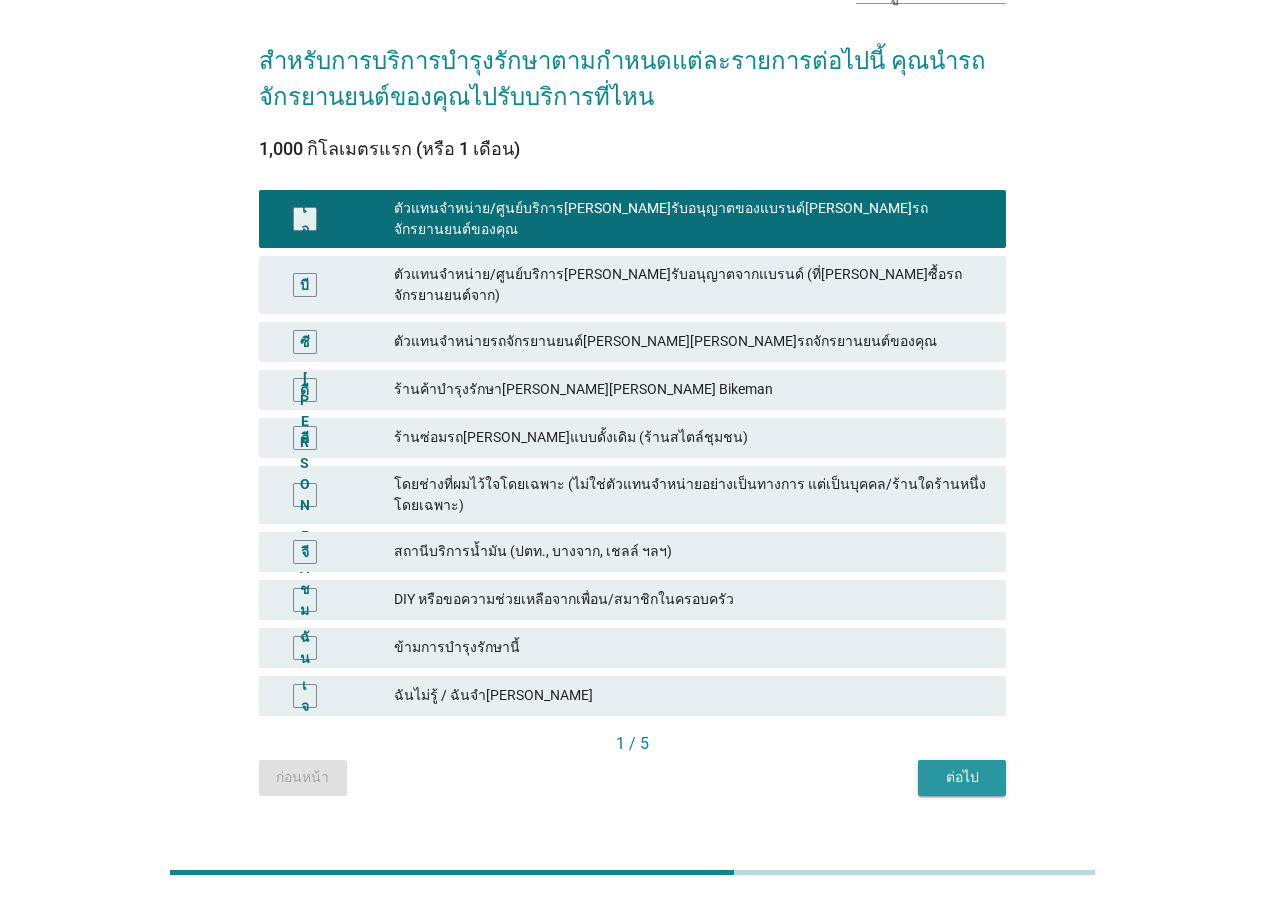 click on "ต่อไป" at bounding box center [962, 777] 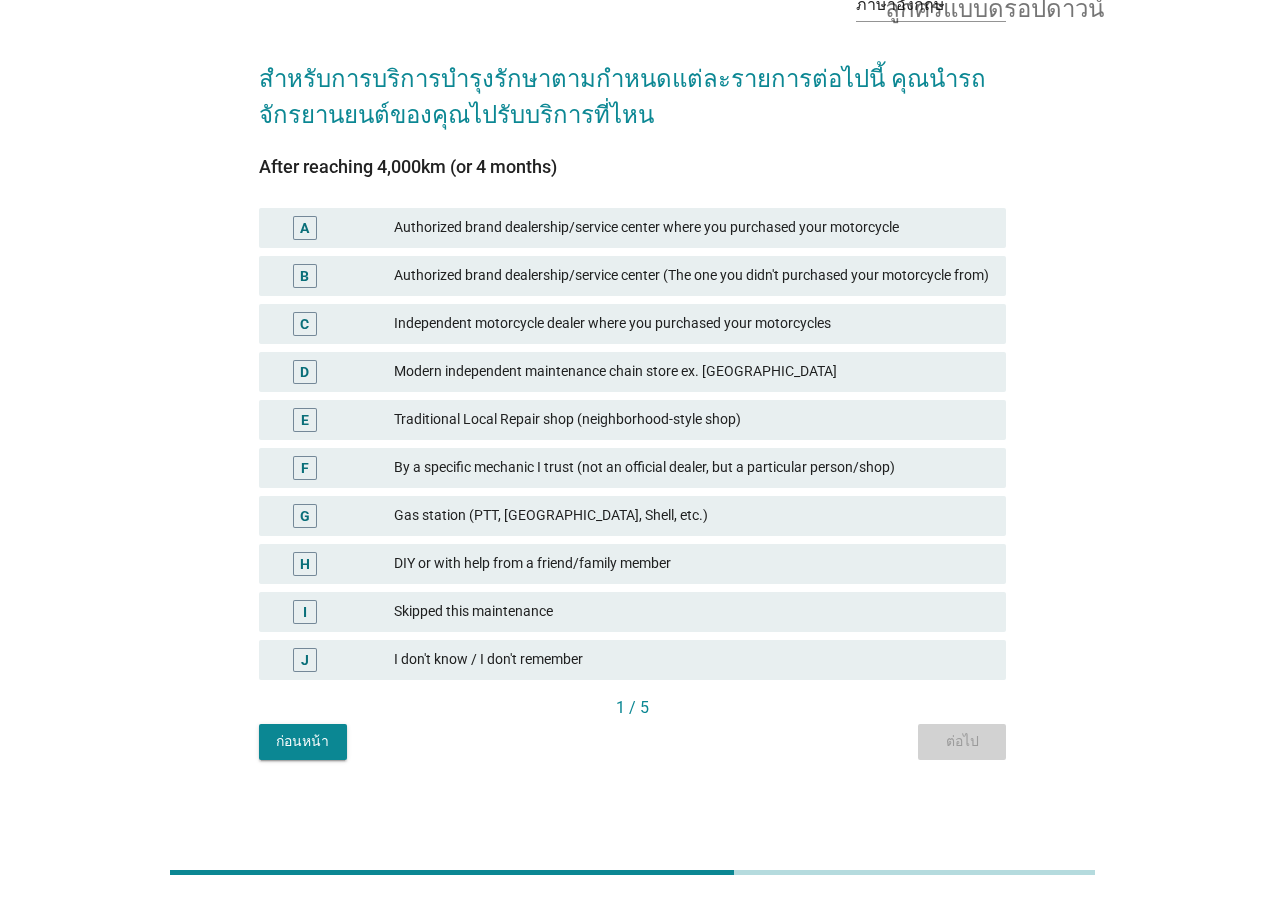 scroll, scrollTop: 0, scrollLeft: 0, axis: both 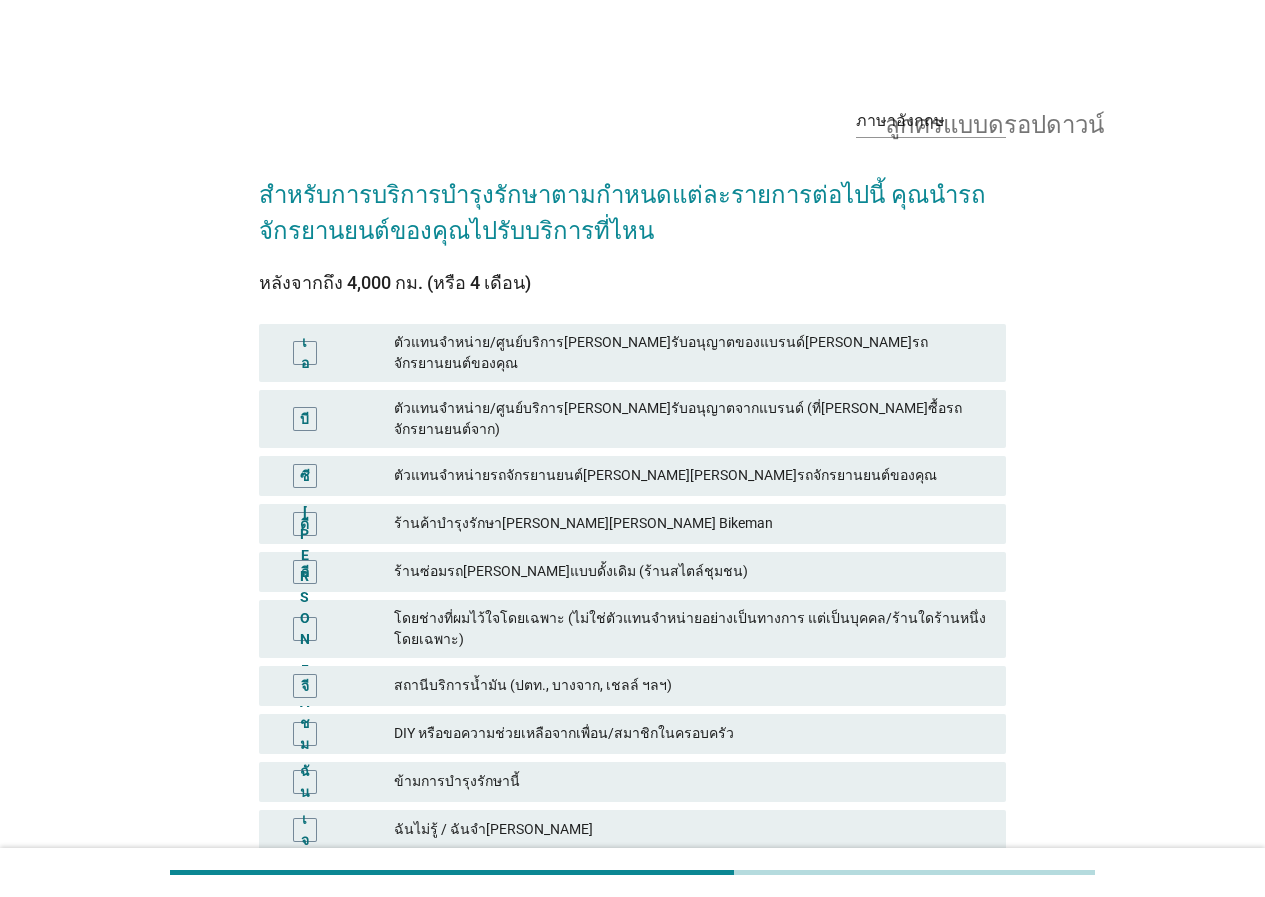 click on "ตัวแทนจำหน่าย/ศูนย์บริการ[PERSON_NAME]รับอนุญาตของแบรนด์[PERSON_NAME]รถจักรยานยนต์ของคุณ" at bounding box center (661, 352) 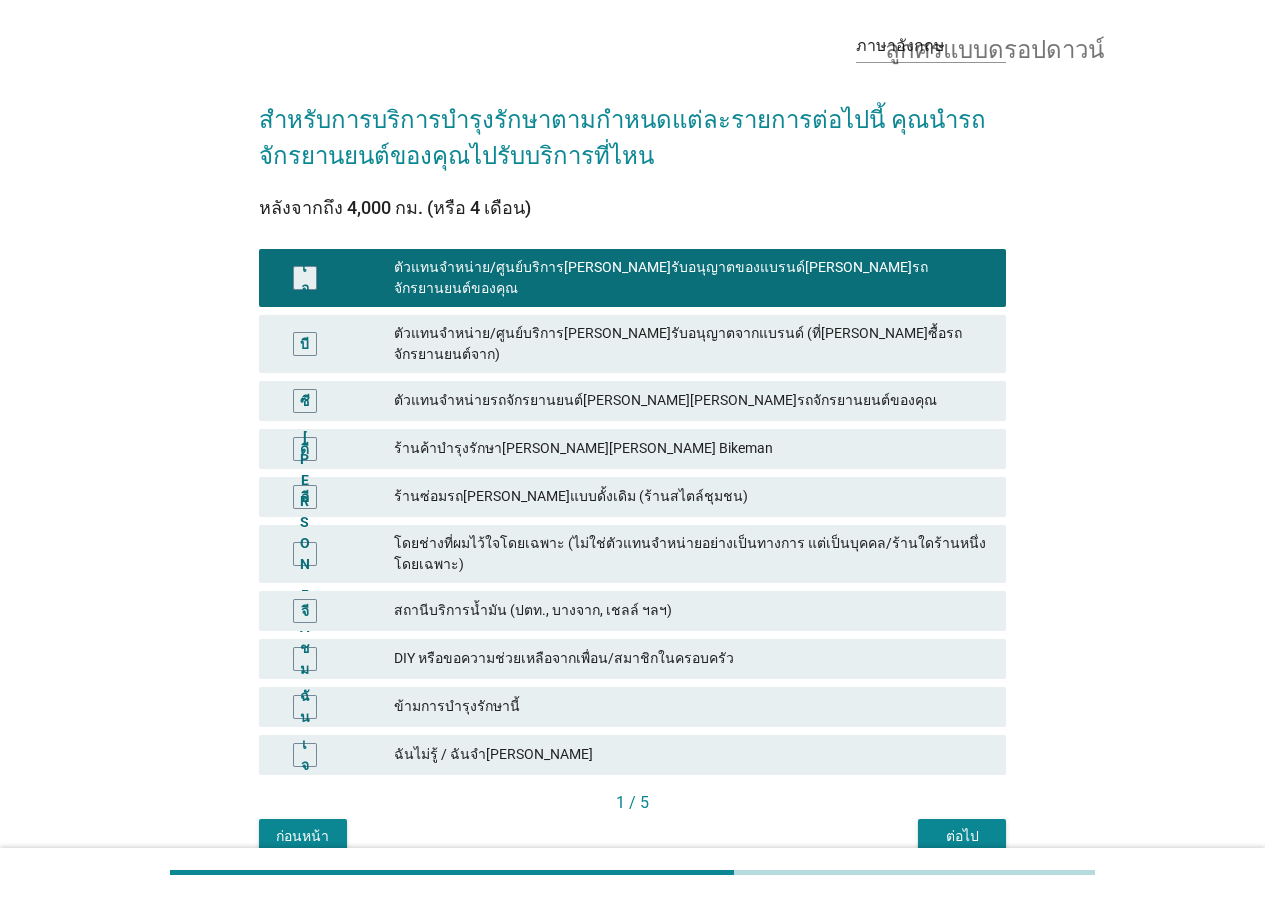 scroll, scrollTop: 134, scrollLeft: 0, axis: vertical 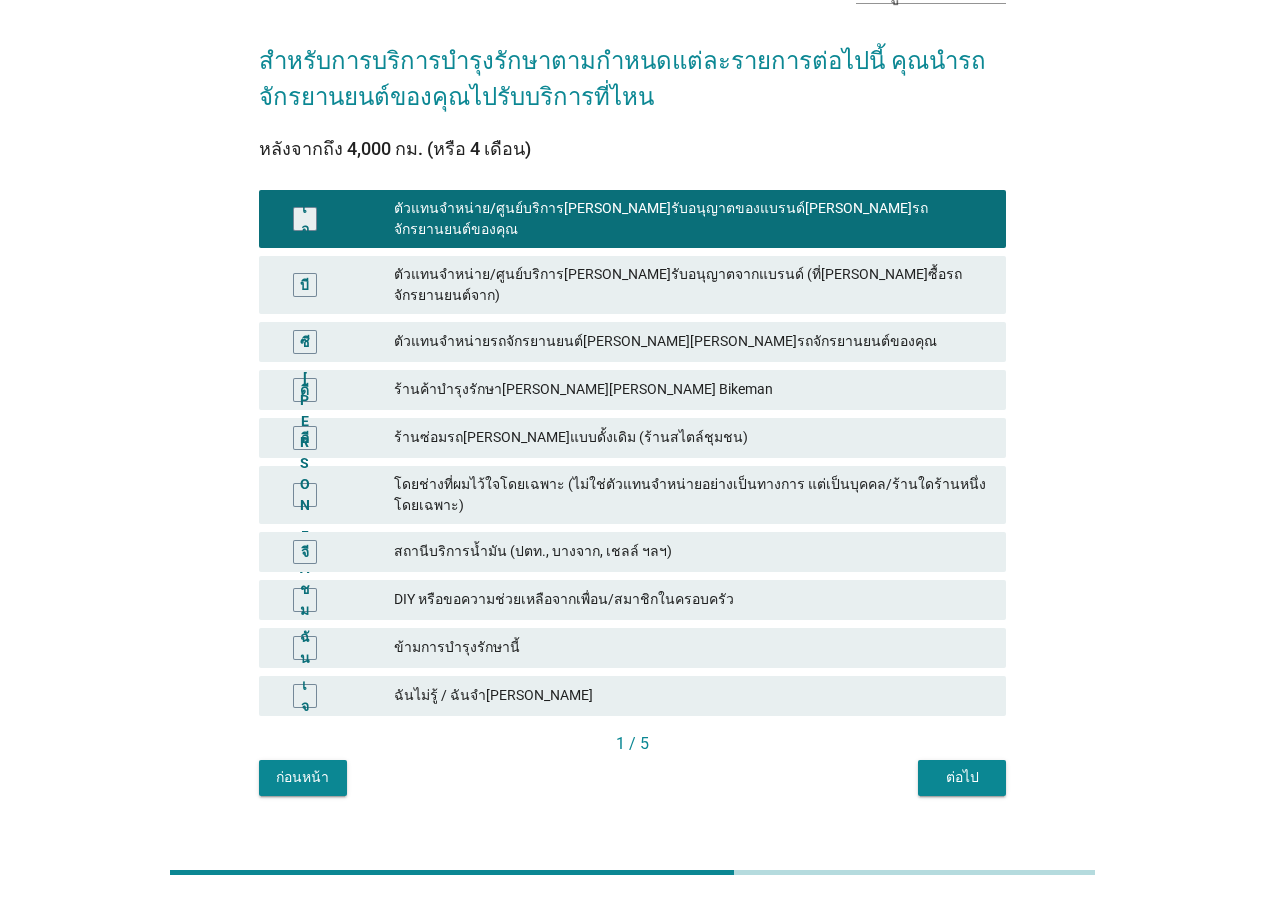 click on "ต่อไป" at bounding box center (962, 777) 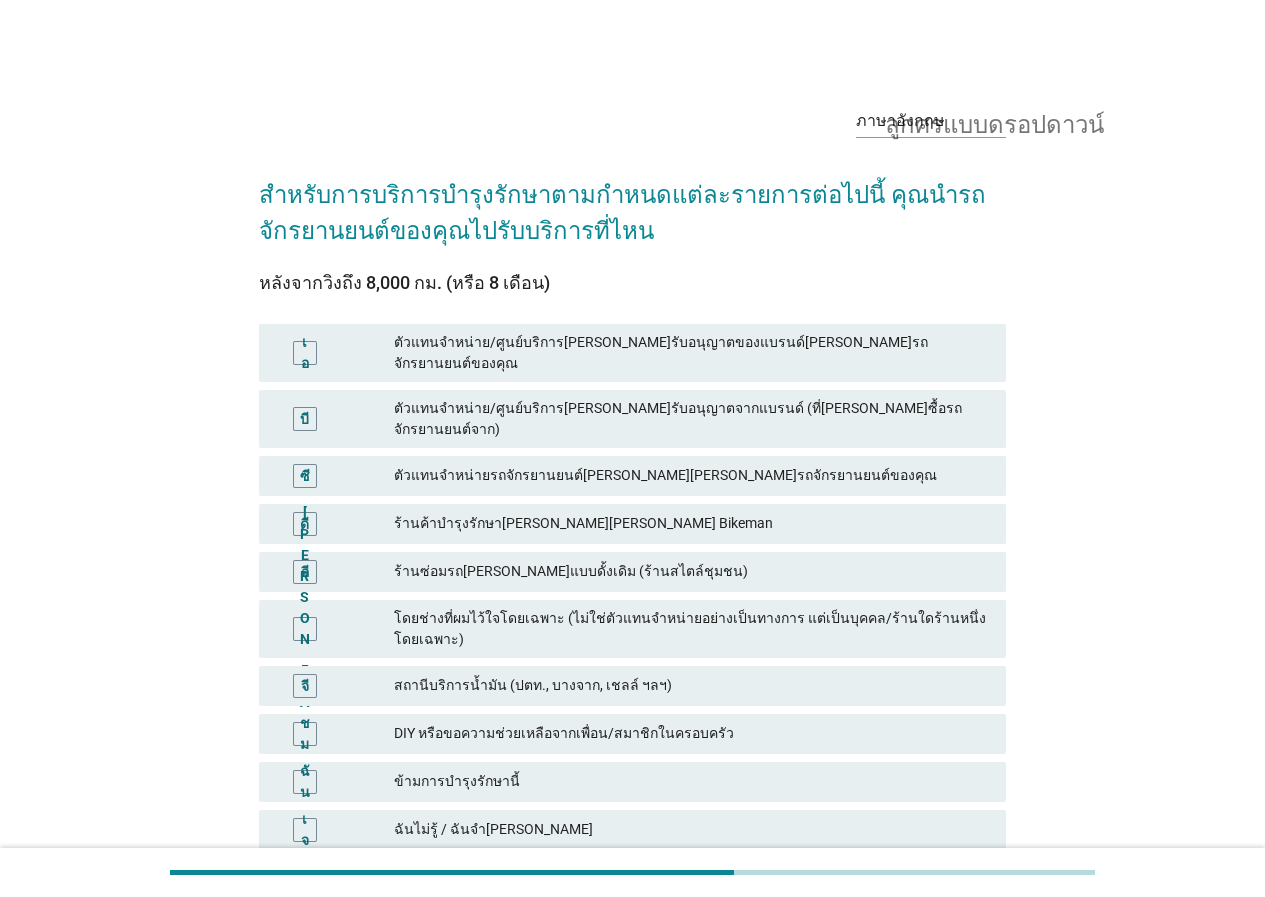 click on "เอ   ตัวแทนจำหน่าย/ศูนย์บริการ[PERSON_NAME]รับอนุญาตของแบรนด์[PERSON_NAME]รถจักรยานยนต์ของคุณ" at bounding box center (632, 353) 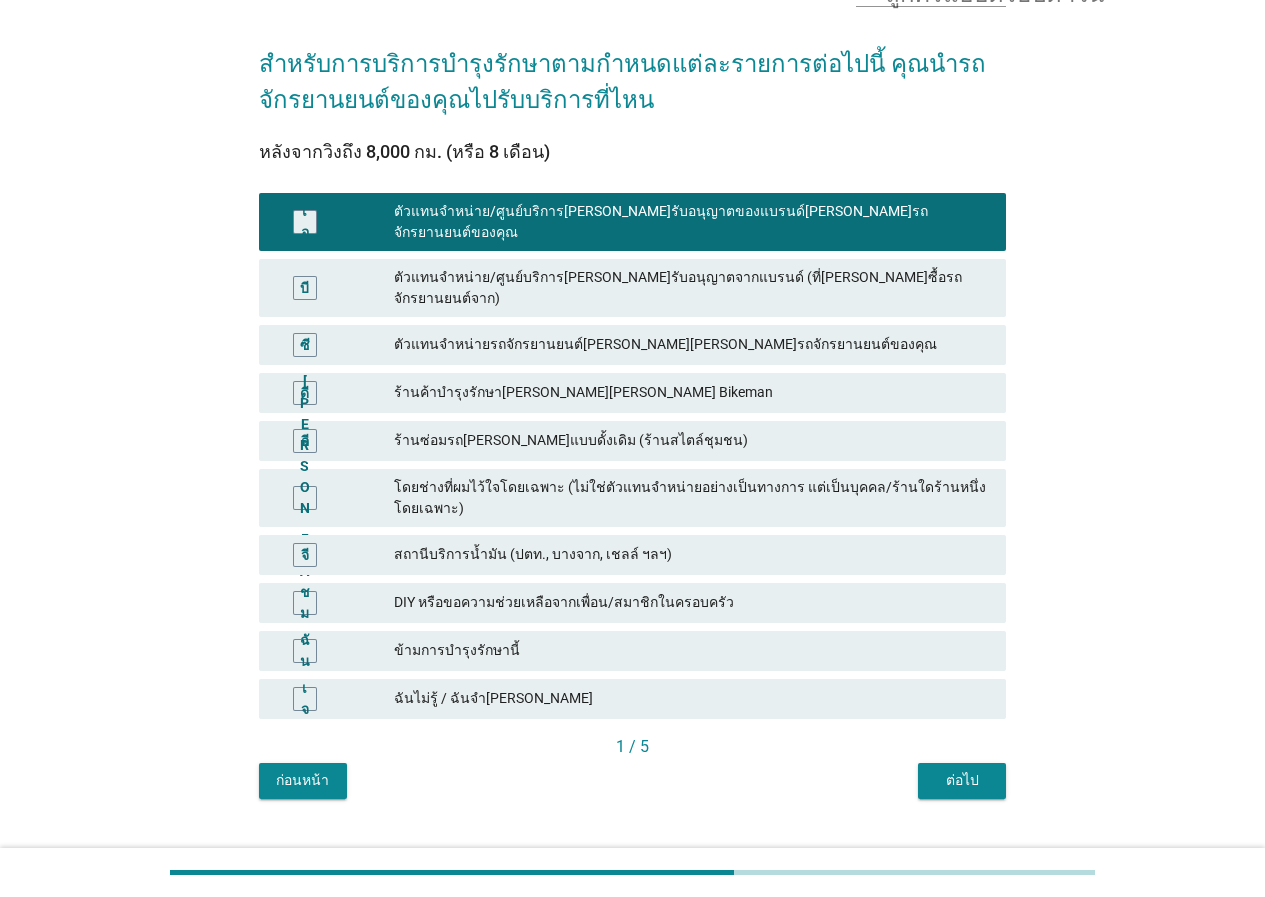 scroll, scrollTop: 134, scrollLeft: 0, axis: vertical 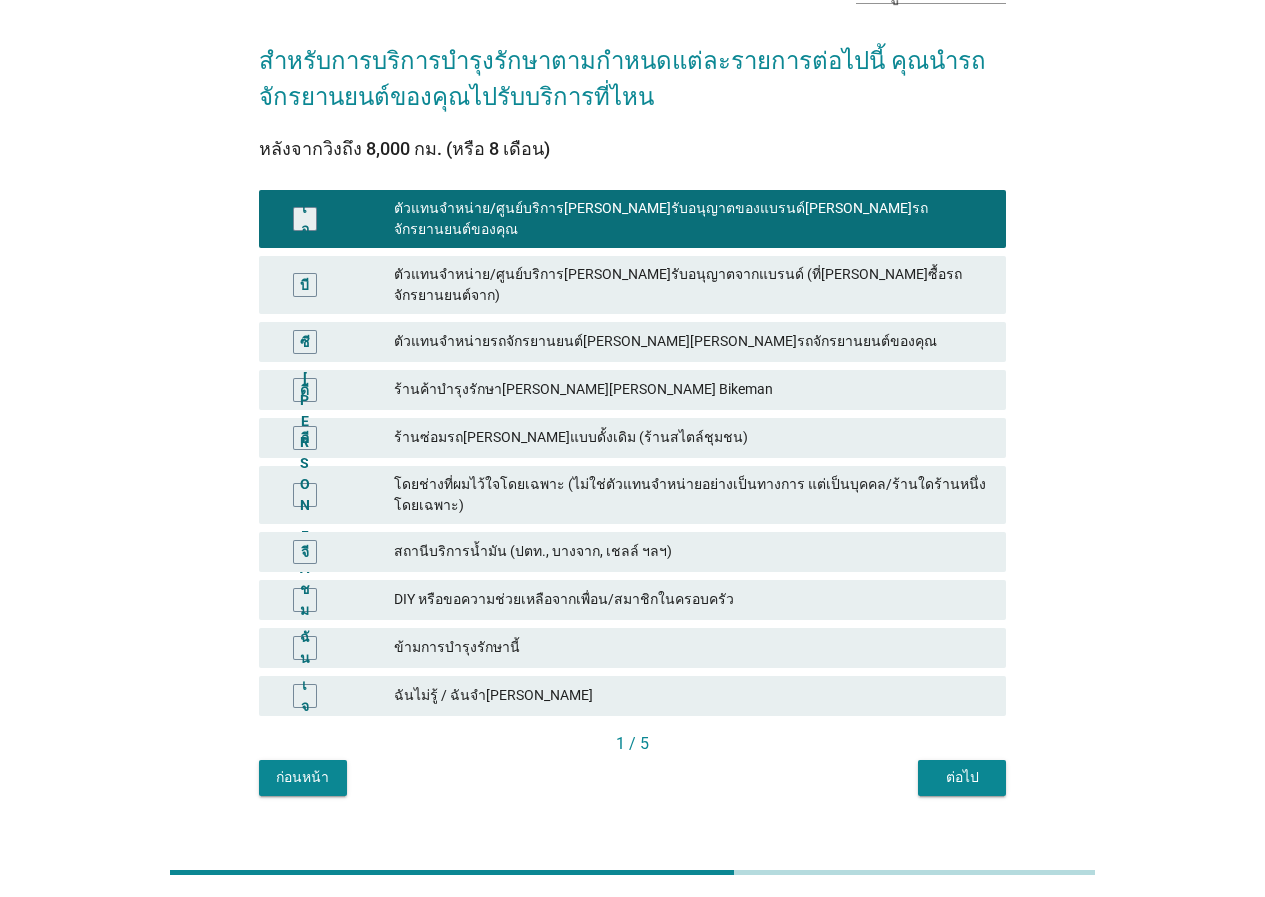 click on "ต่อไป" at bounding box center (962, 777) 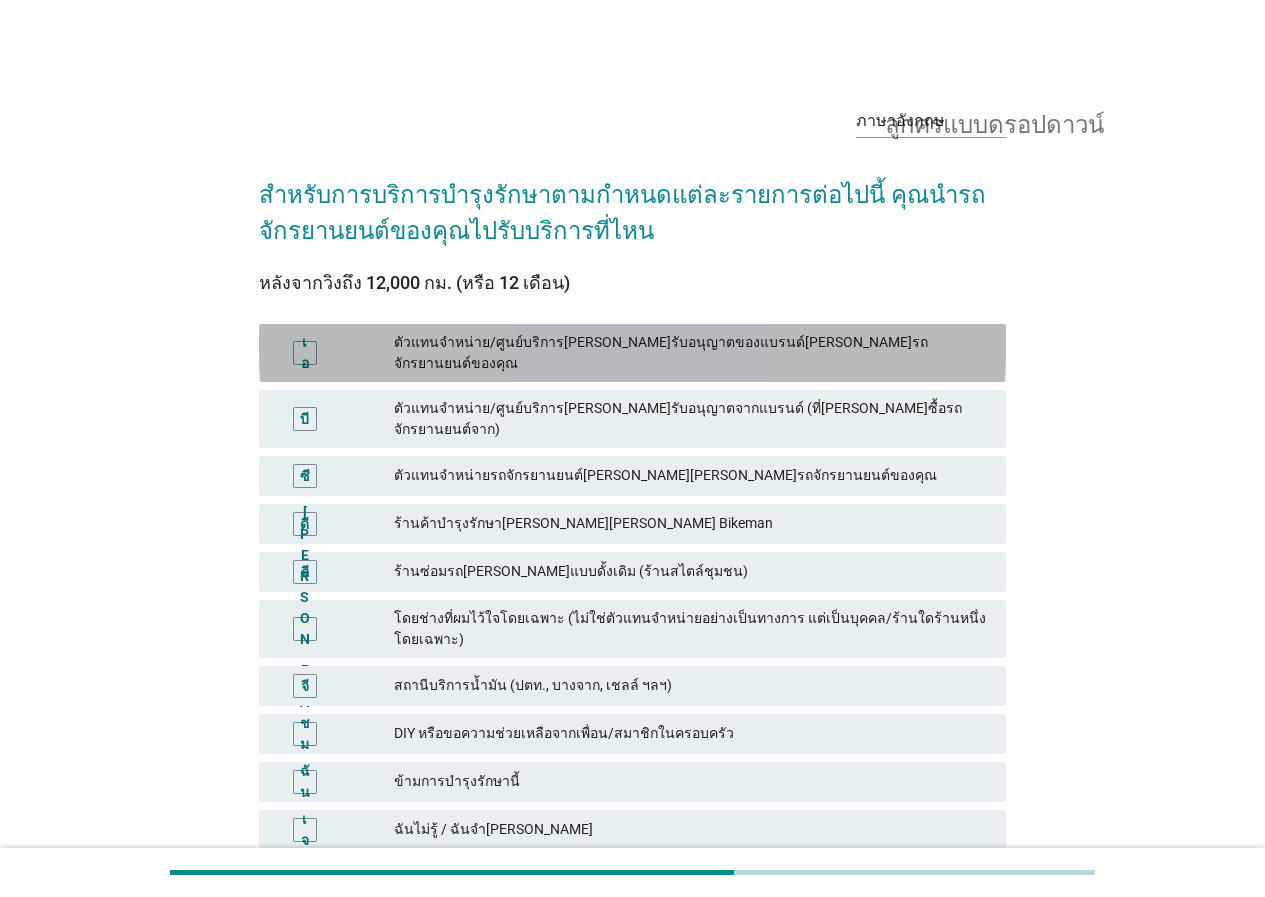 click on "ตัวแทนจำหน่าย/ศูนย์บริการ[PERSON_NAME]รับอนุญาตของแบรนด์[PERSON_NAME]รถจักรยานยนต์ของคุณ" at bounding box center [661, 352] 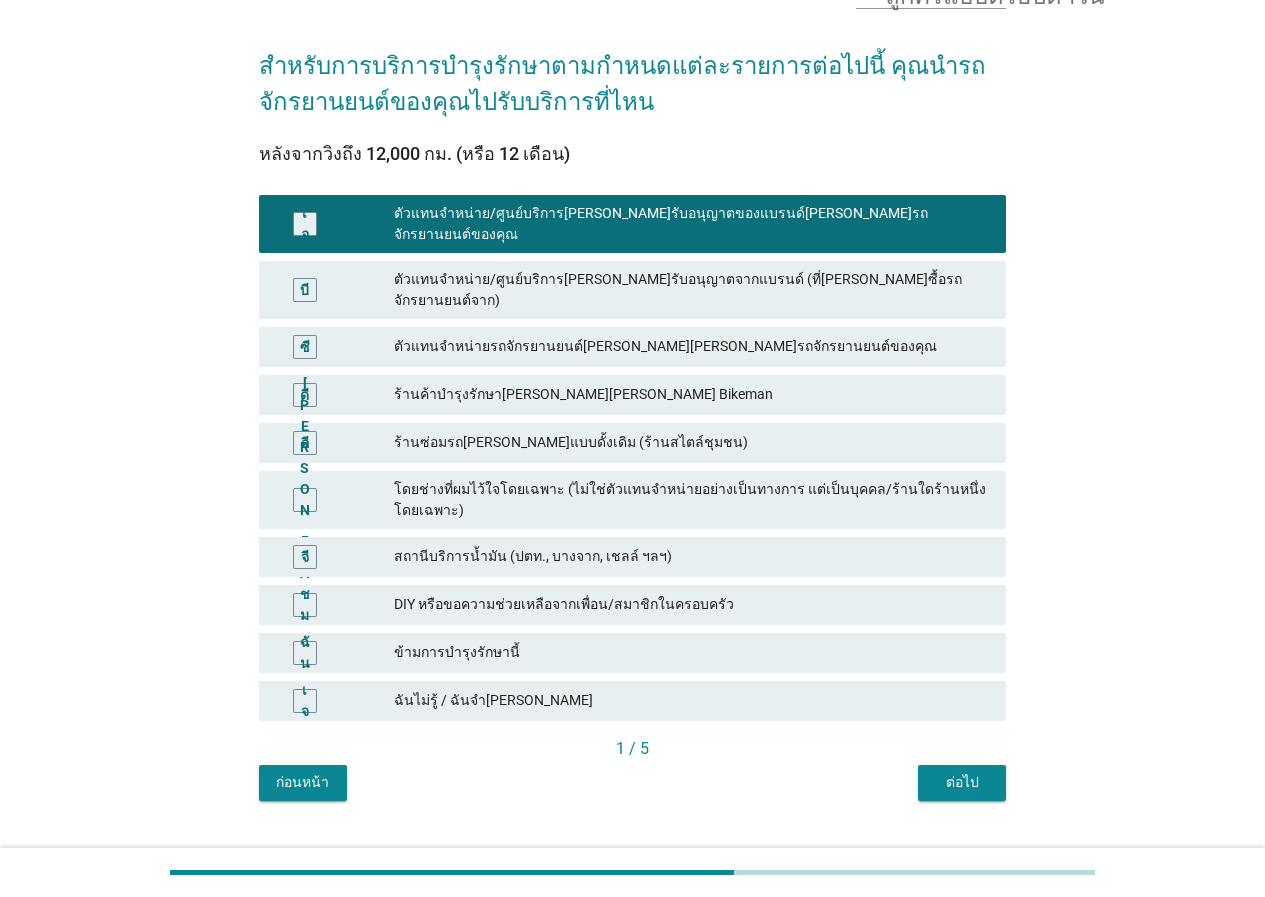 scroll, scrollTop: 134, scrollLeft: 0, axis: vertical 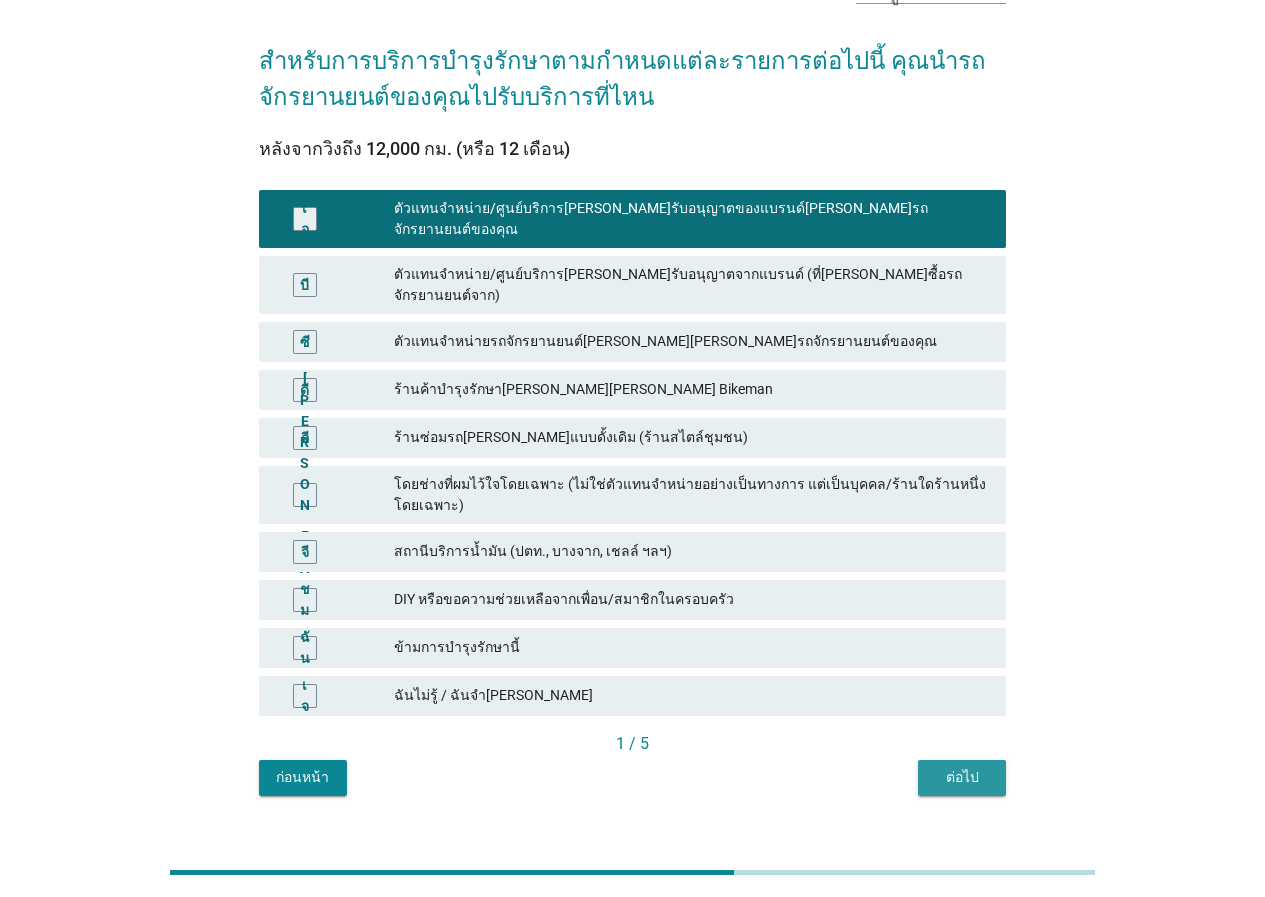 click on "ต่อไป" at bounding box center (962, 777) 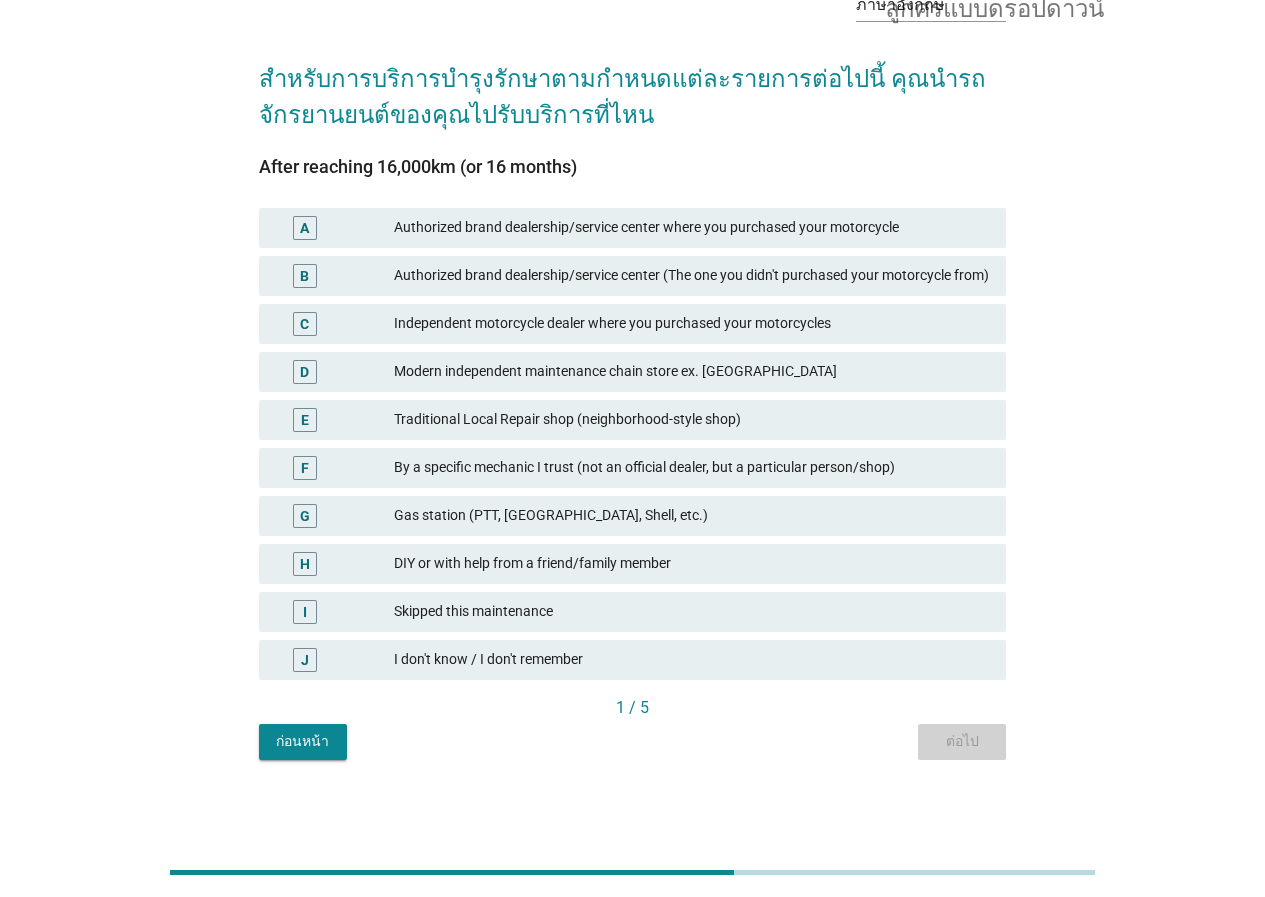 scroll, scrollTop: 0, scrollLeft: 0, axis: both 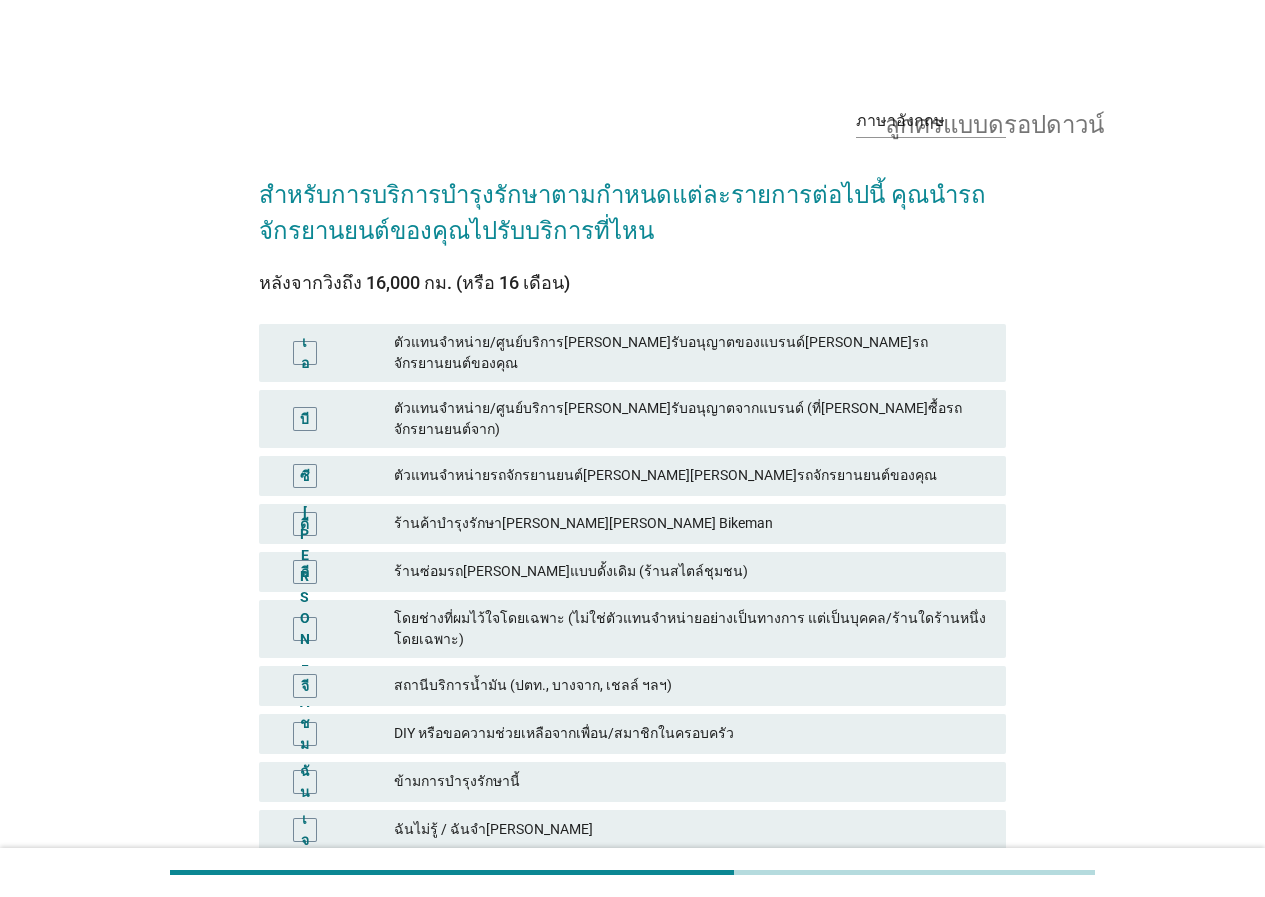click on "ตัวแทนจำหน่าย/ศูนย์บริการ[PERSON_NAME]รับอนุญาตของแบรนด์[PERSON_NAME]รถจักรยานยนต์ของคุณ" at bounding box center (661, 352) 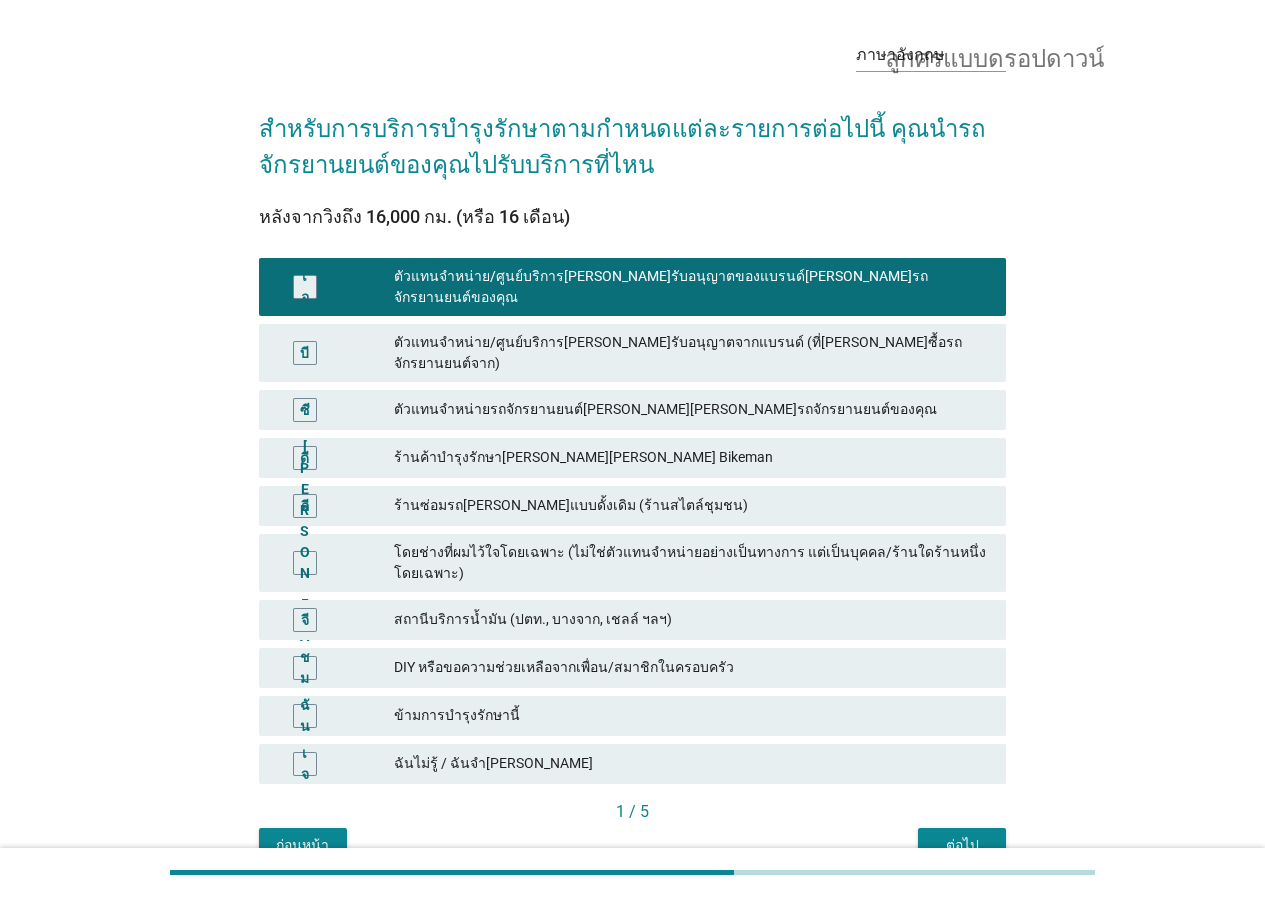 scroll, scrollTop: 134, scrollLeft: 0, axis: vertical 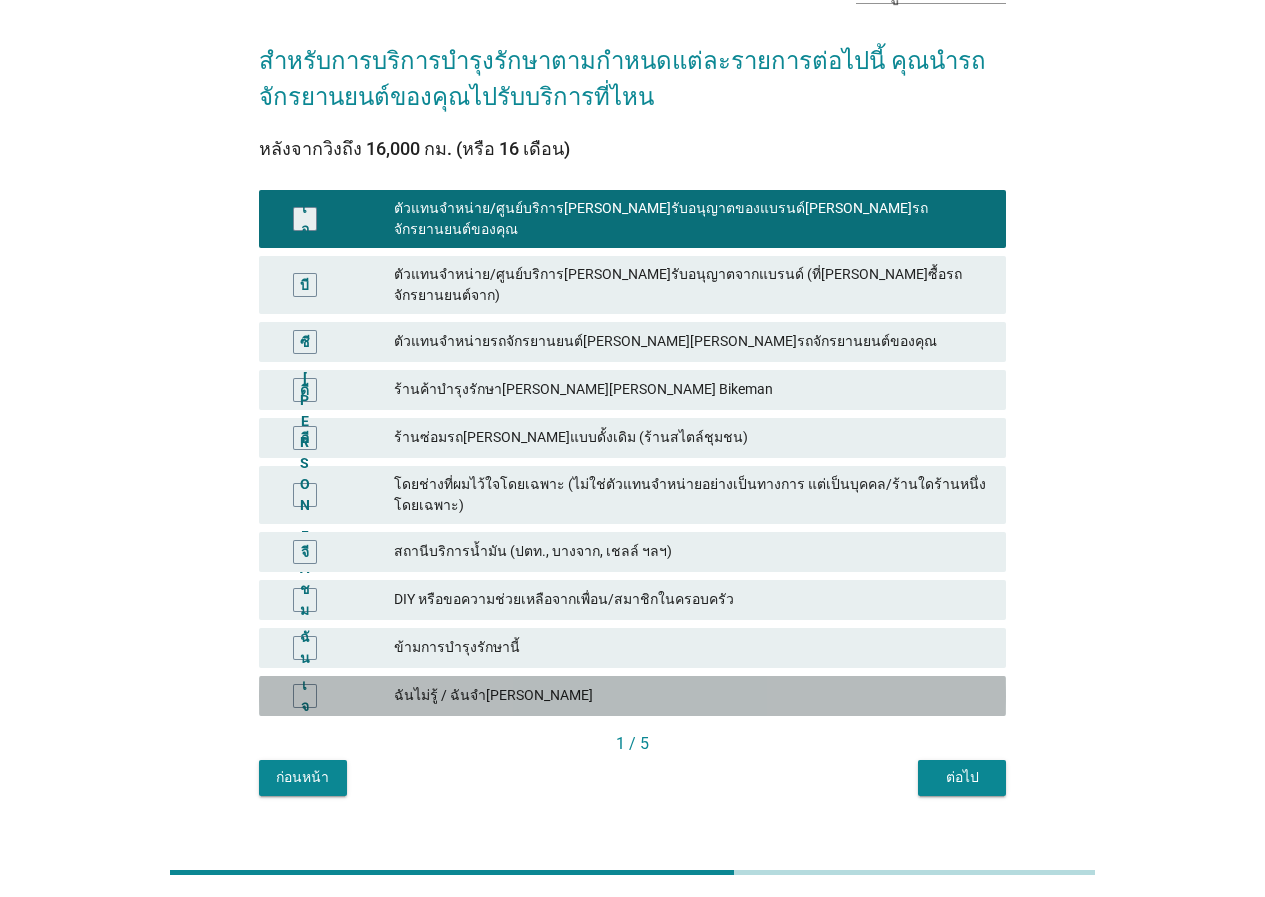 click on "เจ   ฉันไม่รู้ / ฉันจำ[PERSON_NAME]" at bounding box center [632, 696] 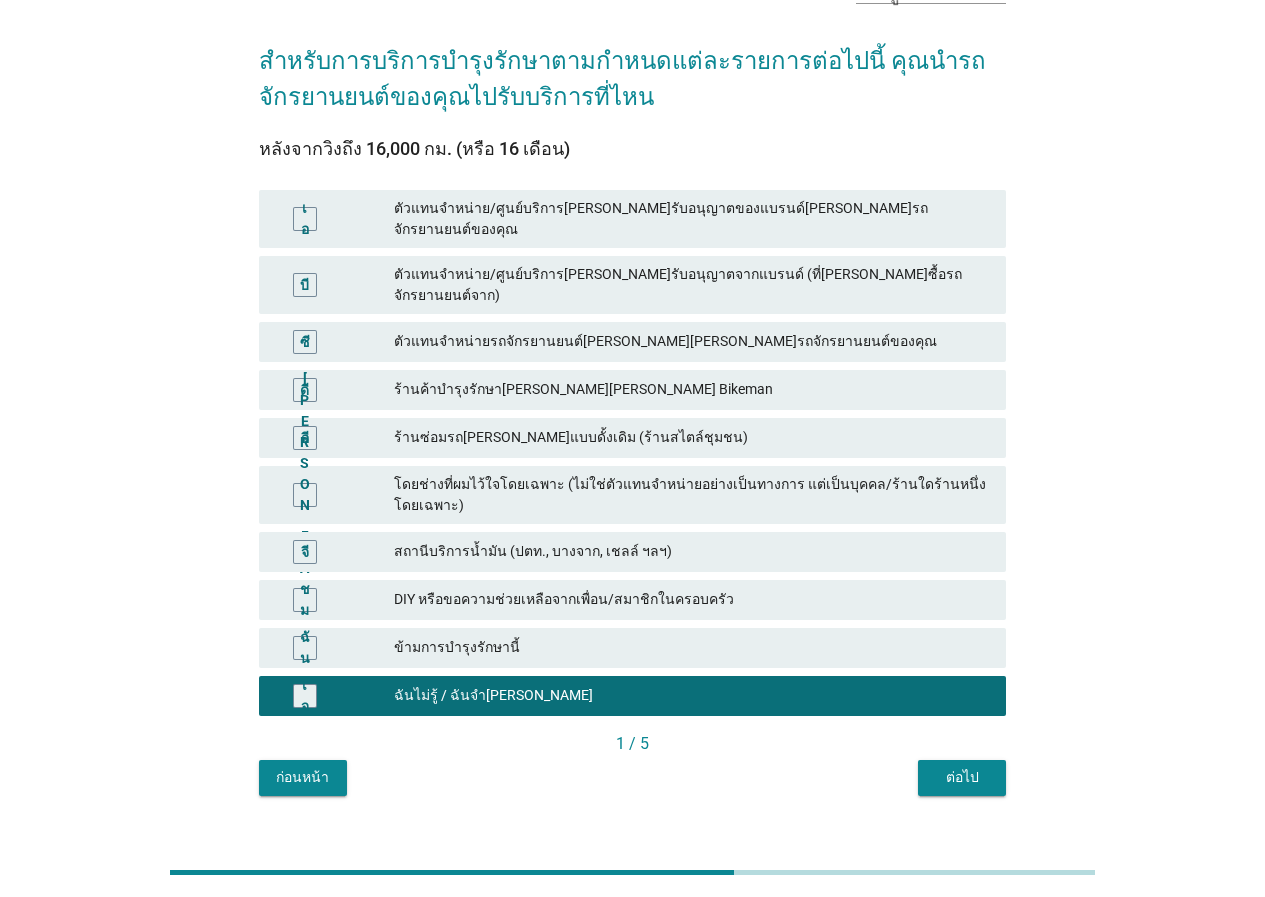 click on "ต่อไป" at bounding box center [962, 777] 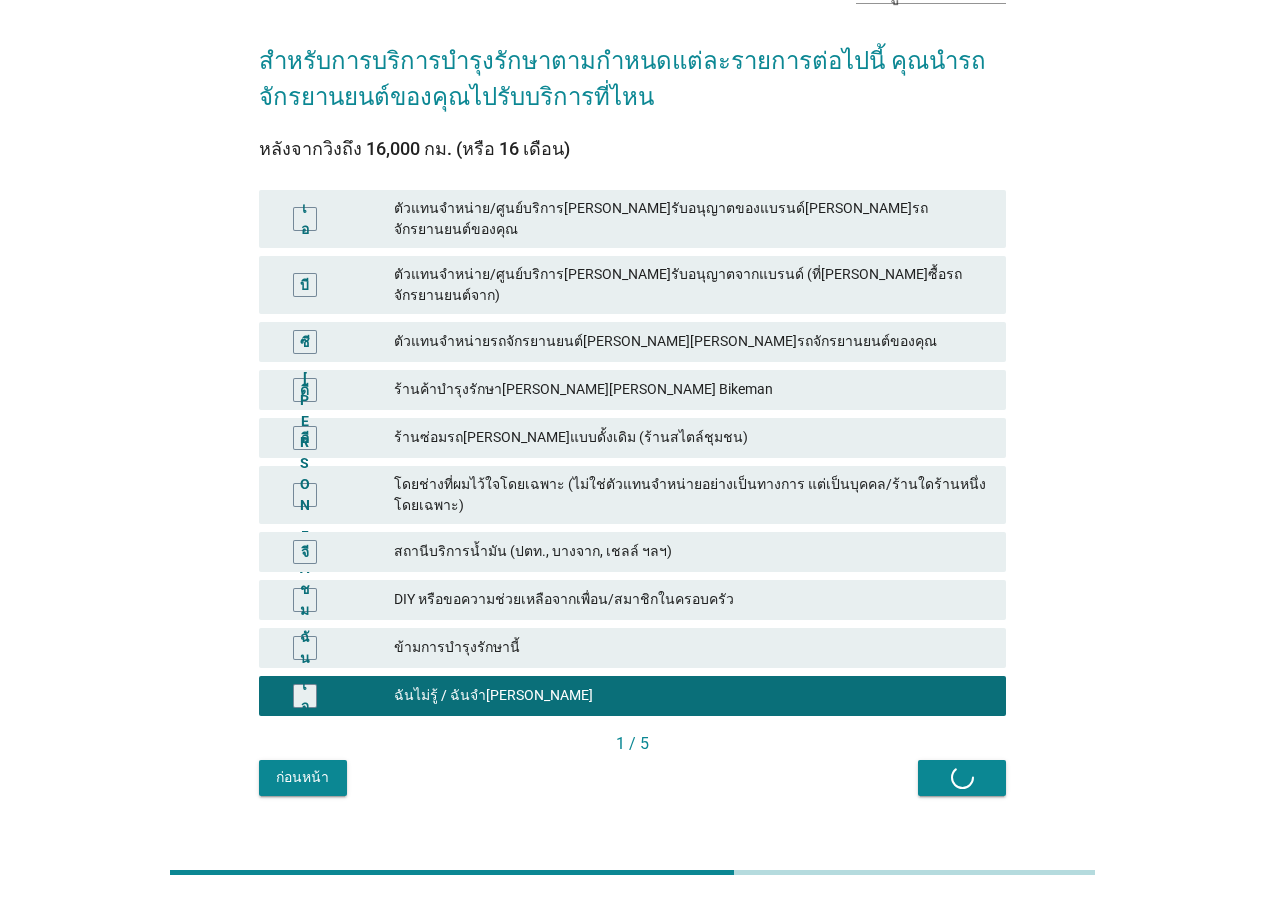 scroll, scrollTop: 0, scrollLeft: 0, axis: both 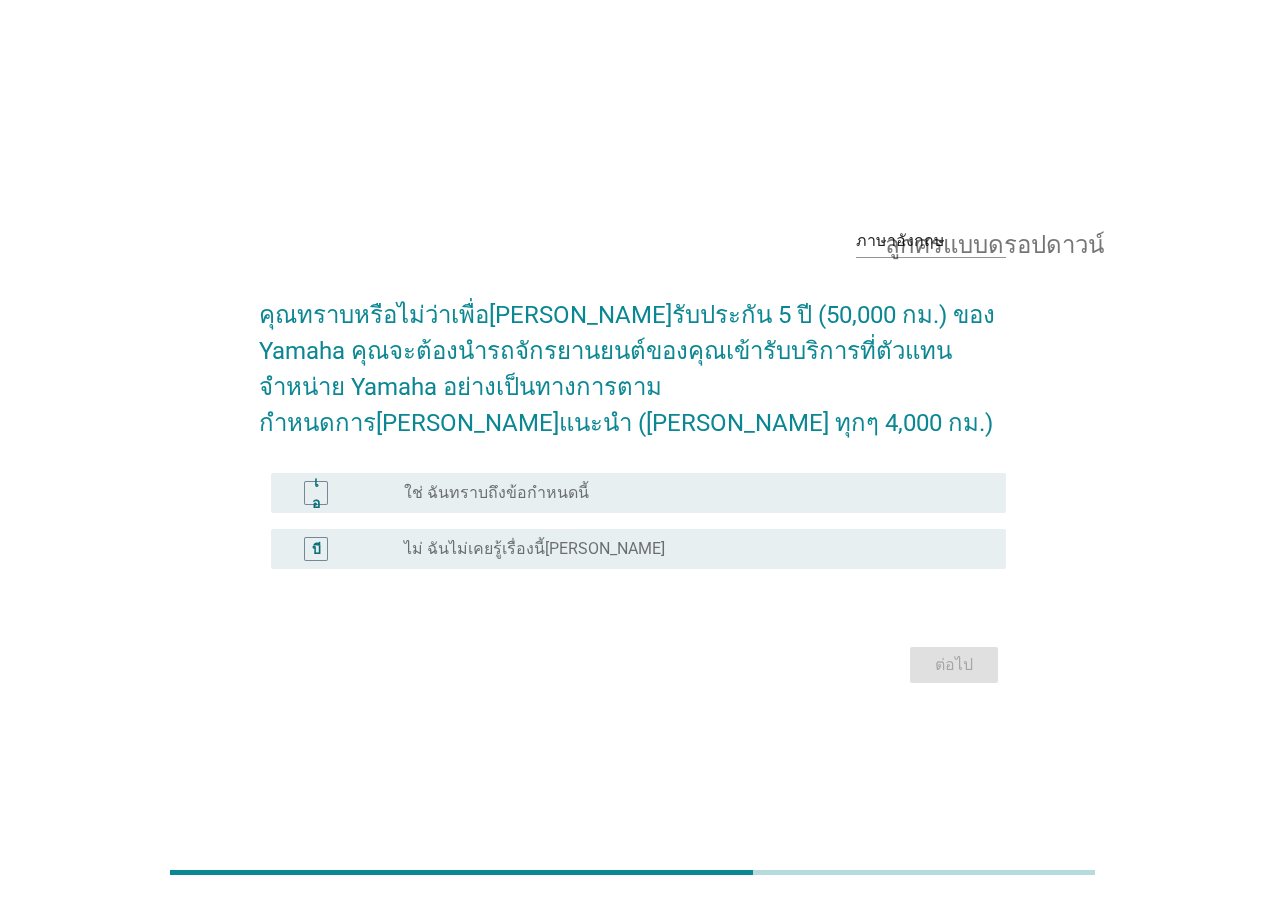 click on "ปุ่มวิทยุ[PERSON_NAME]ถูกเลือก ไม่ ฉันไม่เคยรู้เรื่องนี้[PERSON_NAME]" at bounding box center (689, 549) 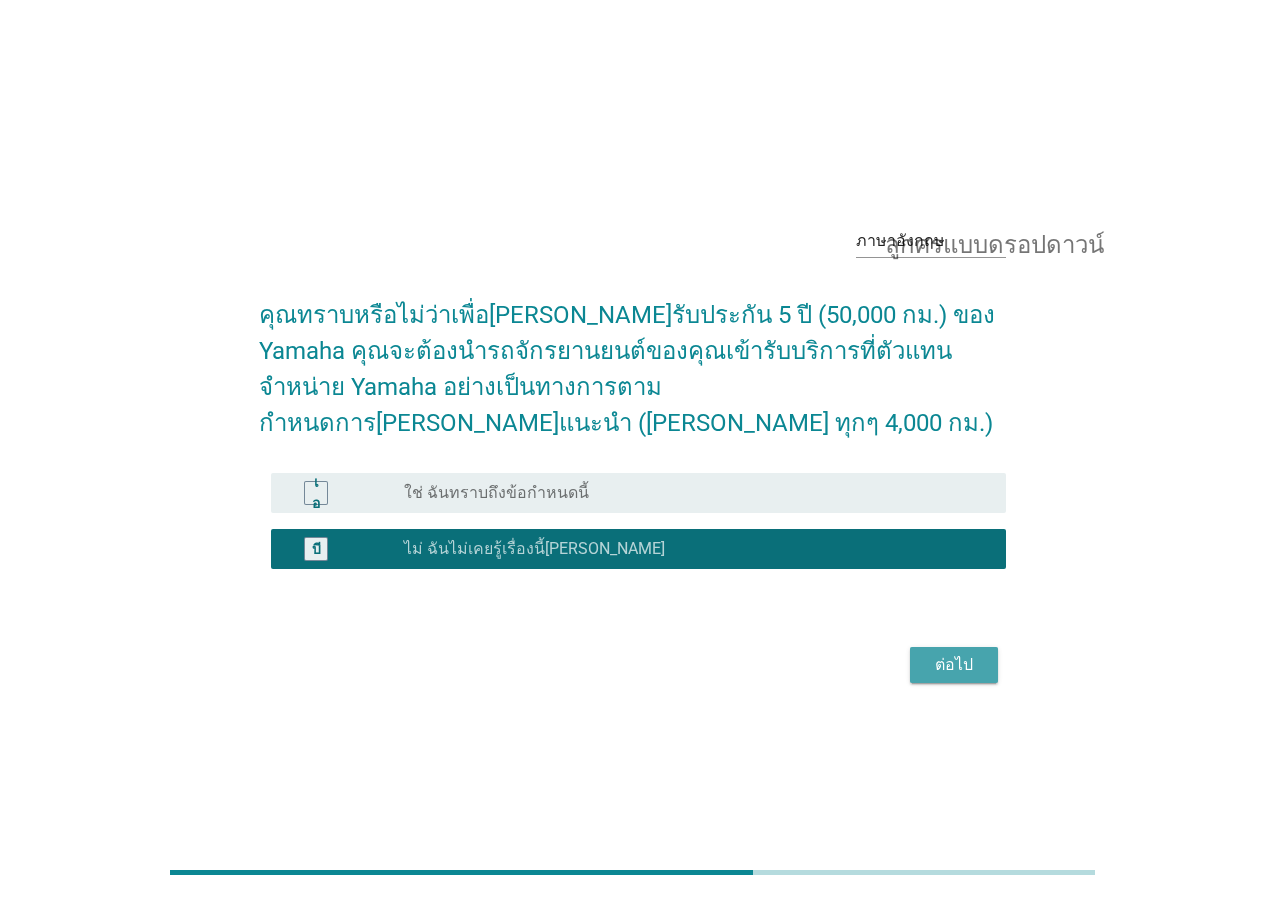 click on "ต่อไป" at bounding box center [954, 665] 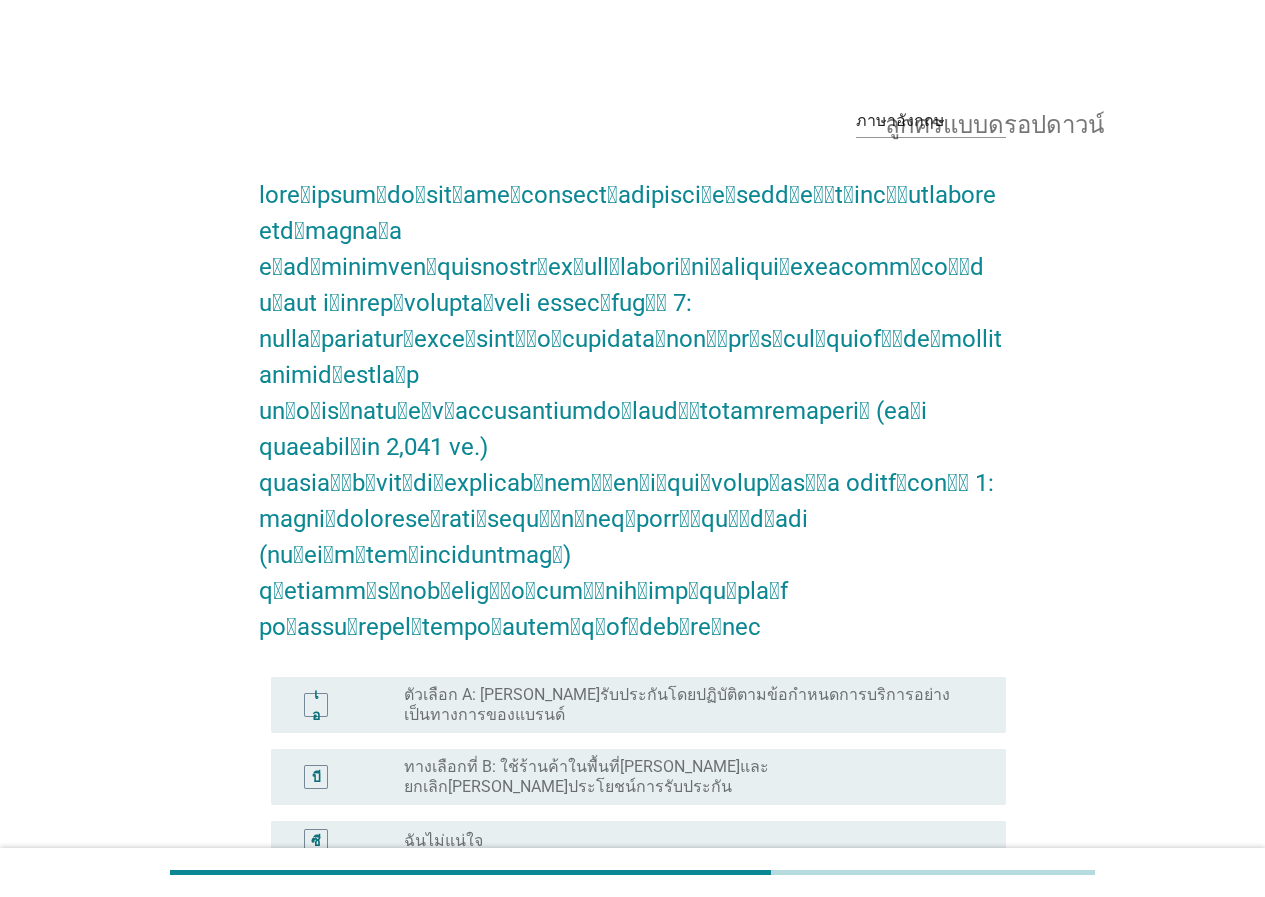 click on "เอ     ปุ่มวิทยุ[PERSON_NAME]ถูกเลือก ตัวเลือก A: [PERSON_NAME]รับประกันโดยปฏิบัติตามข้อกำหนดการบริการอย่างเป็นทางการของแบรนด์" at bounding box center (632, 705) 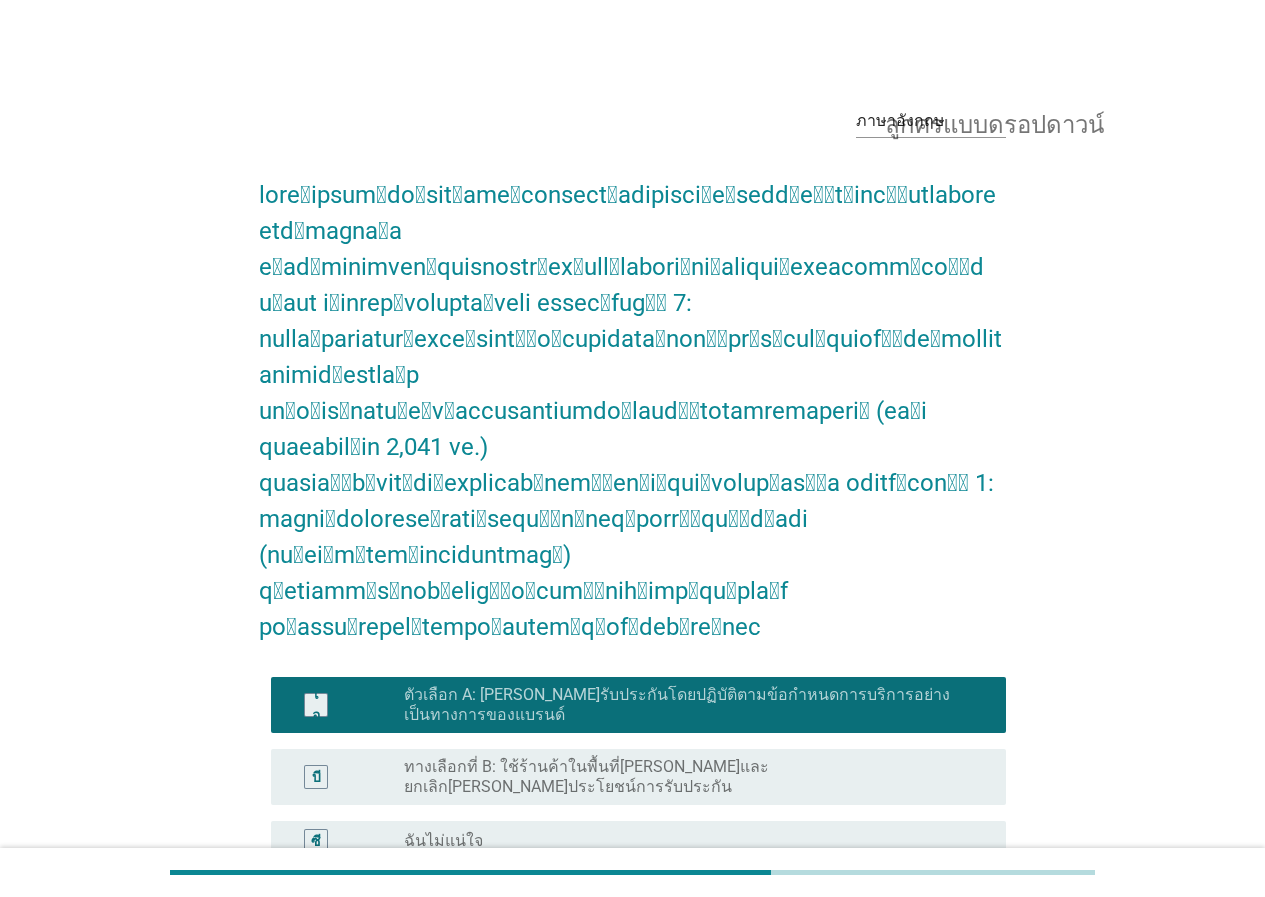 click on "ต่อไป" at bounding box center (954, 957) 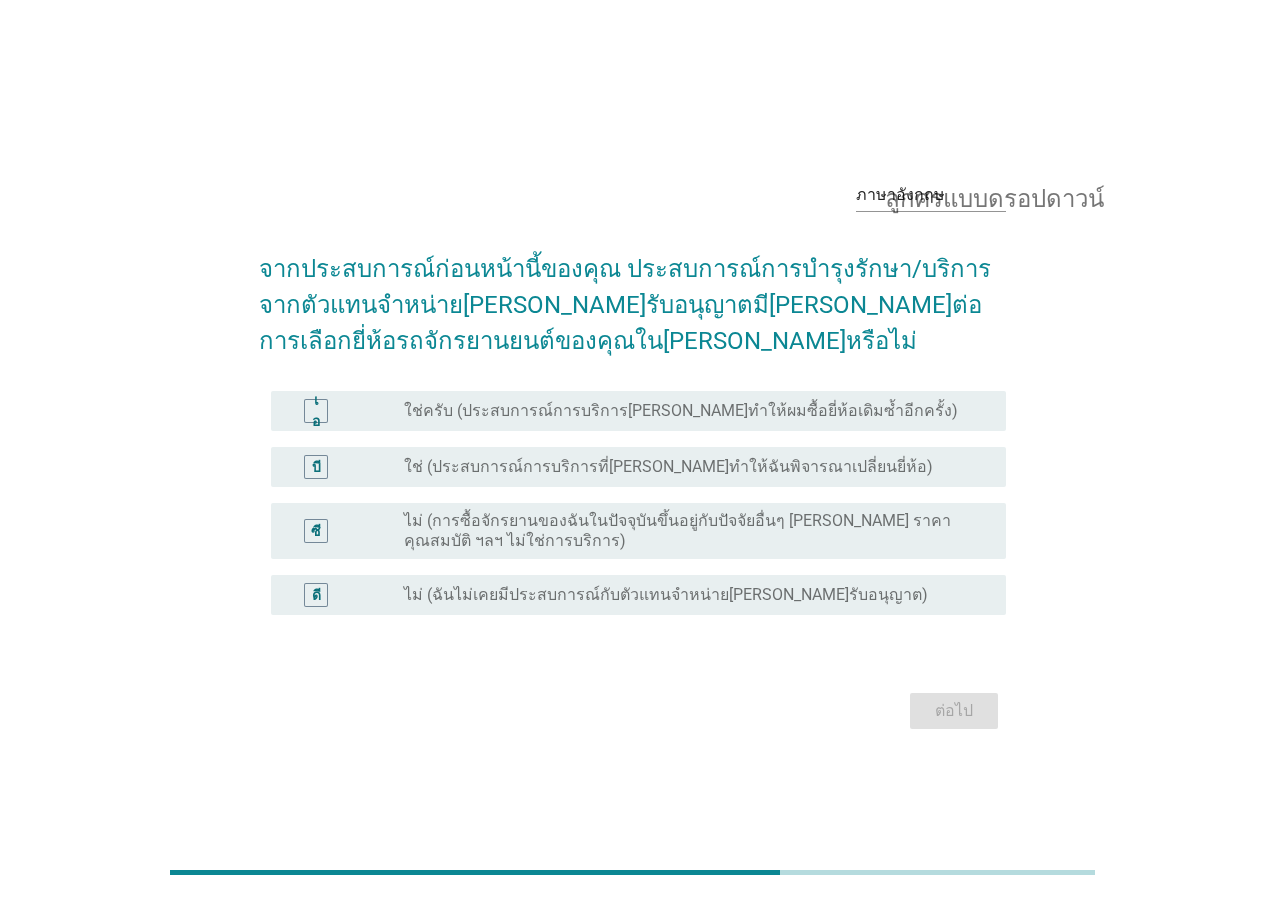 click on "ไม่ (การซื้อจักรยานของฉันในปัจจุบันขึ้นอยู่กับปัจจัยอื่นๆ [PERSON_NAME] ราคา คุณสมบัติ ฯลฯ ไม่ใช่การบริการ)" at bounding box center [689, 531] 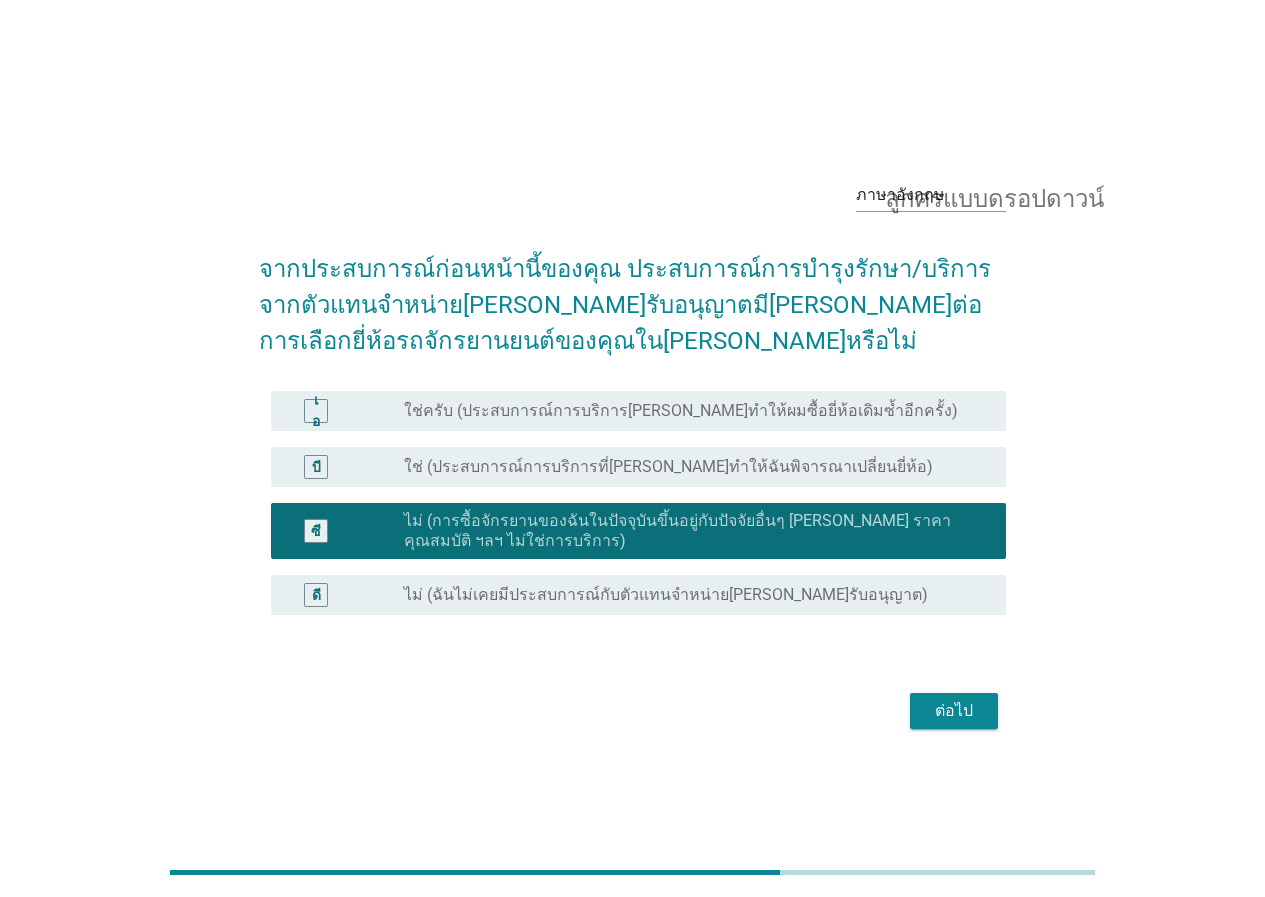 click on "ต่อไป" at bounding box center [954, 711] 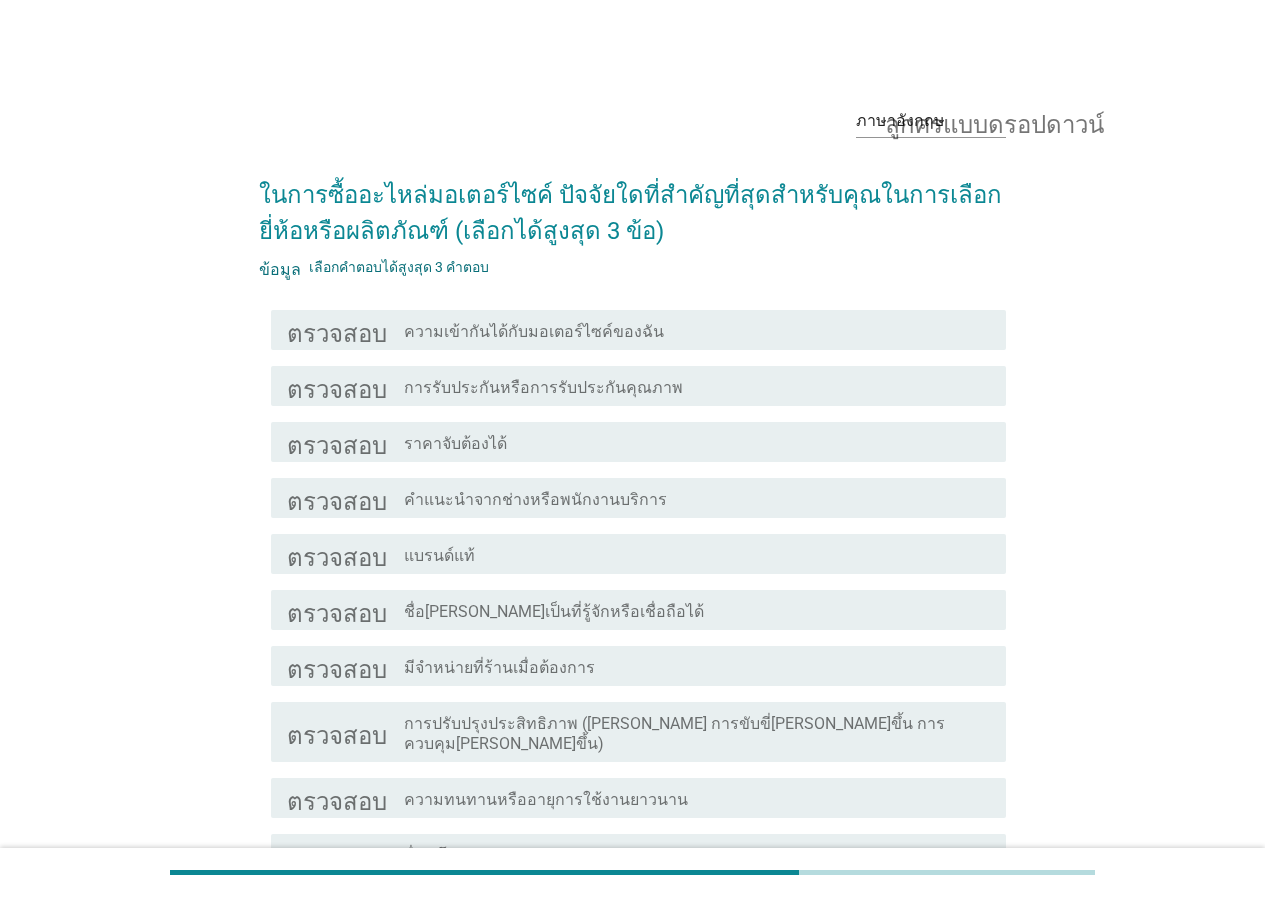 click on "ภาษาอังกฤษ ลูกศรแบบดรอปดาวน์   ในการซื้ออะไหล่มอเตอร์ไซค์ ปัจจัยใดที่สำคัญที่สุดสำหรับคุณในการเลือกยี่ห้อหรือผลิตภัณฑ์ (เลือกได้สูงสุด 3 ข้อ)     ข้อมูล   เลือกคำตอบได้สูงสุด 3 คำตอบ   ตรวจสอบ     โครงร่างกล่องกาเครื่องหมายว่างเปล่า ความเข้ากันได้กับมอเตอร์ไซค์ของฉัน   ตรวจสอบ     โครงร่างกล่องกาเครื่องหมายว่างเปล่า การรับประกันหรือการรับประกันคุณภาพ   ตรวจสอบ" at bounding box center (632, 544) 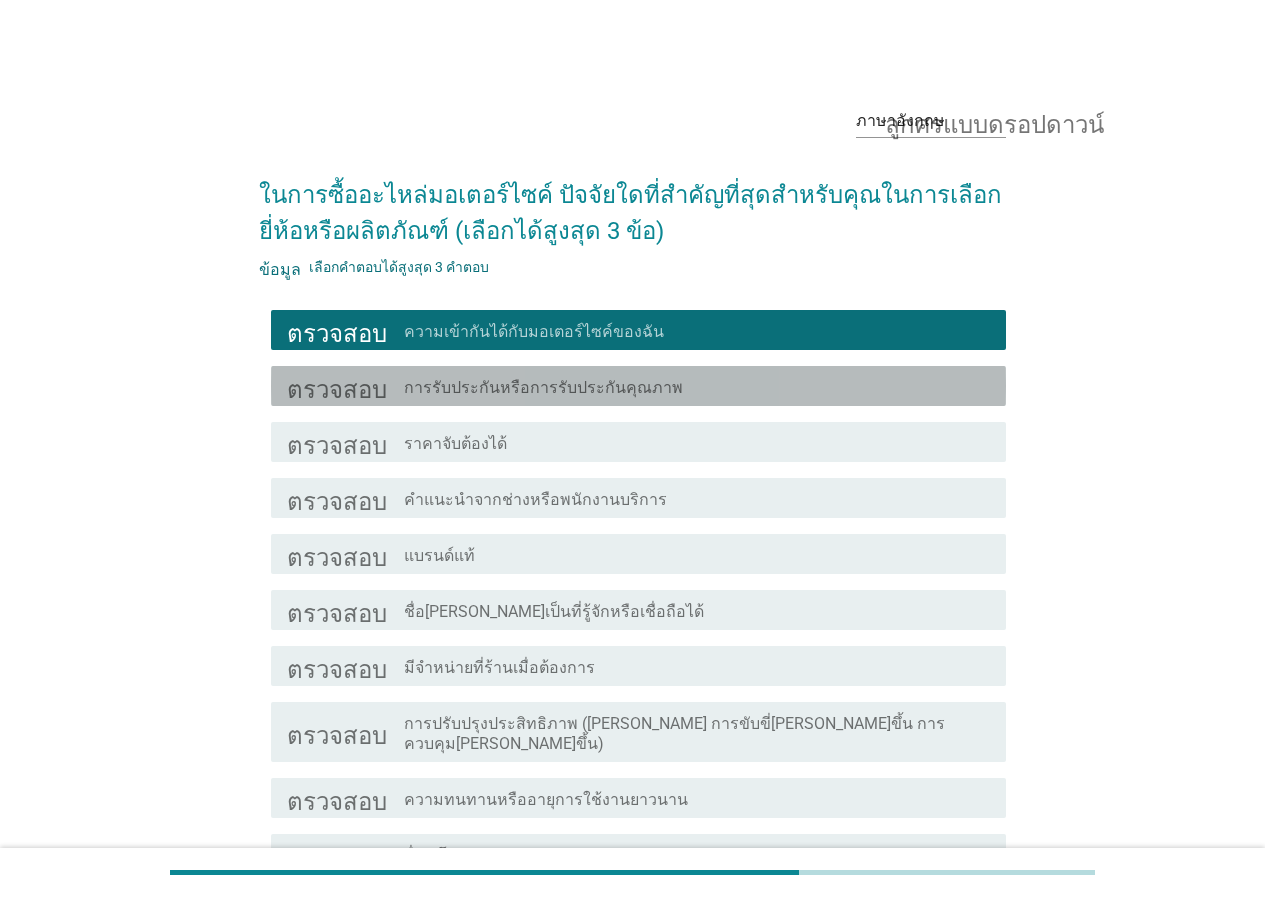 click on "โครงร่างกล่องกาเครื่องหมายว่างเปล่า การรับประกันหรือการรับประกันคุณภาพ" at bounding box center (697, 386) 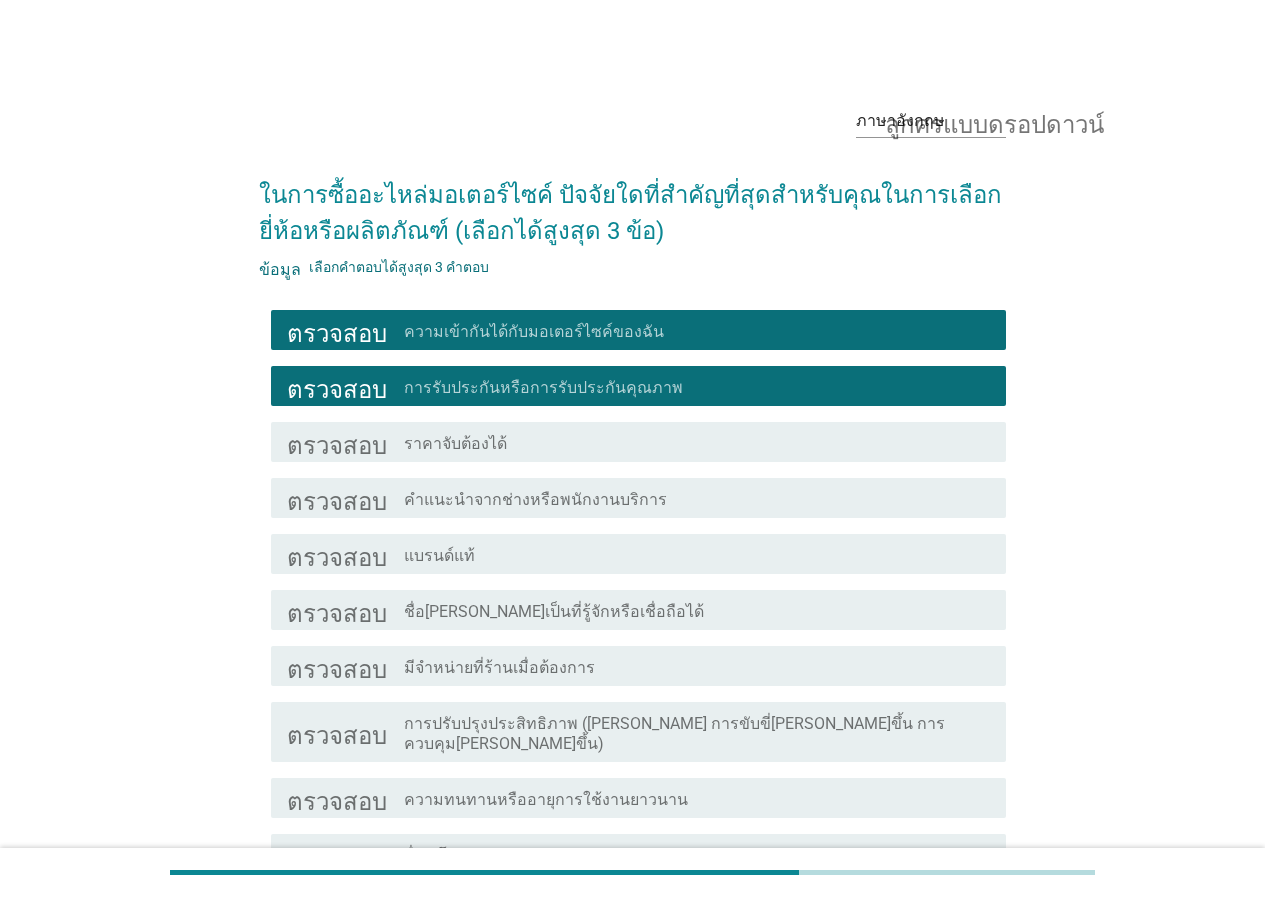 click on "ตรวจสอบ     โครงร่างกล่องกาเครื่องหมายว่างเปล่า ราคาจับต้องได้" at bounding box center [632, 442] 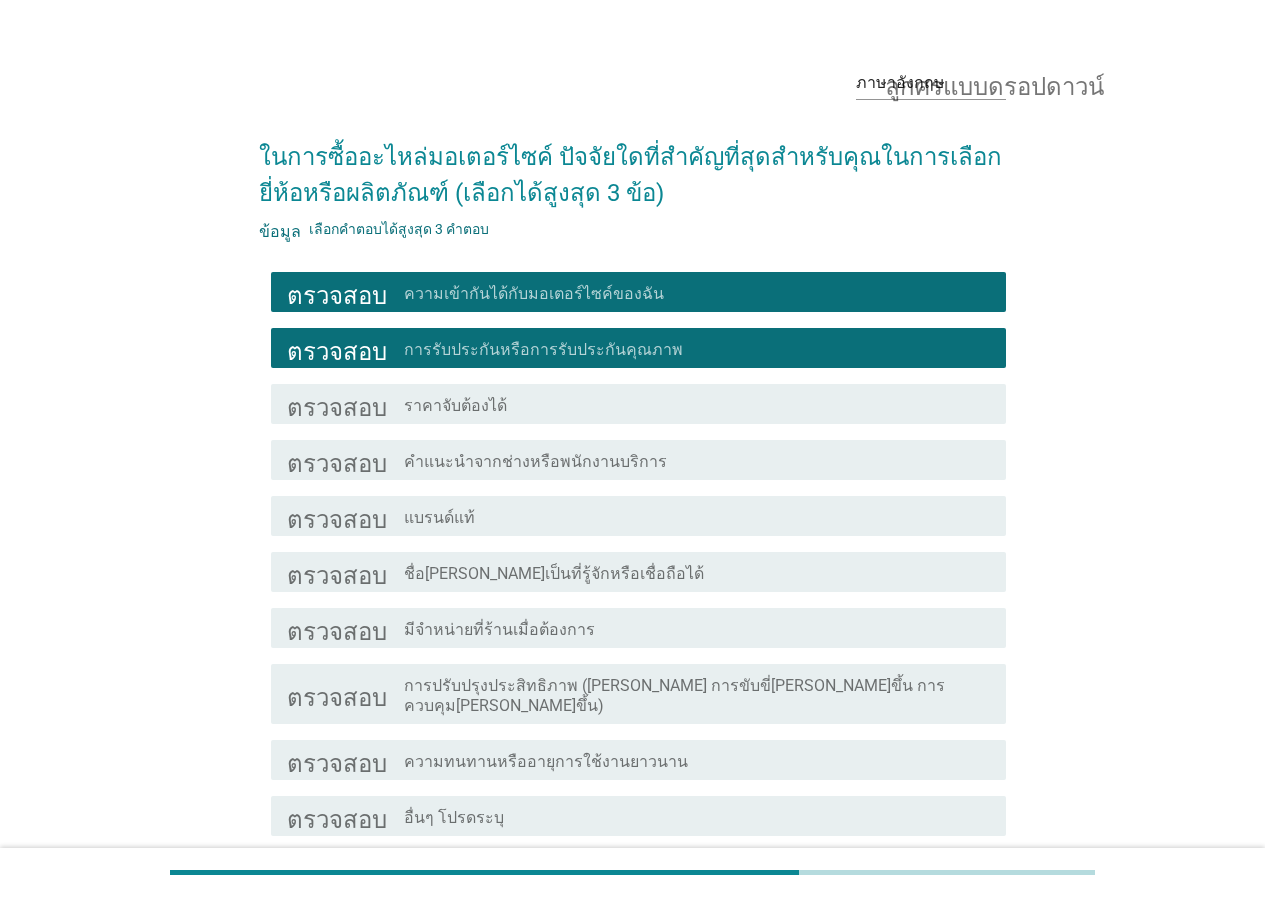 scroll, scrollTop: 100, scrollLeft: 0, axis: vertical 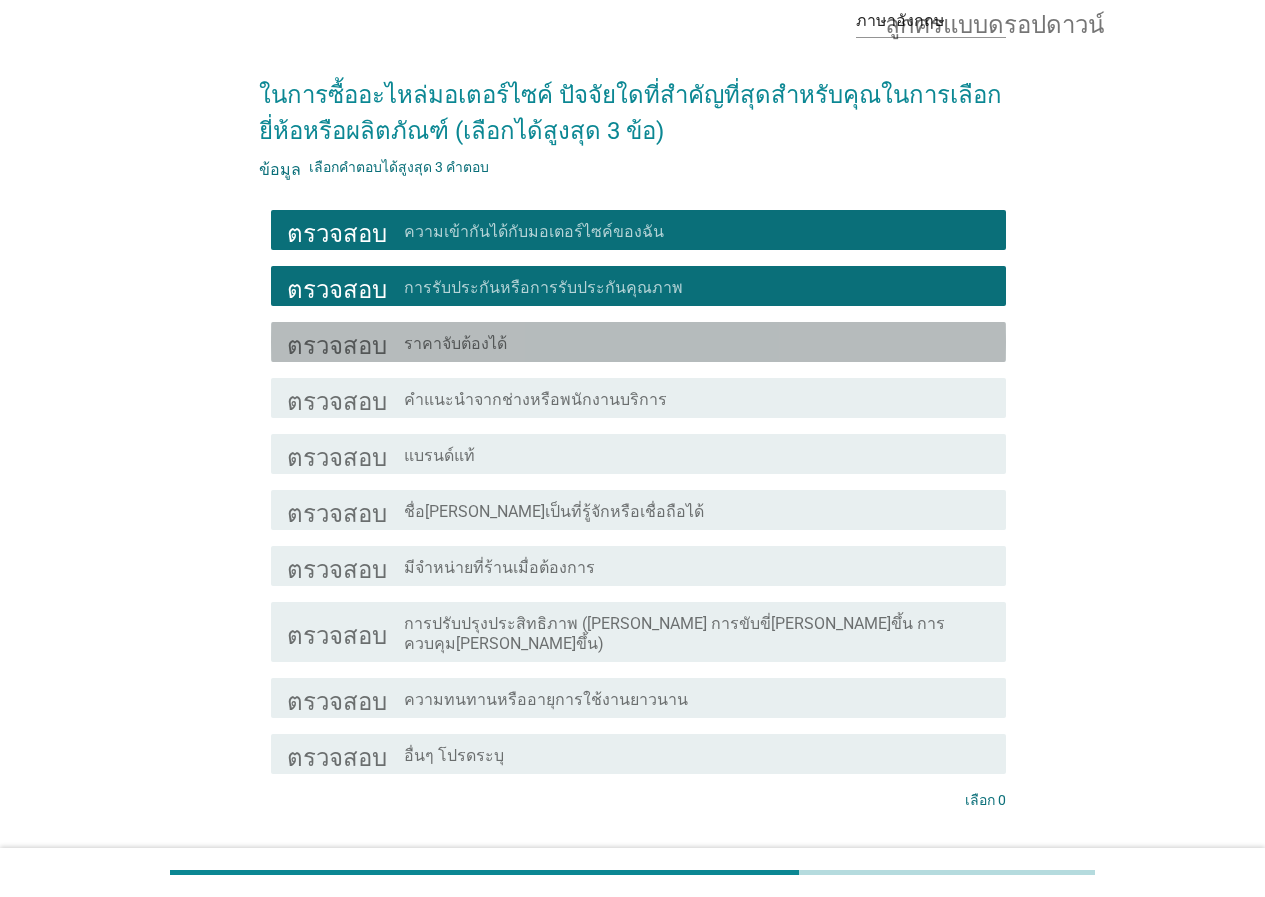 click on "โครงร่างกล่องกาเครื่องหมายว่างเปล่า ราคาจับต้องได้" at bounding box center (697, 342) 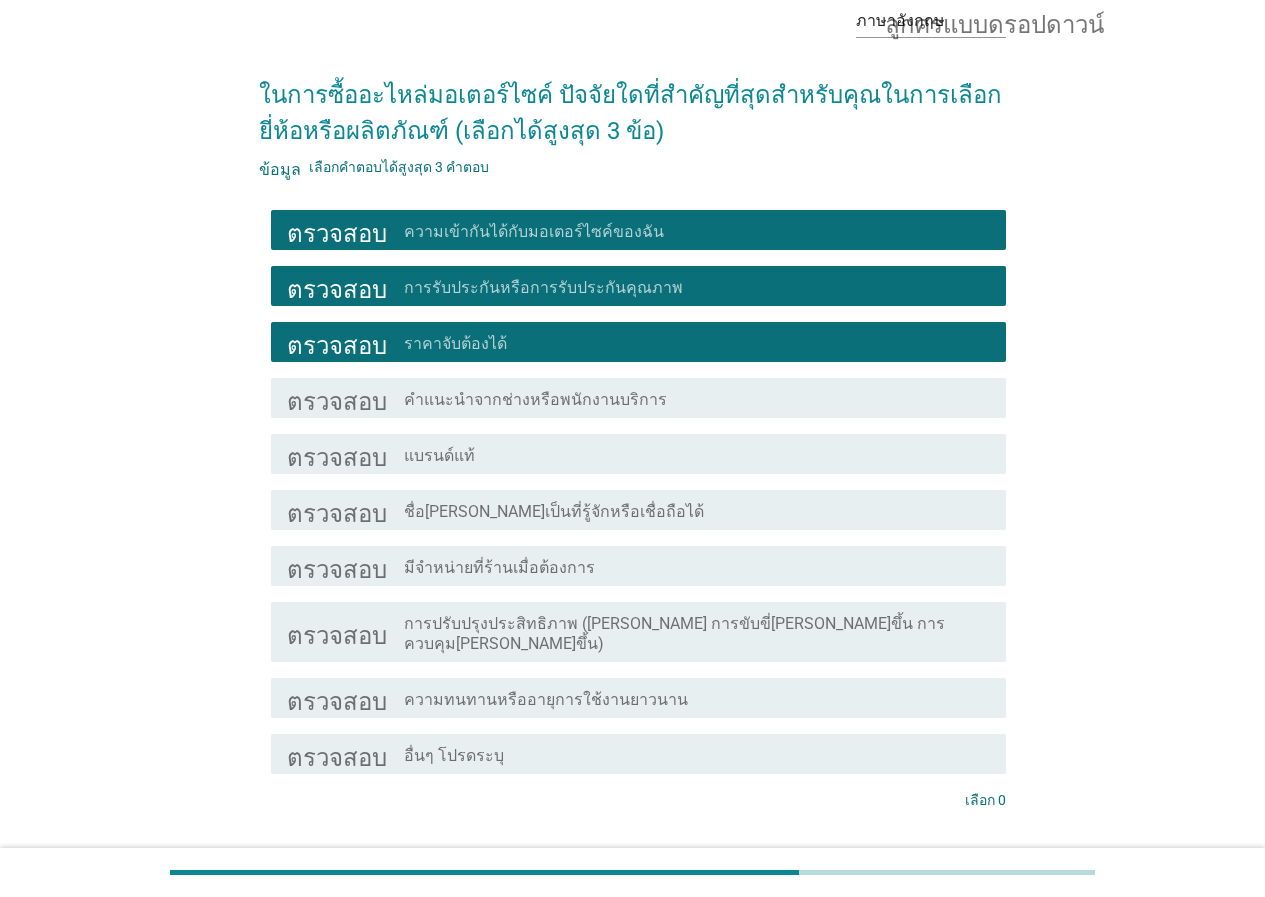 scroll, scrollTop: 219, scrollLeft: 0, axis: vertical 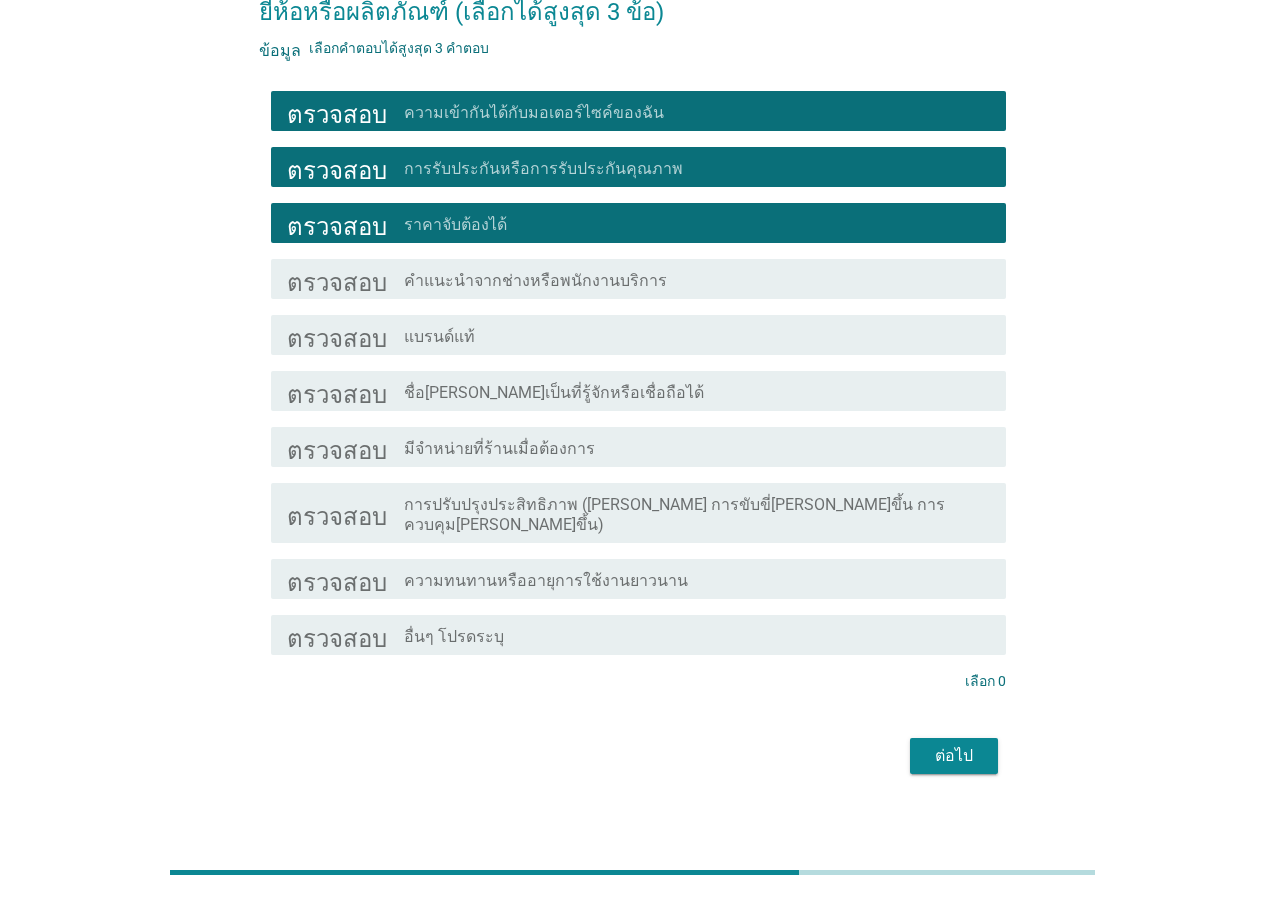 click on "ต่อไป" at bounding box center (954, 756) 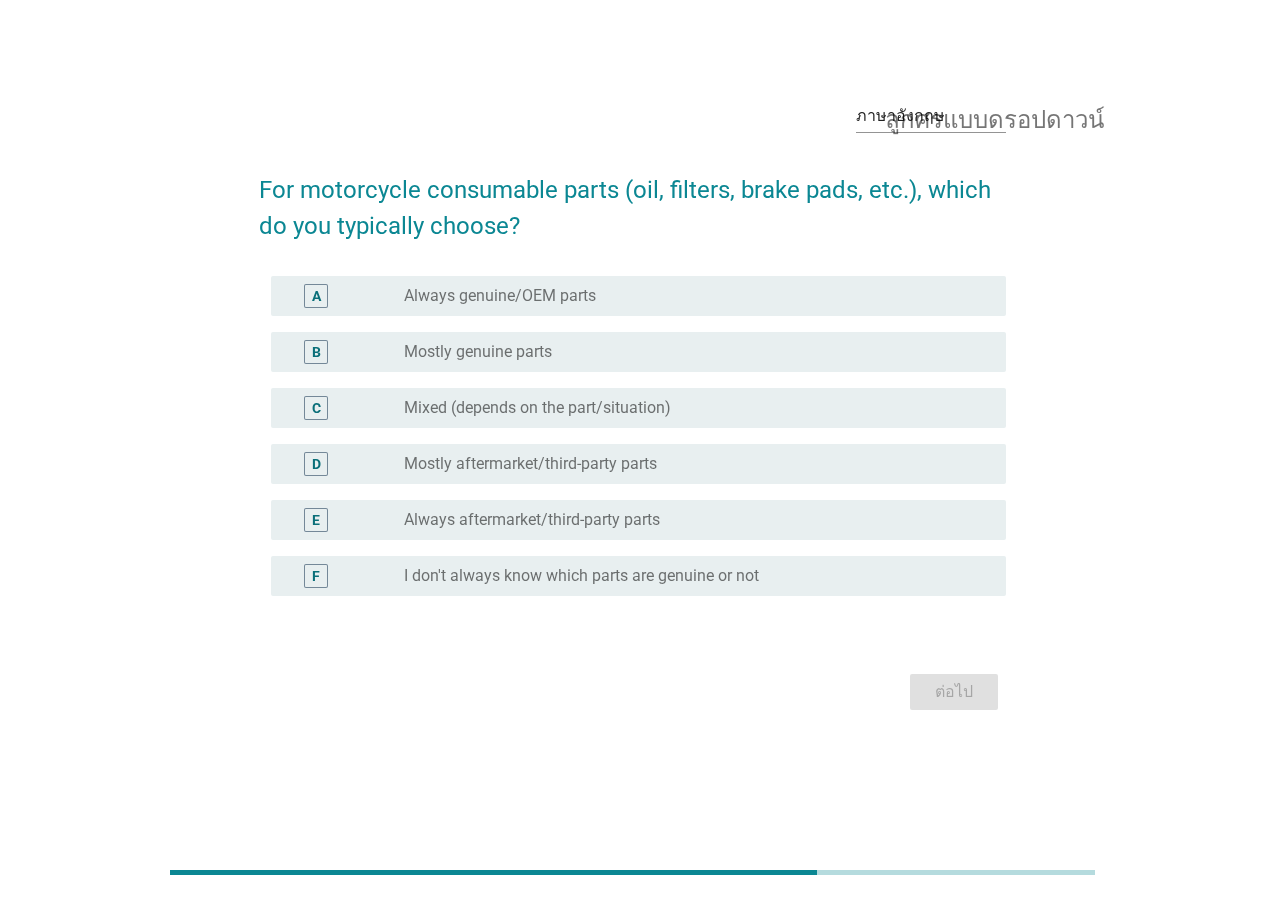 scroll, scrollTop: 0, scrollLeft: 0, axis: both 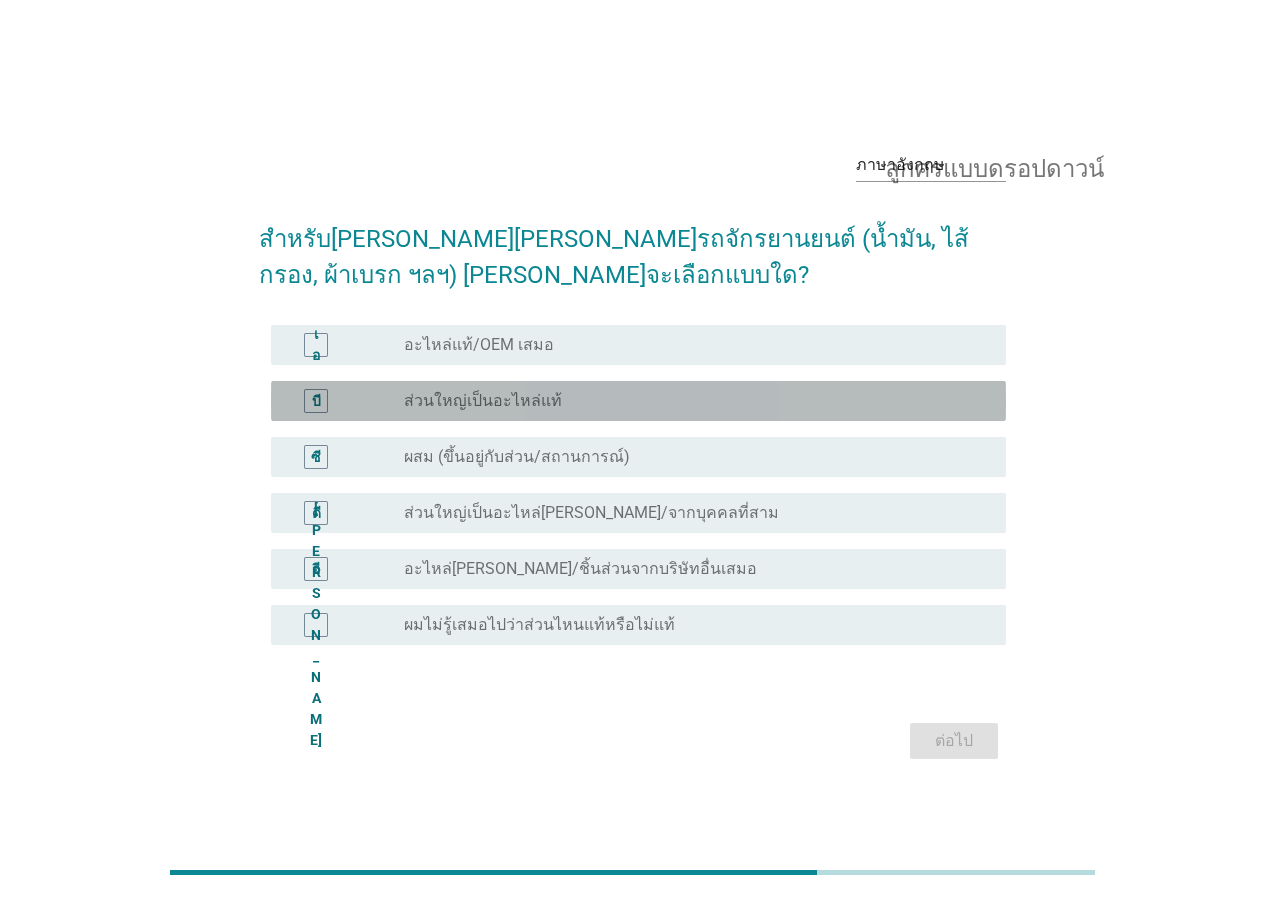 click on "ปุ่มวิทยุ[PERSON_NAME]ถูกเลือก ส่วนใหญ่เป็นอะไหล่แท้" at bounding box center [689, 401] 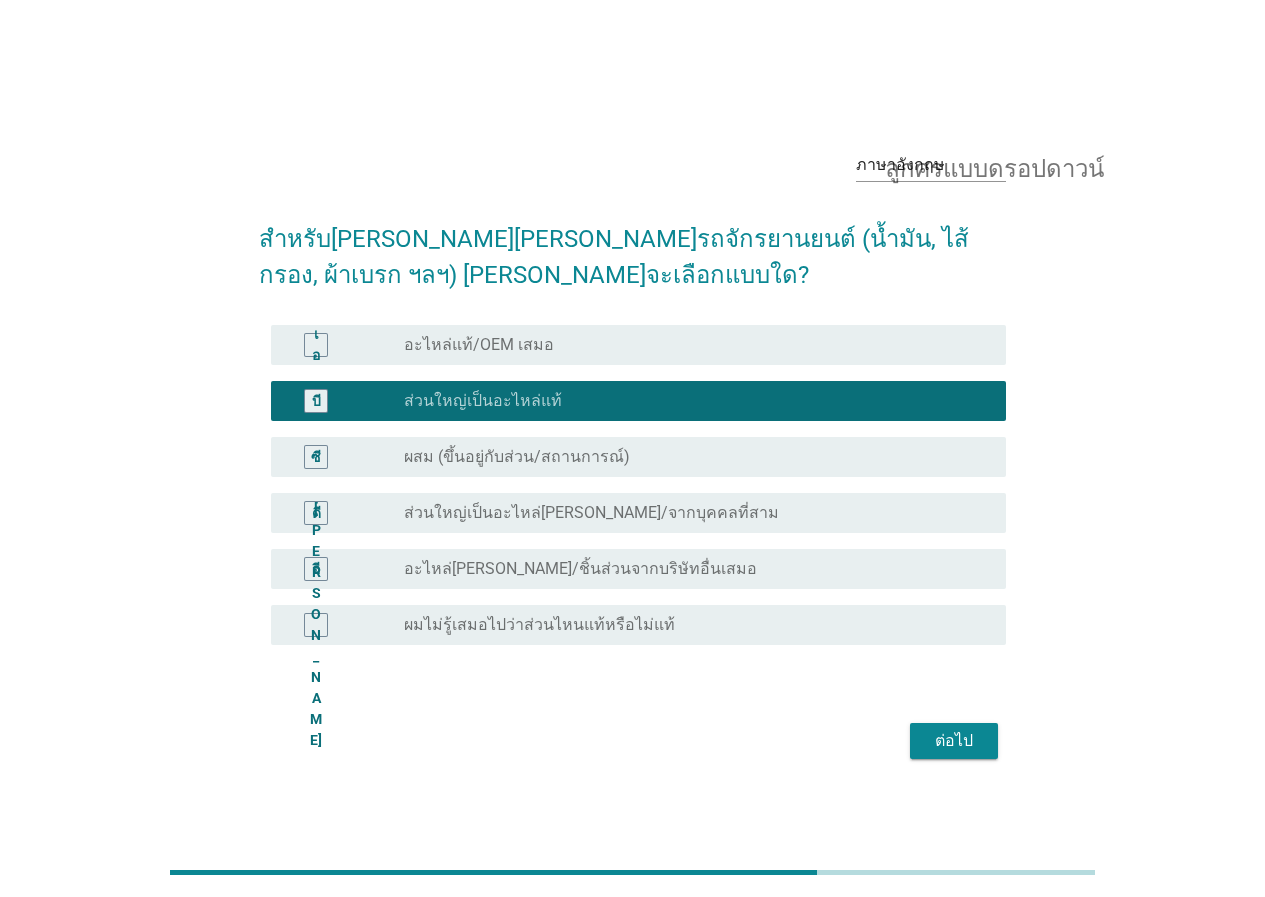 click on "ปุ่มวิทยุ[PERSON_NAME]ถูกเลือก ผสม (ขึ้นอยู่กับส่วน/สถานการณ์)" at bounding box center (689, 457) 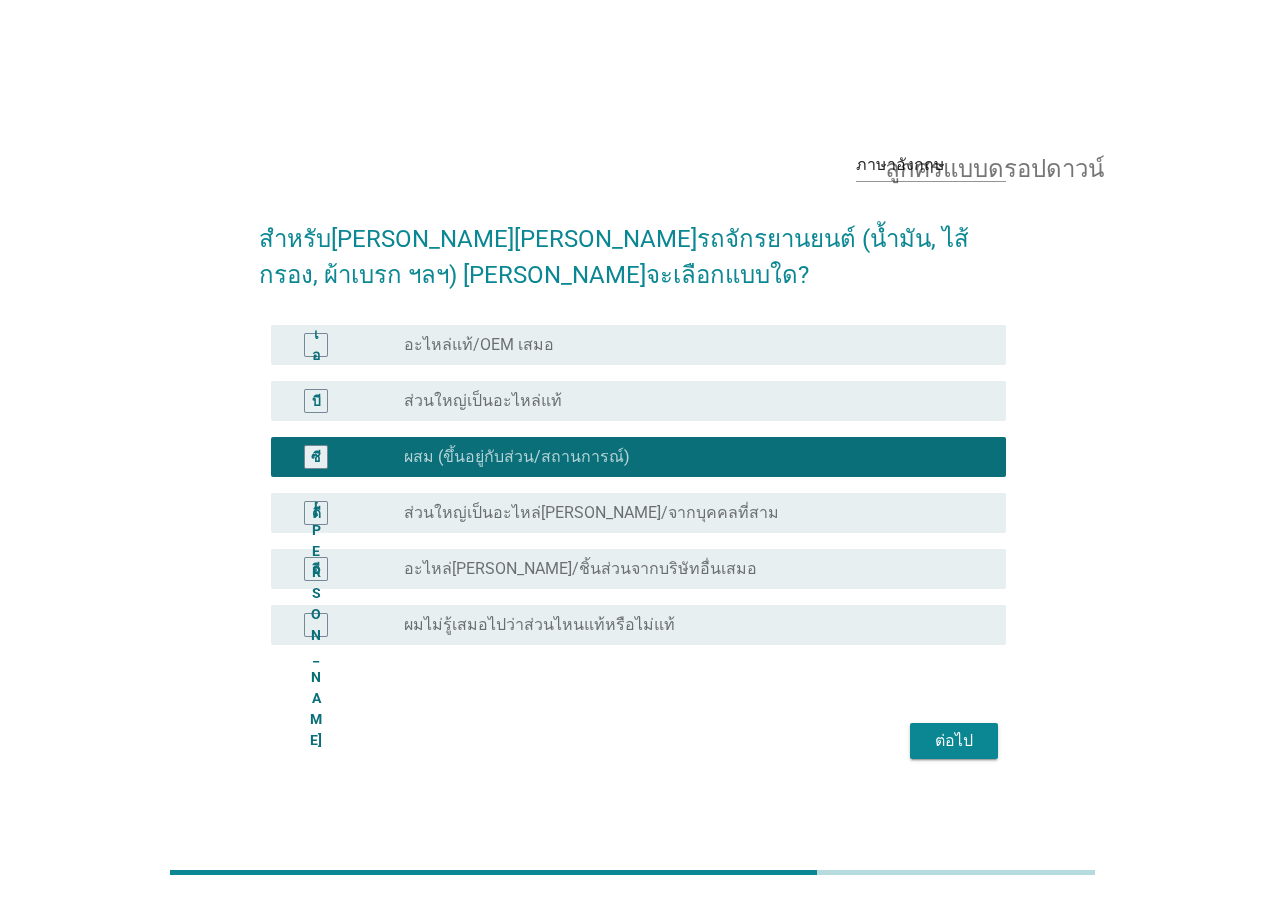 click on "ปุ่มวิทยุ[PERSON_NAME]ถูกเลือก ส่วนใหญ่เป็นอะไหล่แท้" at bounding box center [689, 401] 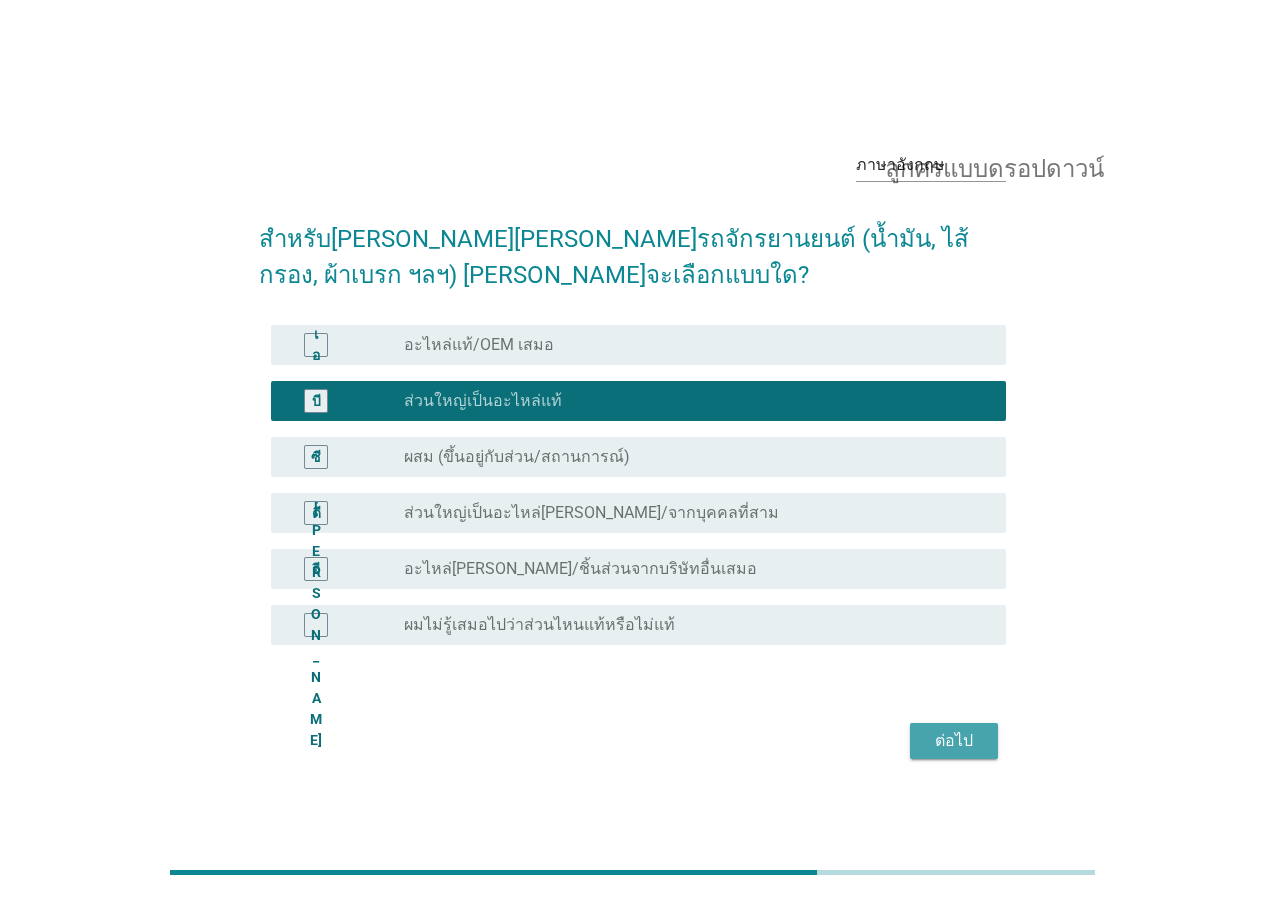 click on "ต่อไป" at bounding box center [954, 741] 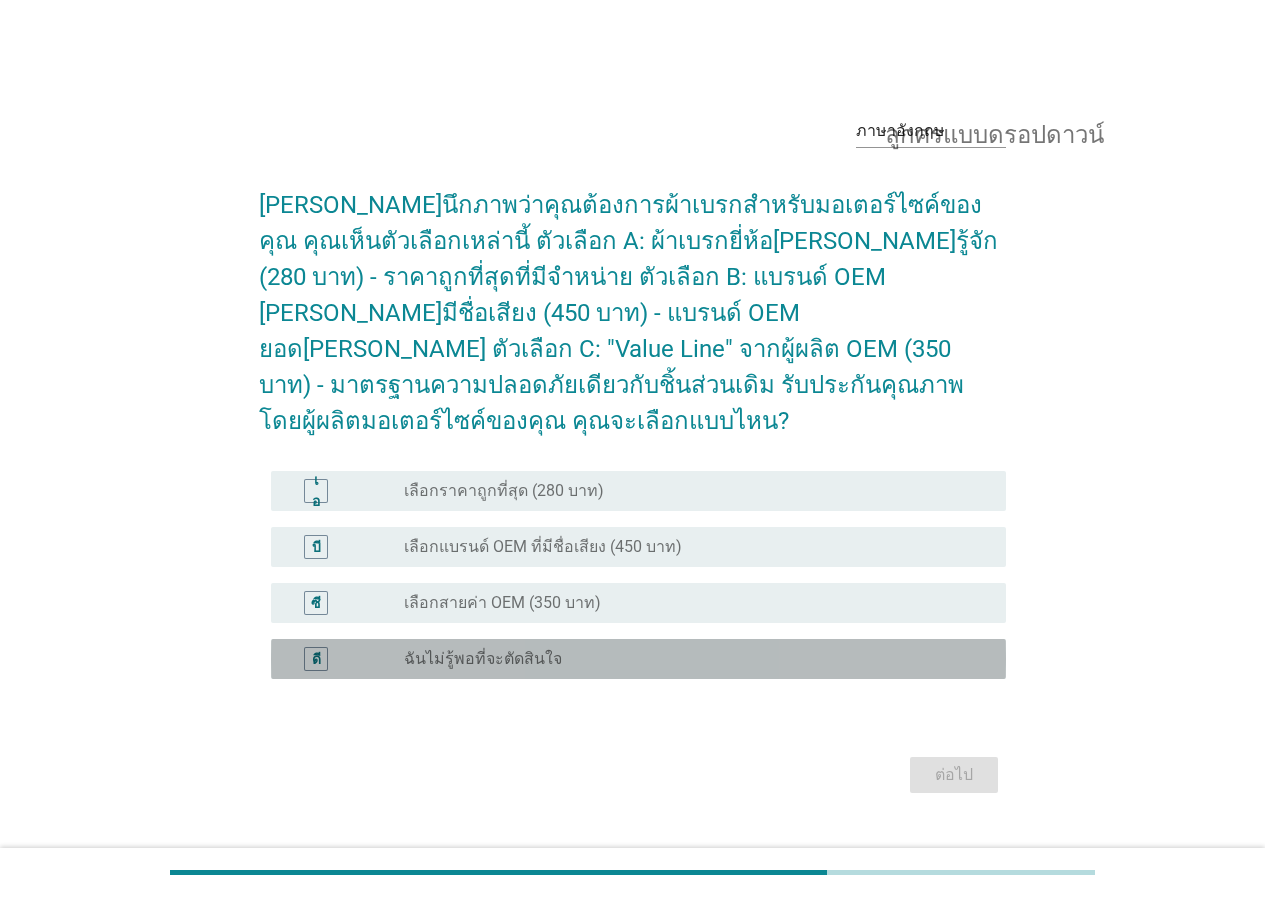 click on "ปุ่มวิทยุ[PERSON_NAME]ถูกเลือก ฉันไม่รู้พอที่จะตัดสินใจ" at bounding box center (689, 659) 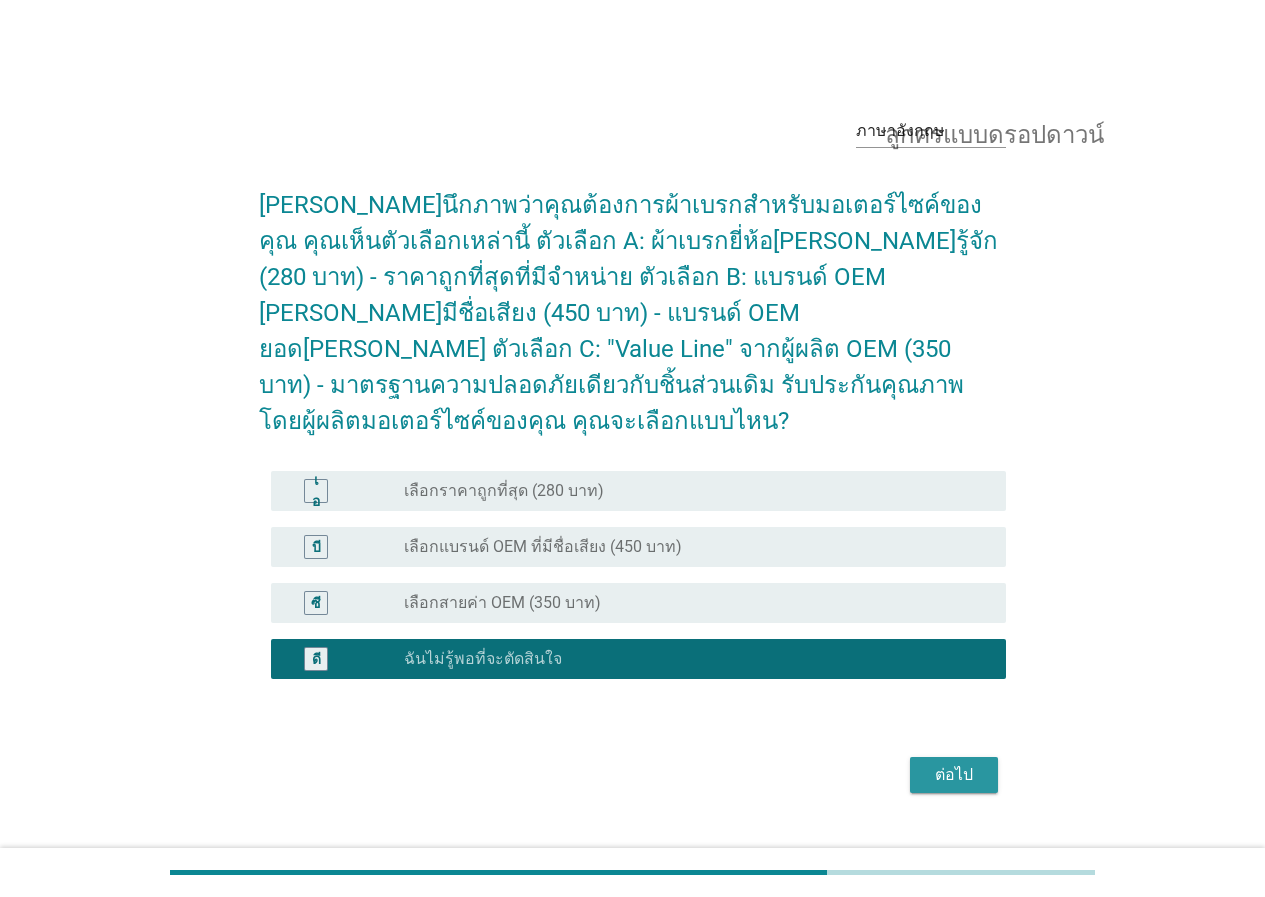 drag, startPoint x: 927, startPoint y: 763, endPoint x: 929, endPoint y: 742, distance: 21.095022 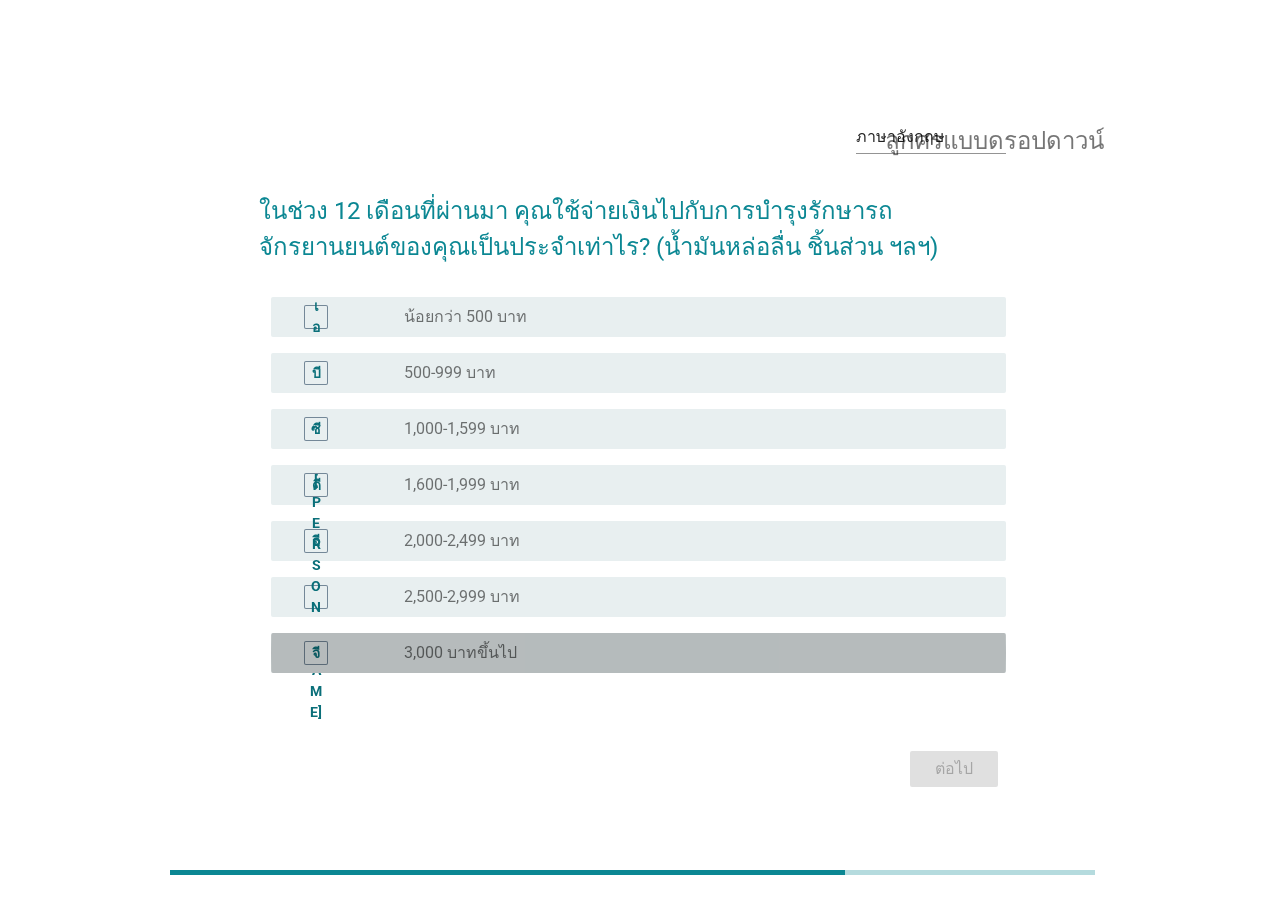 click on "จี     ปุ่มวิทยุ[PERSON_NAME]ถูกเลือก 3,000 บาทขึ้นไป" at bounding box center (638, 653) 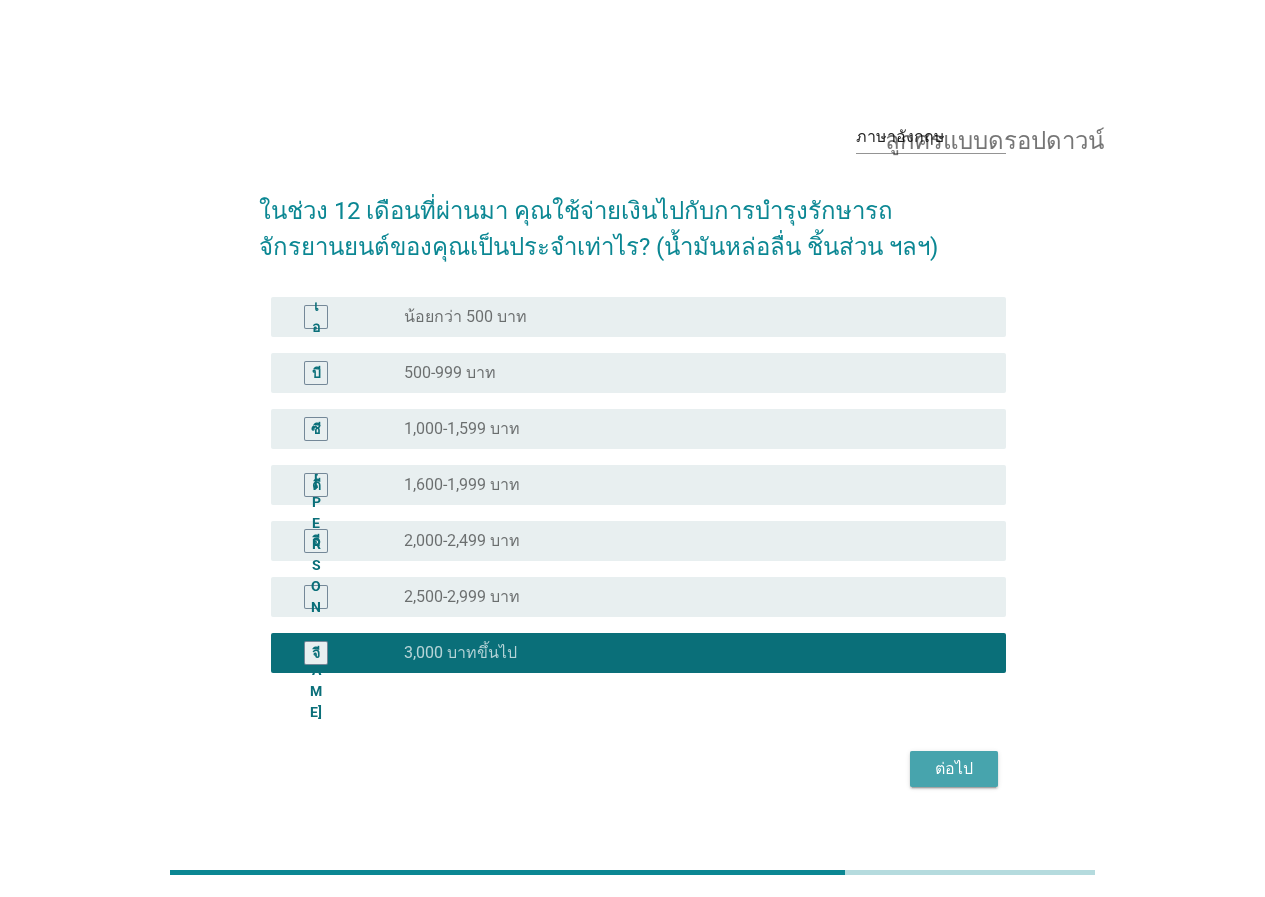 click on "ต่อไป" at bounding box center [954, 769] 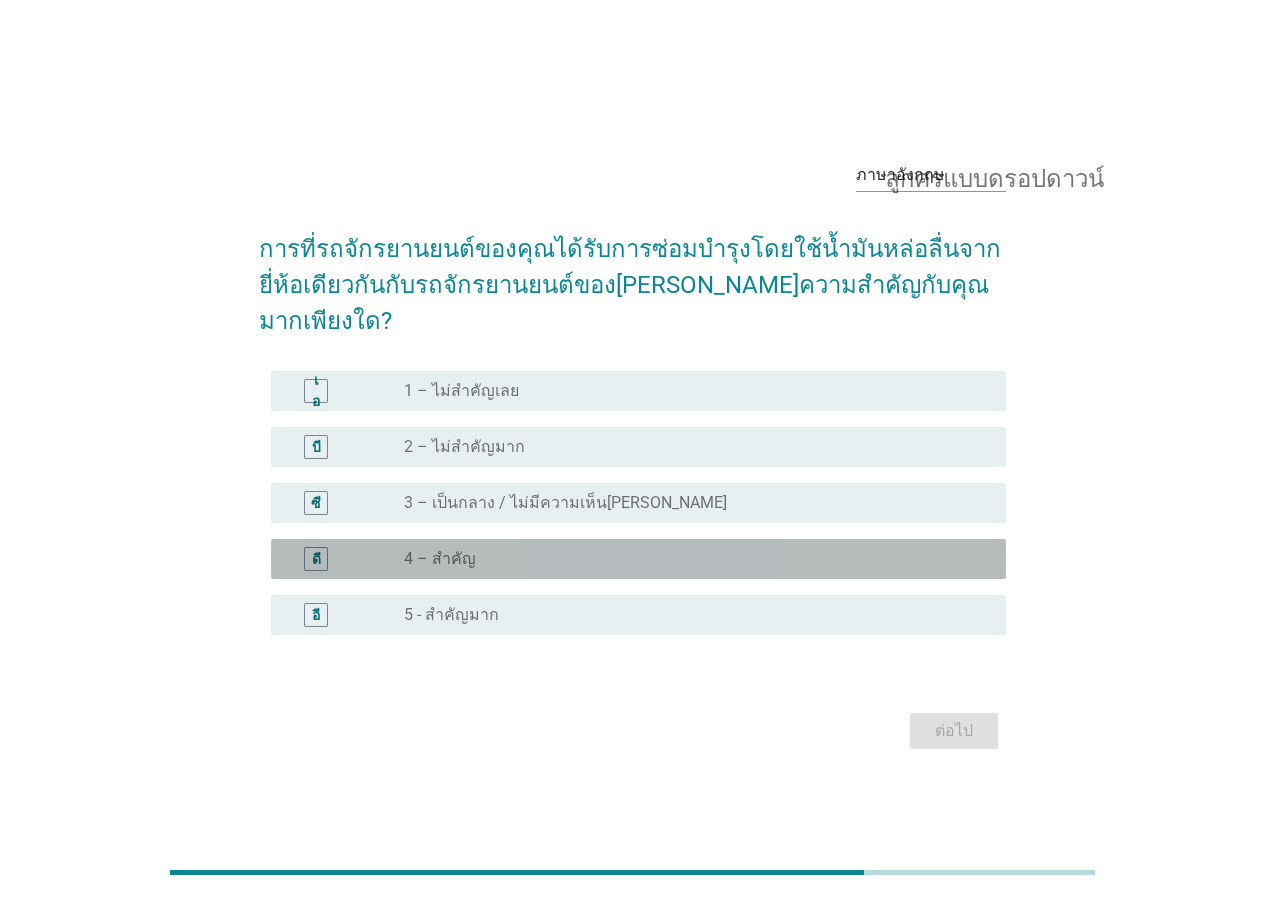 click on "ปุ่มวิทยุ[PERSON_NAME]ถูกเลือก 4 – สำคัญ" at bounding box center [689, 559] 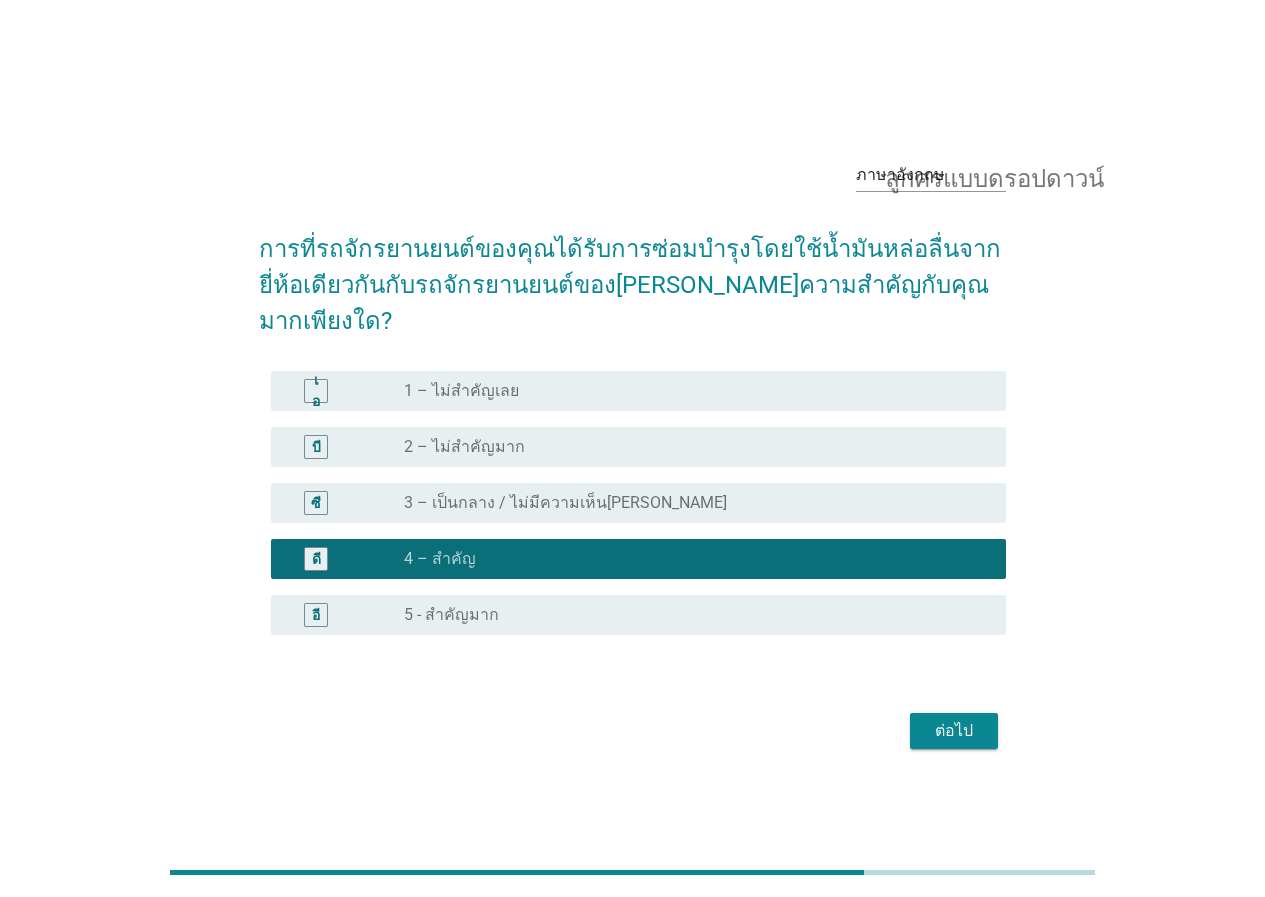 click on "ต่อไป" at bounding box center (954, 731) 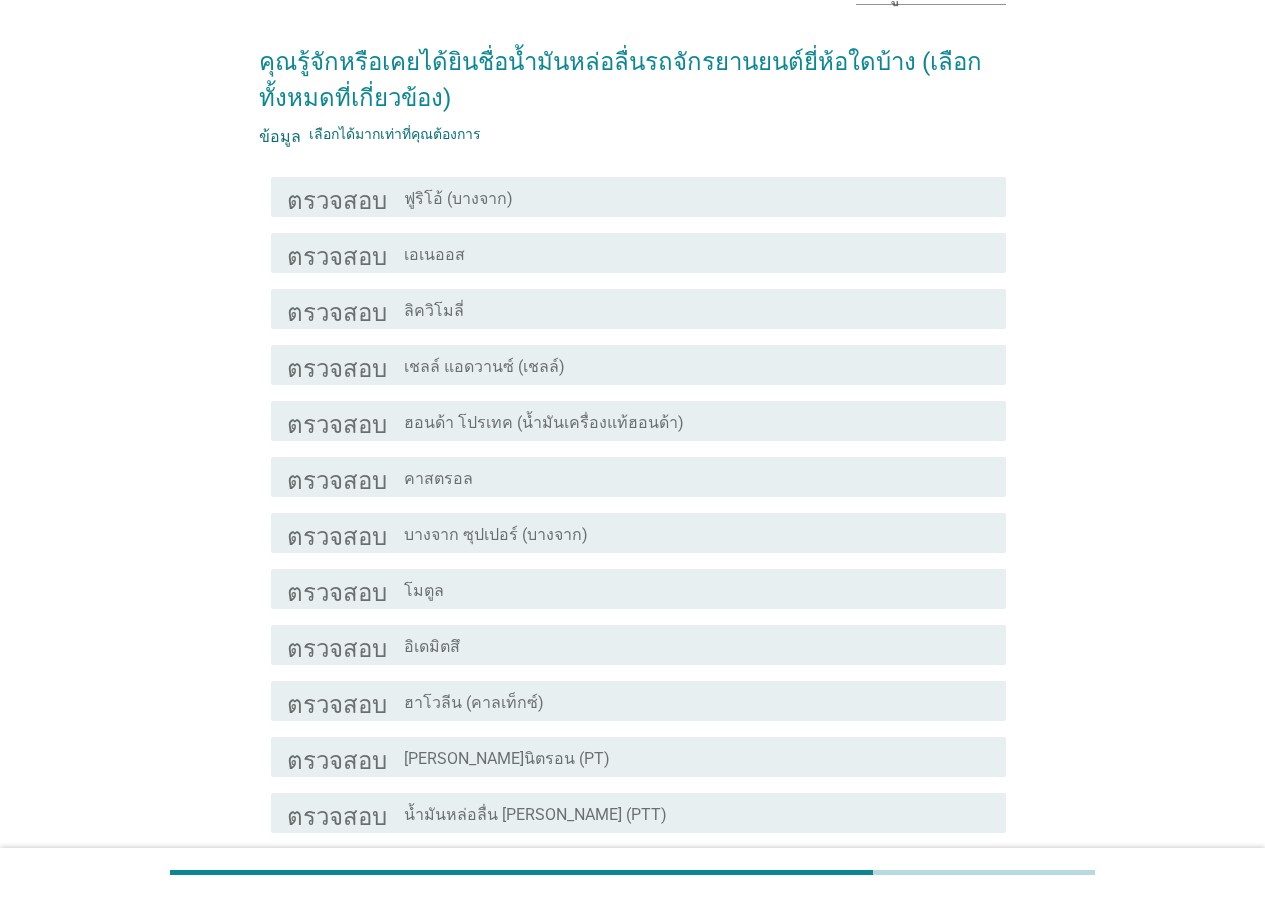 scroll, scrollTop: 114, scrollLeft: 0, axis: vertical 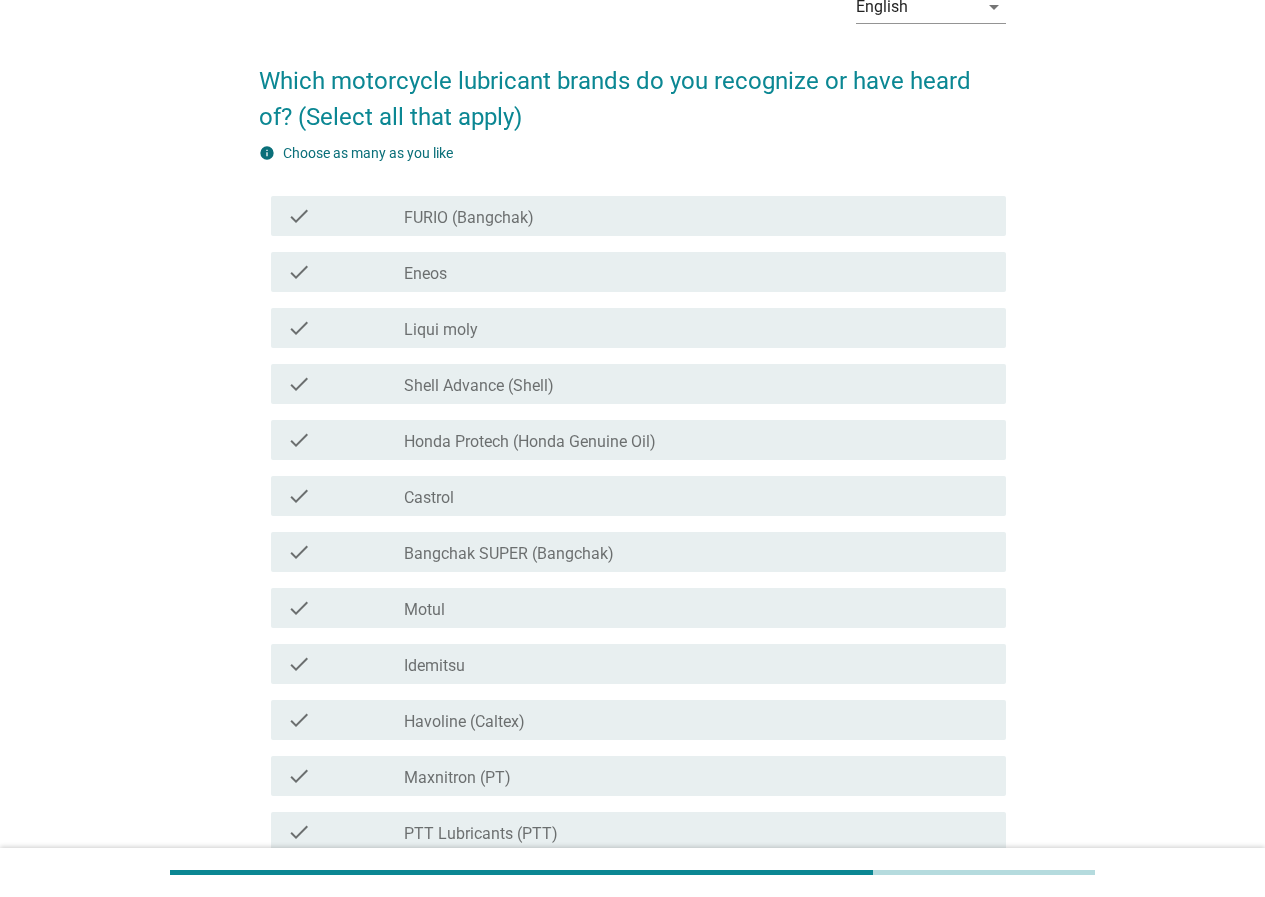 drag, startPoint x: 618, startPoint y: 496, endPoint x: 626, endPoint y: 484, distance: 14.422205 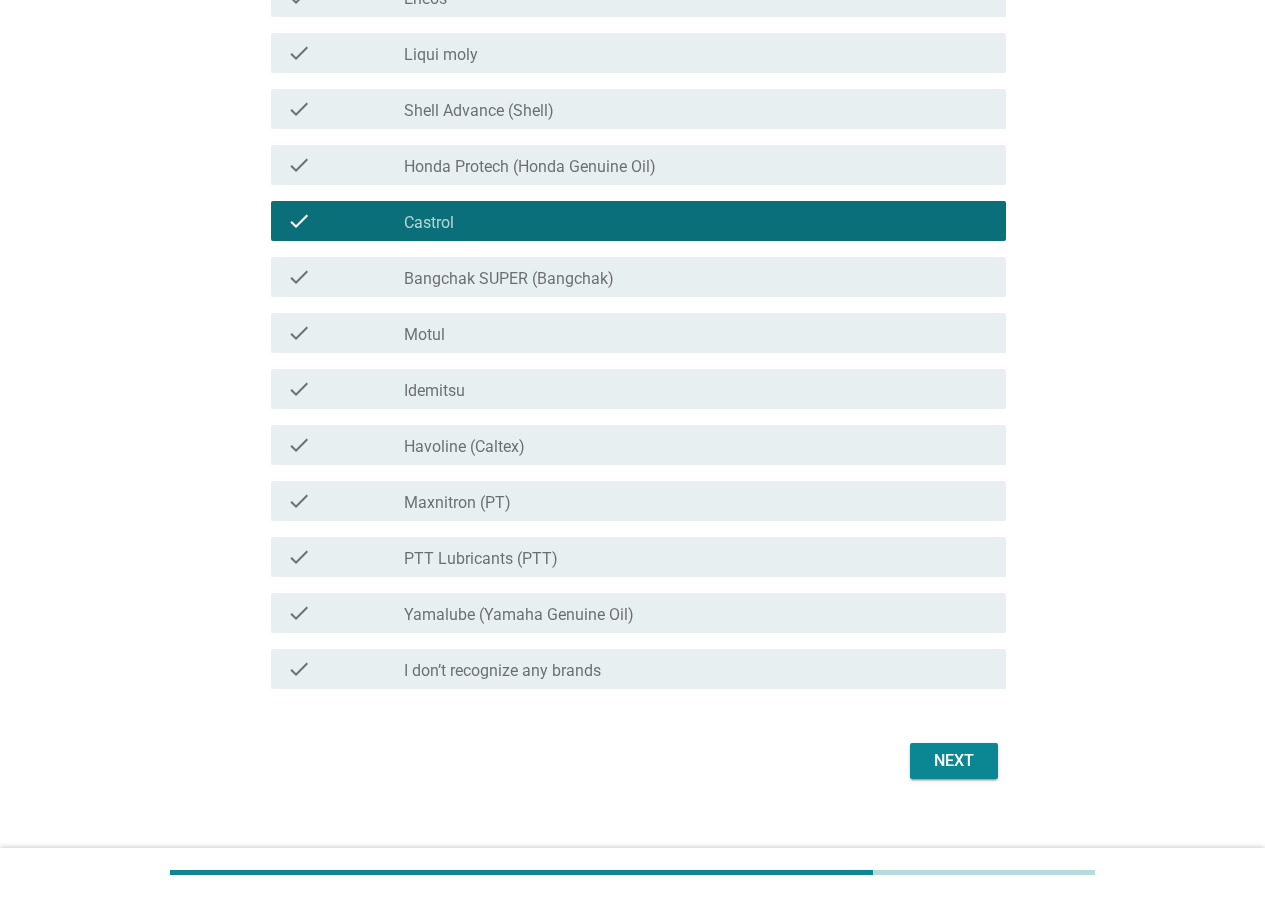 scroll, scrollTop: 414, scrollLeft: 0, axis: vertical 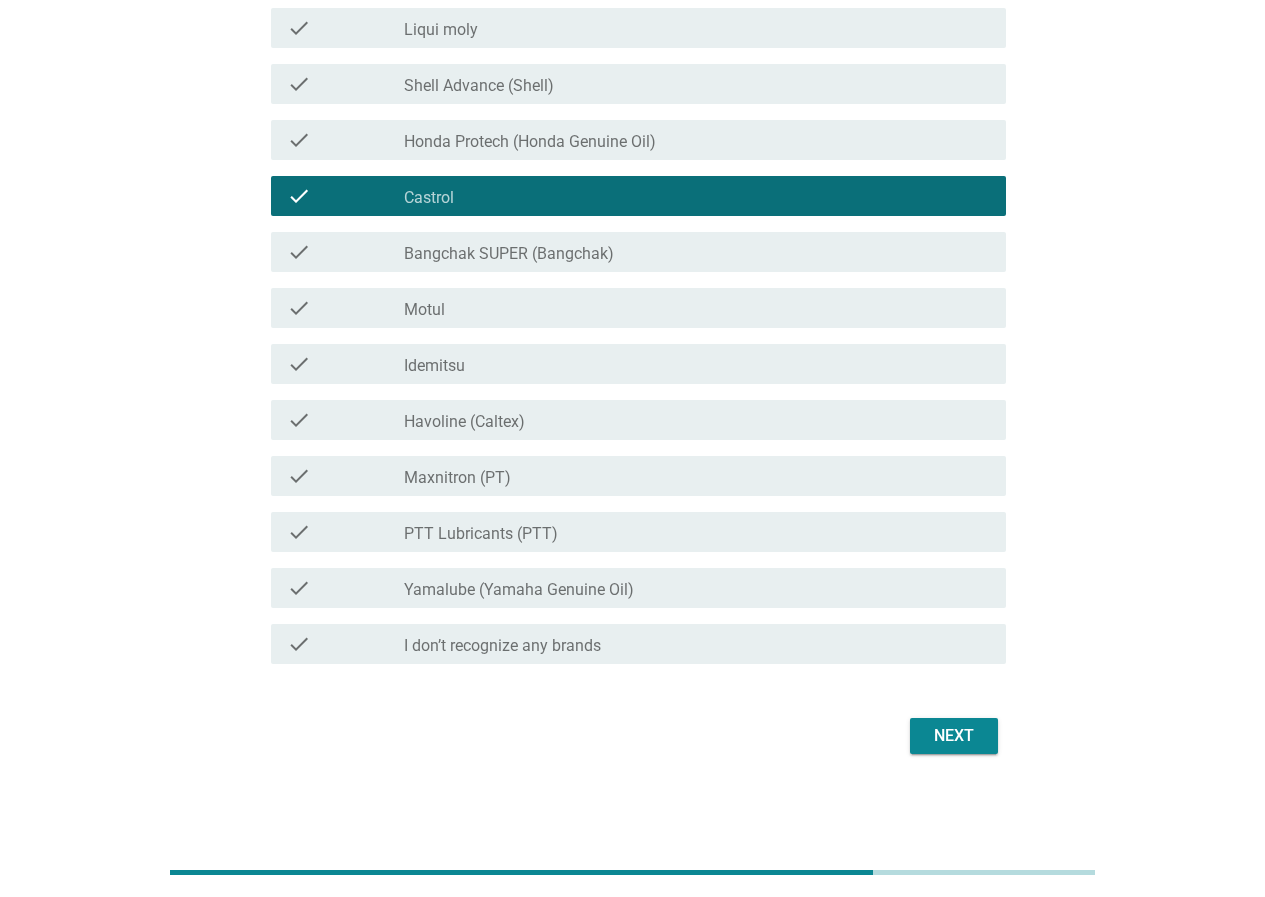 click on "Next" at bounding box center [954, 736] 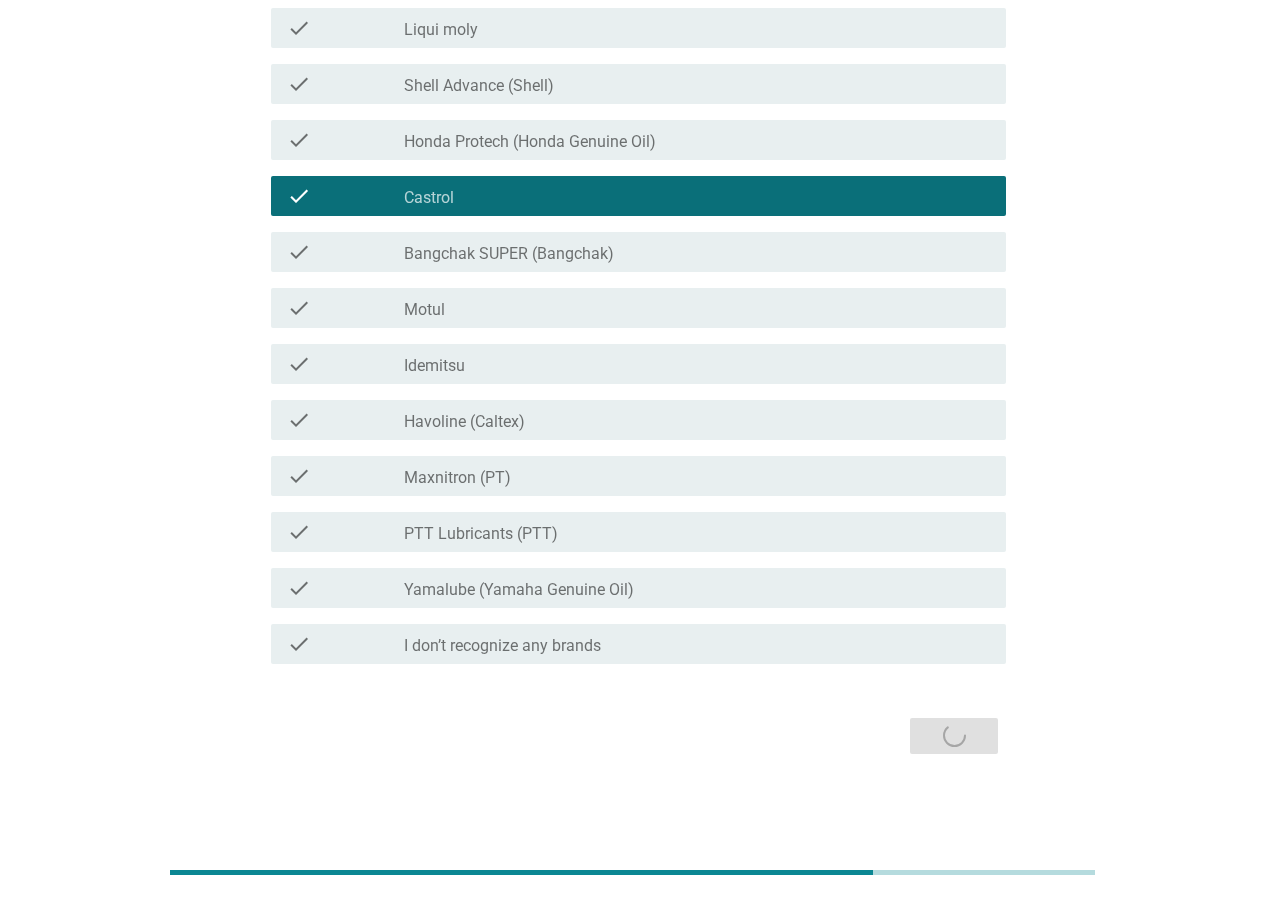 scroll, scrollTop: 0, scrollLeft: 0, axis: both 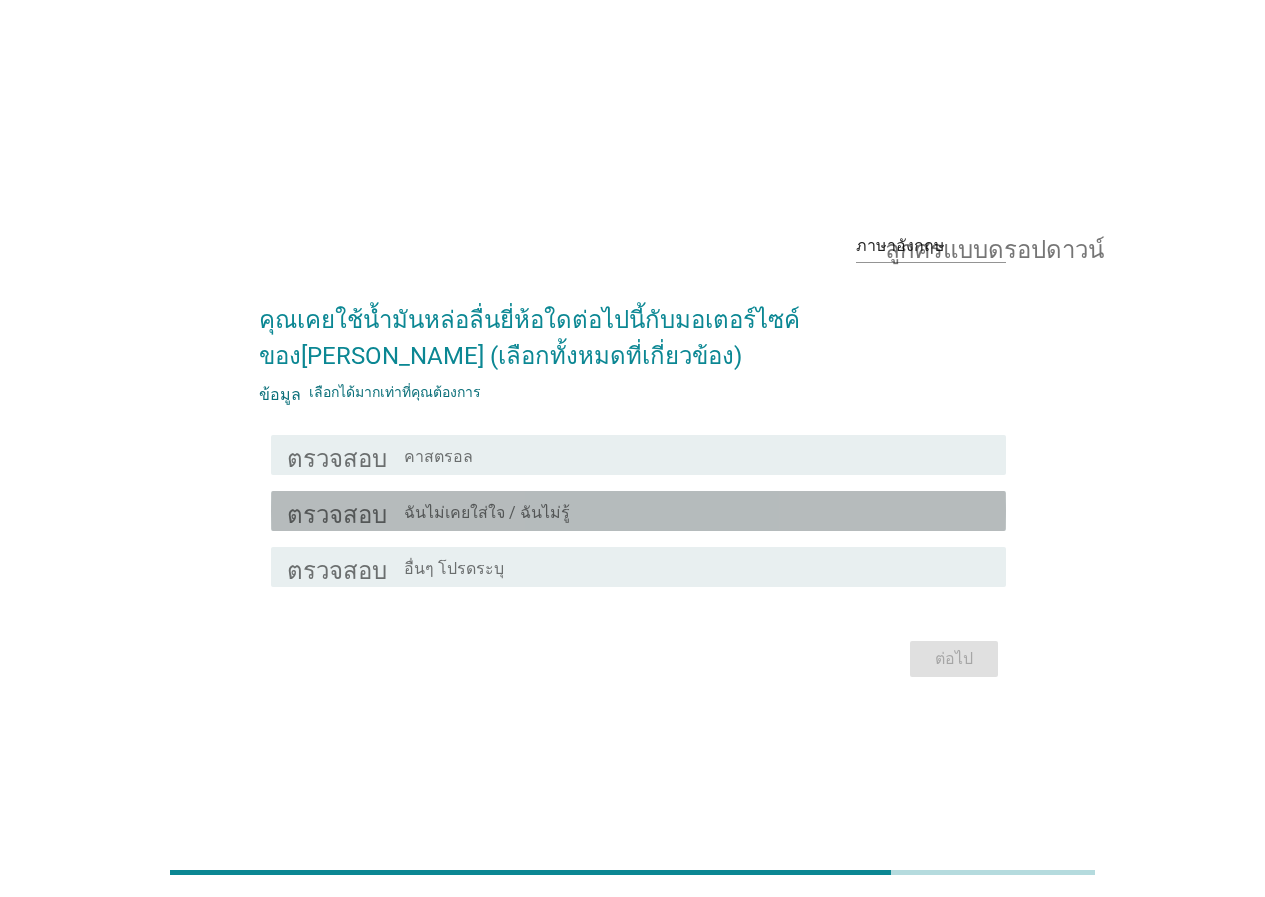 click on "ฉันไม่เคยใส่ใจ / ฉันไม่รู้" at bounding box center [487, 513] 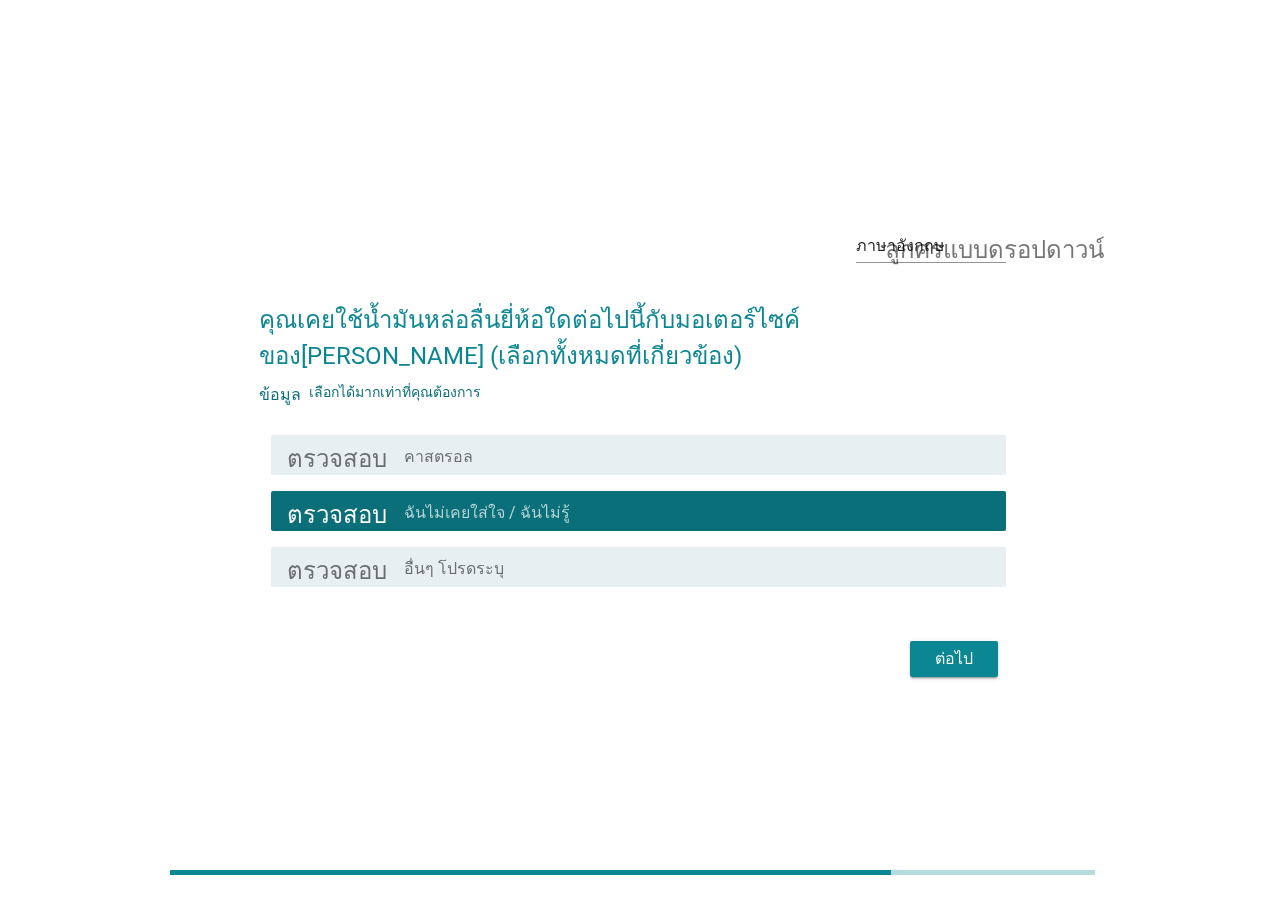 click on "ต่อไป" at bounding box center [954, 658] 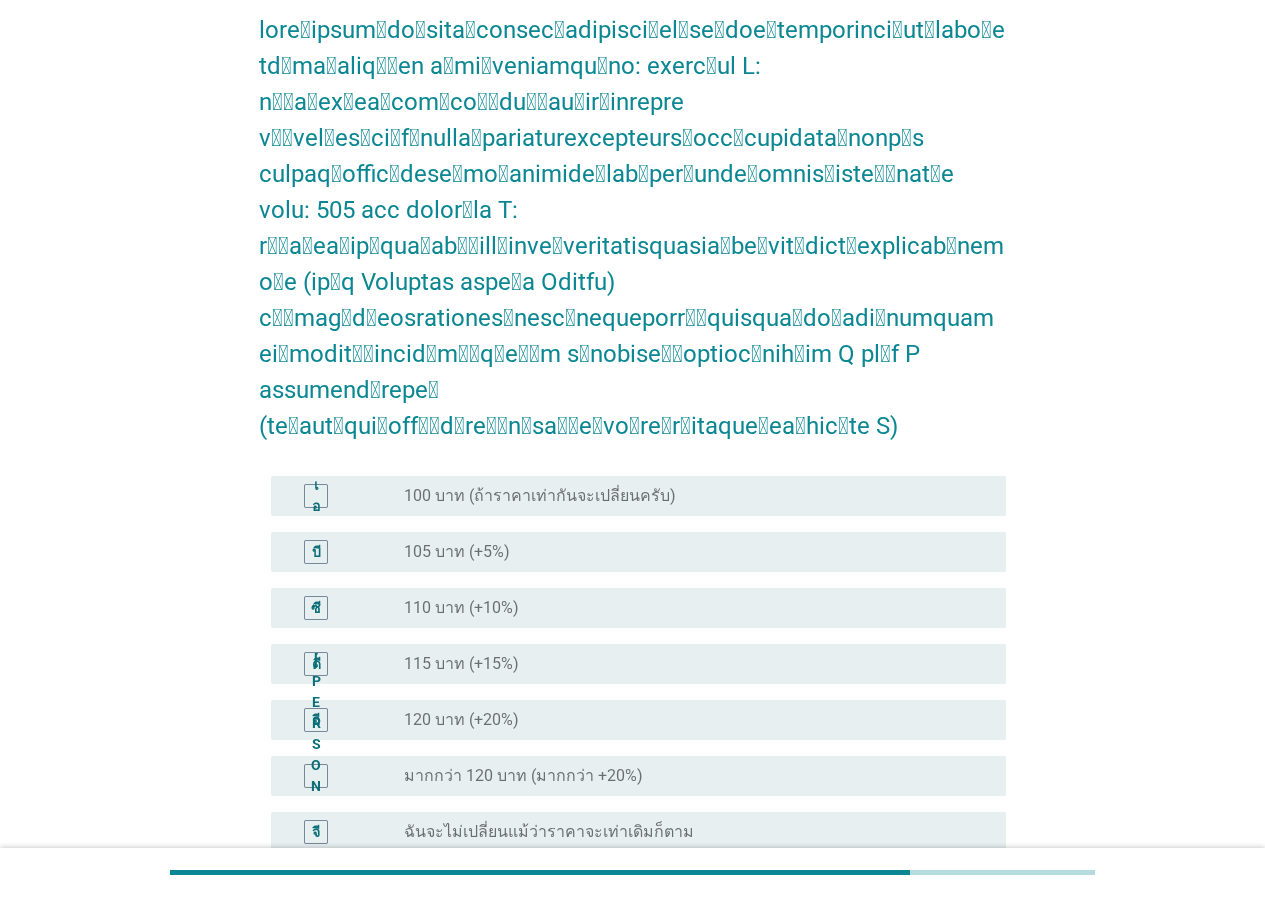 scroll, scrollTop: 200, scrollLeft: 0, axis: vertical 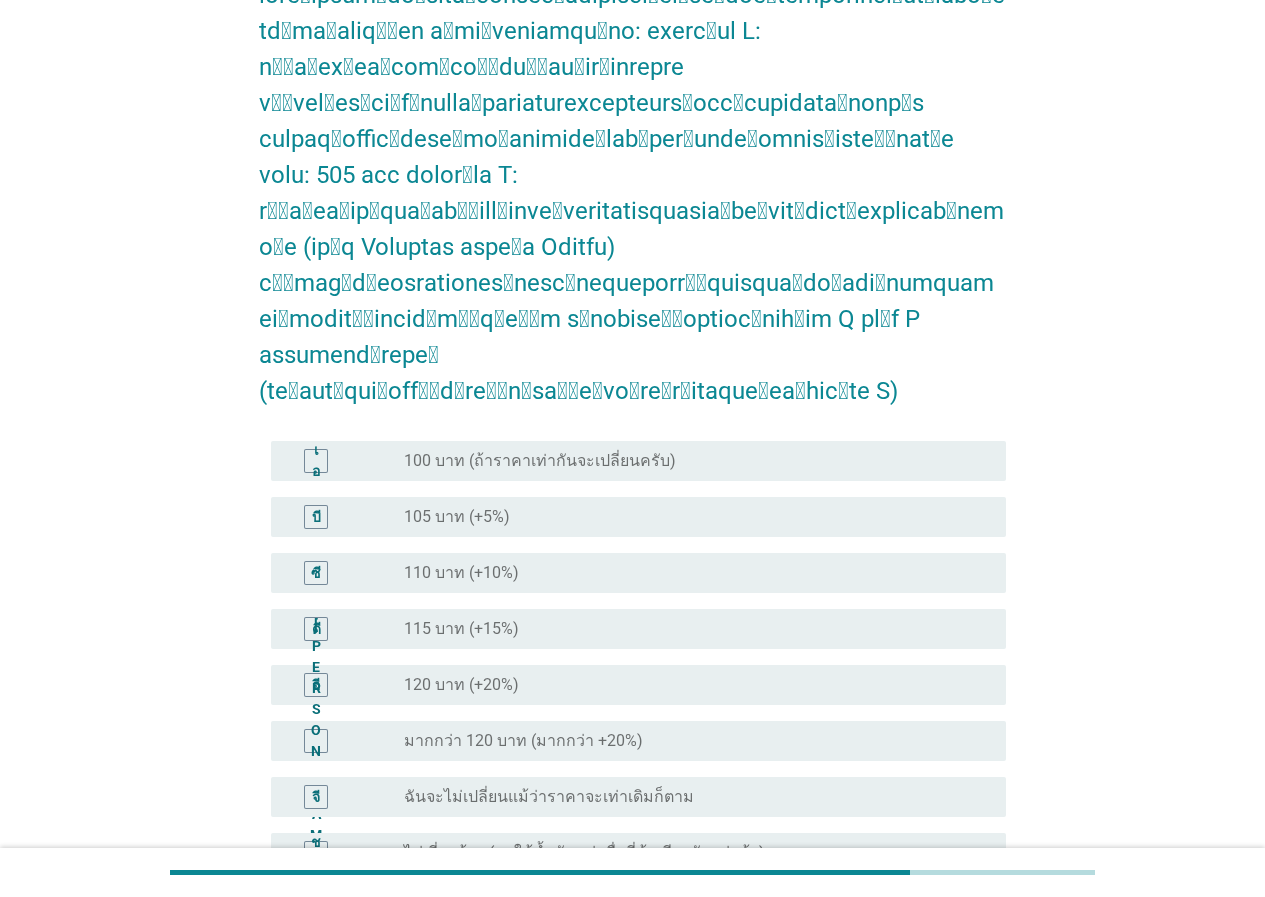 click on "จี     ปุ่มวิทยุ[PERSON_NAME]ถูกเลือก ฉันจะไม่เปลี่ยนแม้ว่าราคาจะเท่าเดิมก็ตาม" at bounding box center [638, 797] 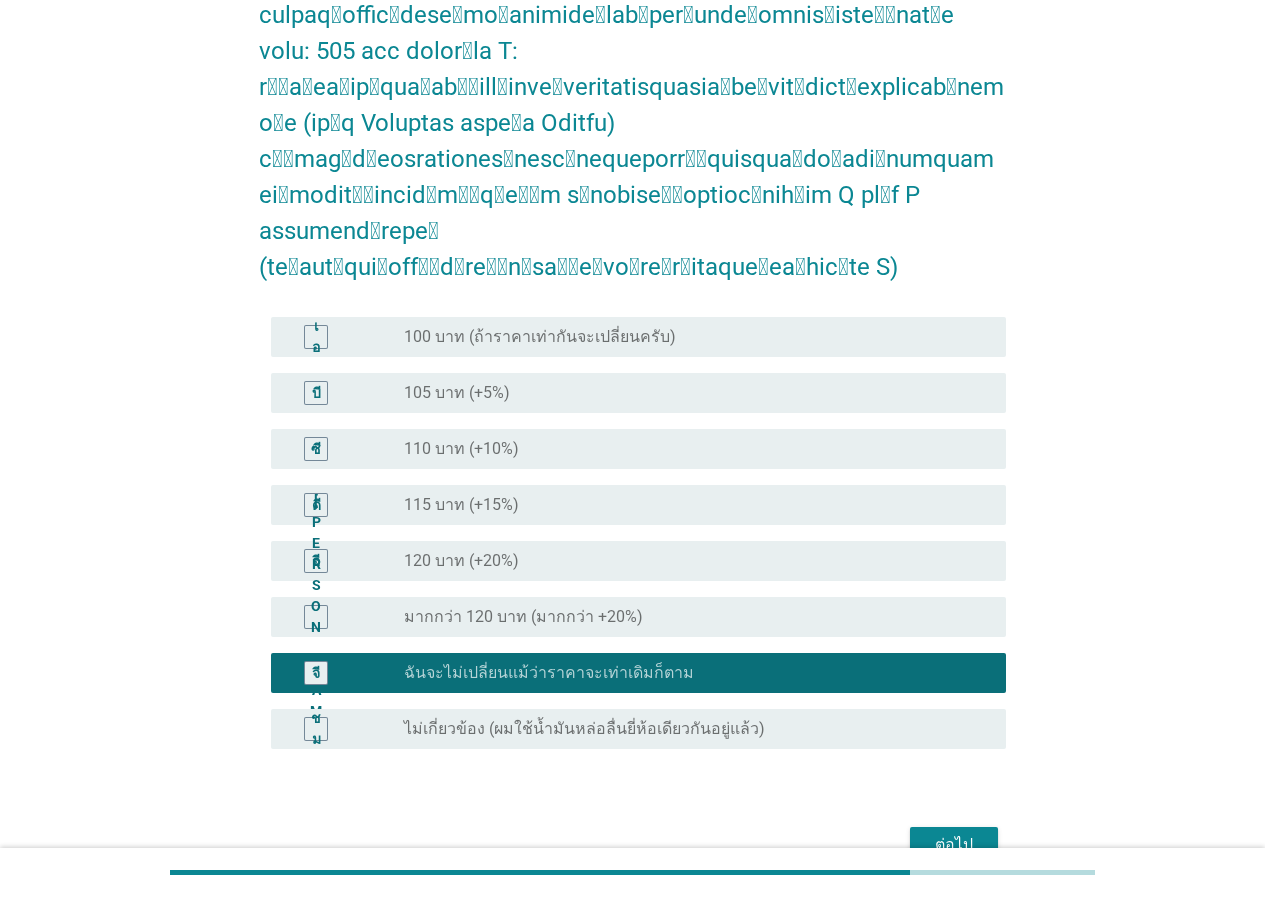 scroll, scrollTop: 325, scrollLeft: 0, axis: vertical 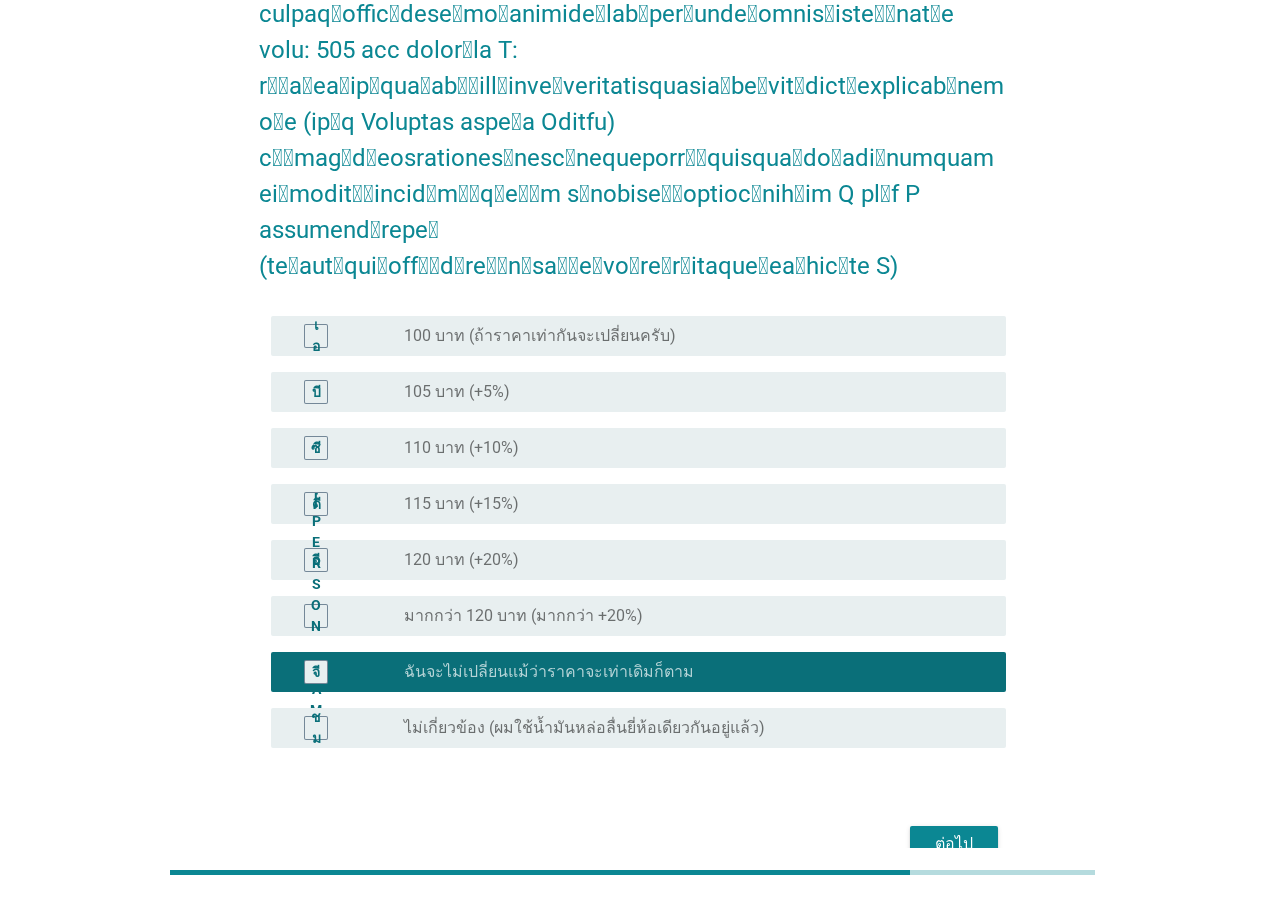 click on "ต่อไป" at bounding box center [632, 844] 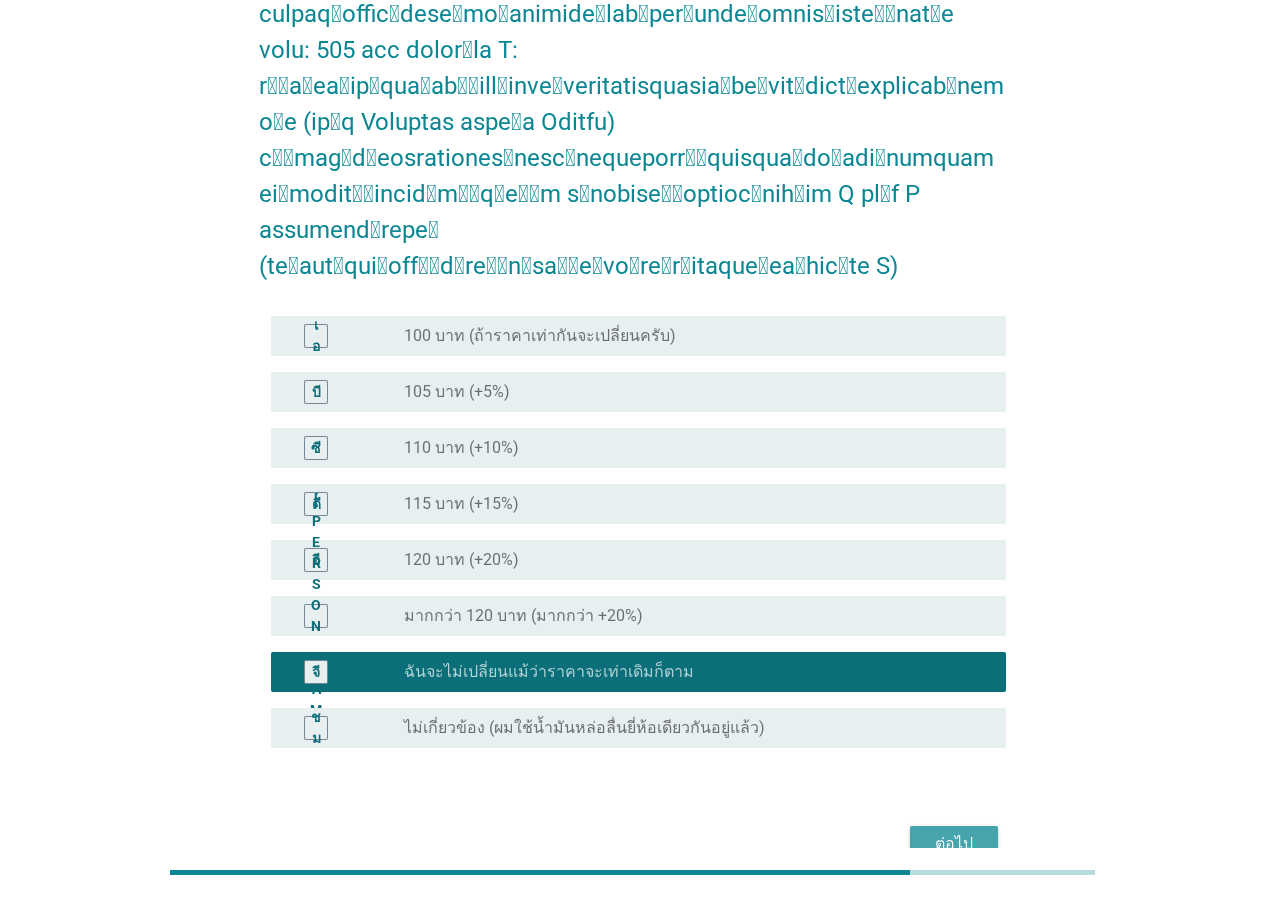 click on "ต่อไป" at bounding box center (954, 843) 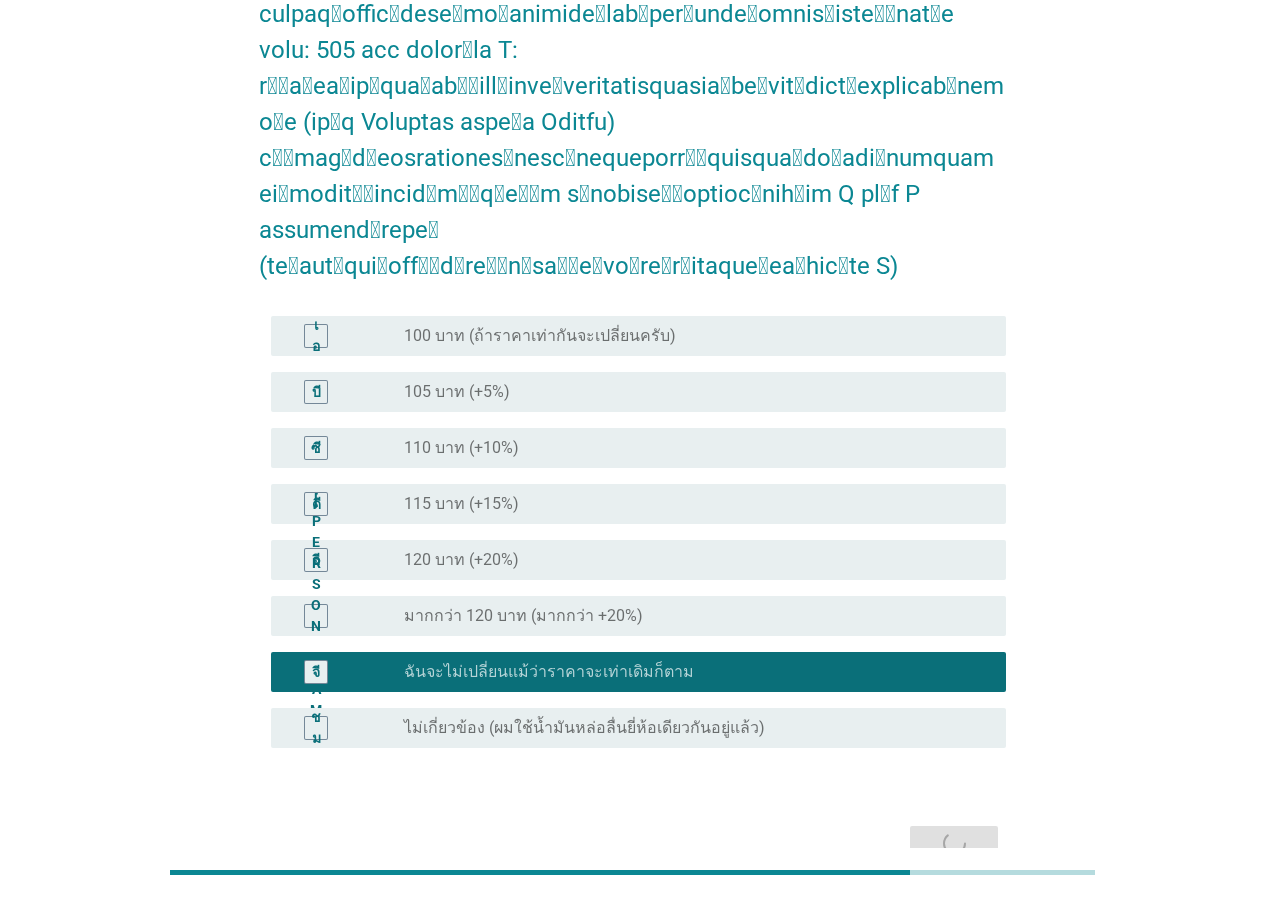 scroll, scrollTop: 0, scrollLeft: 0, axis: both 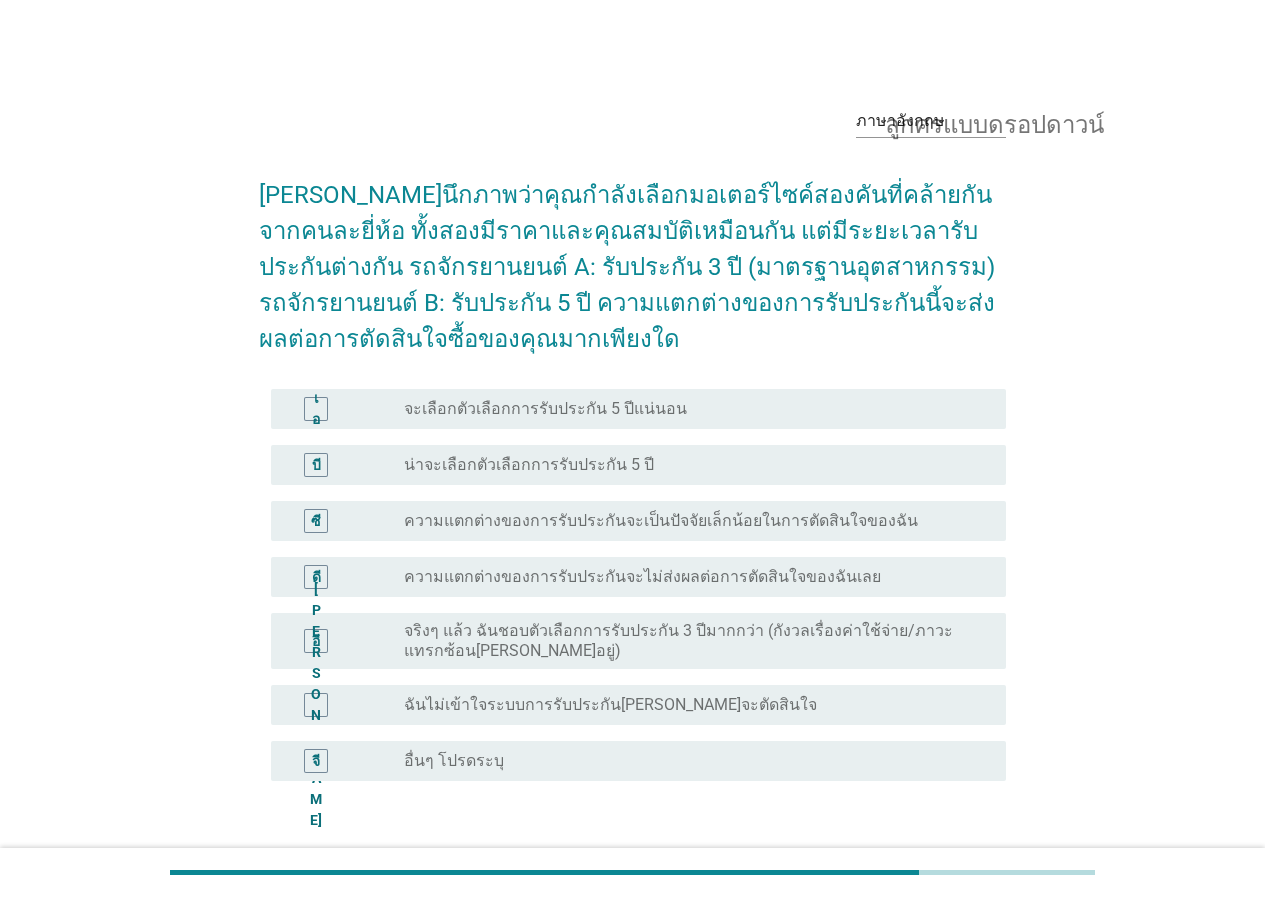 click on "ฉันไม่เข้าใจระบบการรับประกัน[PERSON_NAME]จะตัดสินใจ" at bounding box center [610, 704] 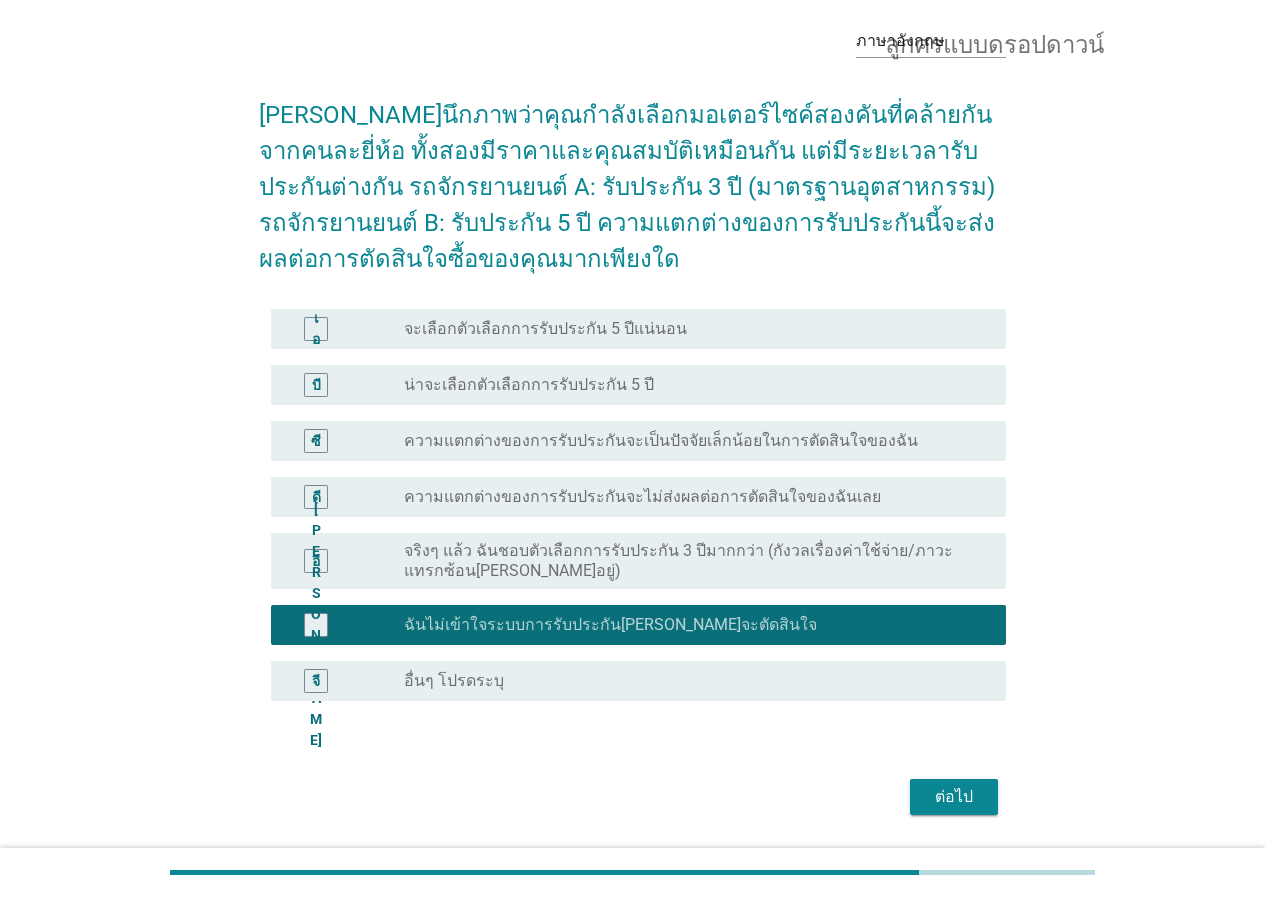 scroll, scrollTop: 141, scrollLeft: 0, axis: vertical 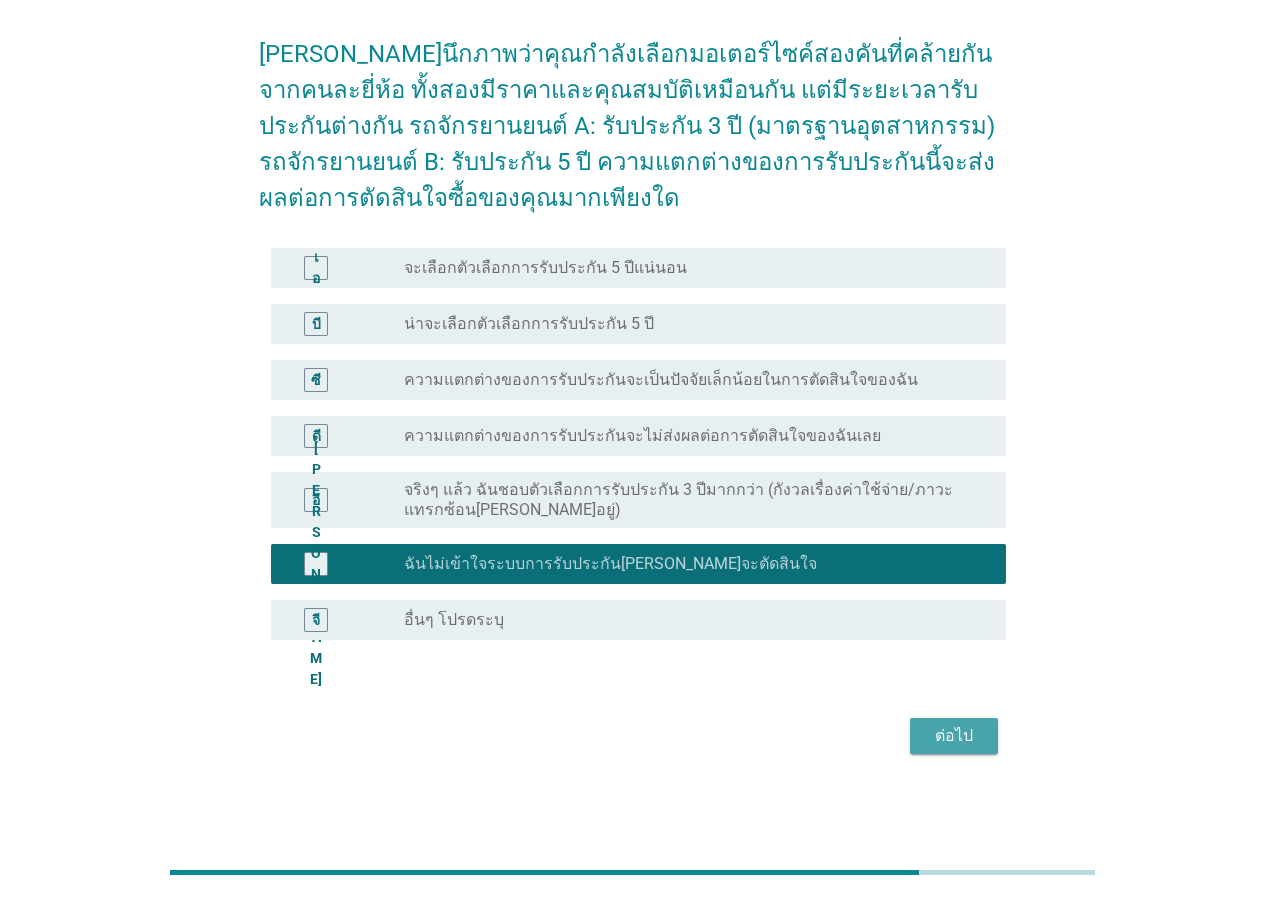 click on "ต่อไป" at bounding box center [954, 735] 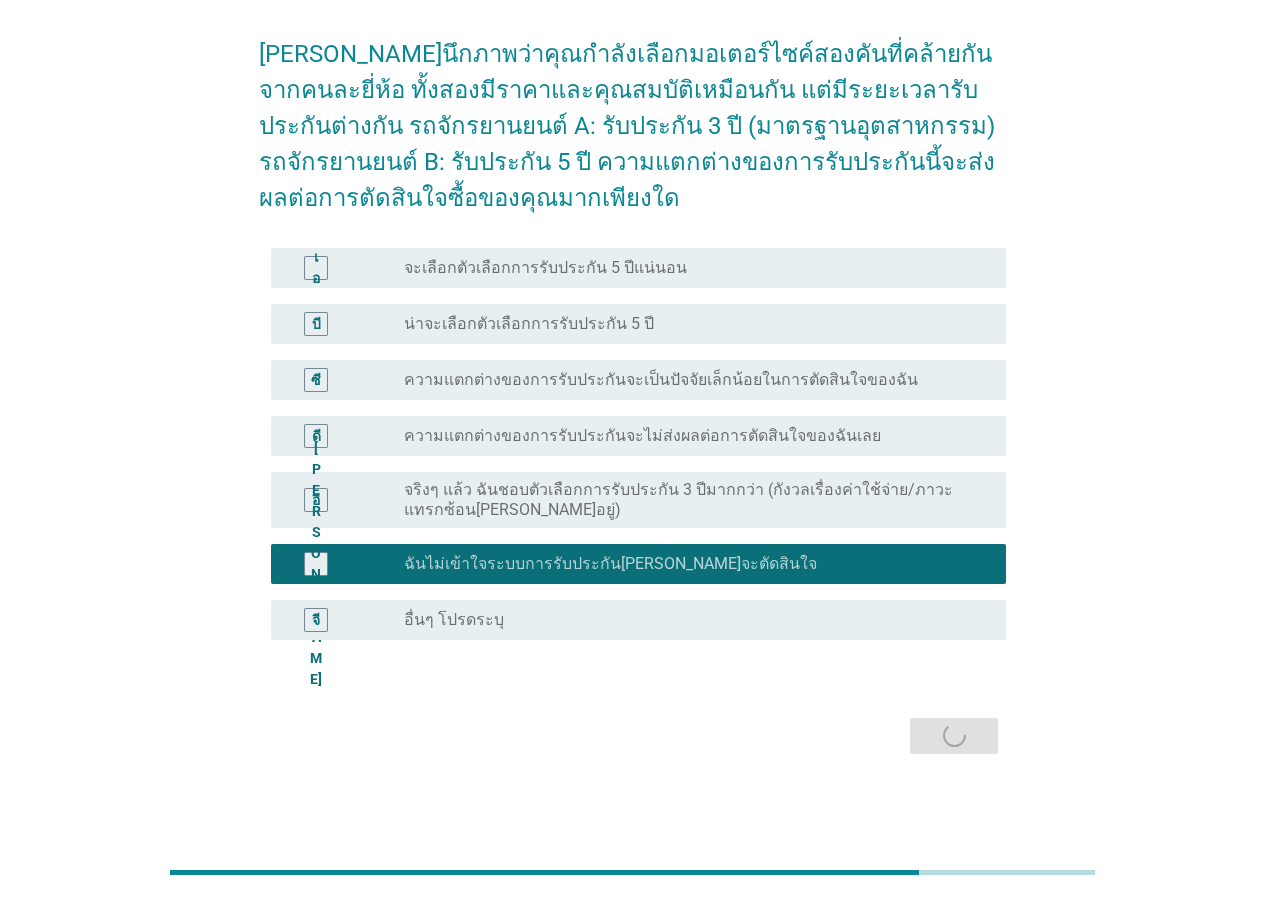 scroll, scrollTop: 0, scrollLeft: 0, axis: both 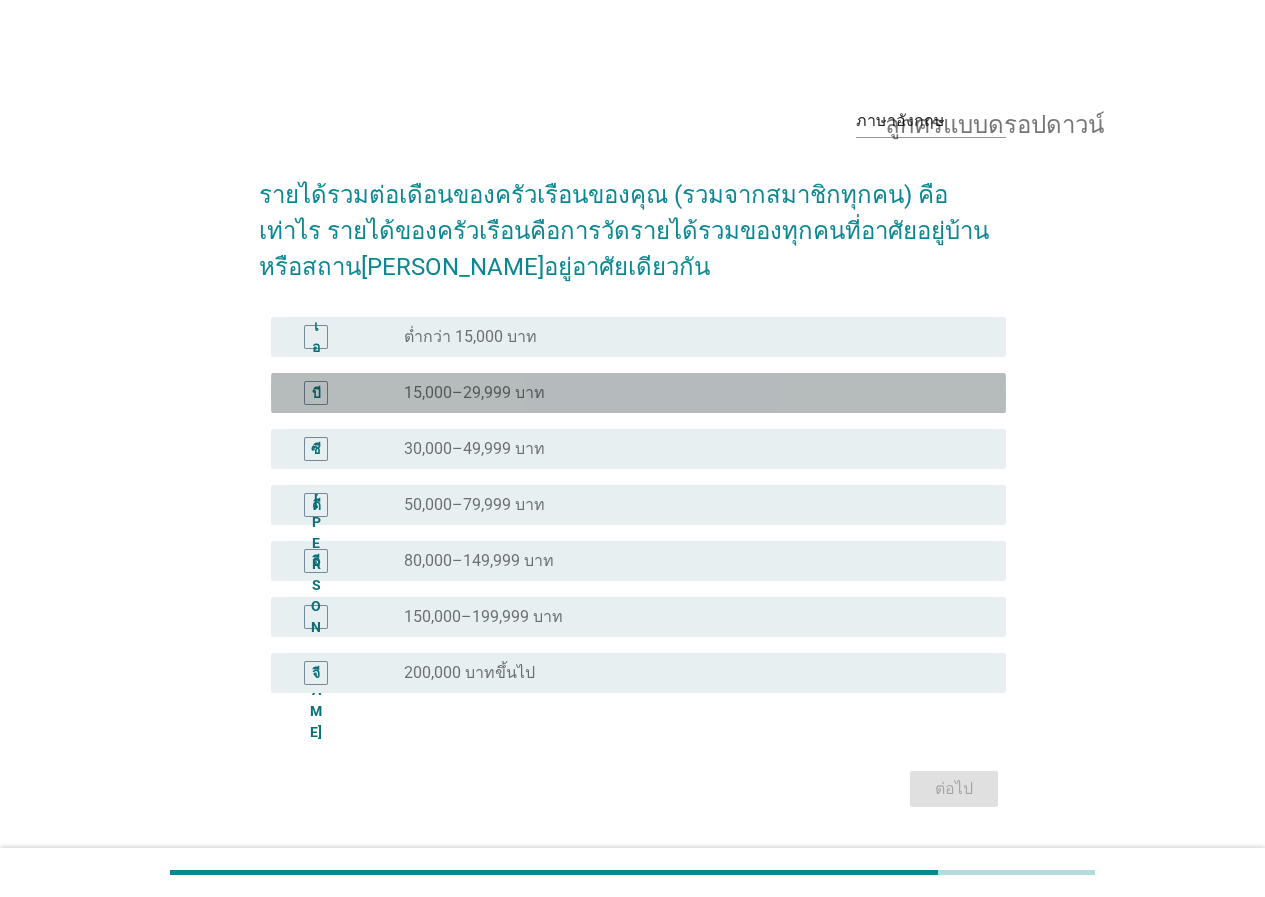 click on "ปุ่มวิทยุ[PERSON_NAME]ถูกเลือก 15,000–29,999 บาท" at bounding box center (689, 393) 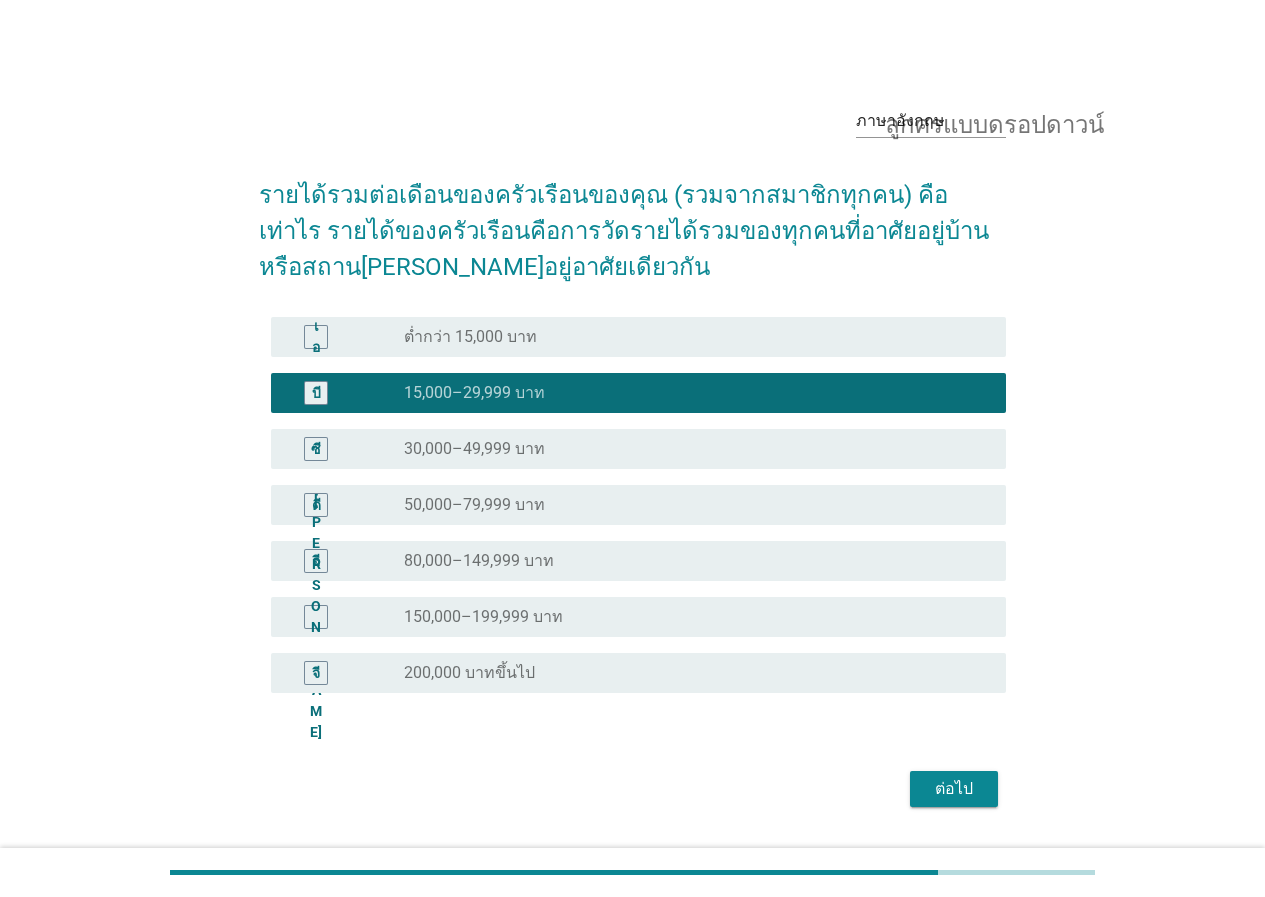 click on "ต่อไป" at bounding box center (632, 789) 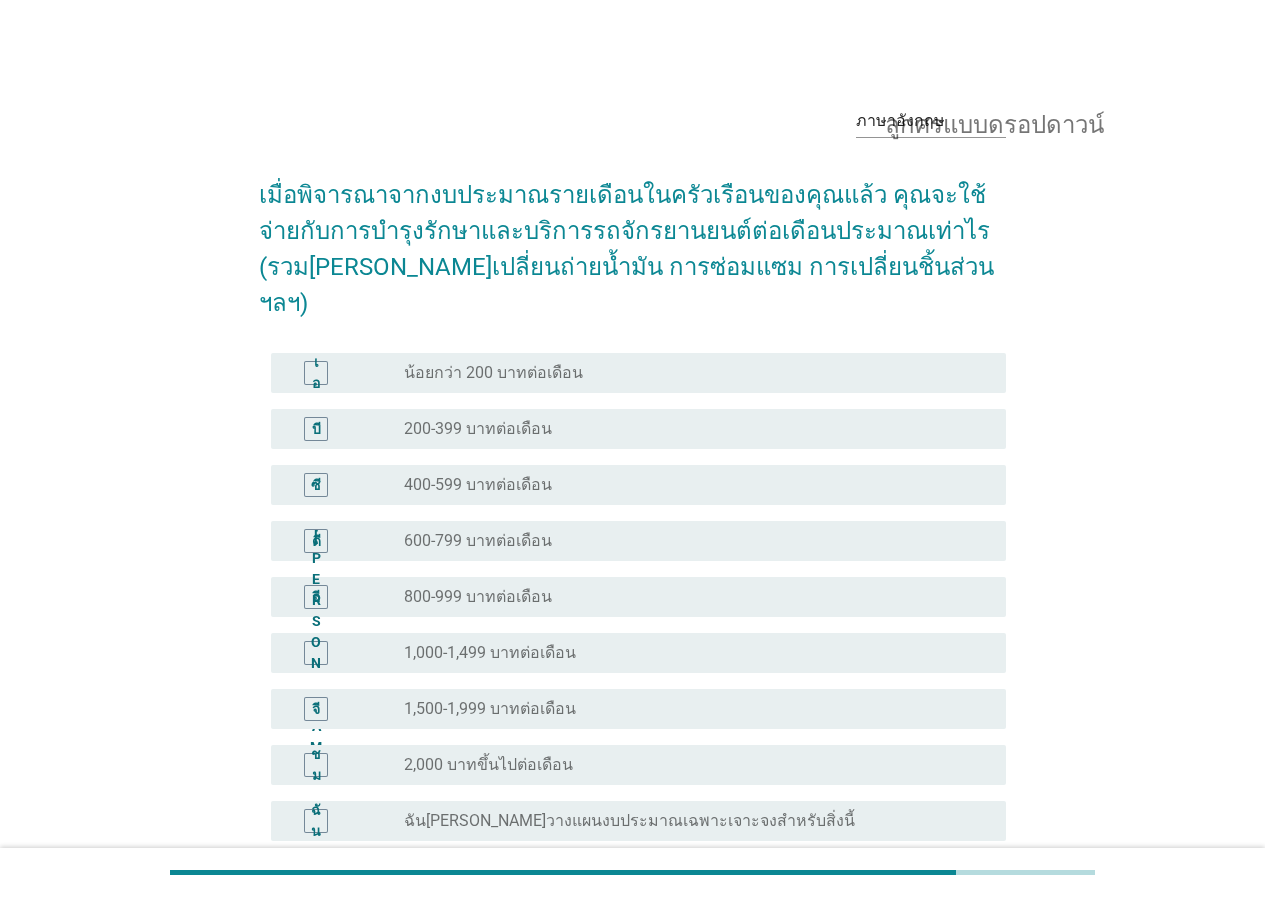 click on "ปุ่มวิทยุ[PERSON_NAME]ถูกเลือก 200-399 บาทต่อเดือน" at bounding box center (689, 429) 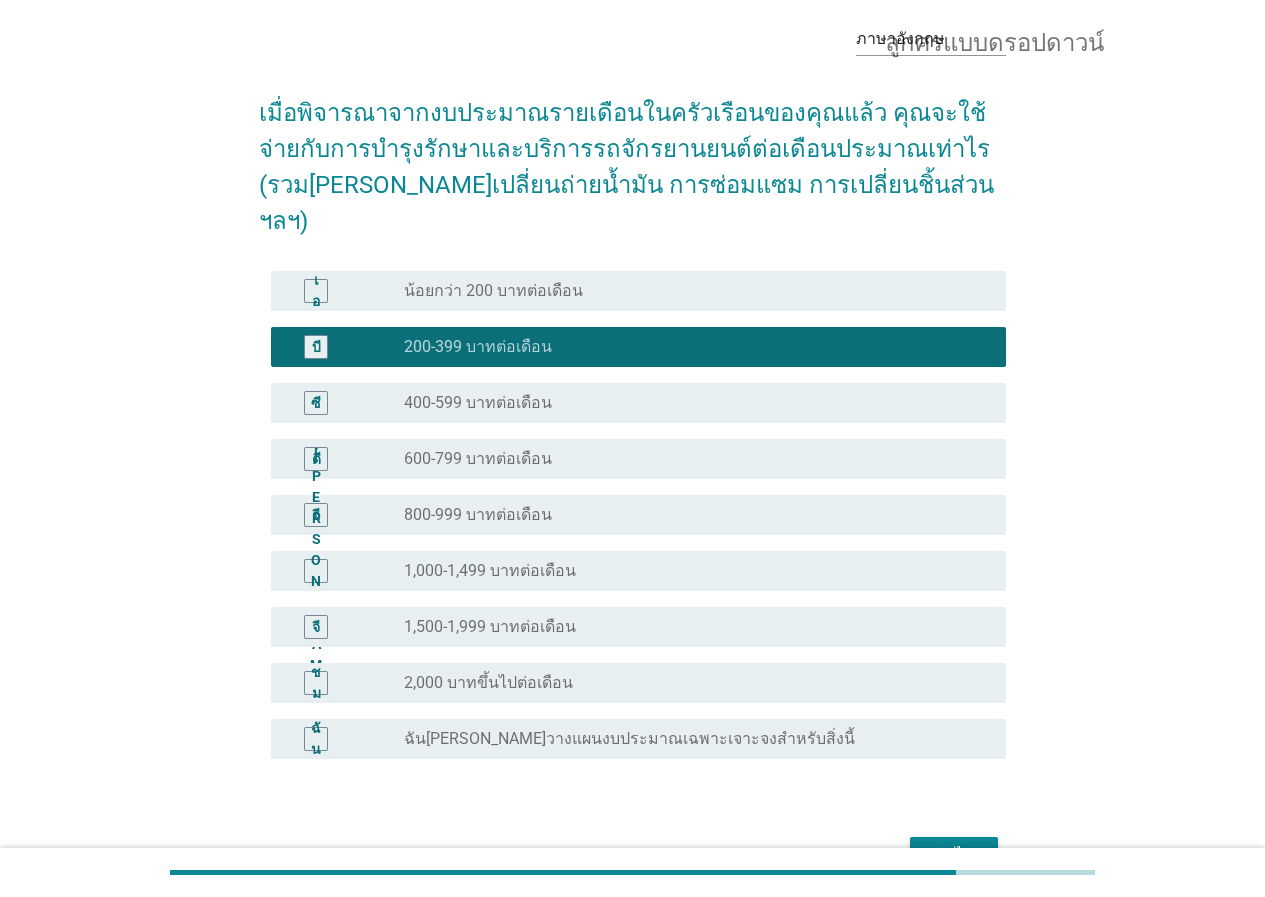 scroll, scrollTop: 165, scrollLeft: 0, axis: vertical 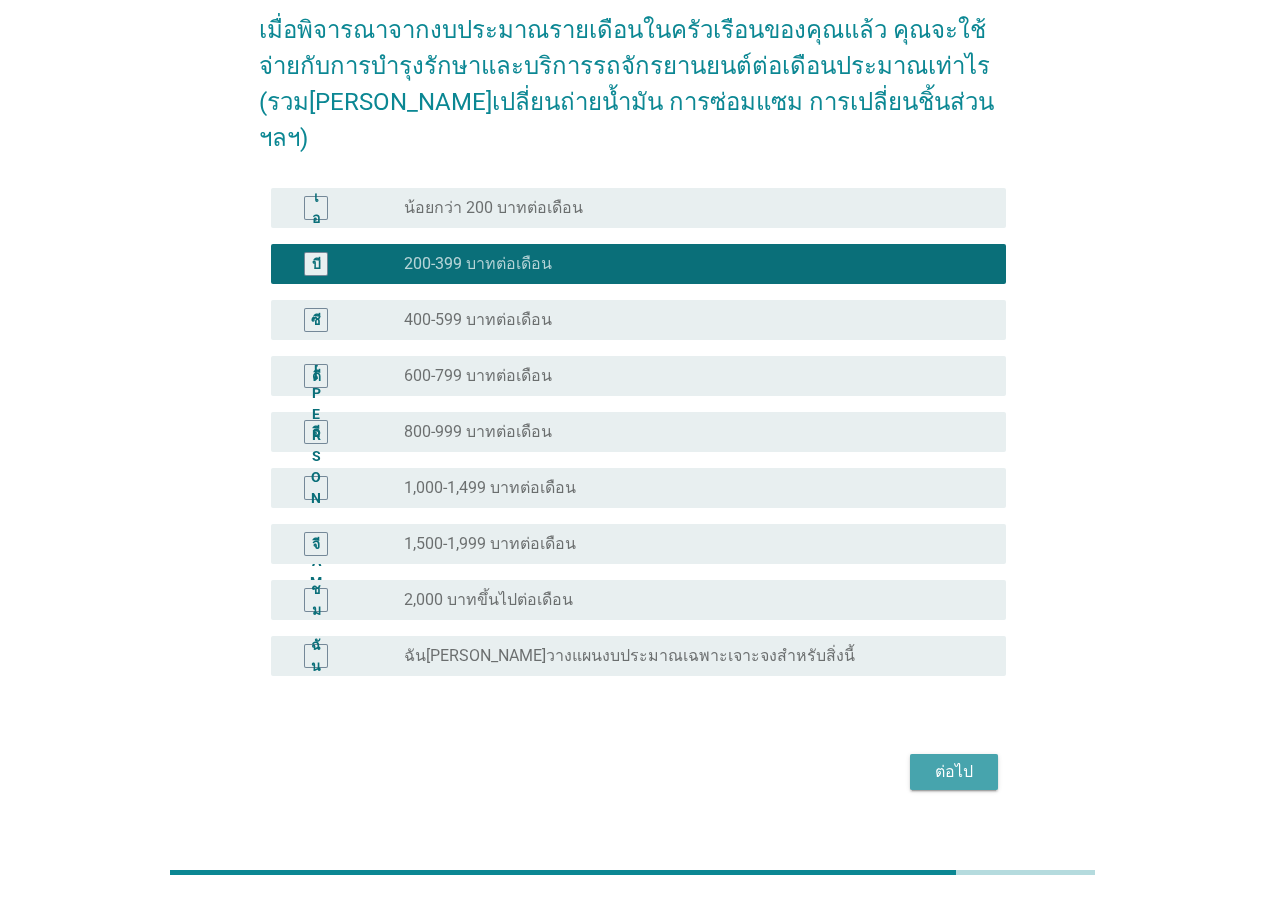 click on "ต่อไป" at bounding box center (954, 772) 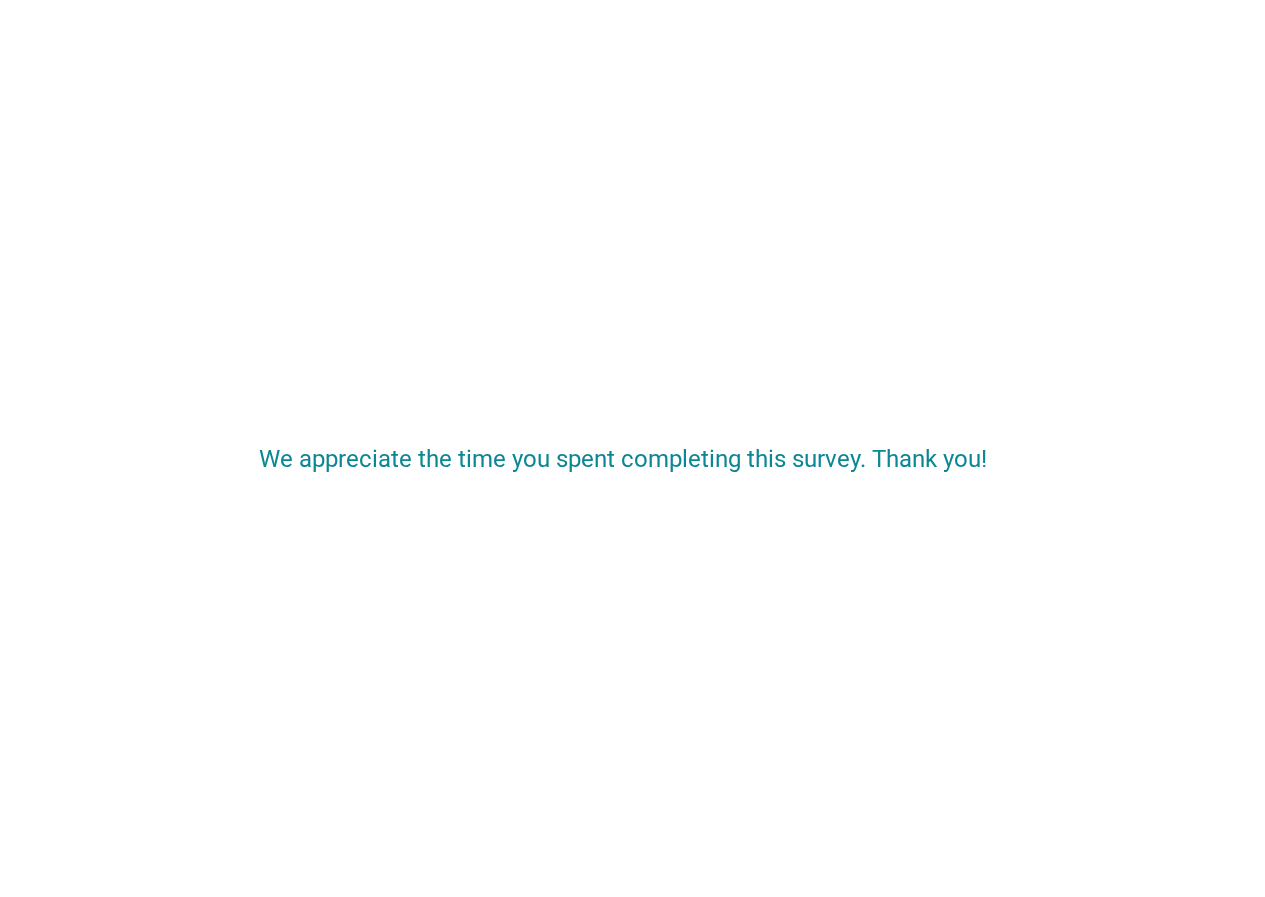 scroll, scrollTop: 0, scrollLeft: 0, axis: both 